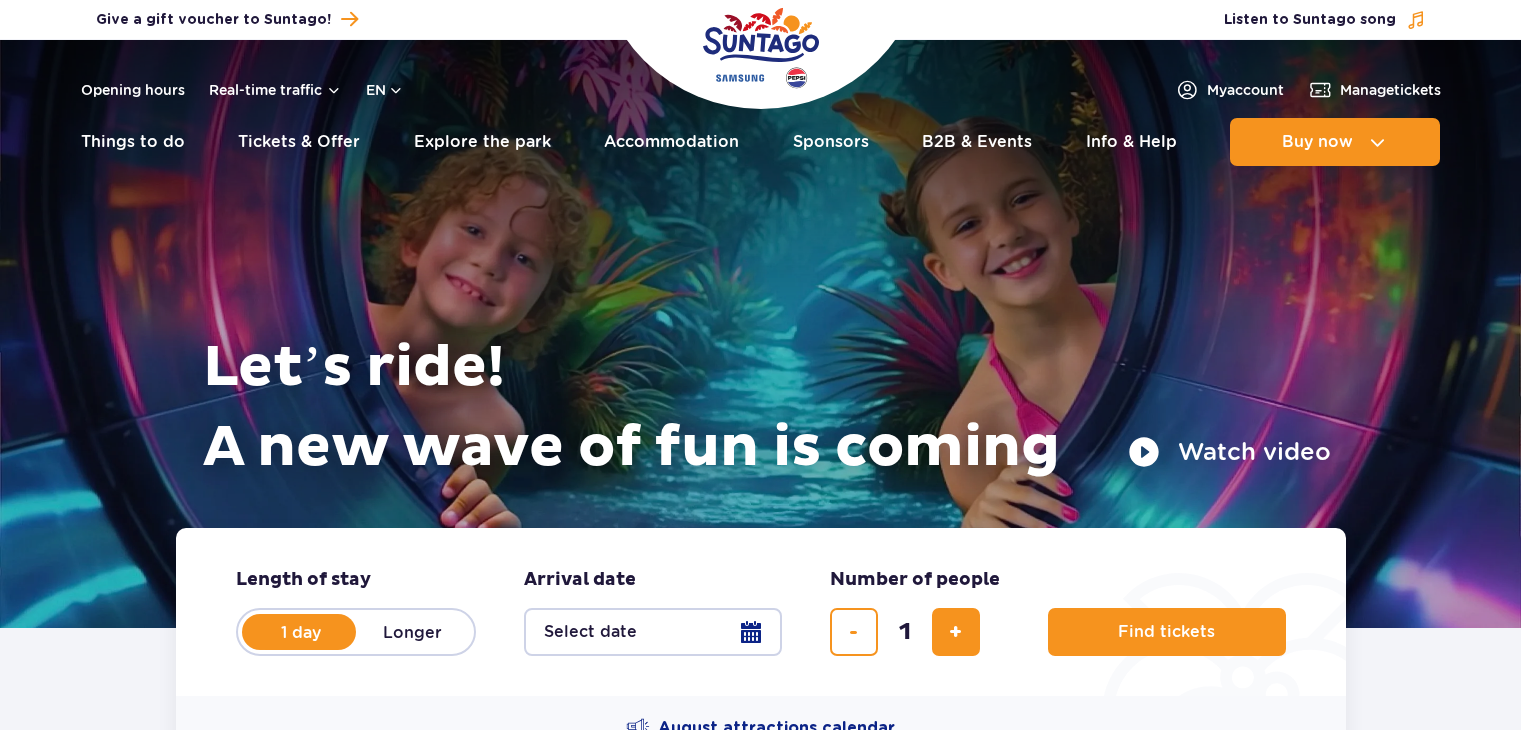 scroll, scrollTop: 0, scrollLeft: 0, axis: both 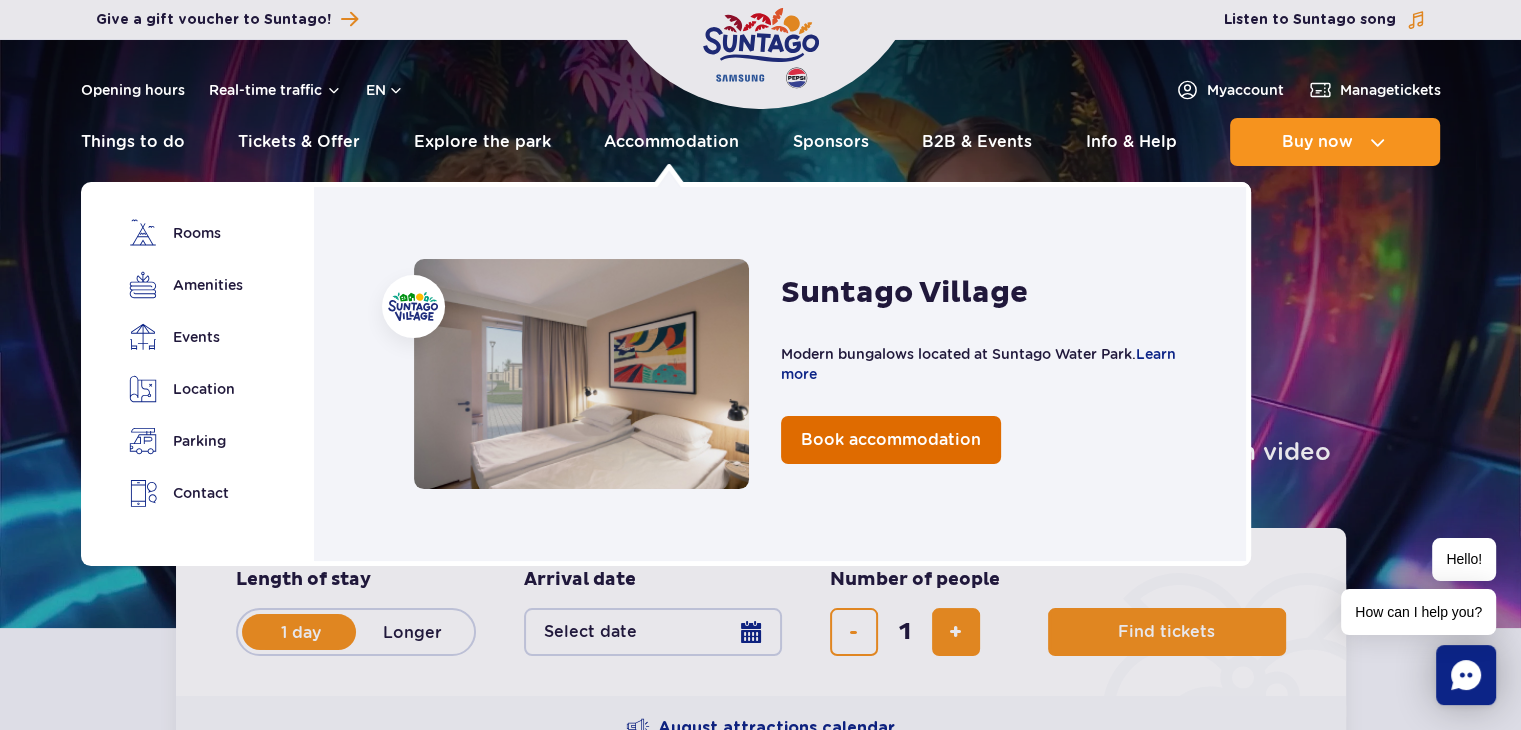 click on "Book accommodation" at bounding box center (891, 439) 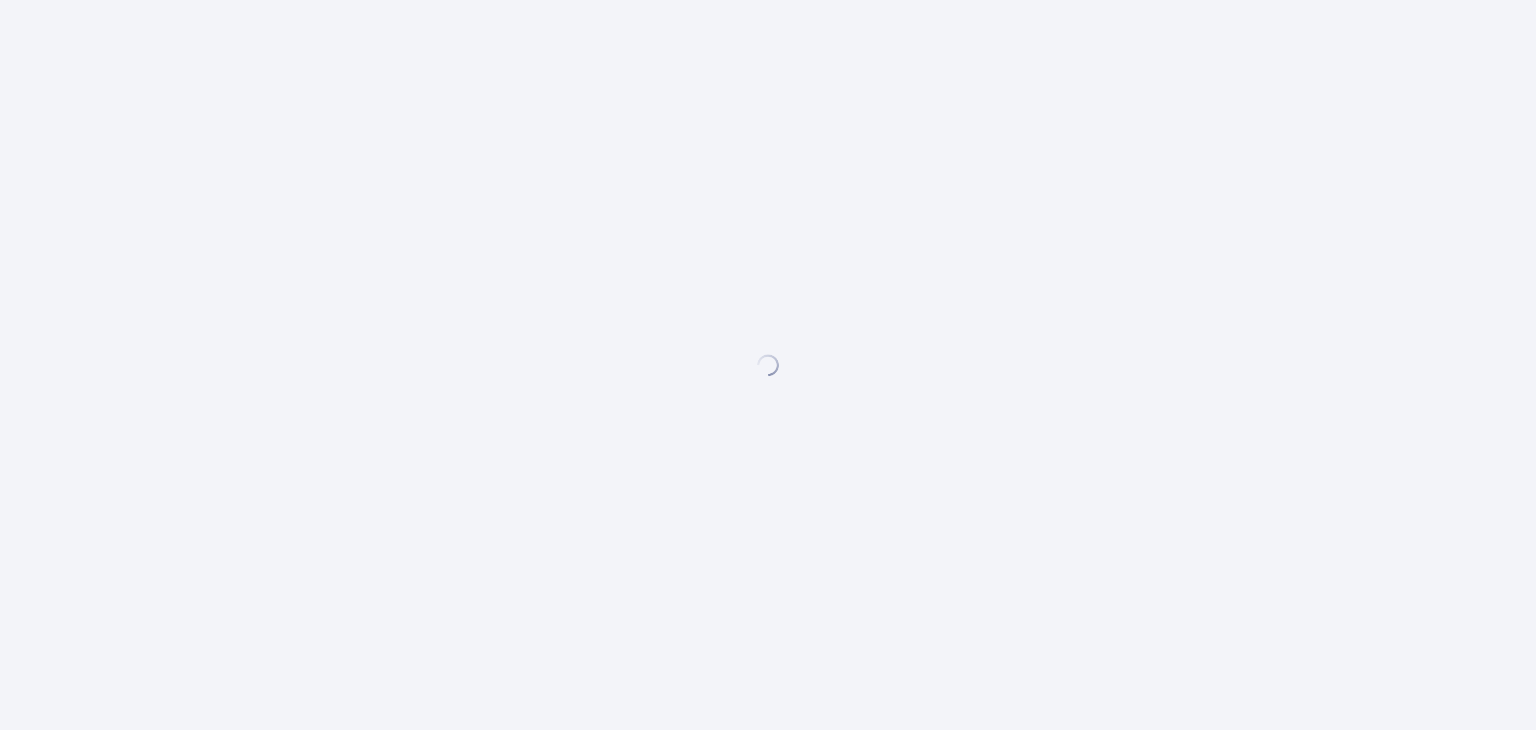 scroll, scrollTop: 0, scrollLeft: 0, axis: both 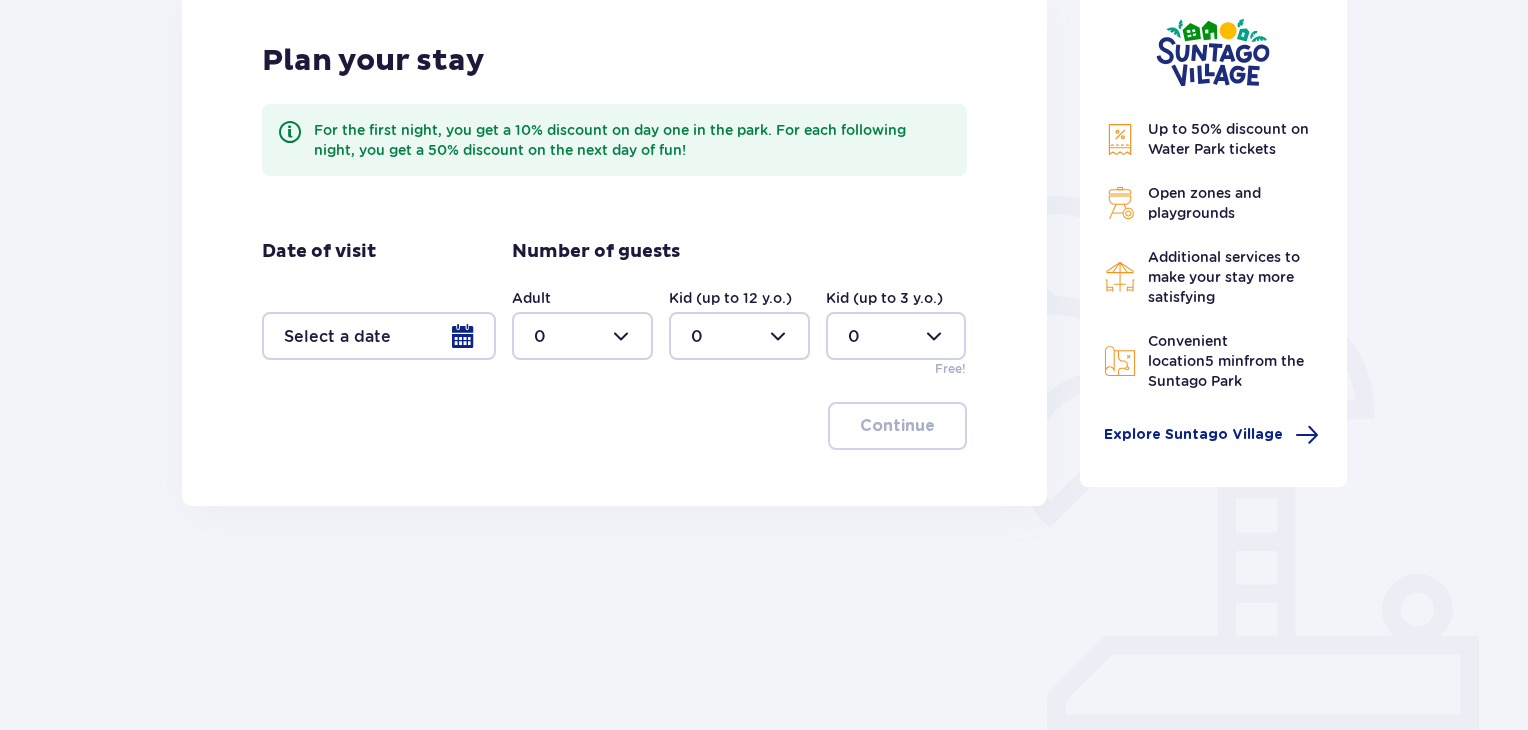 click at bounding box center [379, 336] 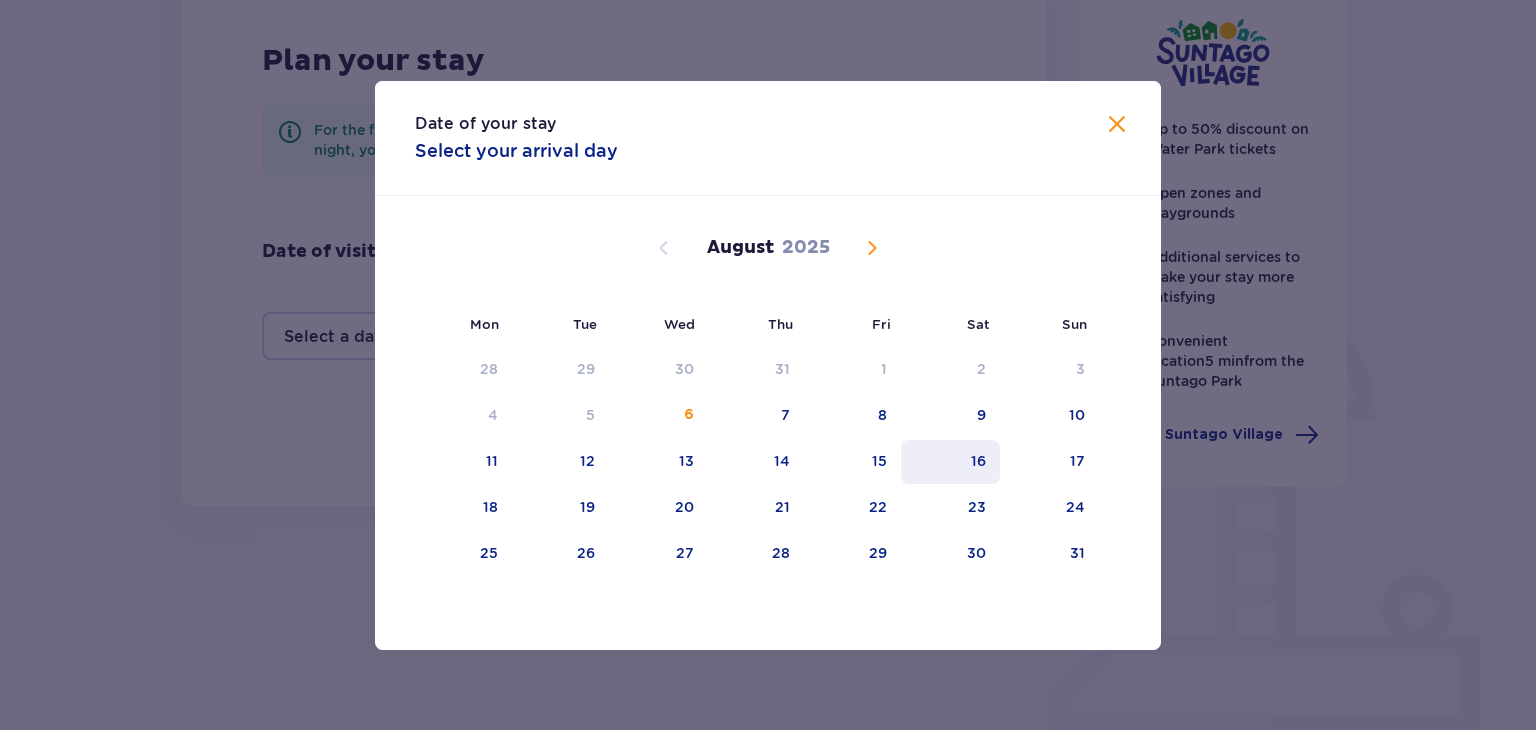 click on "16" at bounding box center [978, 461] 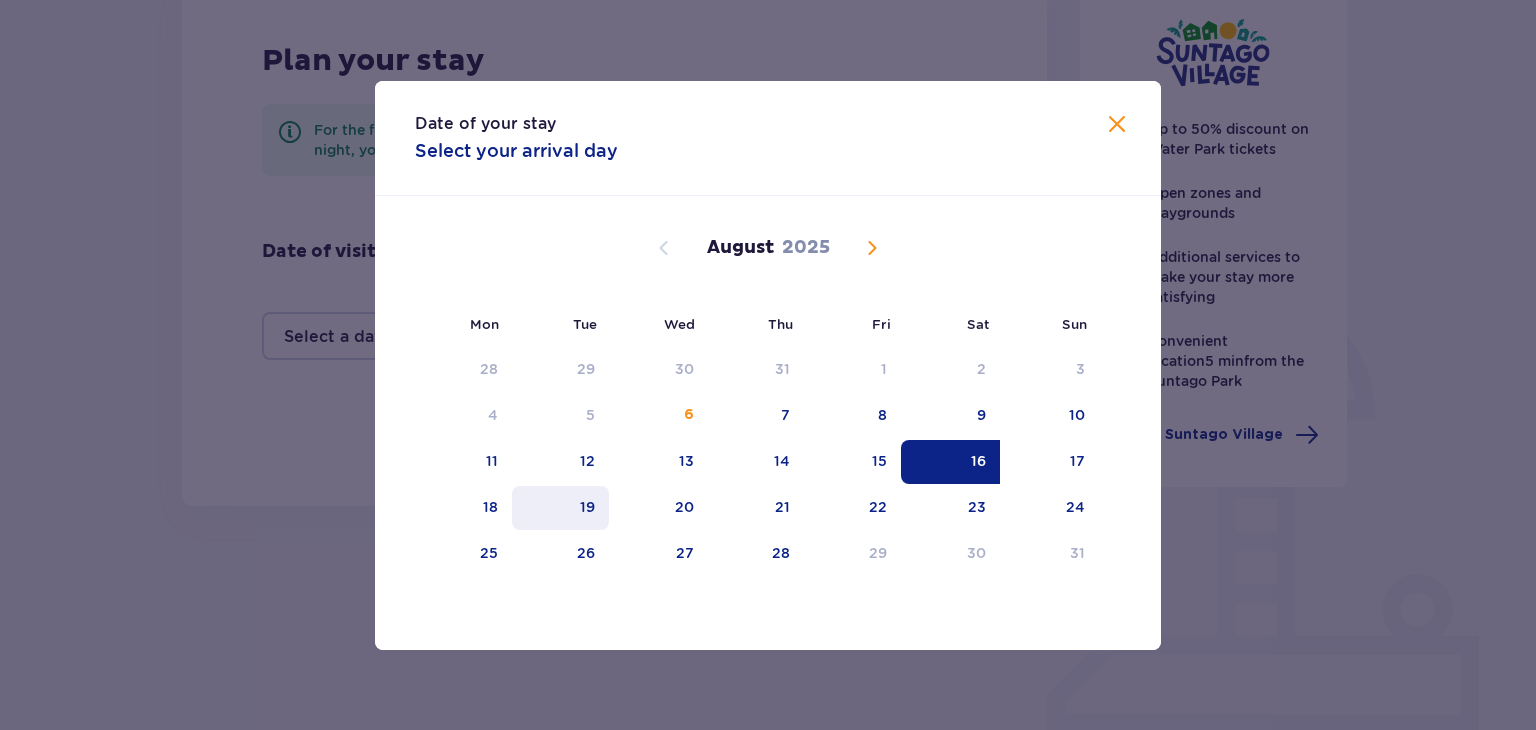 click on "19" at bounding box center (587, 507) 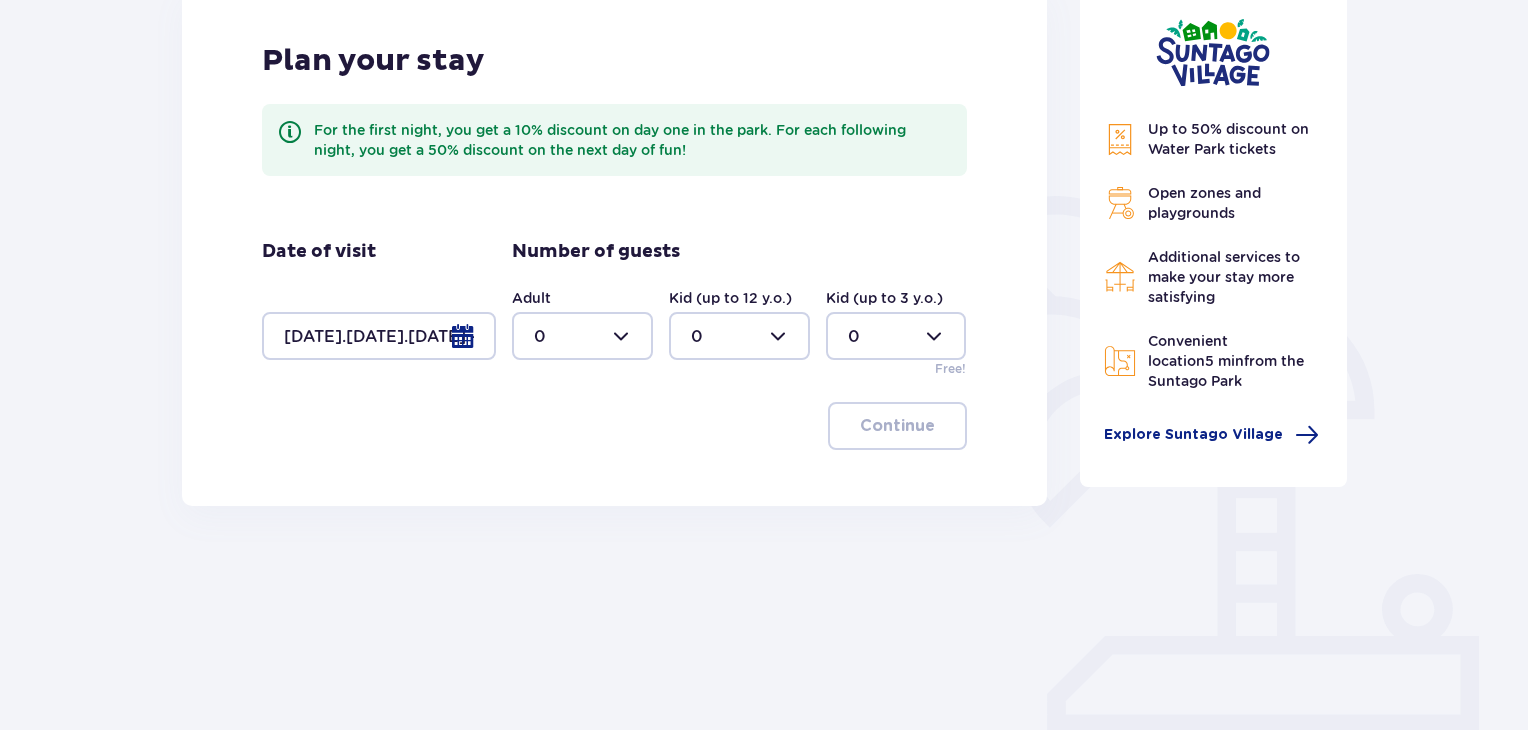 click at bounding box center [379, 336] 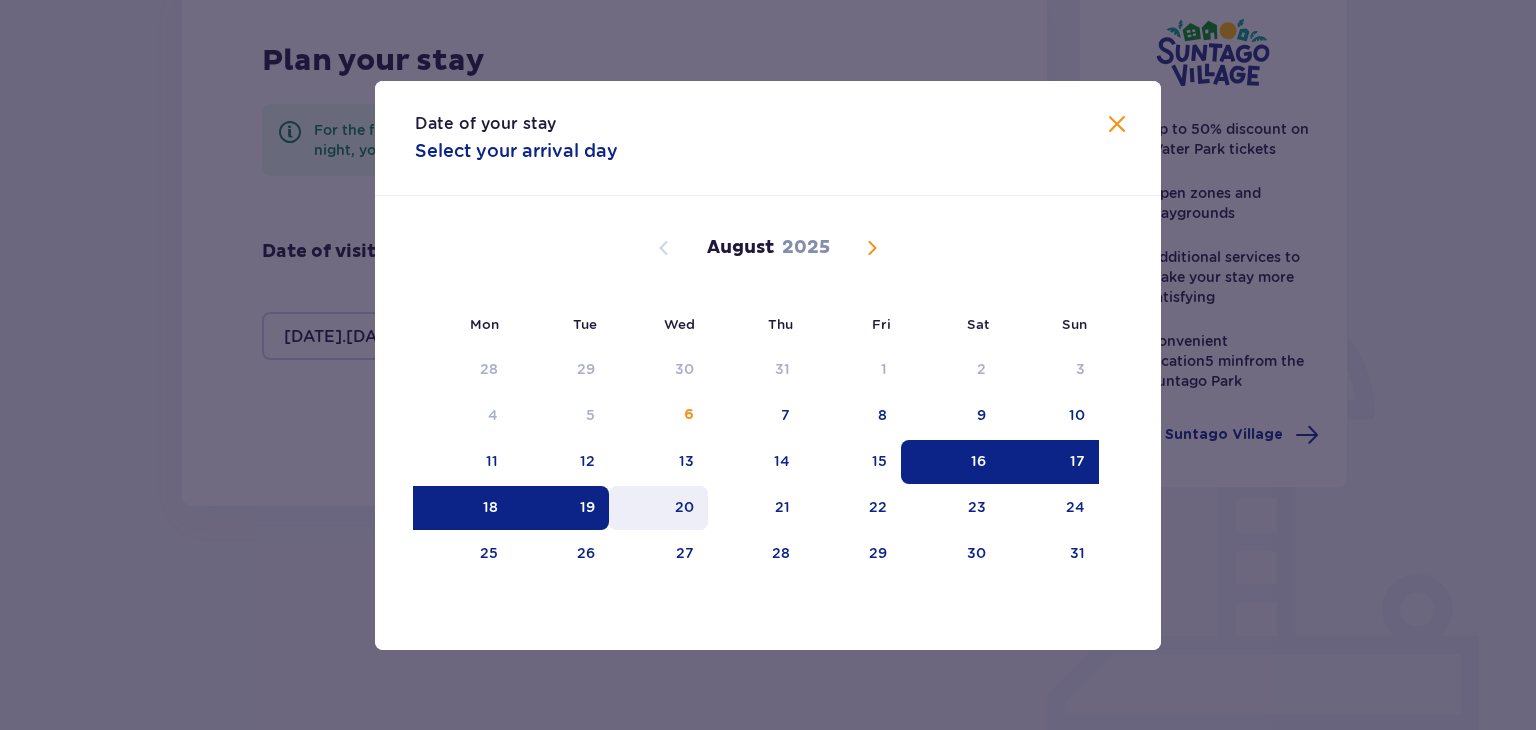 click on "20" at bounding box center [684, 507] 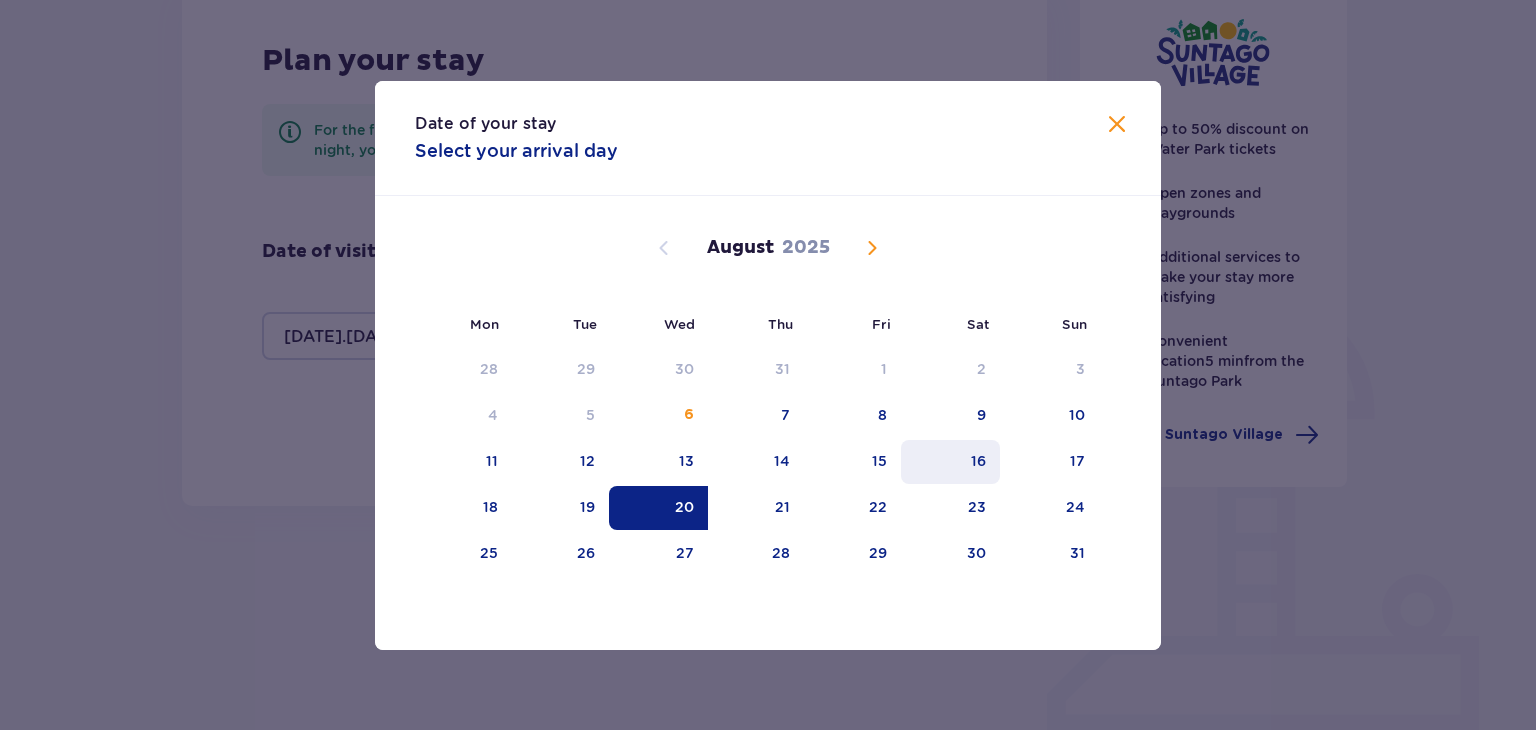 click on "16" at bounding box center (978, 461) 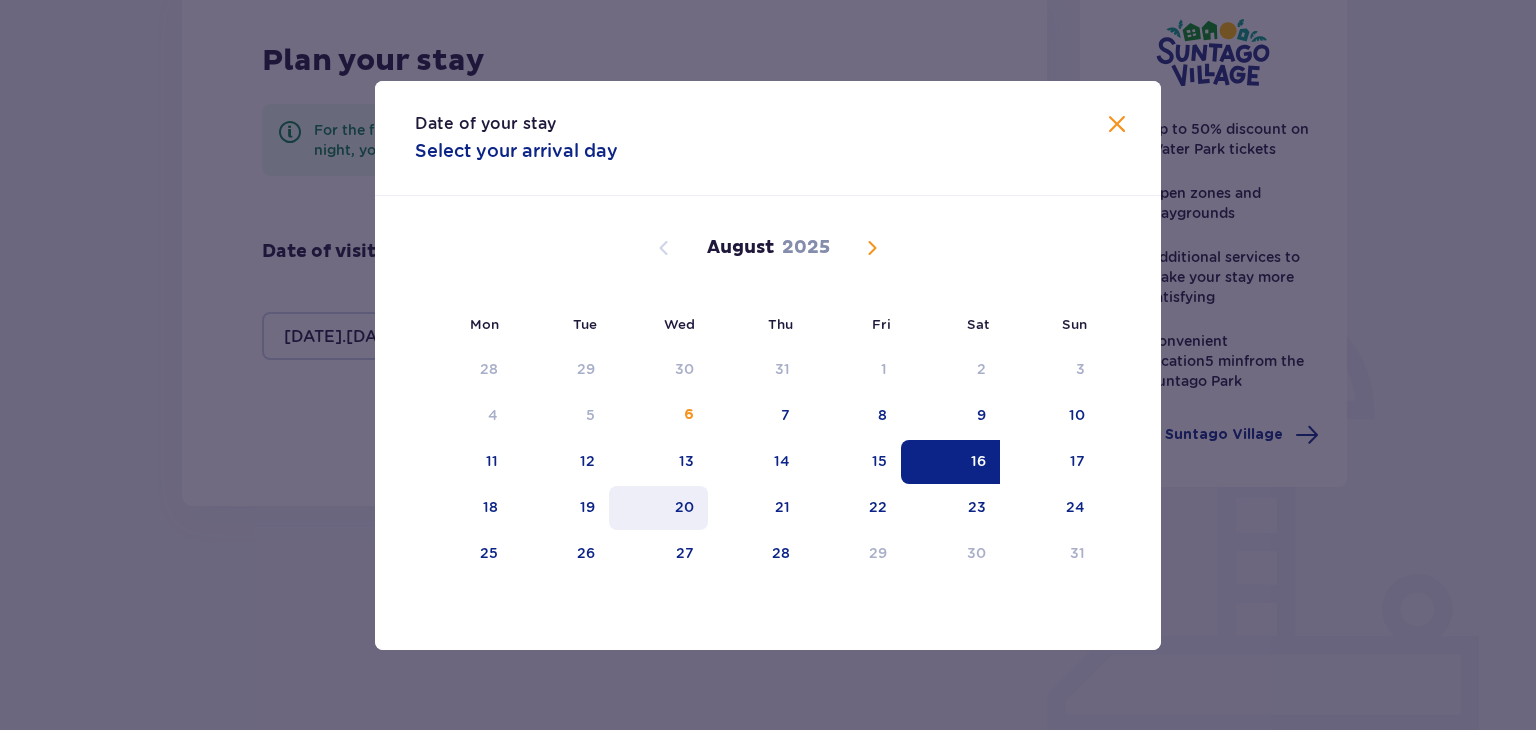 click on "20" at bounding box center [658, 508] 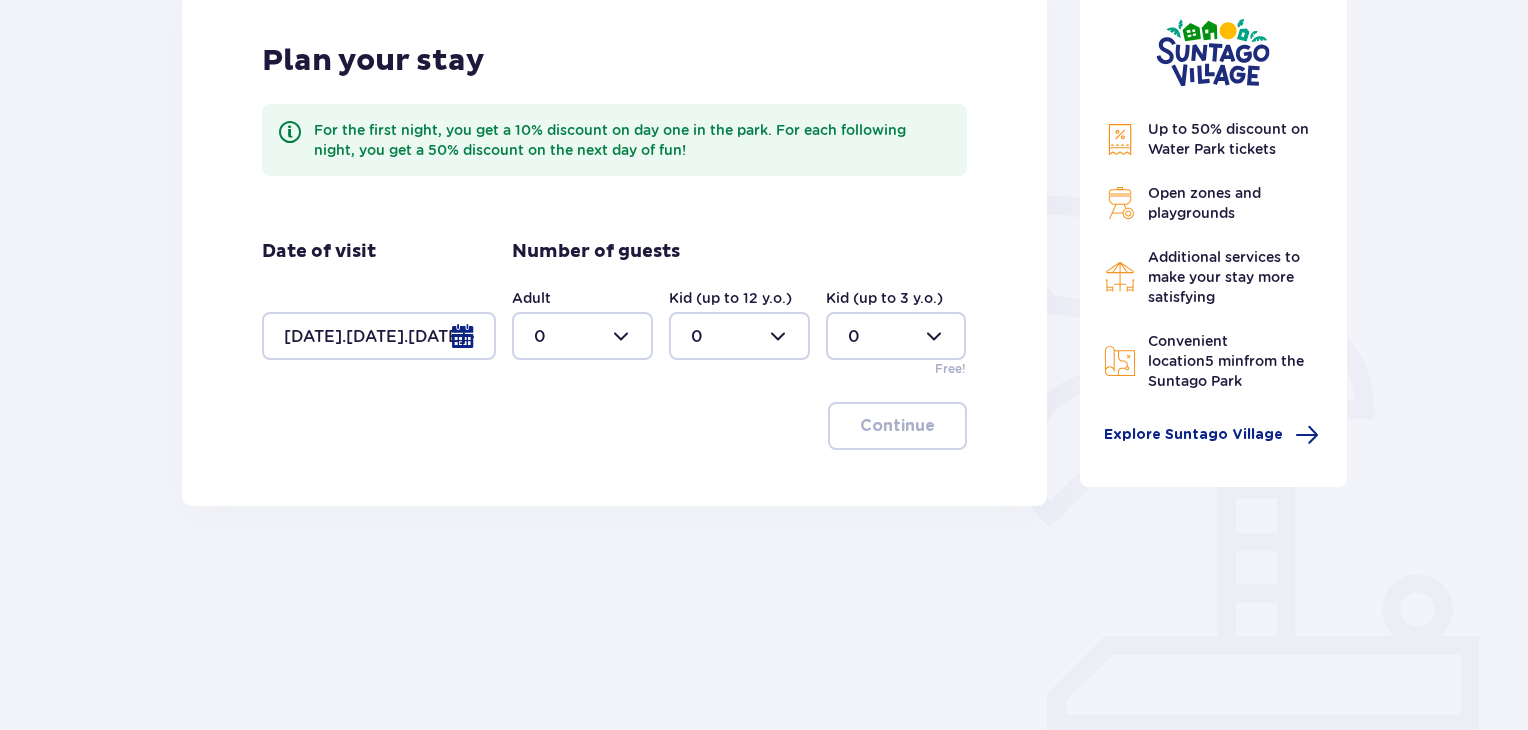 click at bounding box center (582, 336) 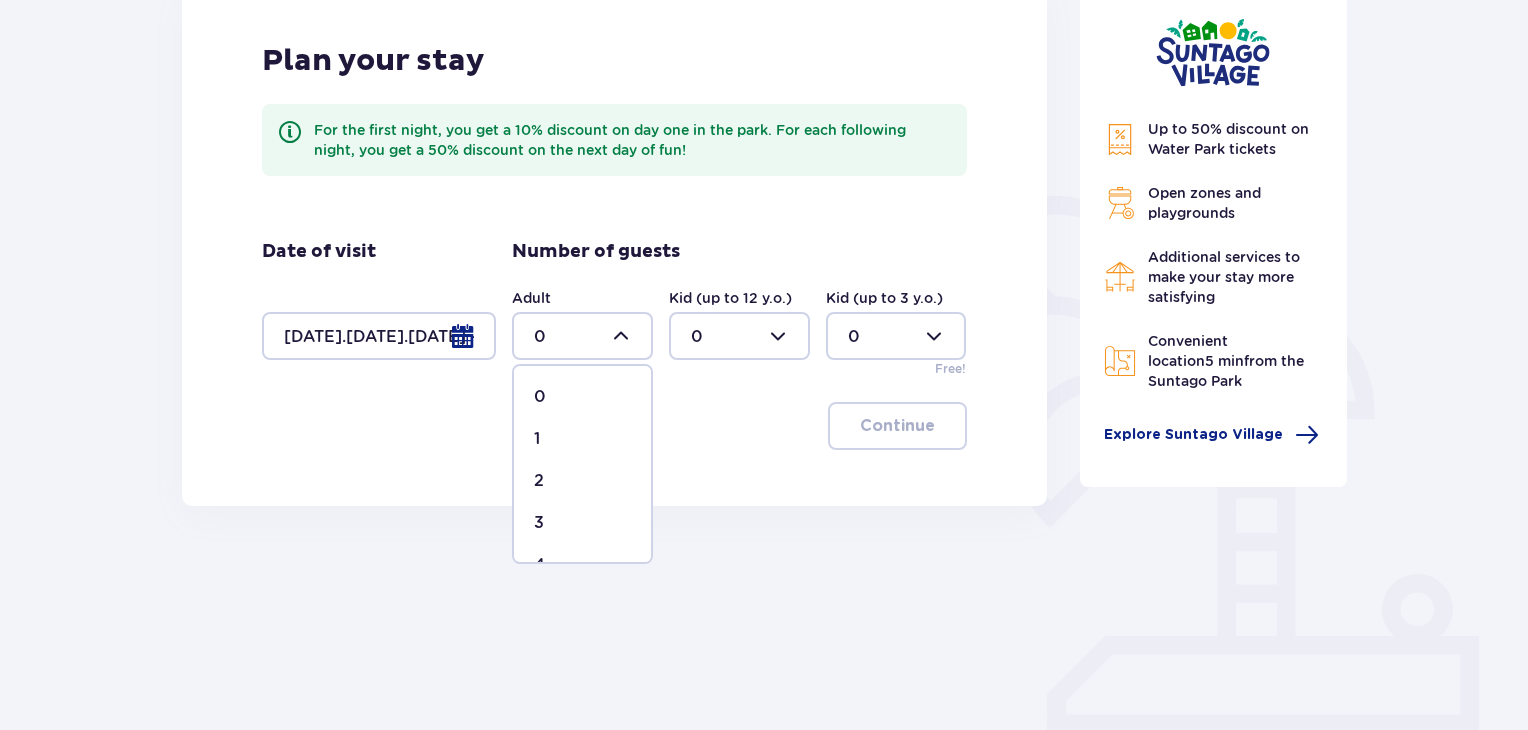 scroll, scrollTop: 100, scrollLeft: 0, axis: vertical 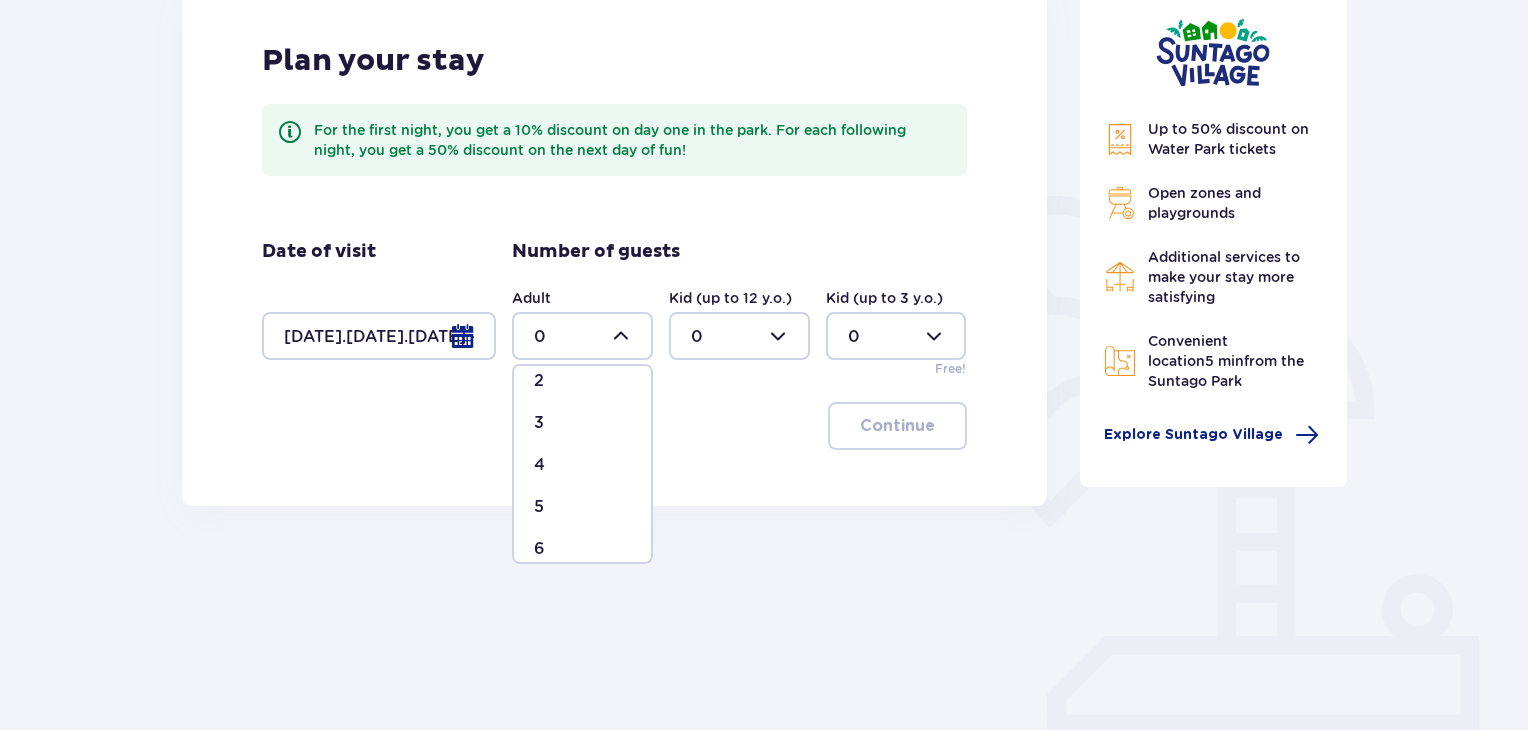 click on "4" at bounding box center (582, 465) 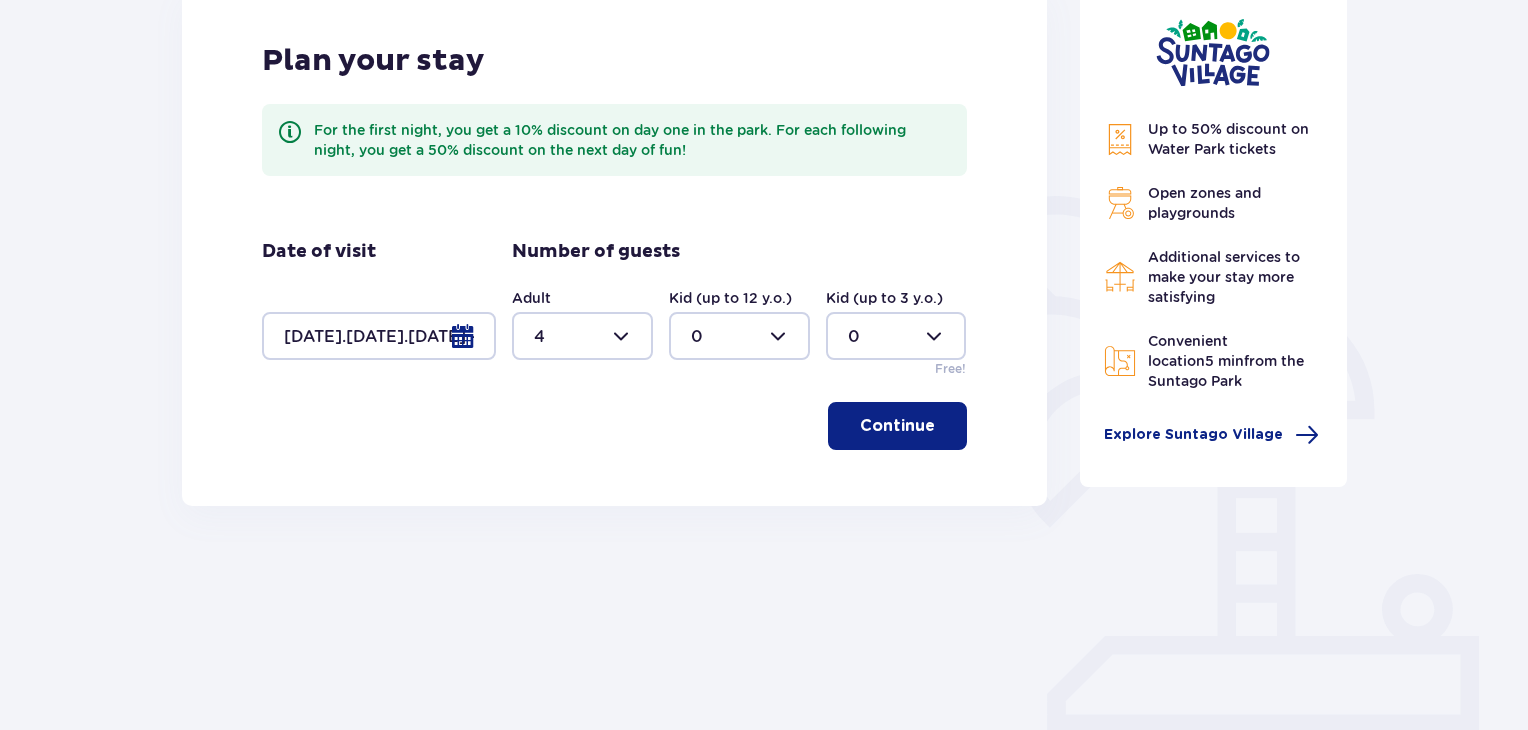 click at bounding box center [739, 336] 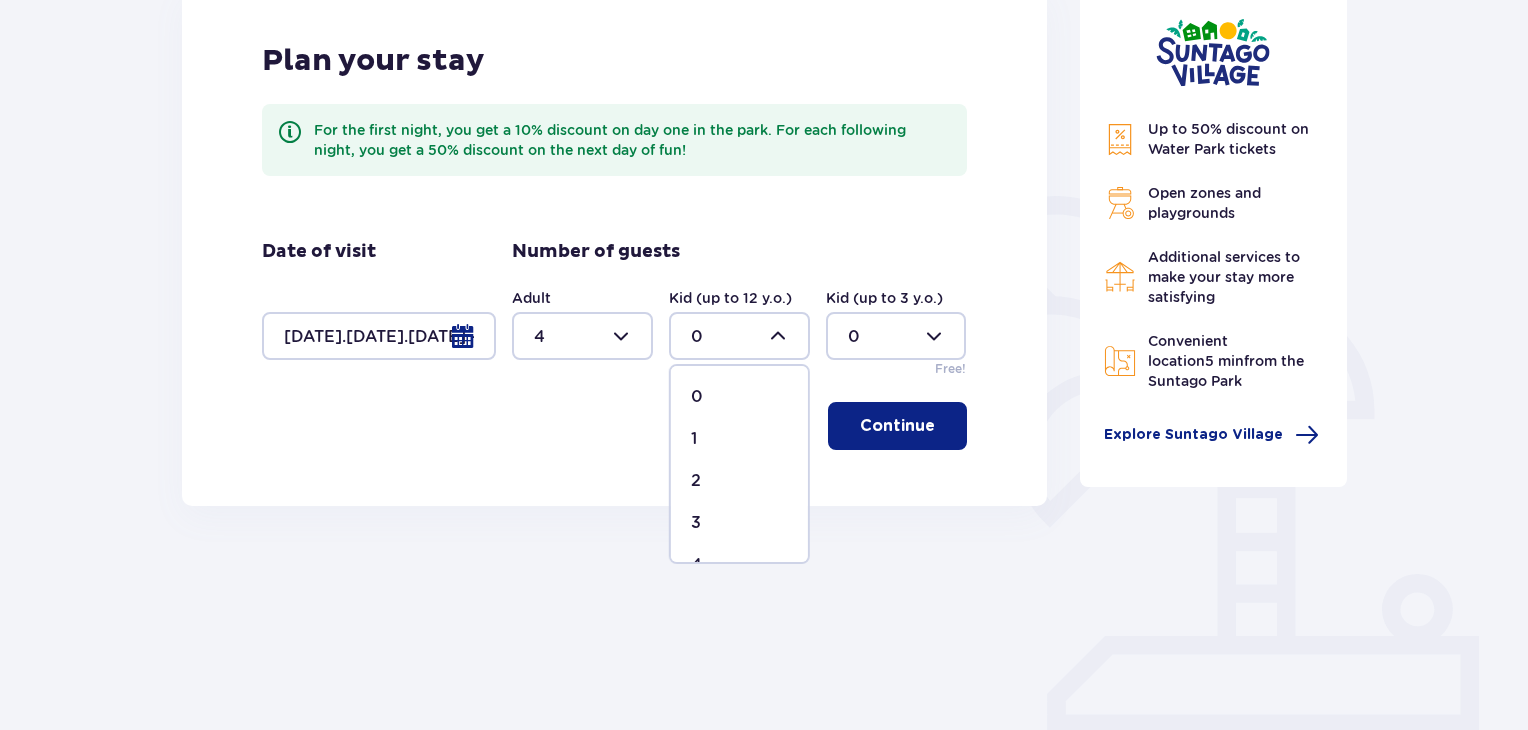click on "1" at bounding box center [739, 439] 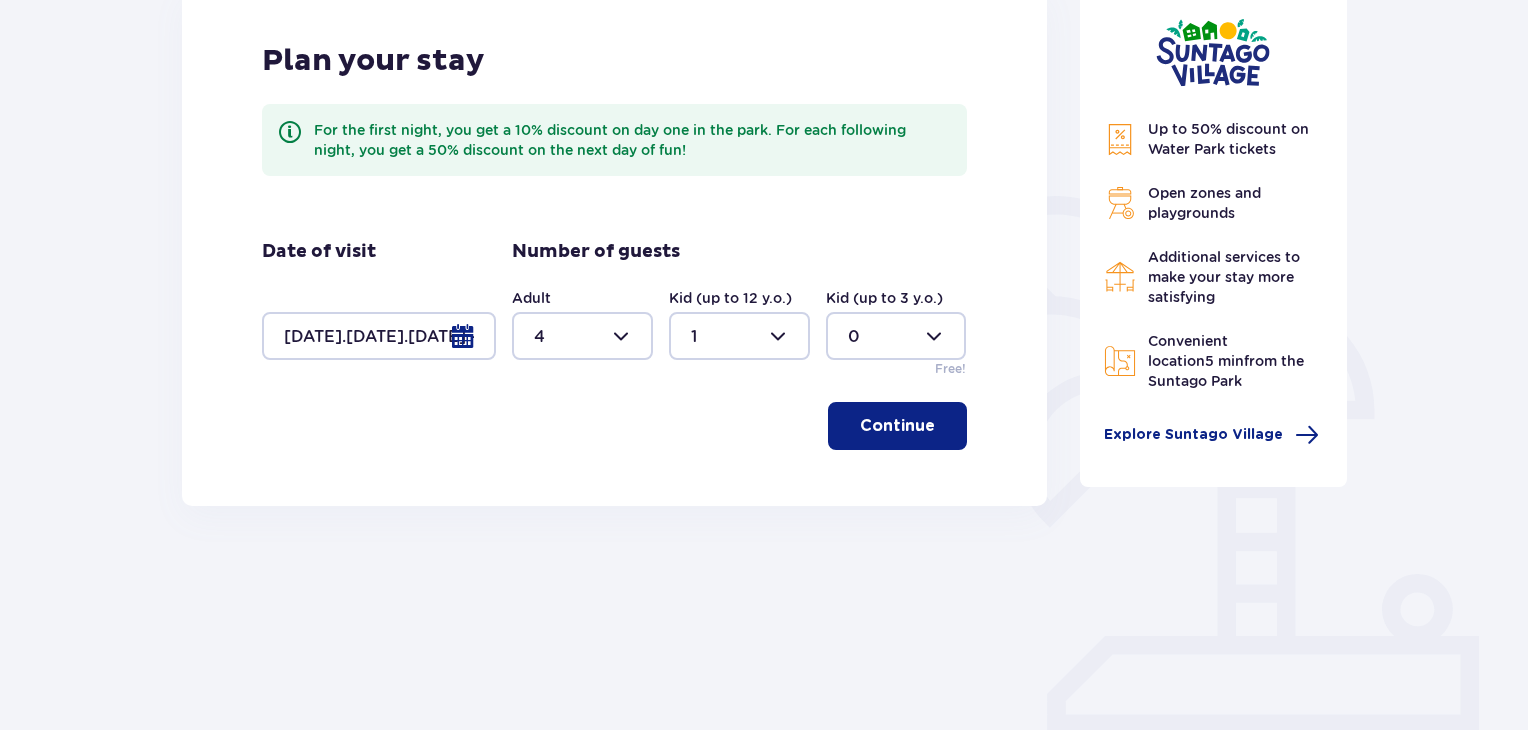 click on "Continue" at bounding box center (897, 426) 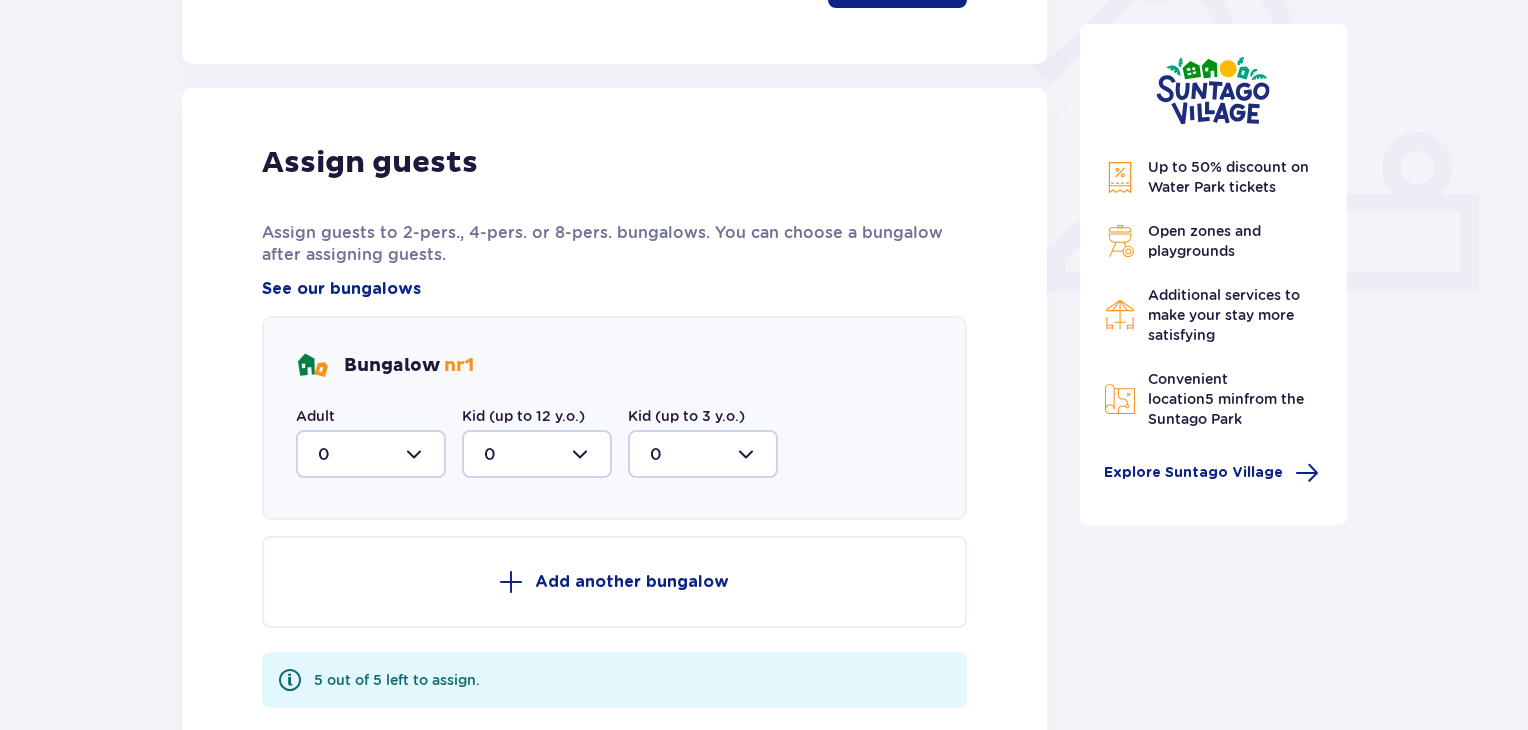 scroll, scrollTop: 806, scrollLeft: 0, axis: vertical 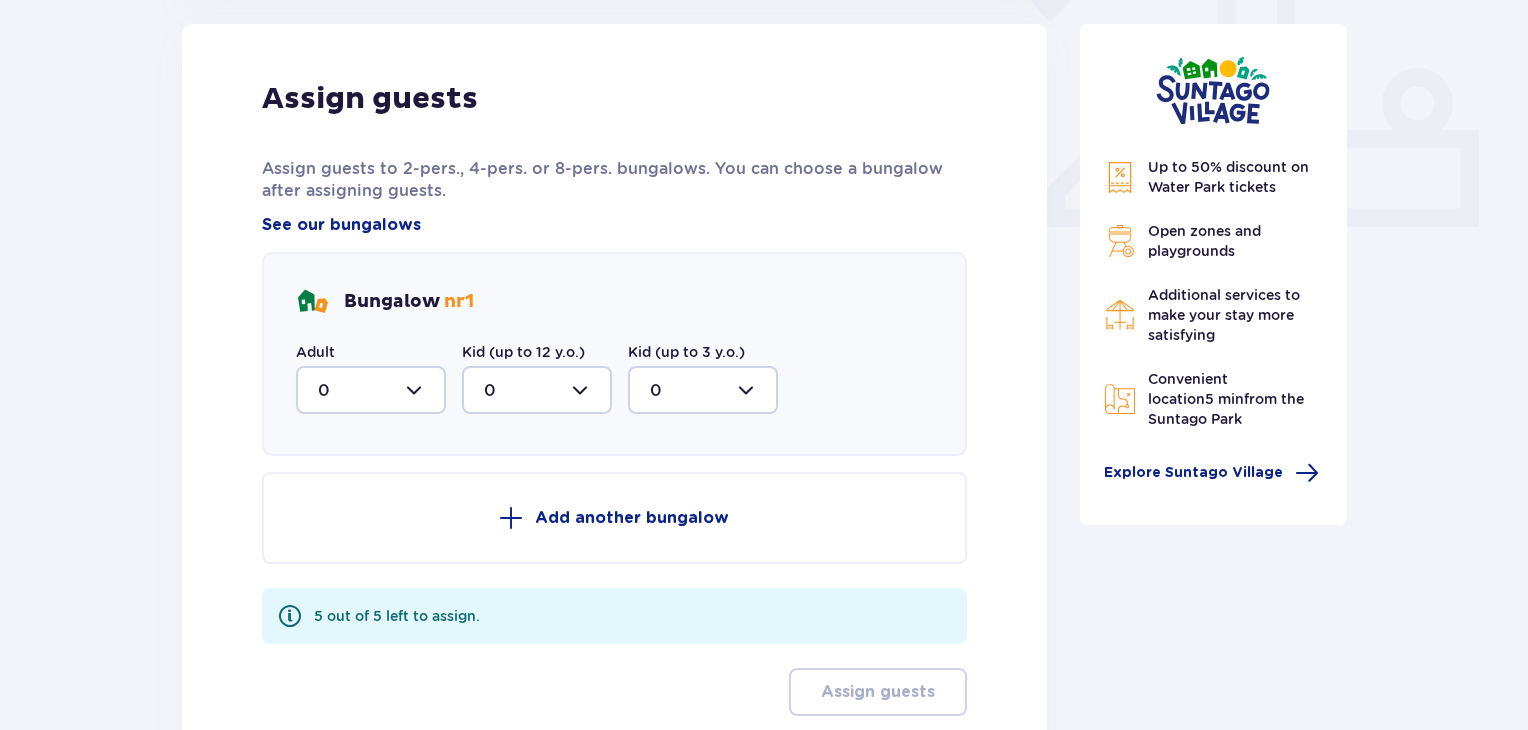 click at bounding box center (371, 390) 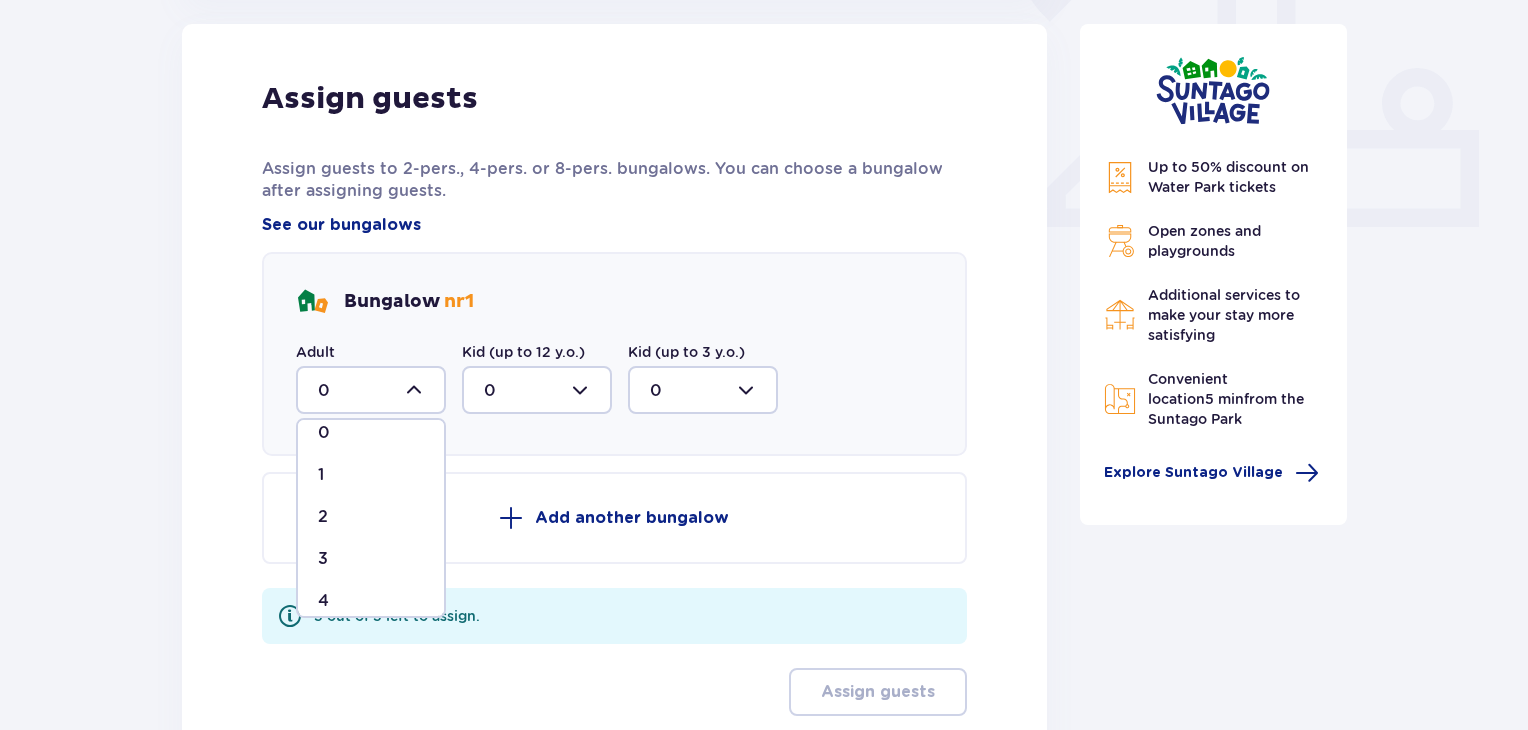 scroll, scrollTop: 32, scrollLeft: 0, axis: vertical 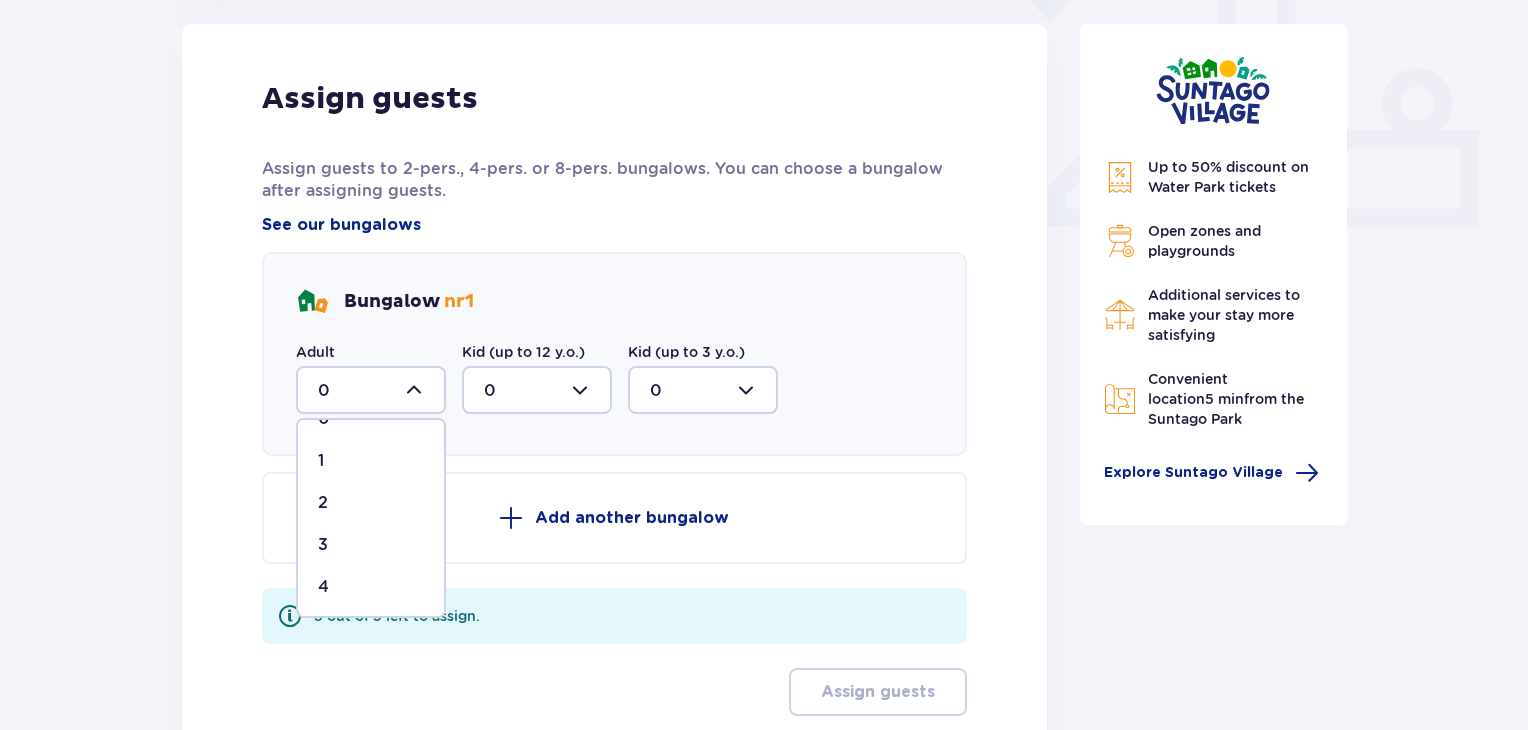 click on "4" at bounding box center (323, 587) 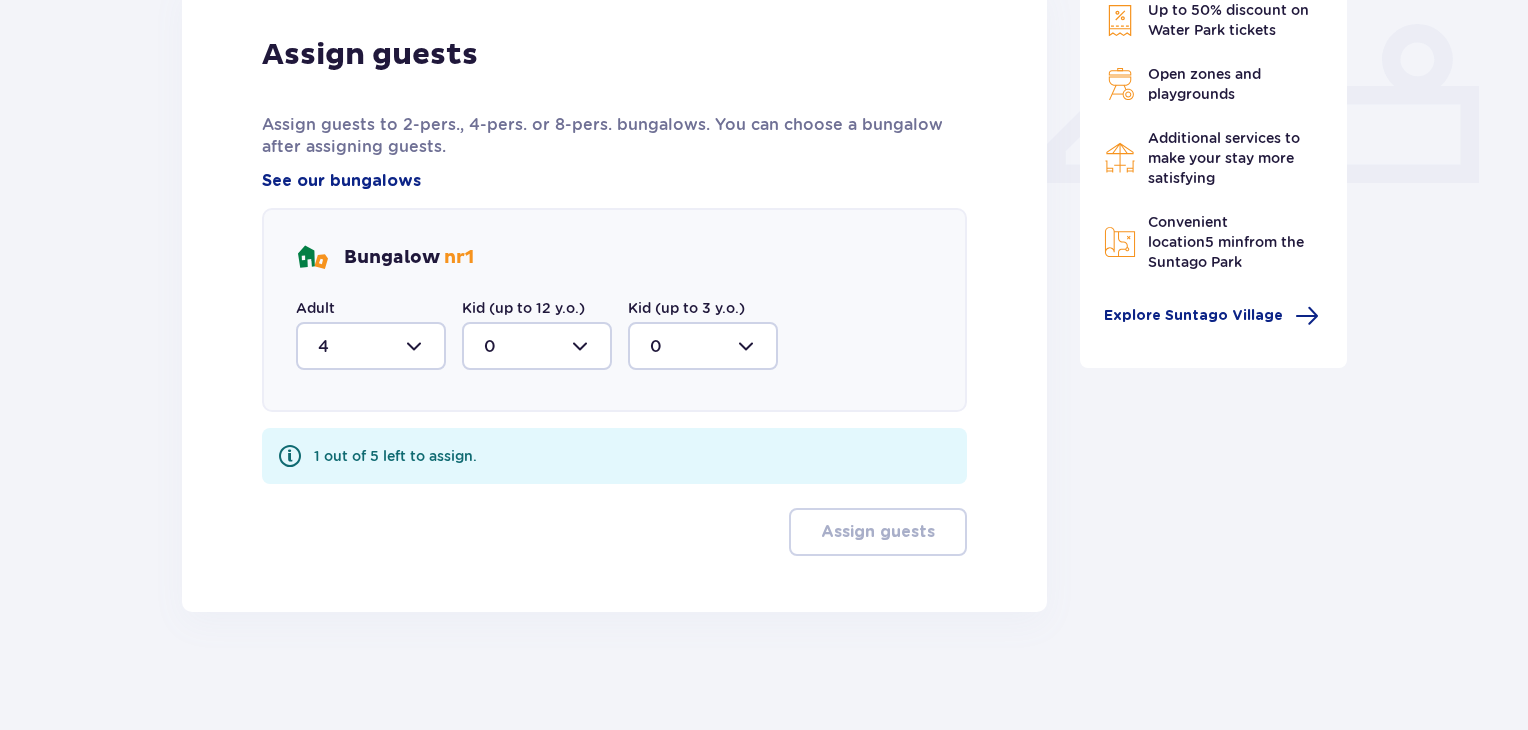 scroll, scrollTop: 852, scrollLeft: 0, axis: vertical 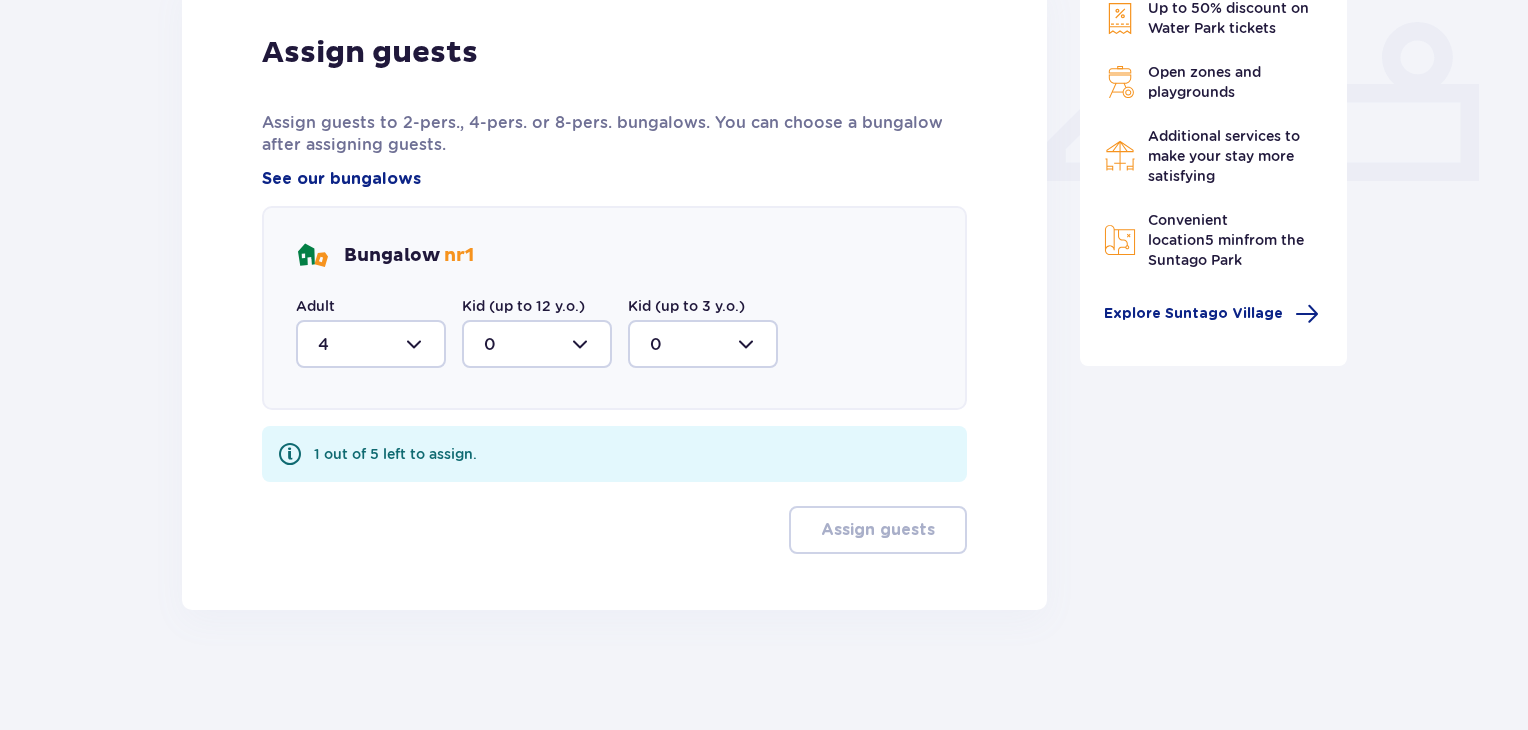 click at bounding box center (537, 344) 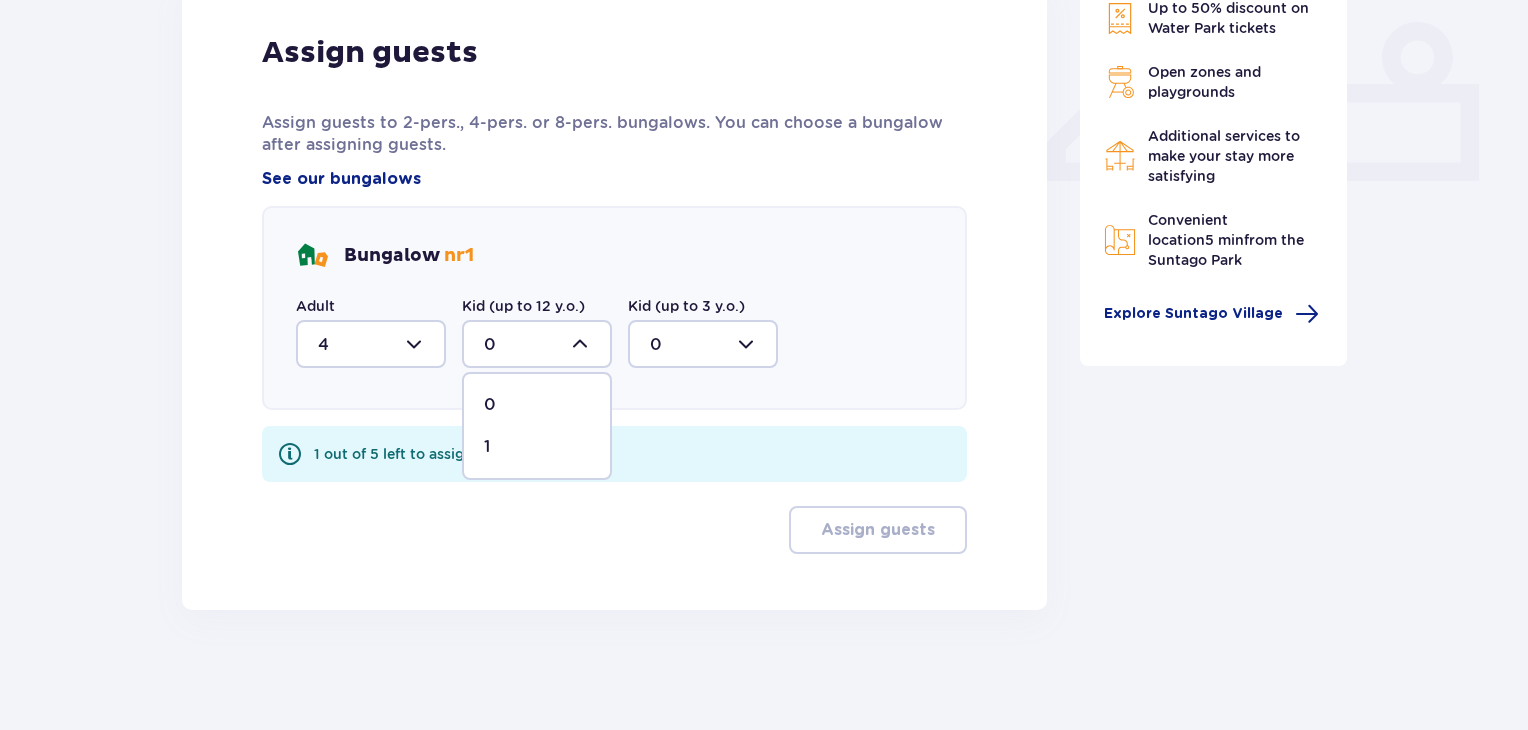 click on "1" at bounding box center (537, 447) 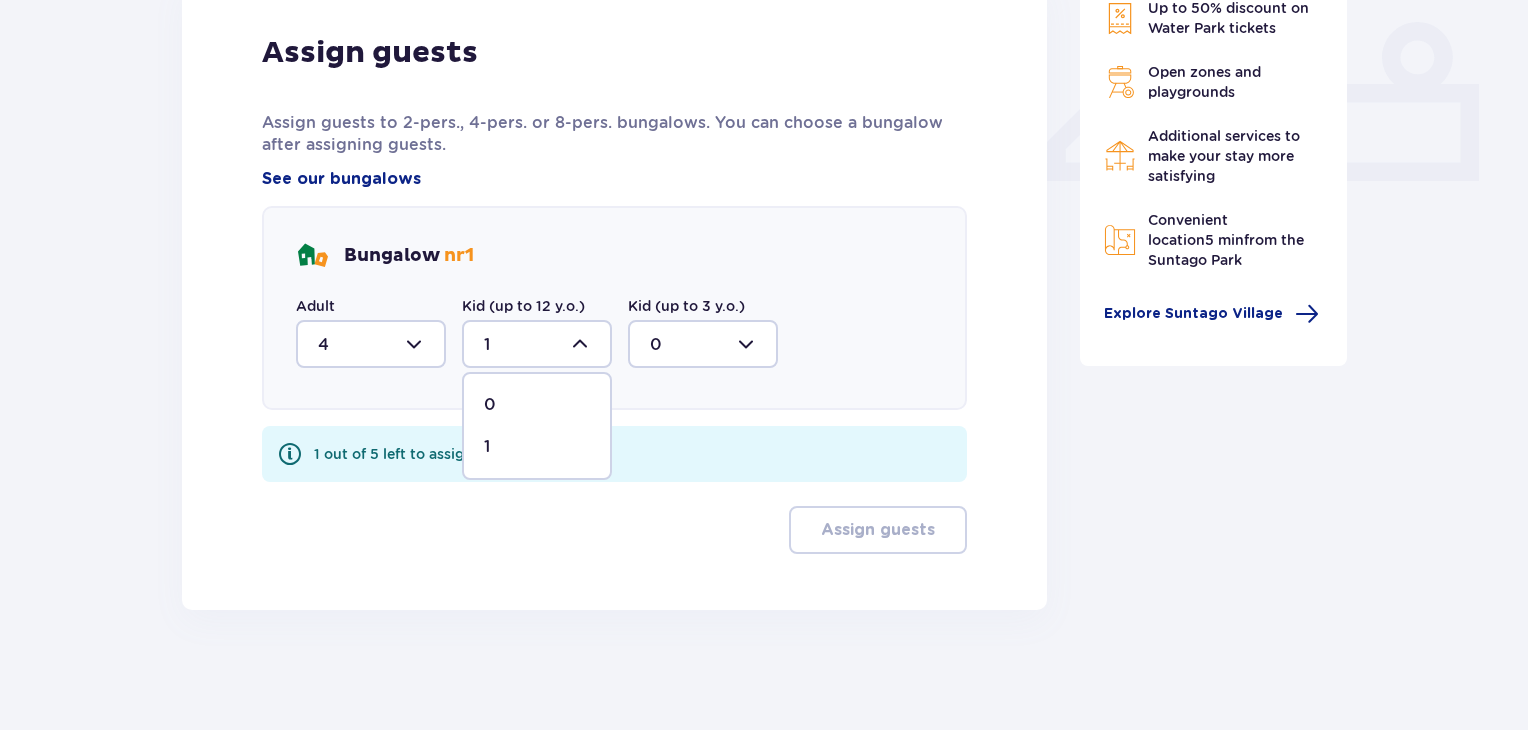 scroll, scrollTop: 772, scrollLeft: 0, axis: vertical 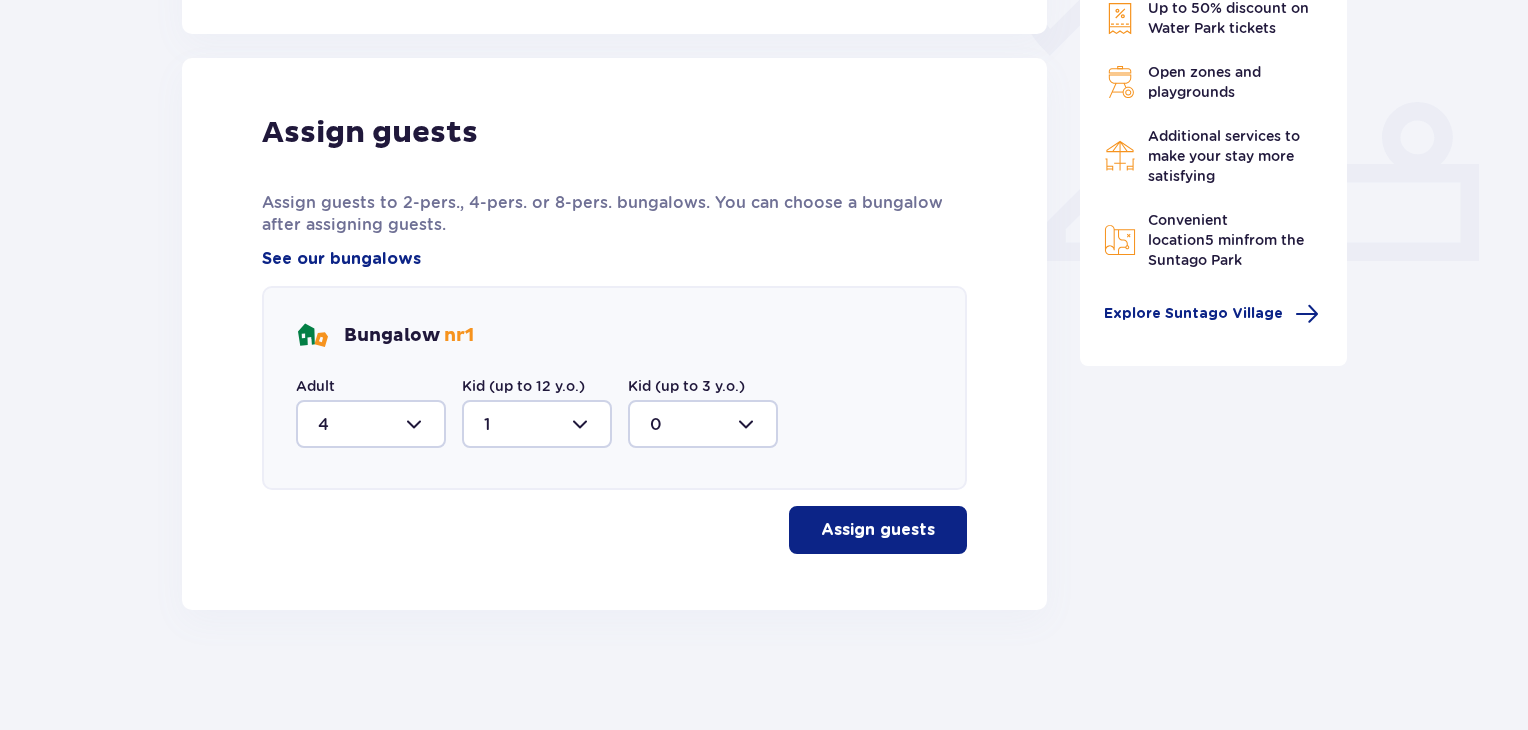 click on "Assign guests" at bounding box center [878, 530] 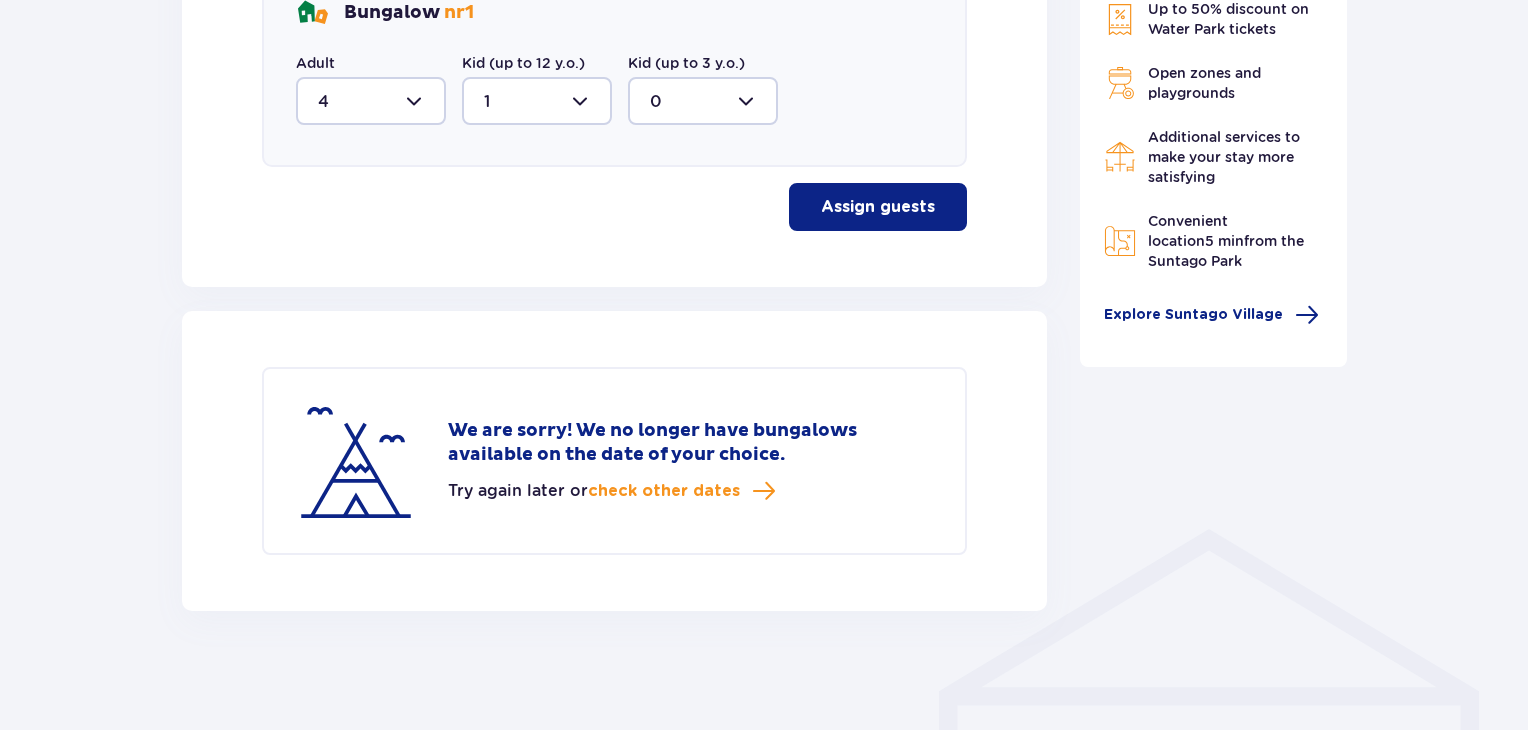 scroll, scrollTop: 995, scrollLeft: 0, axis: vertical 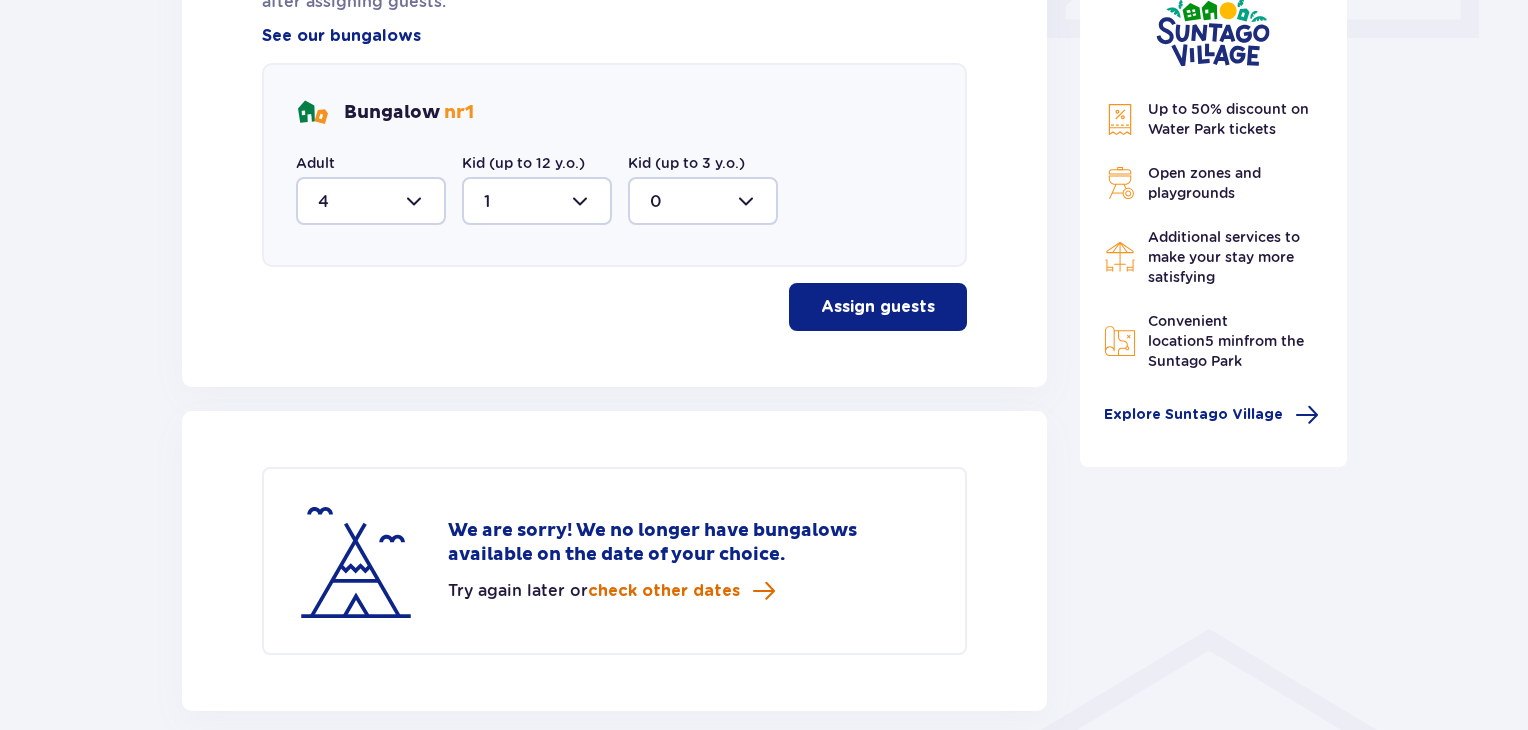 click on "check other dates" at bounding box center (664, 591) 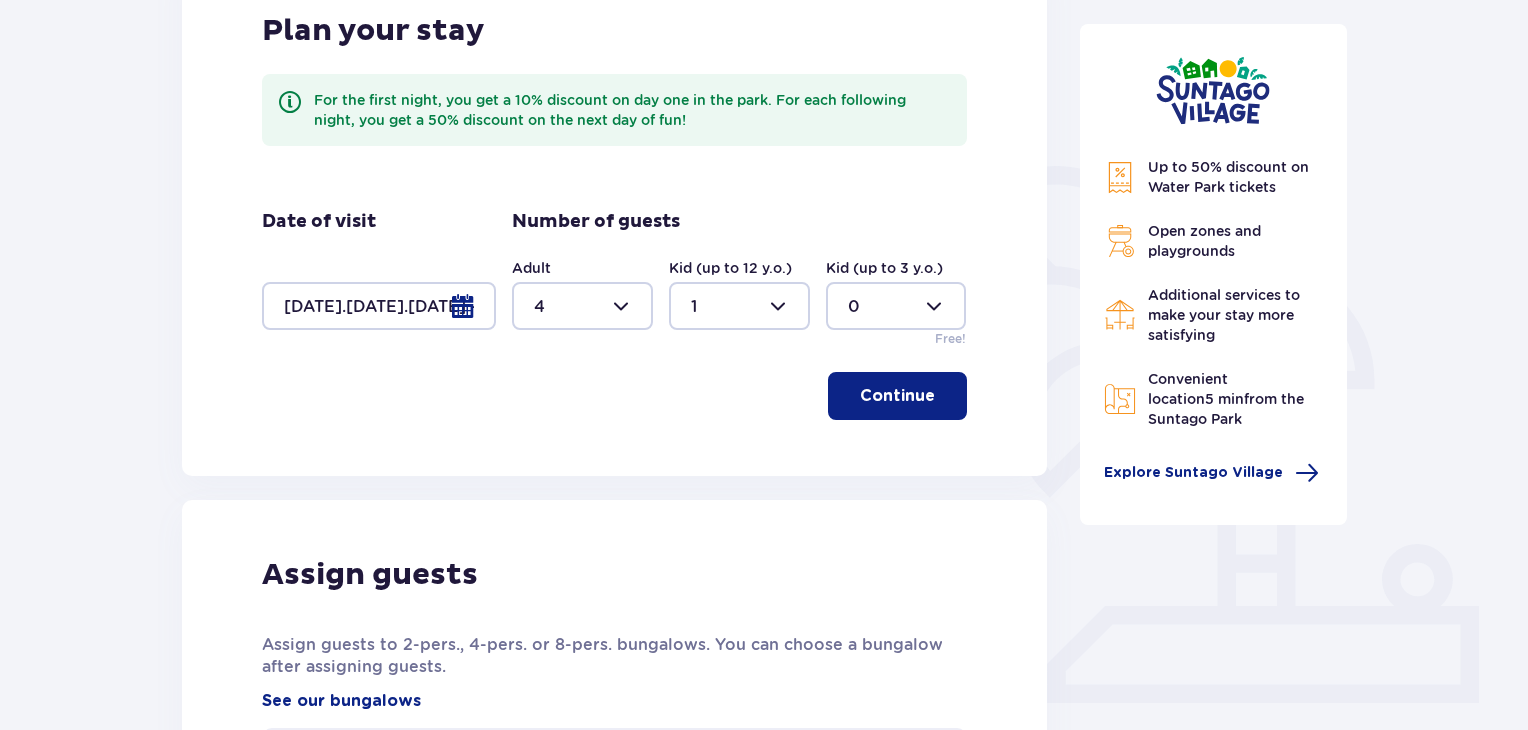 scroll, scrollTop: 236, scrollLeft: 0, axis: vertical 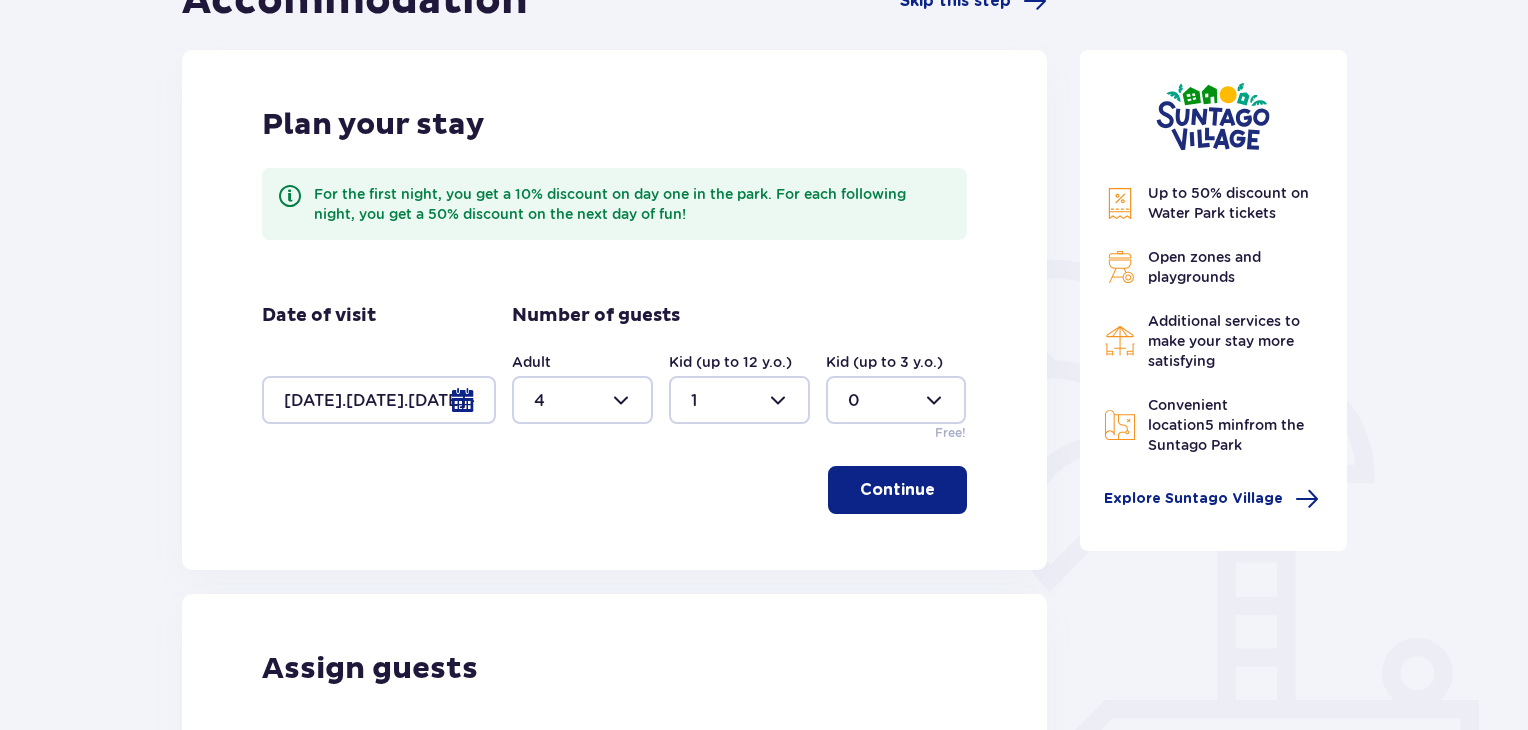 click at bounding box center (739, 400) 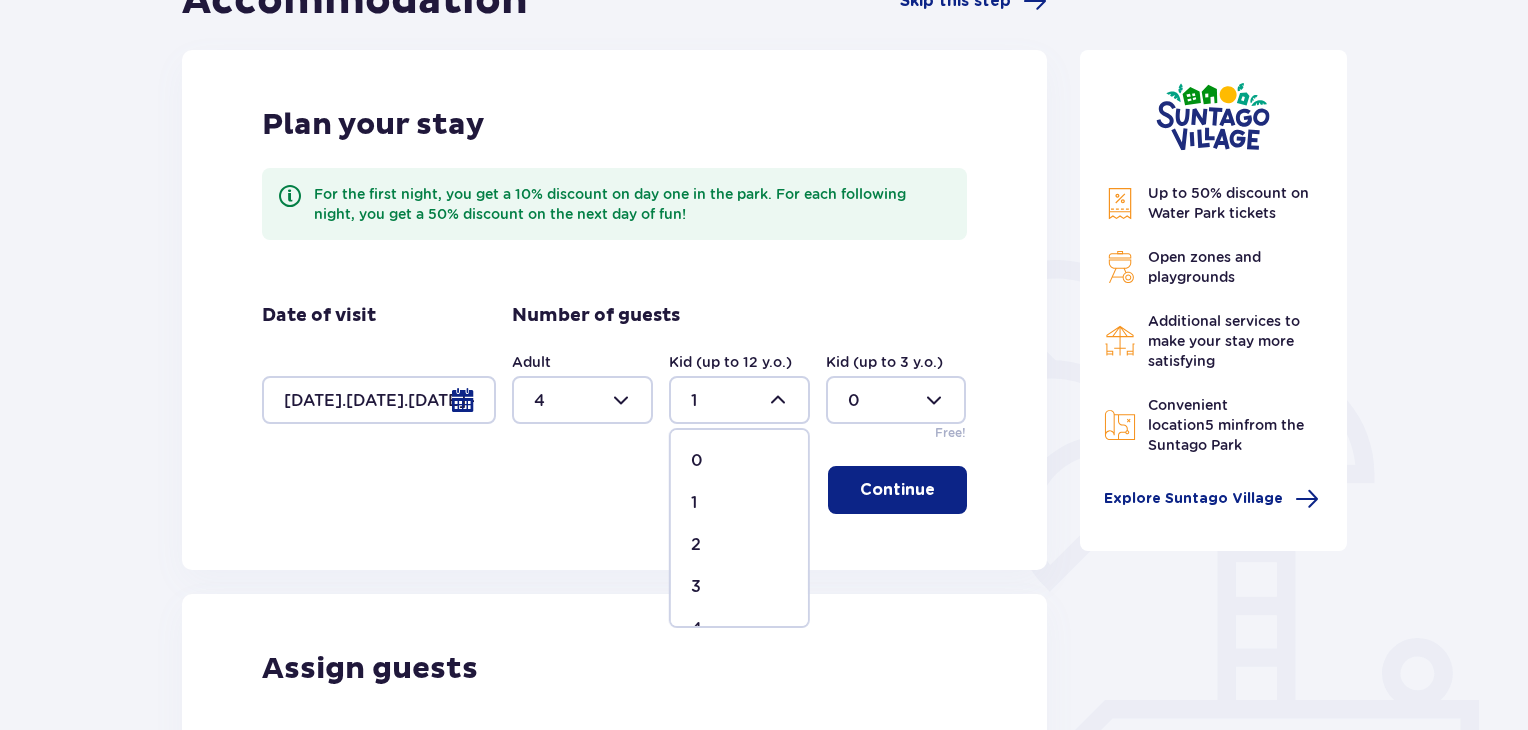 click on "0" at bounding box center [697, 461] 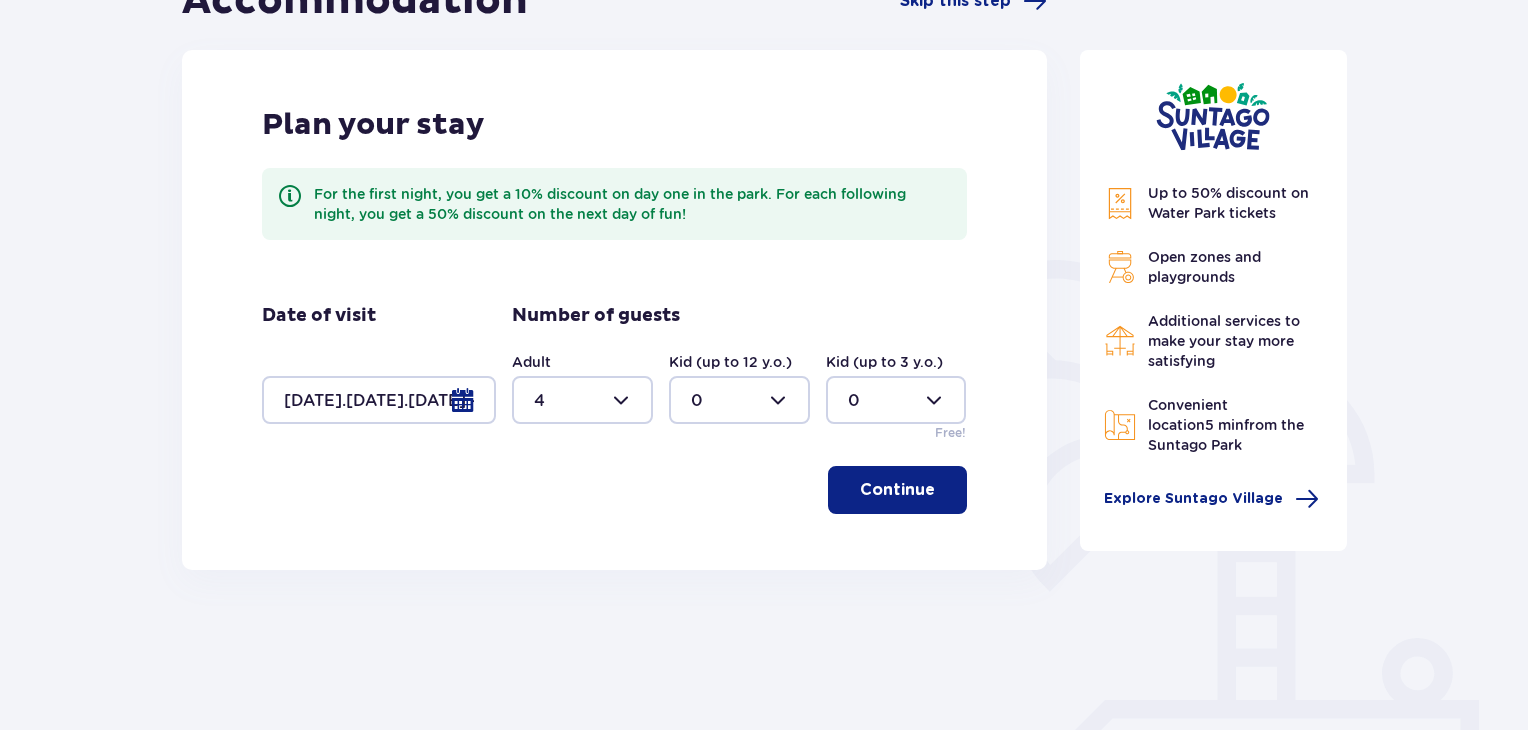 click on "Continue" at bounding box center [897, 490] 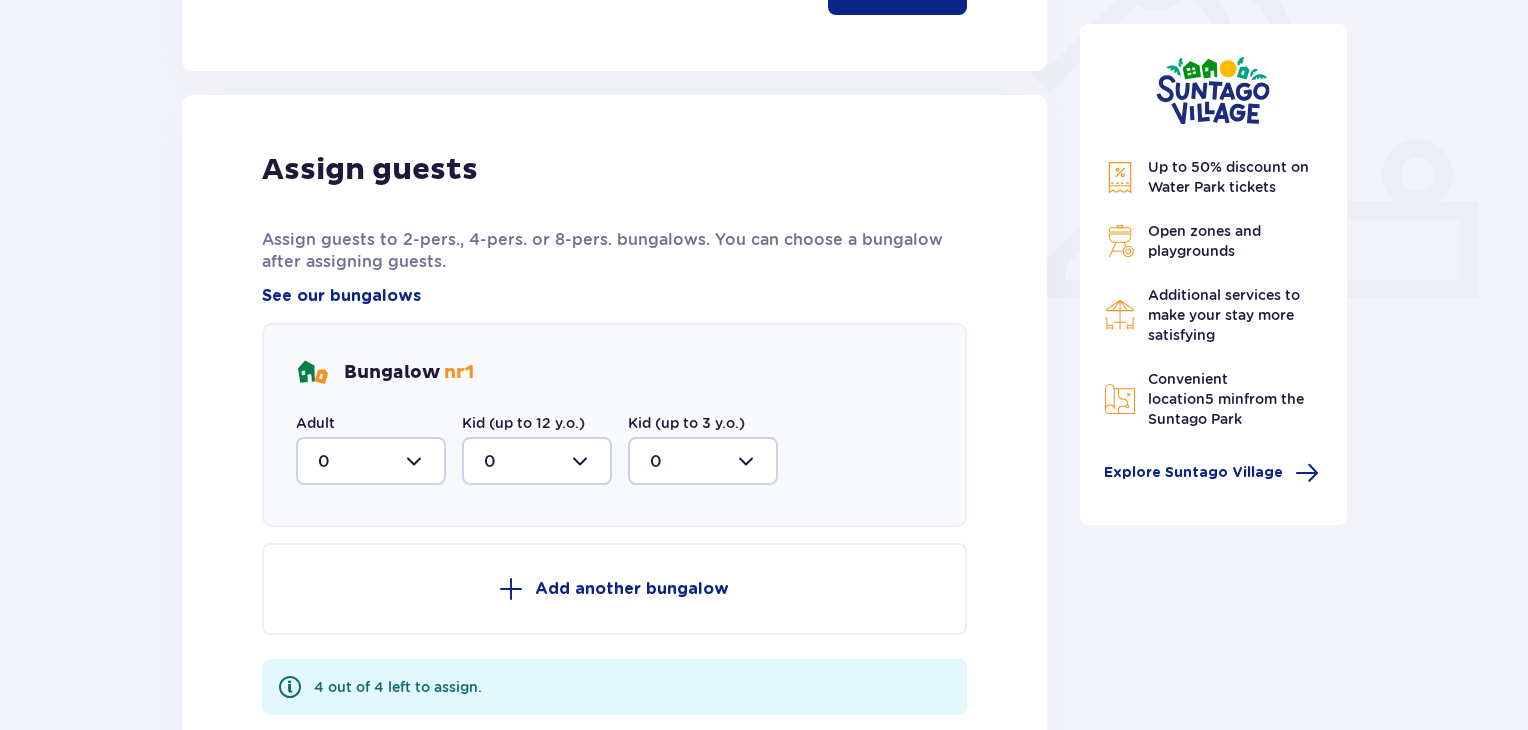 scroll, scrollTop: 806, scrollLeft: 0, axis: vertical 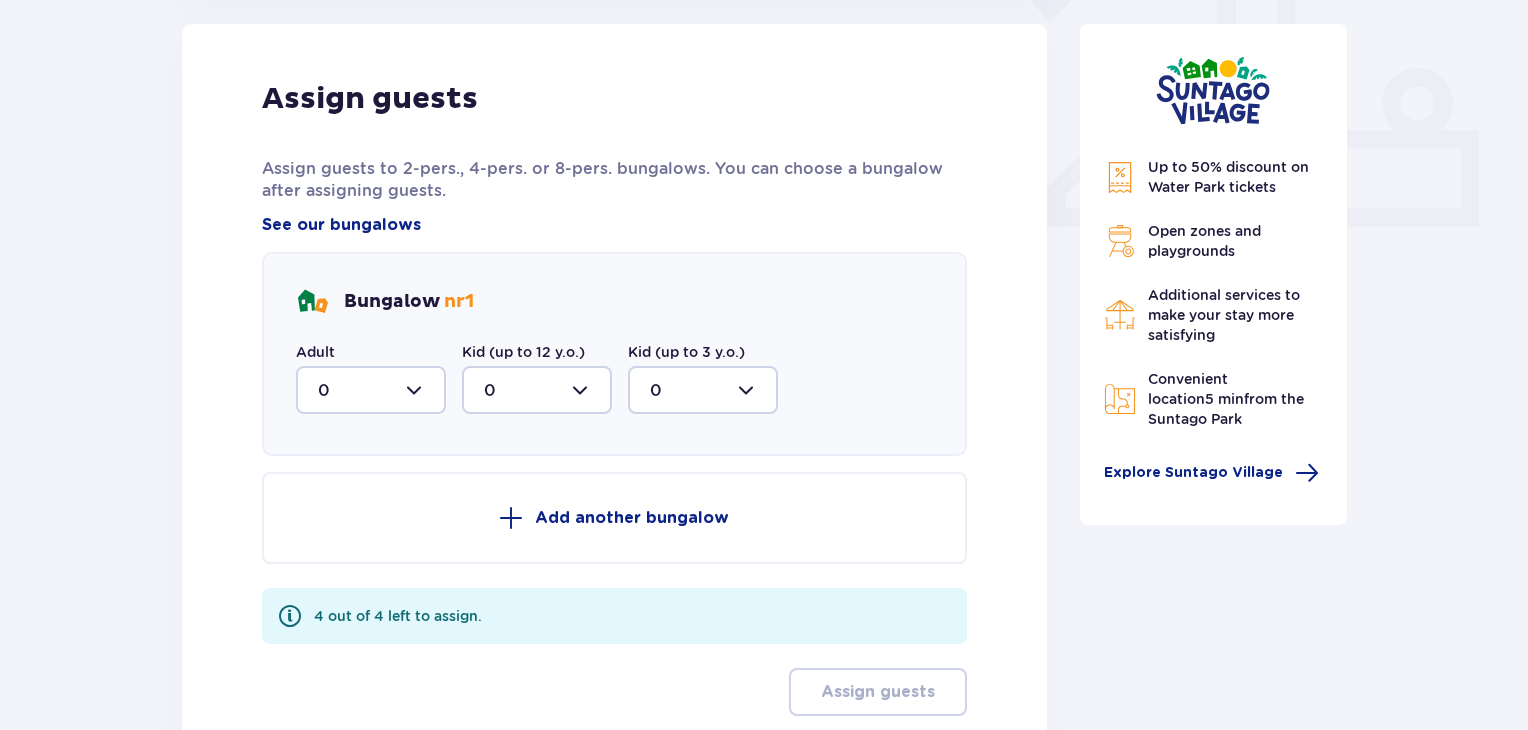 click at bounding box center (371, 390) 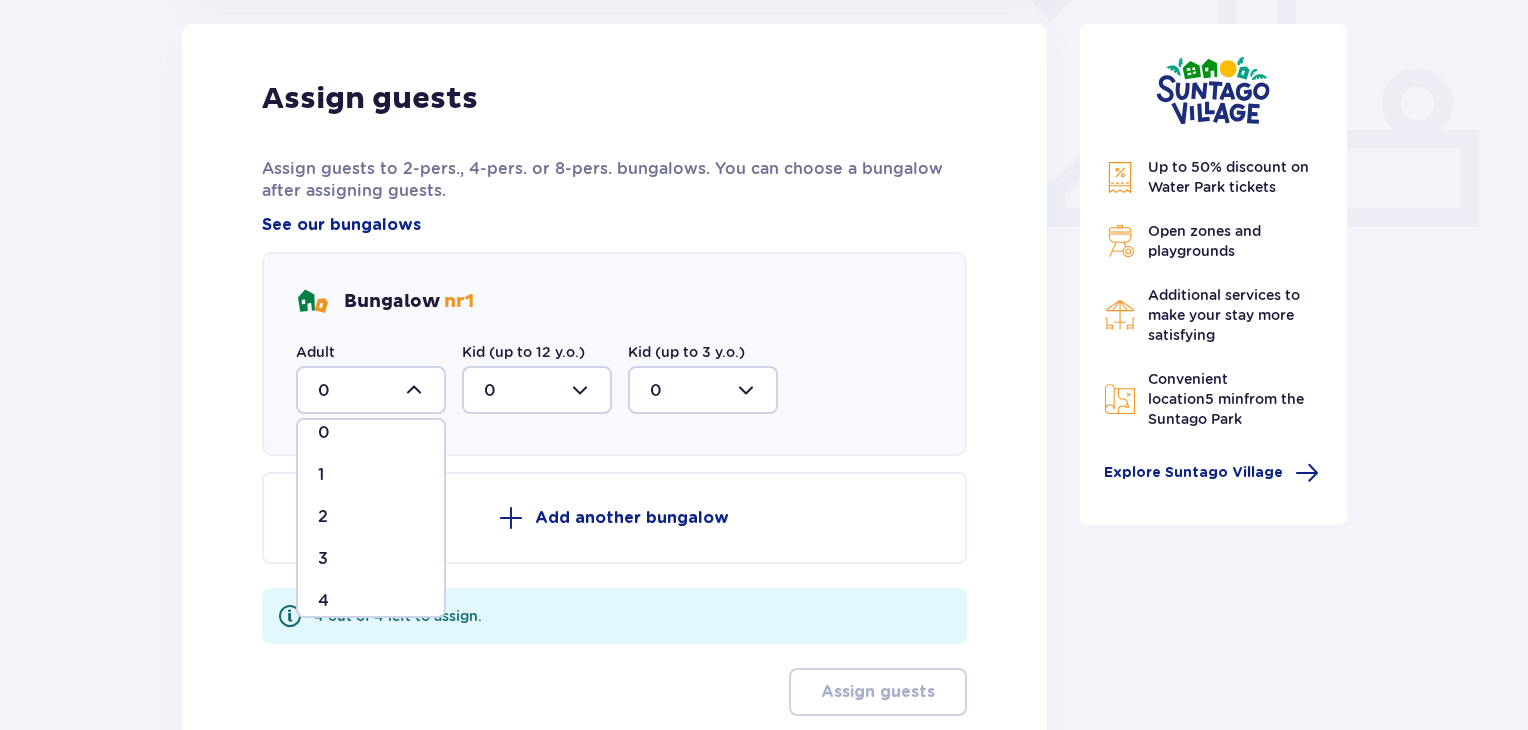 scroll, scrollTop: 32, scrollLeft: 0, axis: vertical 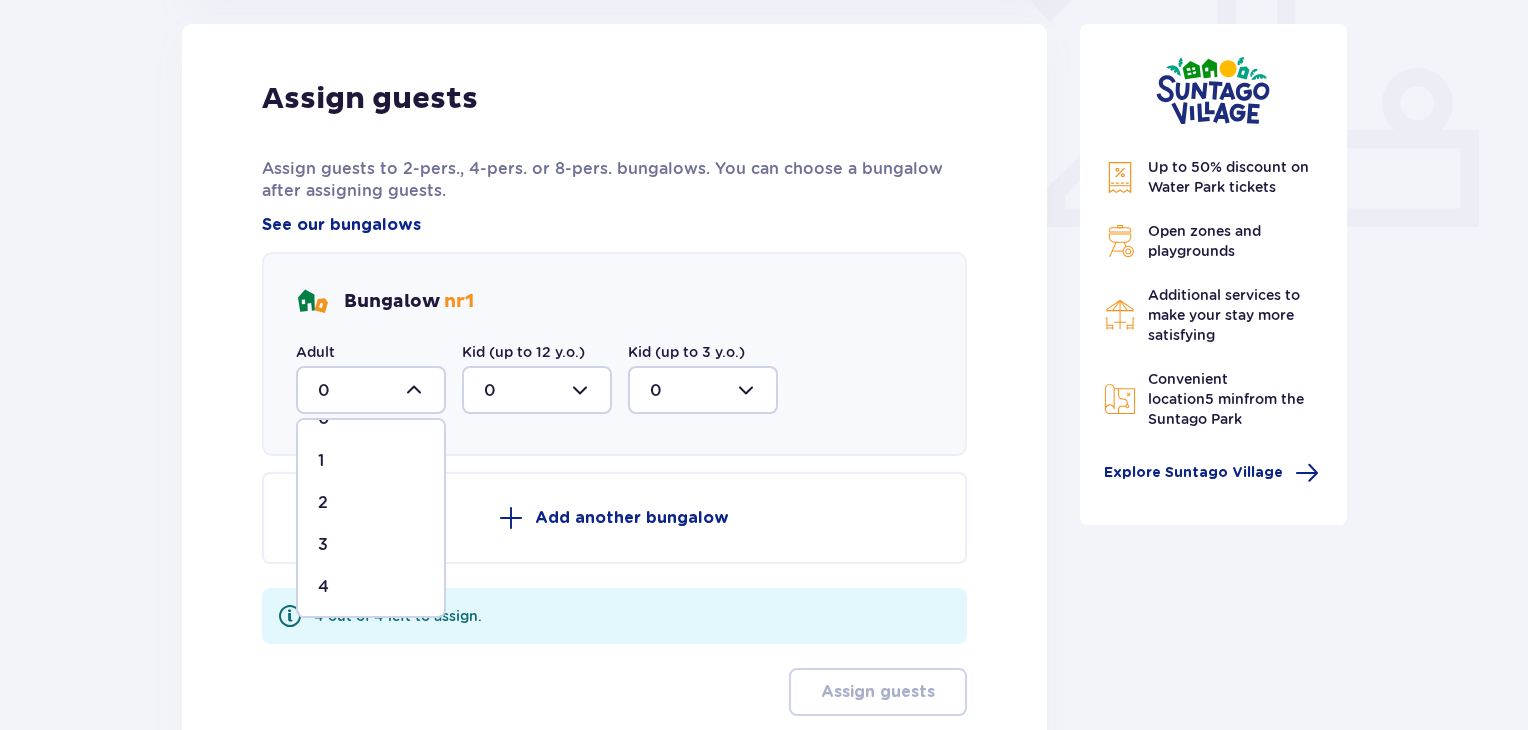click on "4" at bounding box center [371, 587] 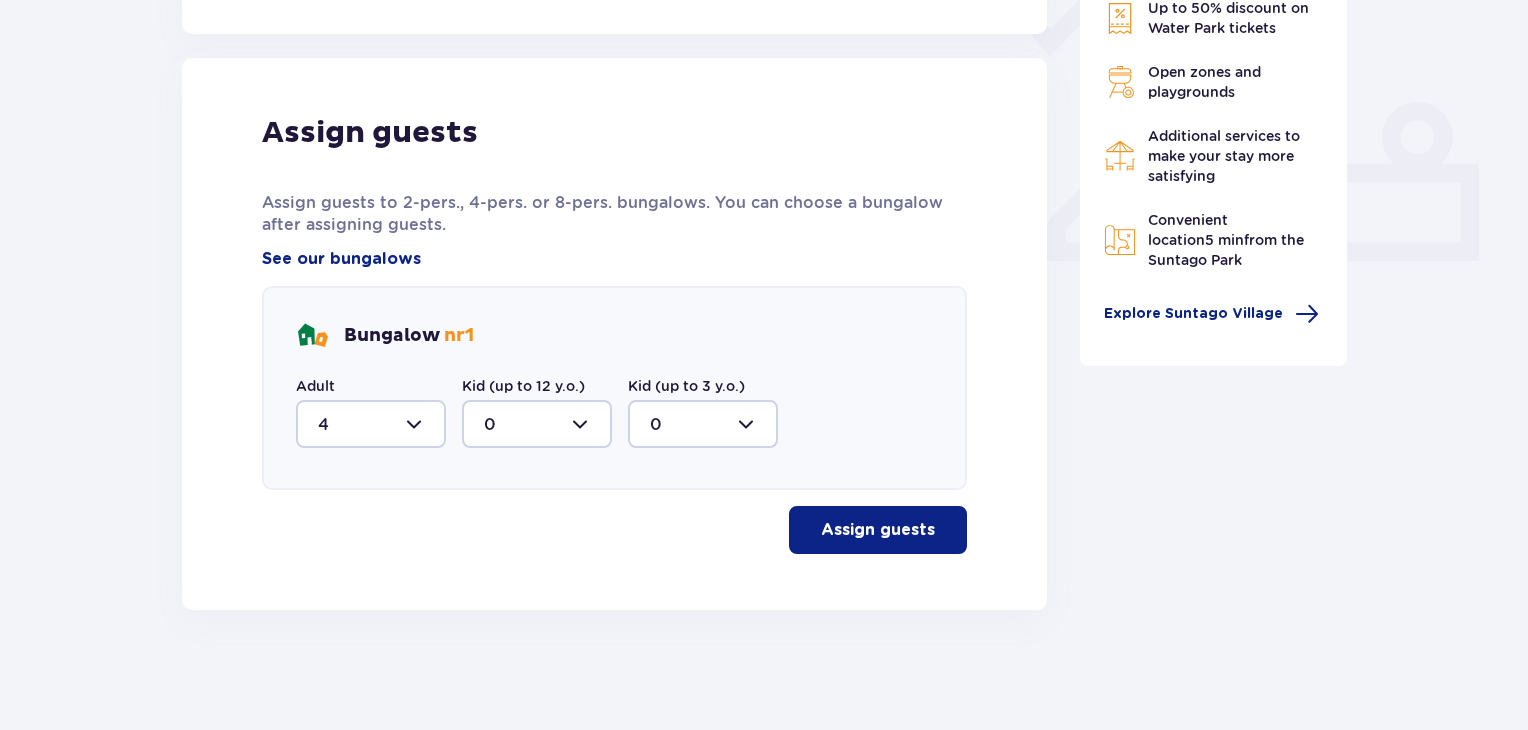 click on "Assign guests" at bounding box center (878, 530) 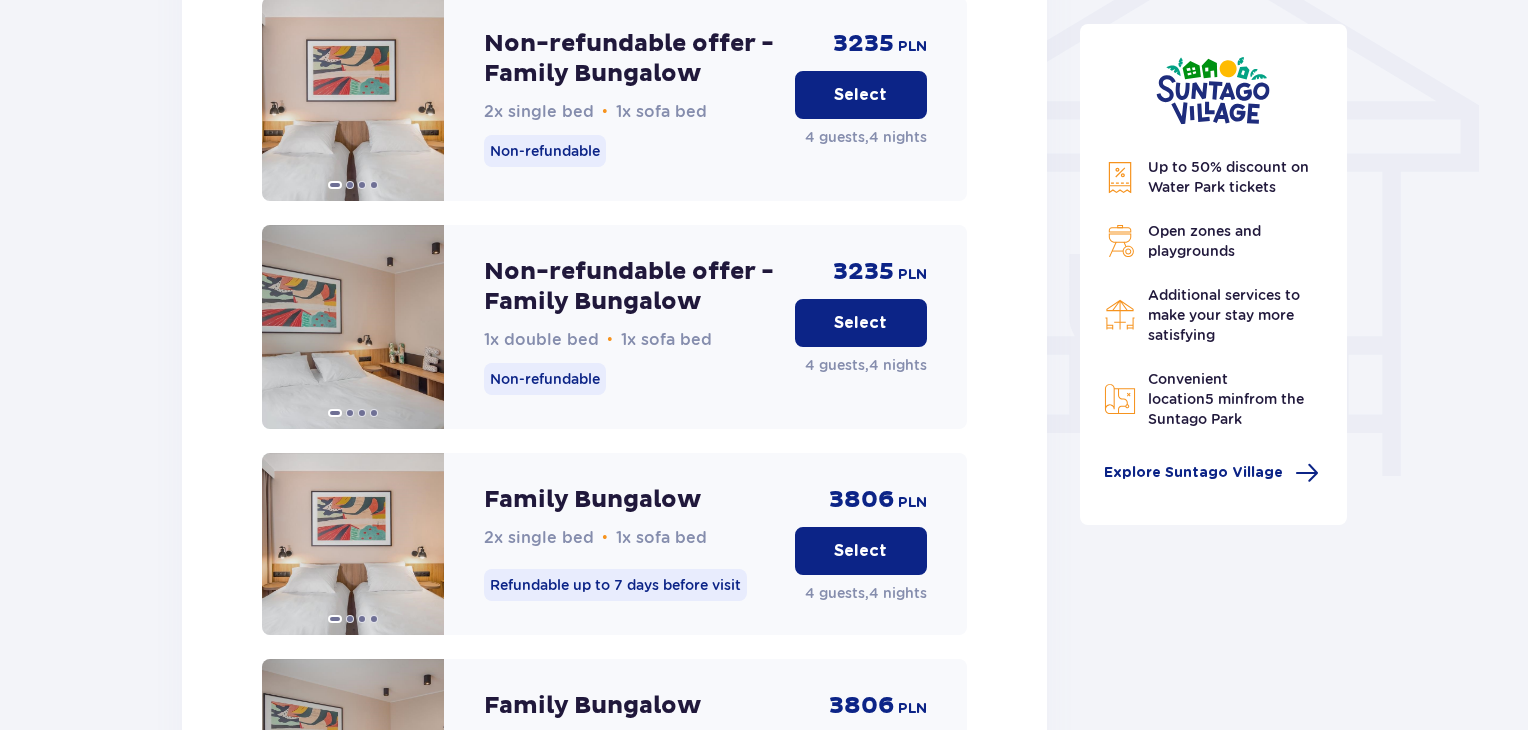scroll, scrollTop: 1581, scrollLeft: 0, axis: vertical 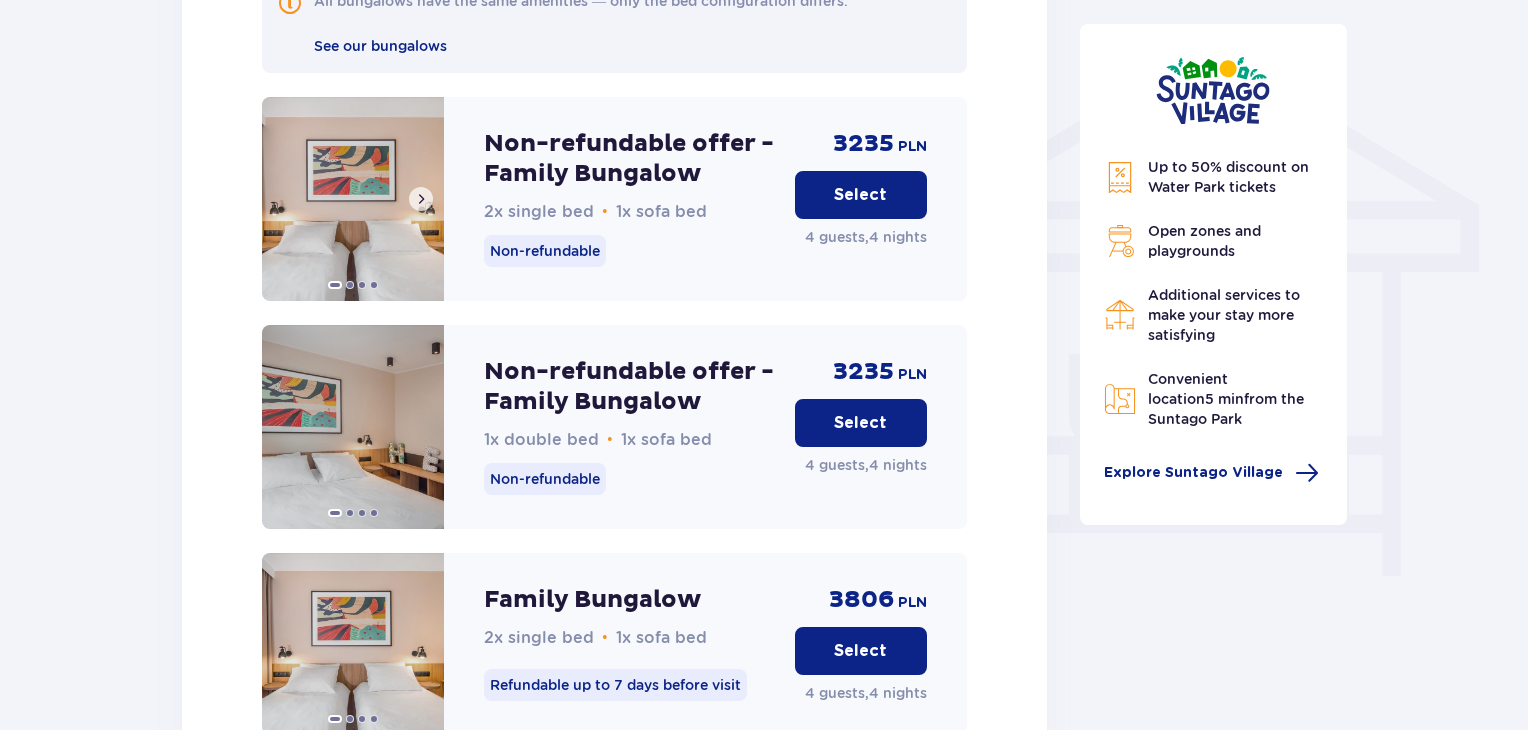 click at bounding box center [353, 199] 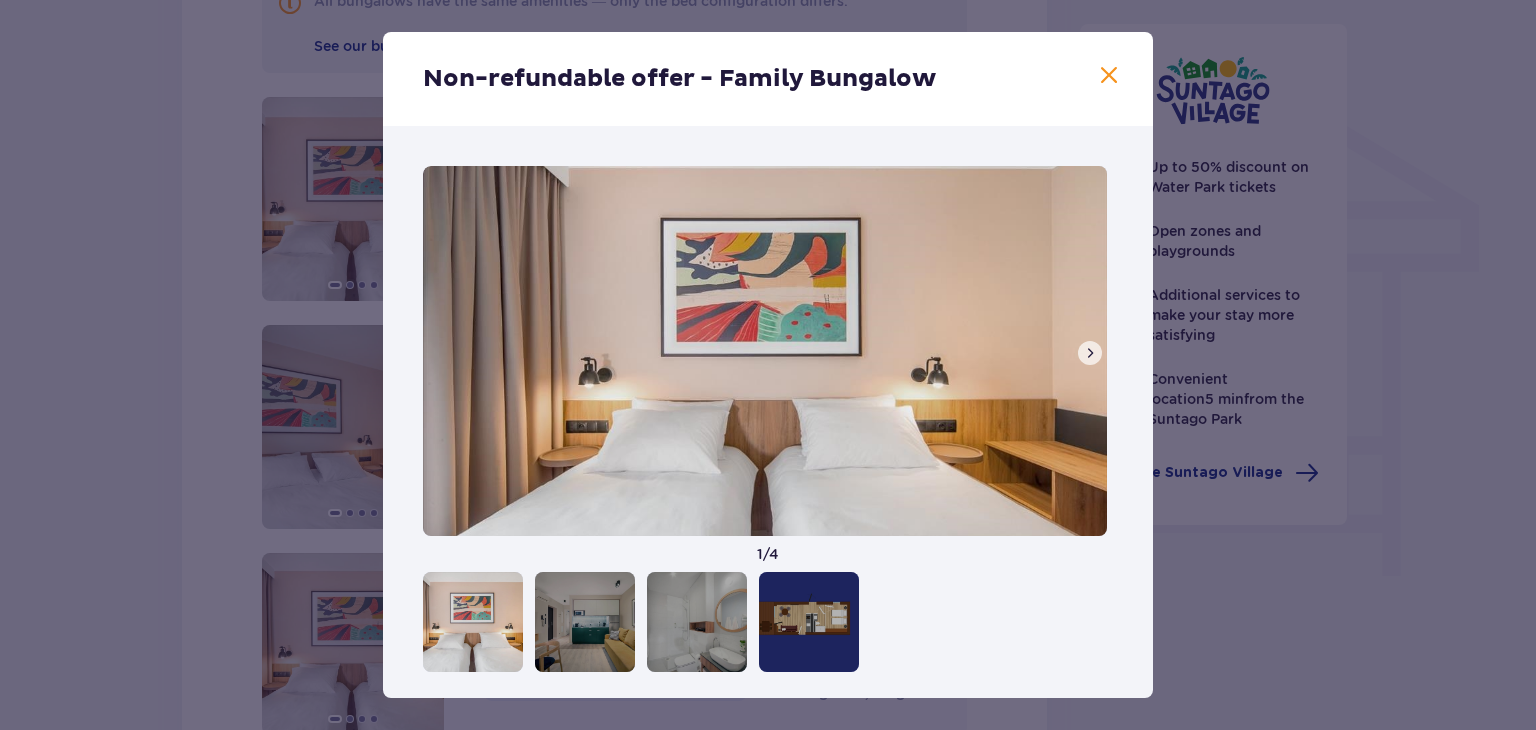click at bounding box center (1090, 353) 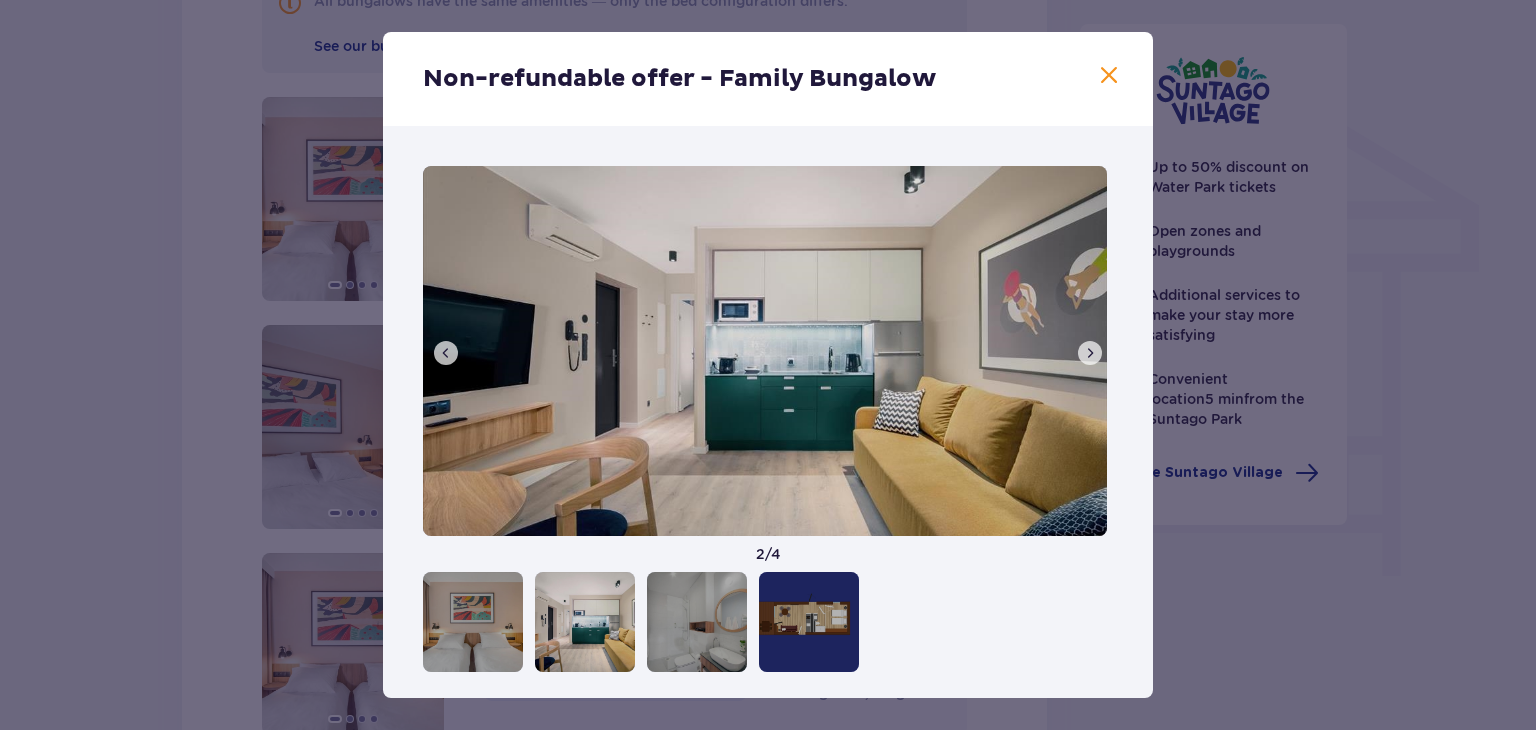click at bounding box center (1090, 353) 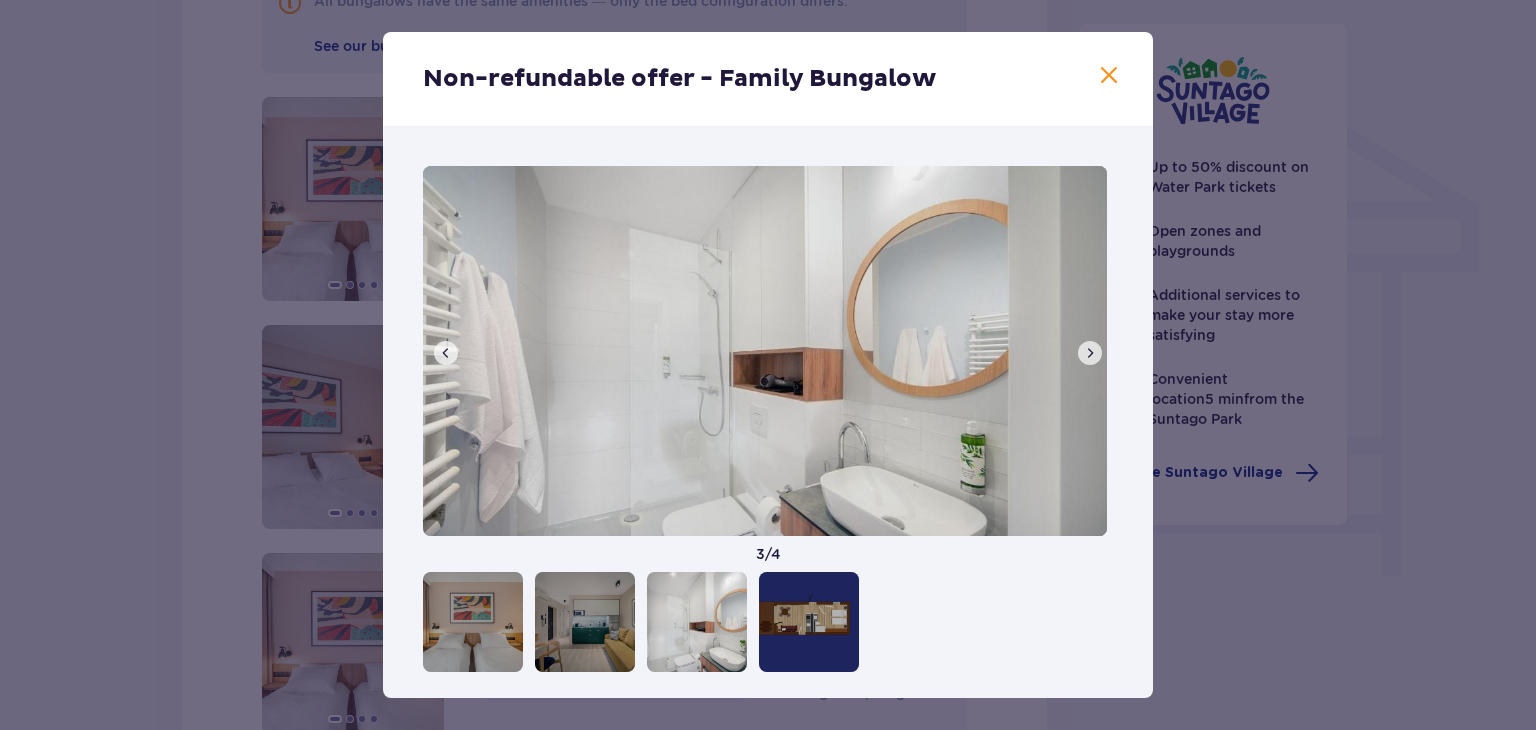 click at bounding box center (1090, 353) 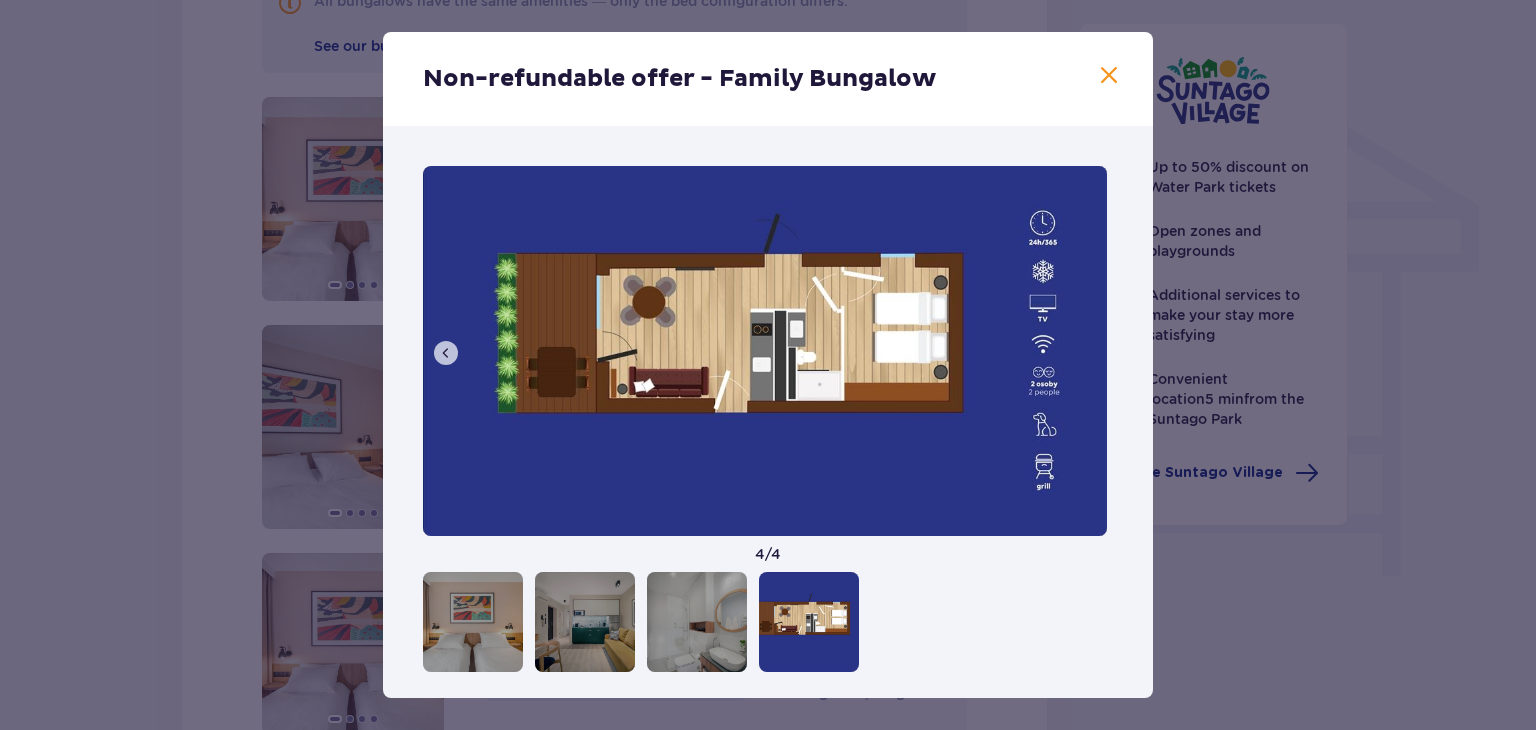 click at bounding box center [765, 351] 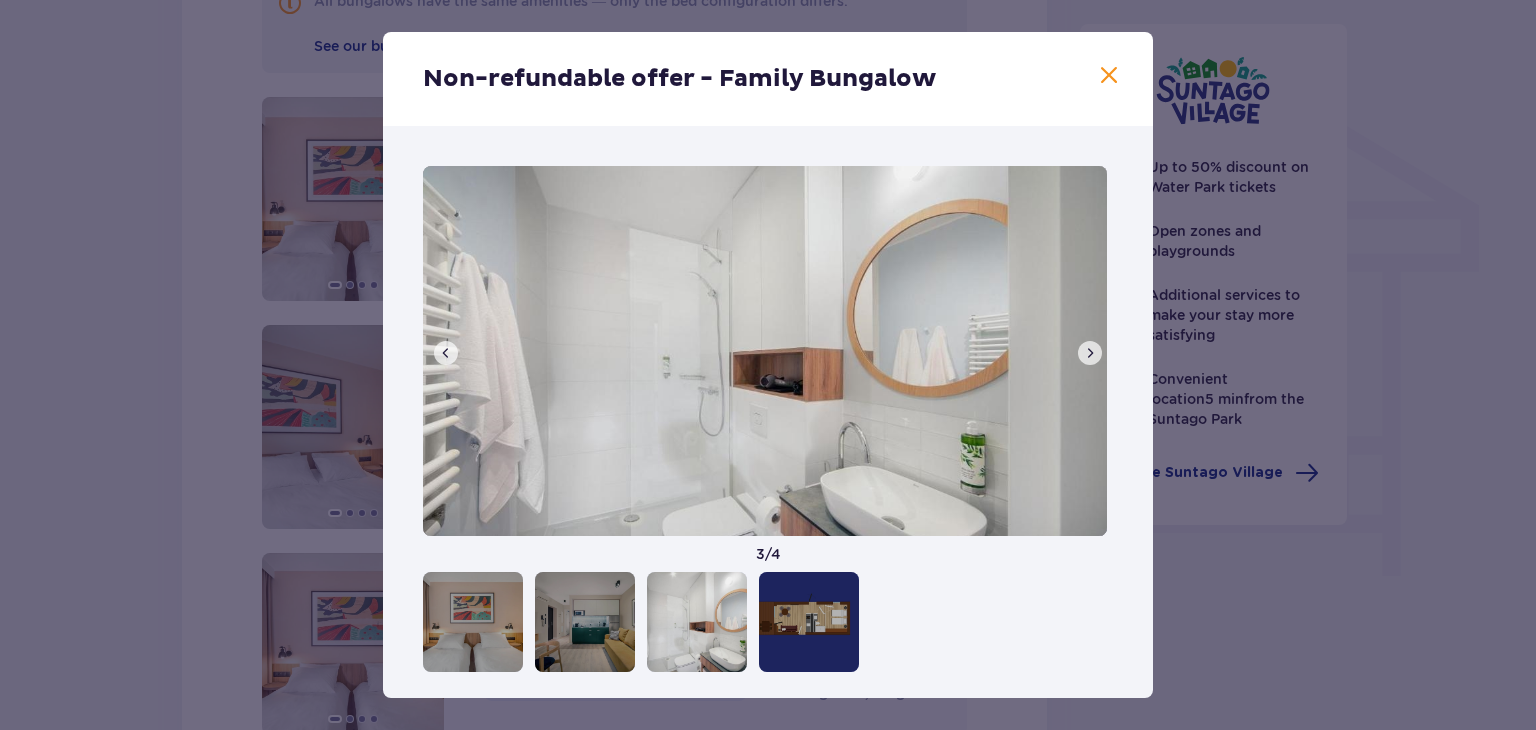 click at bounding box center [446, 353] 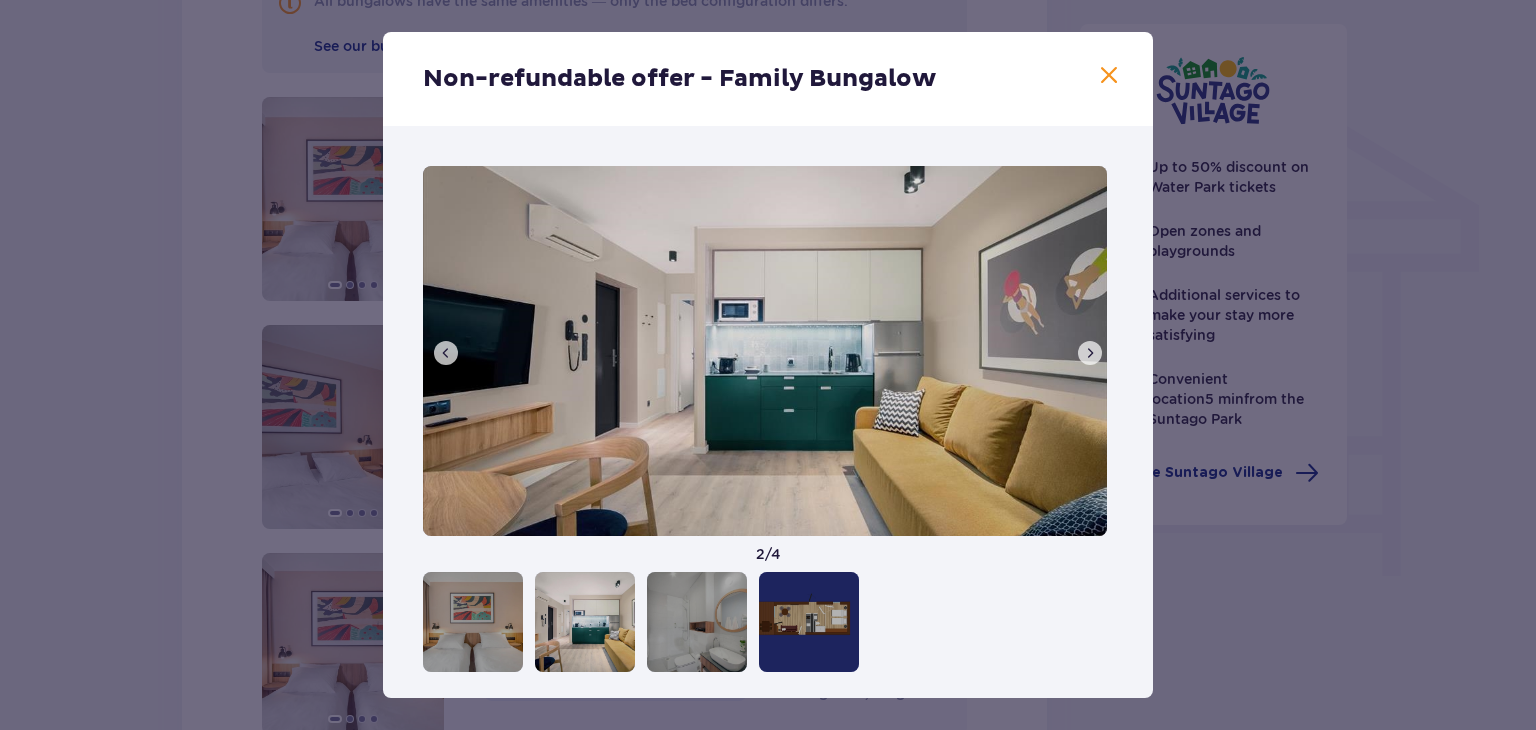 click at bounding box center [446, 353] 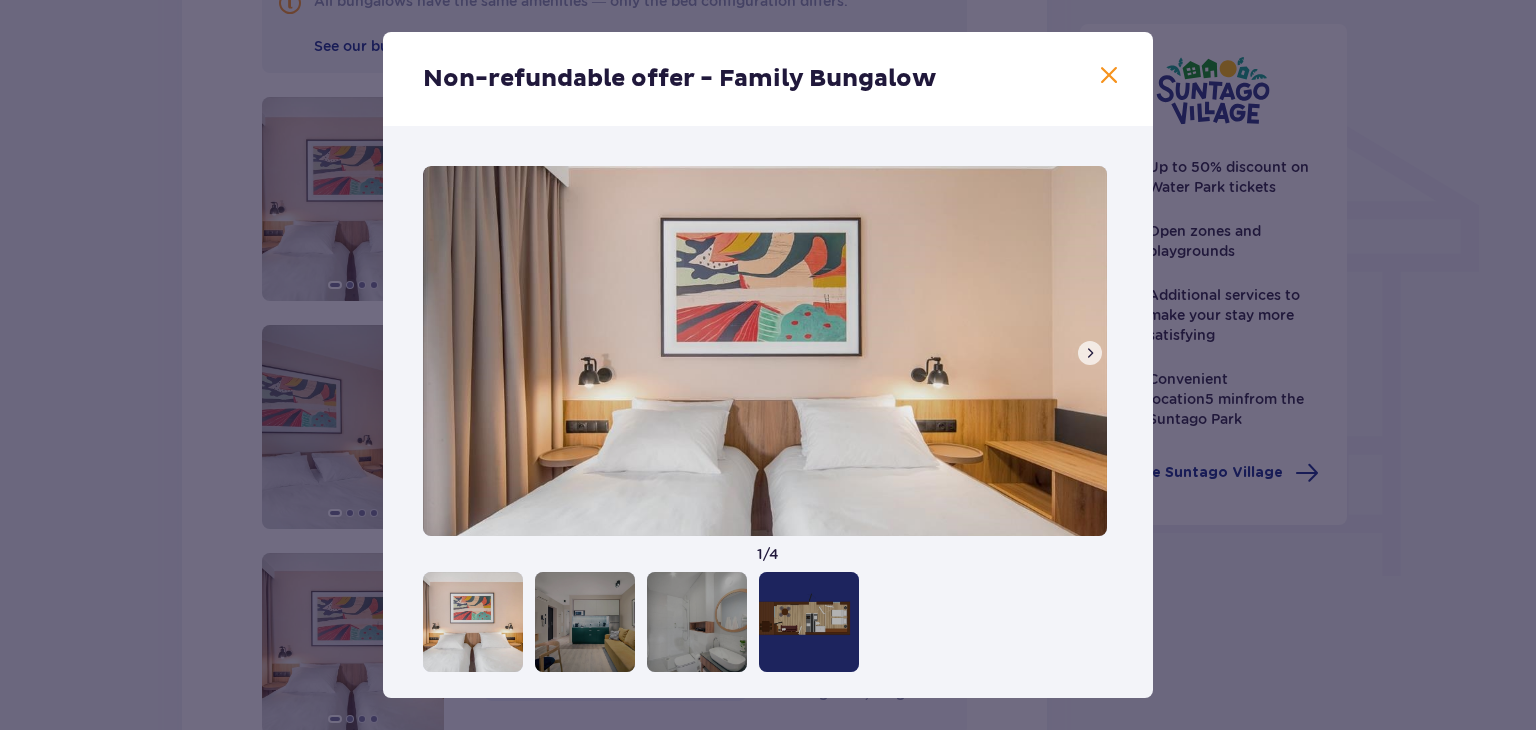 click at bounding box center (765, 351) 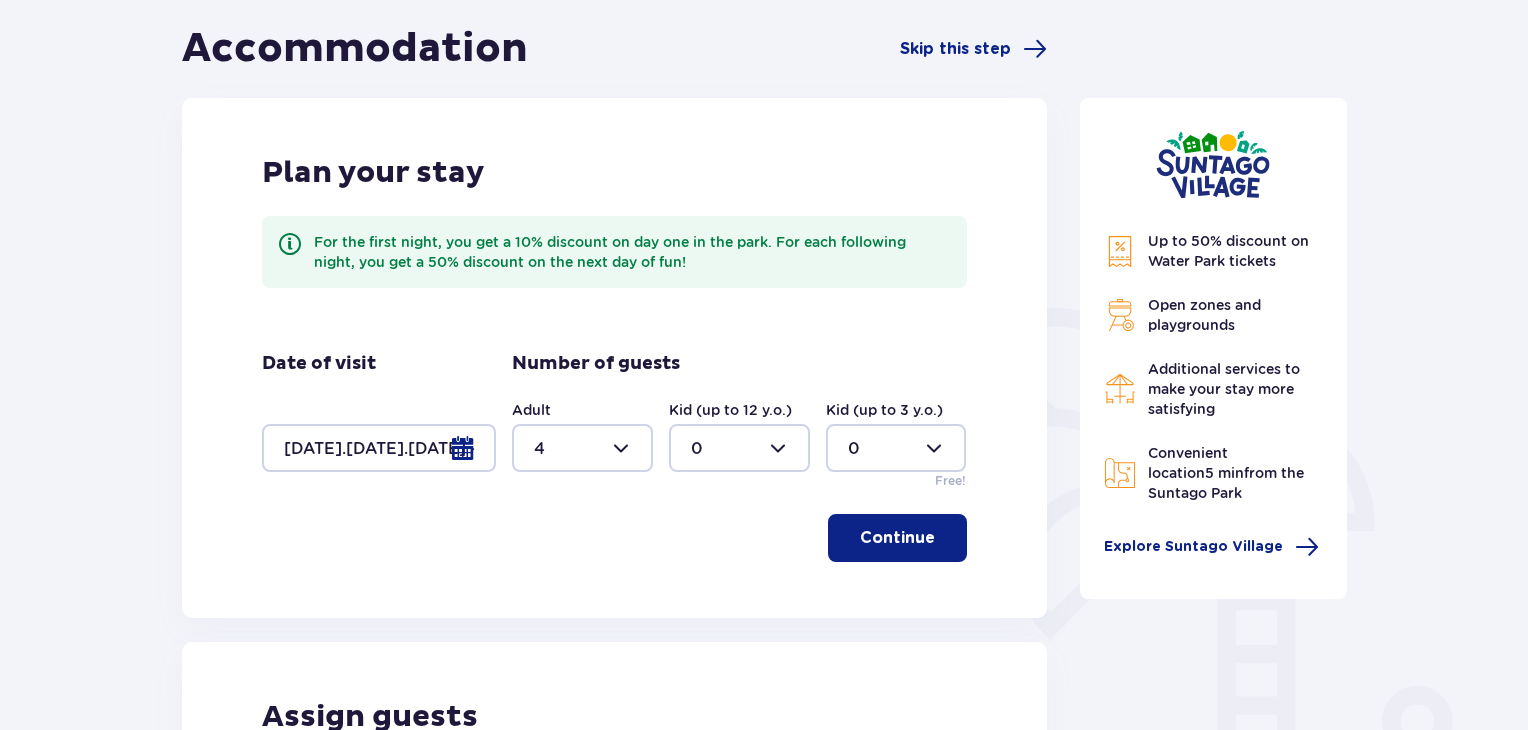 scroll, scrollTop: 200, scrollLeft: 0, axis: vertical 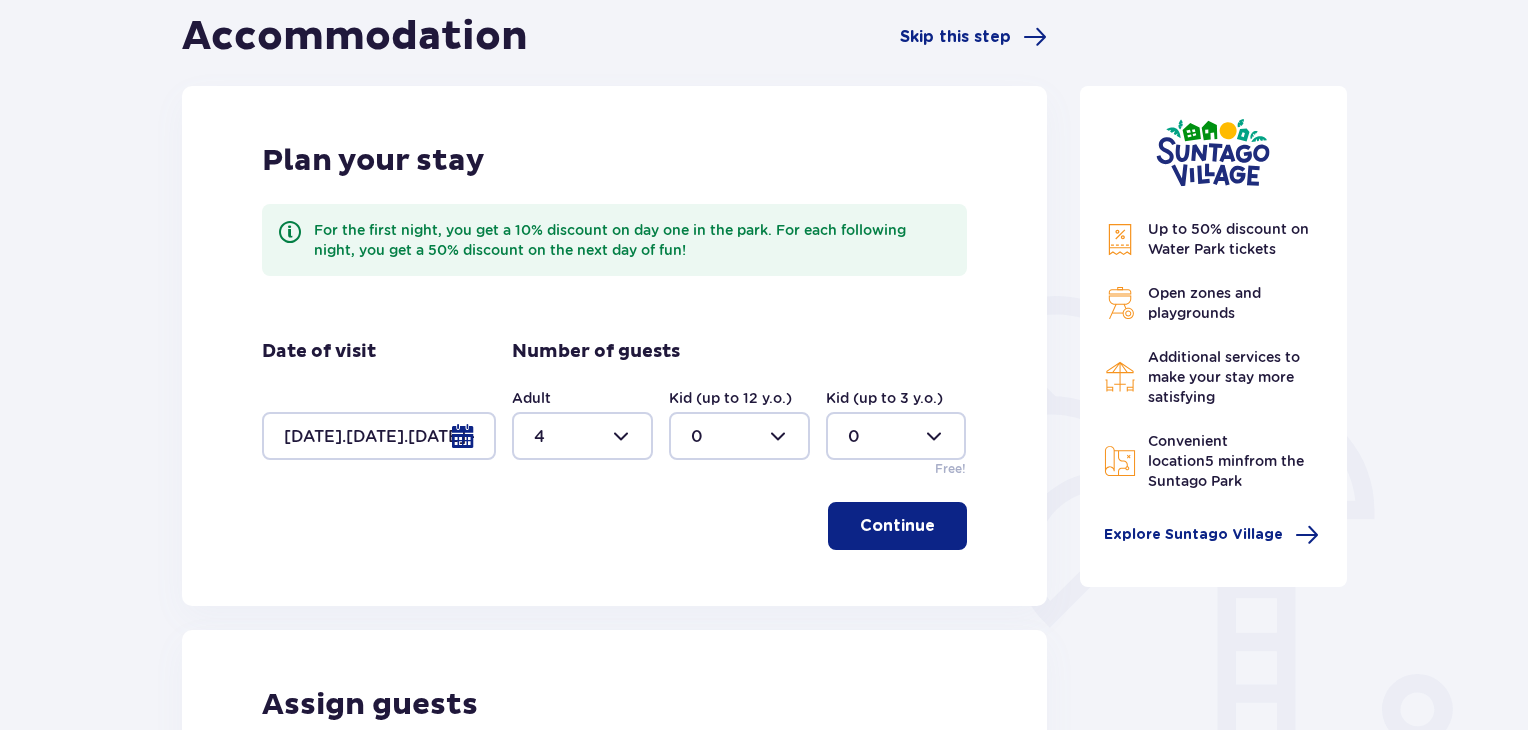 click at bounding box center (379, 436) 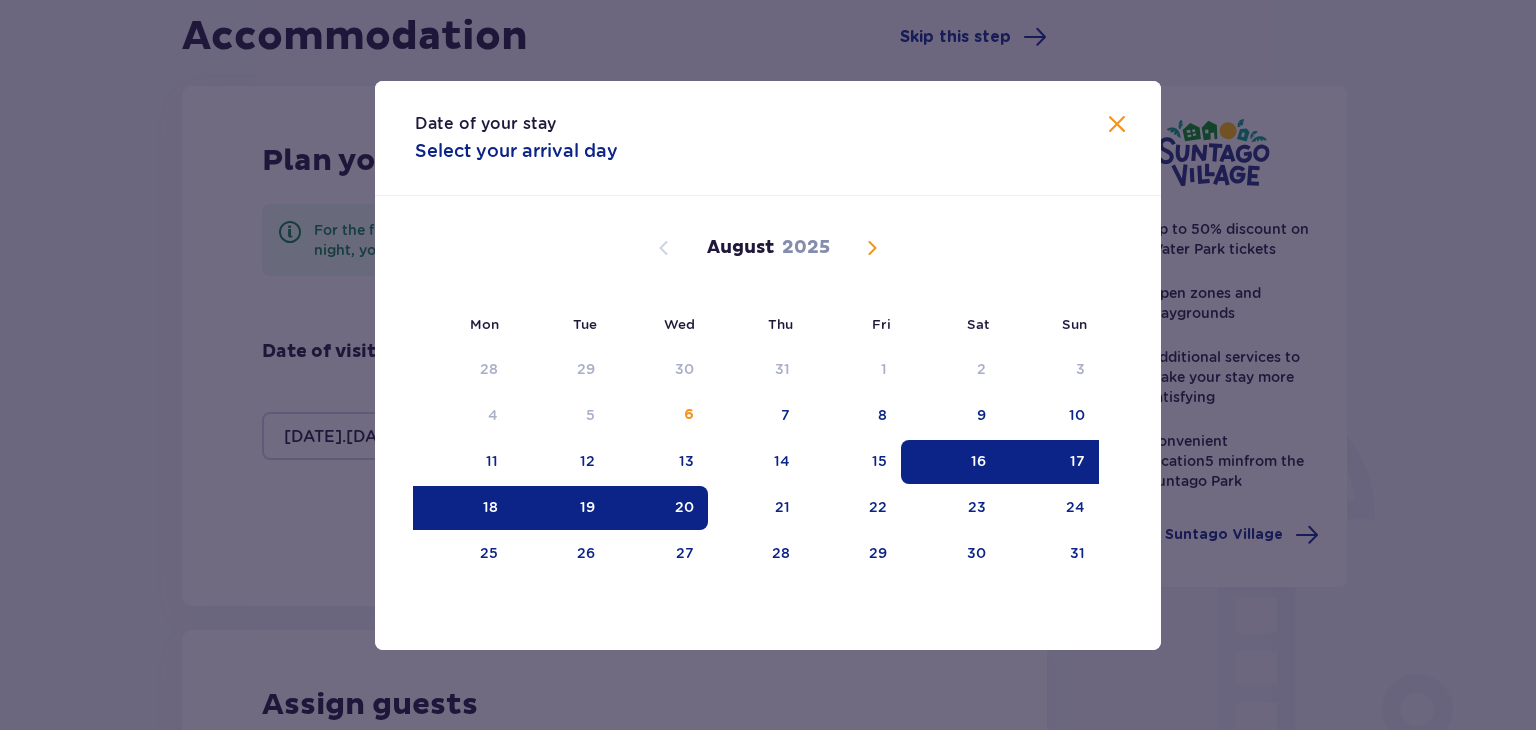 click on "17" at bounding box center (1077, 461) 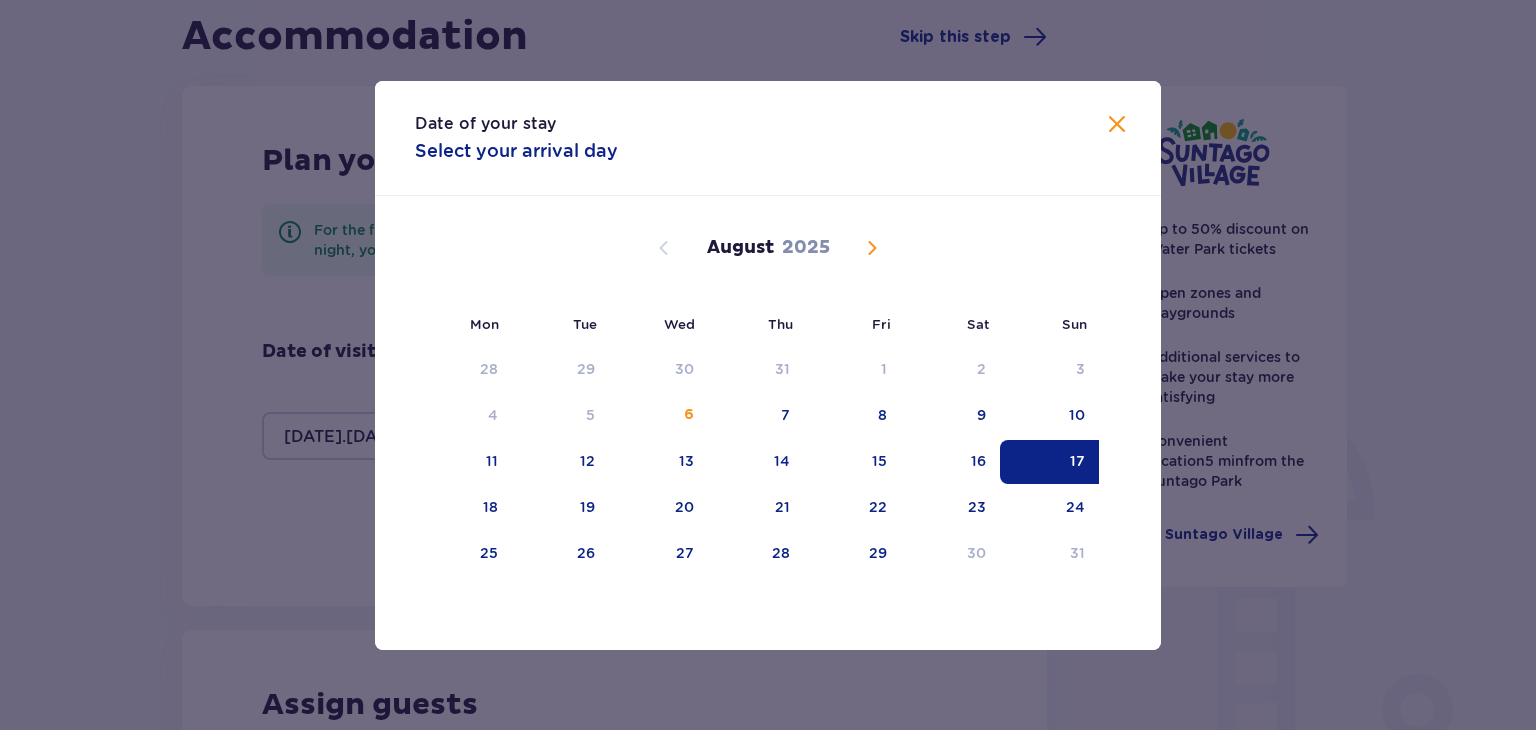 click on "17" at bounding box center [1049, 462] 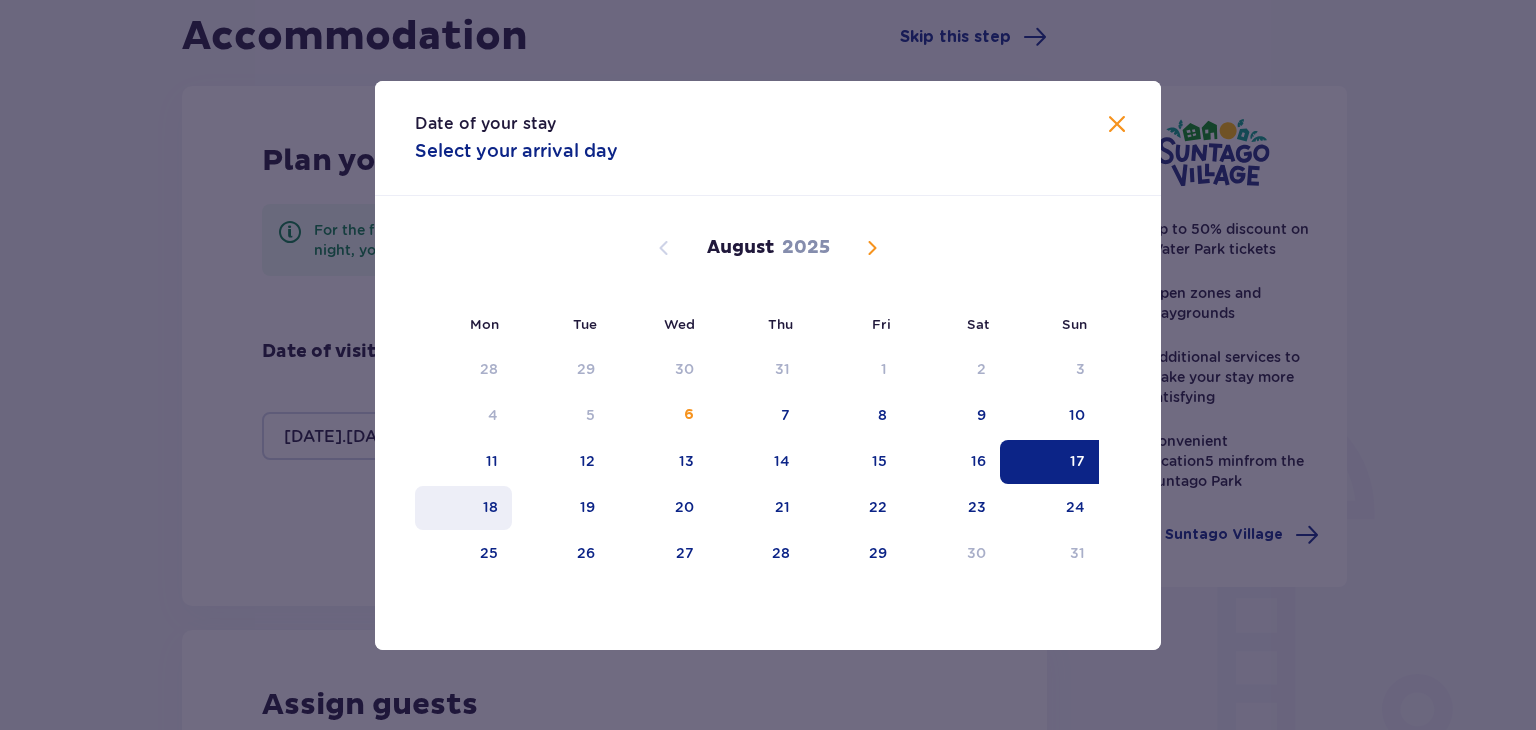 click on "18" at bounding box center (490, 507) 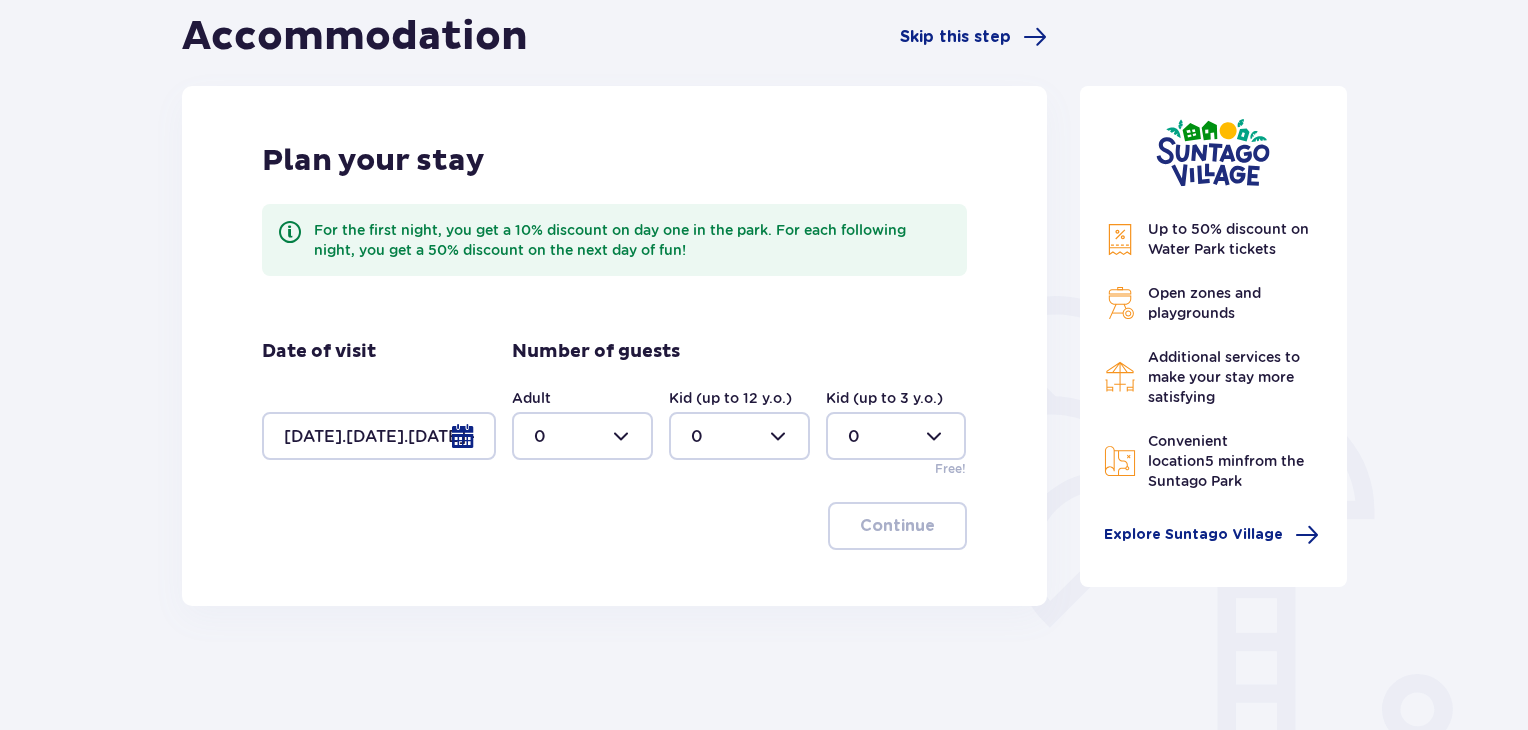 click at bounding box center [379, 436] 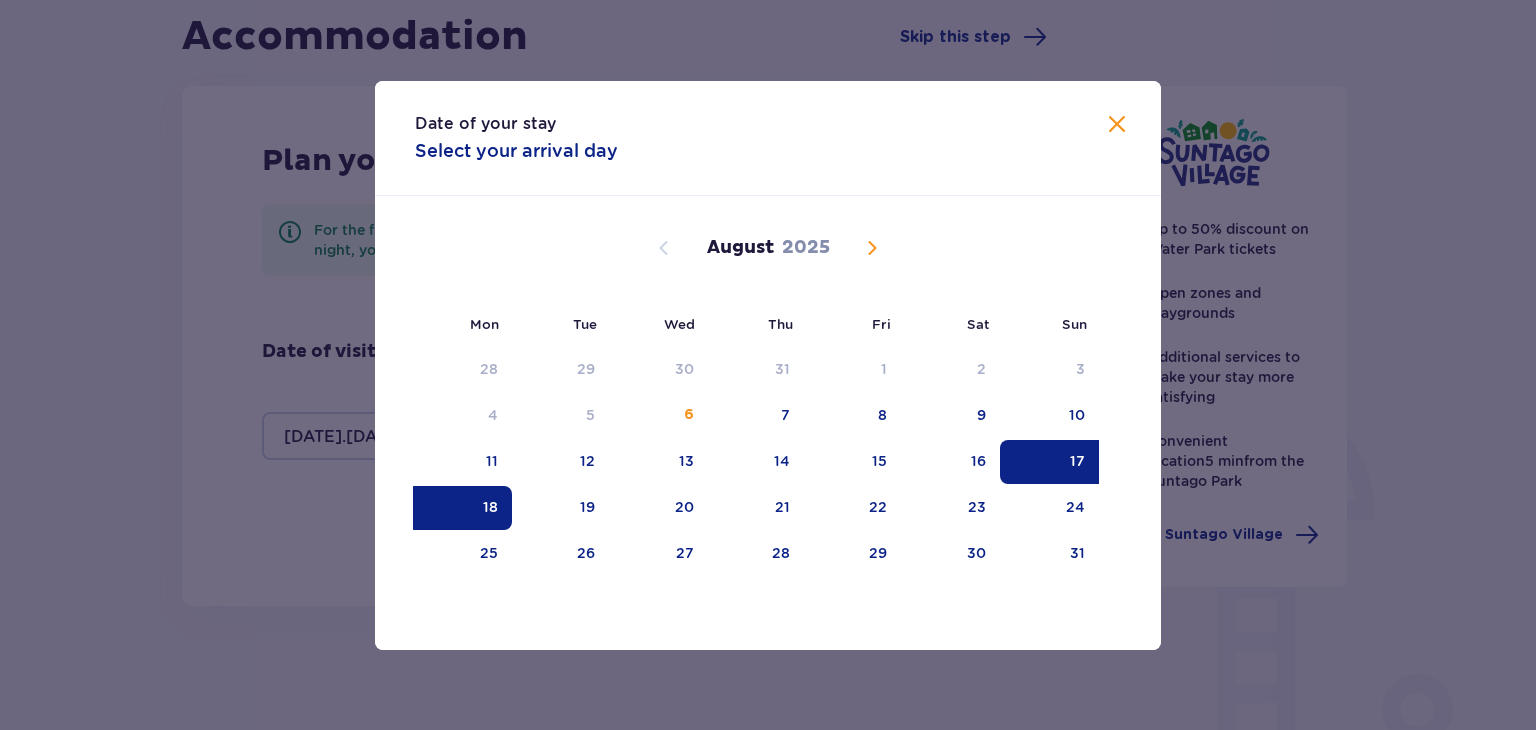 click on "17" at bounding box center (1049, 462) 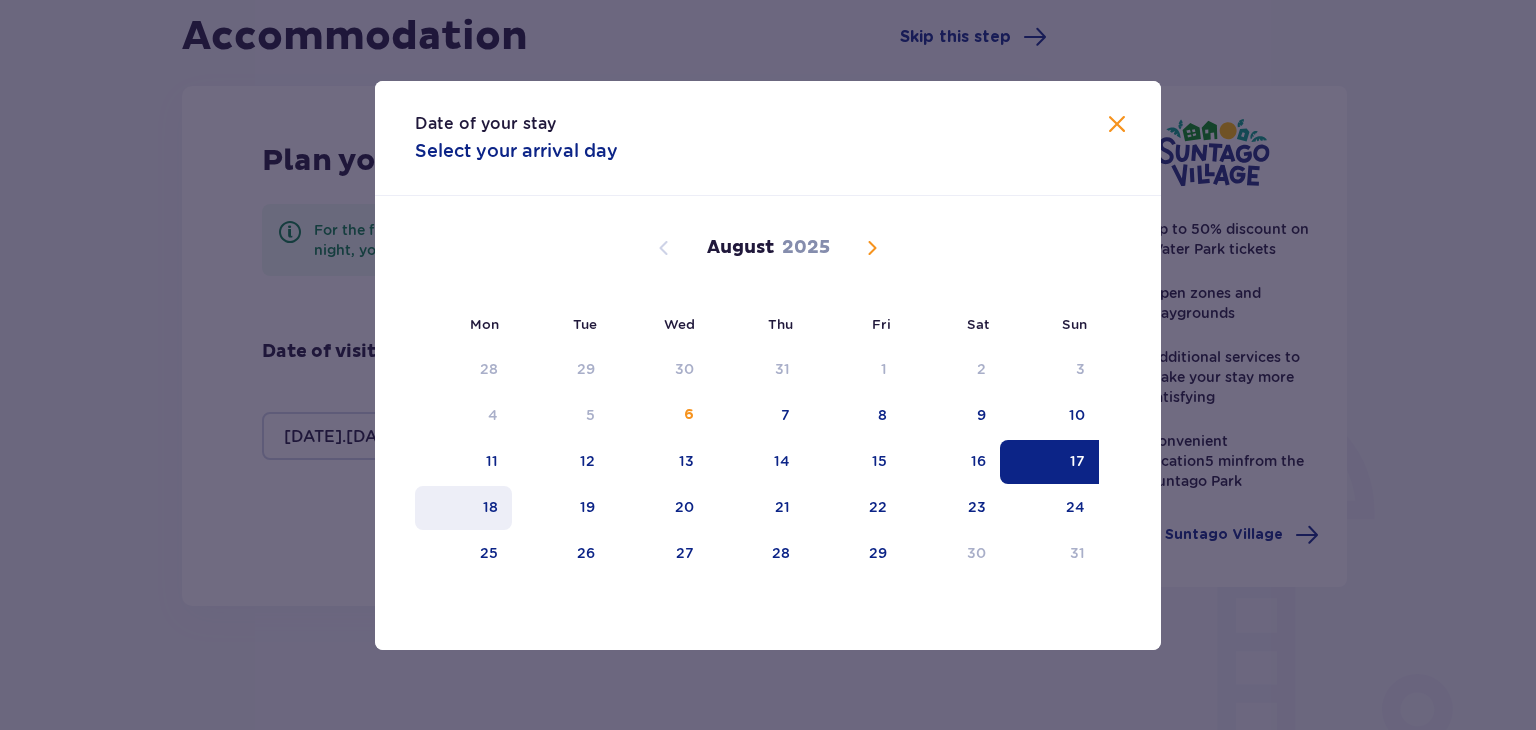 click on "18" at bounding box center (463, 508) 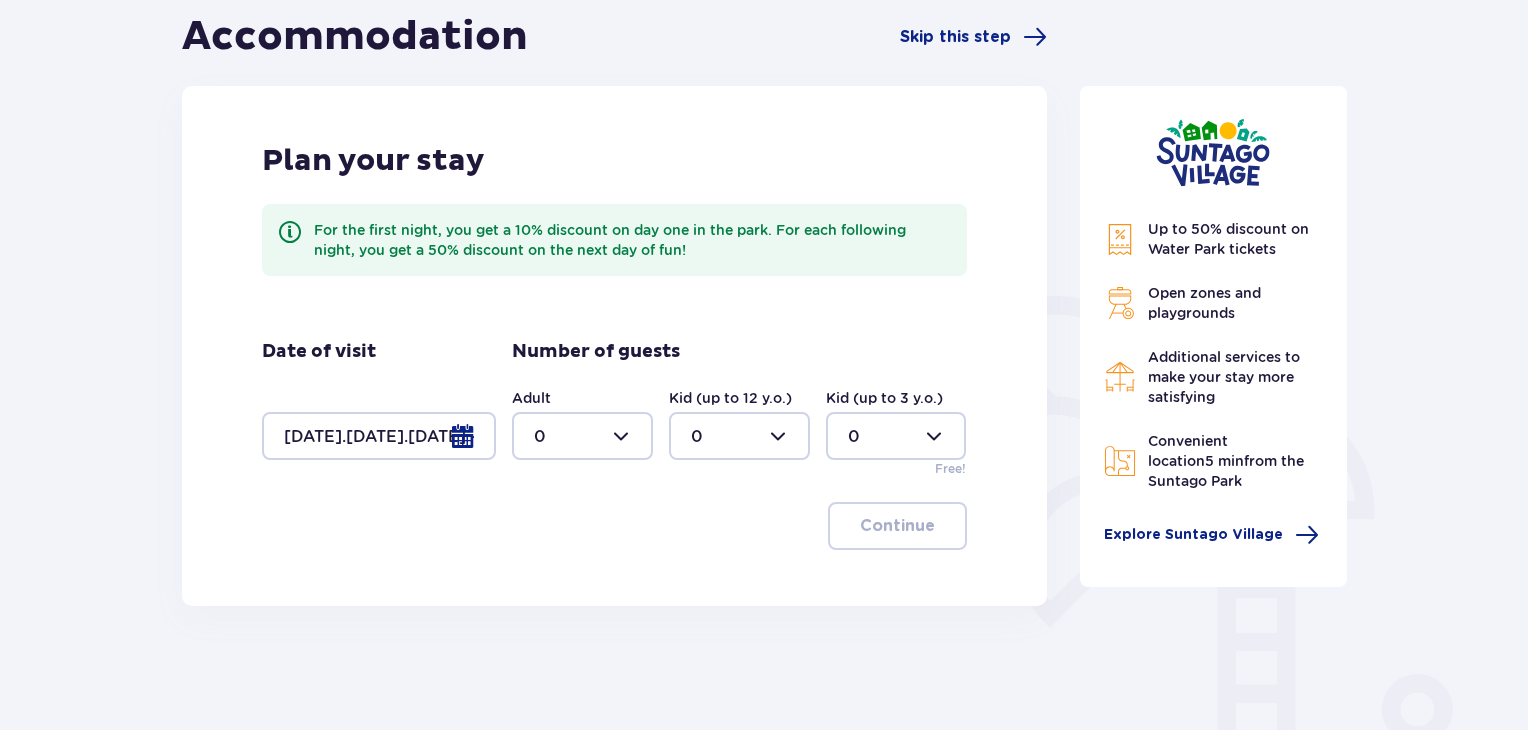 click at bounding box center (582, 436) 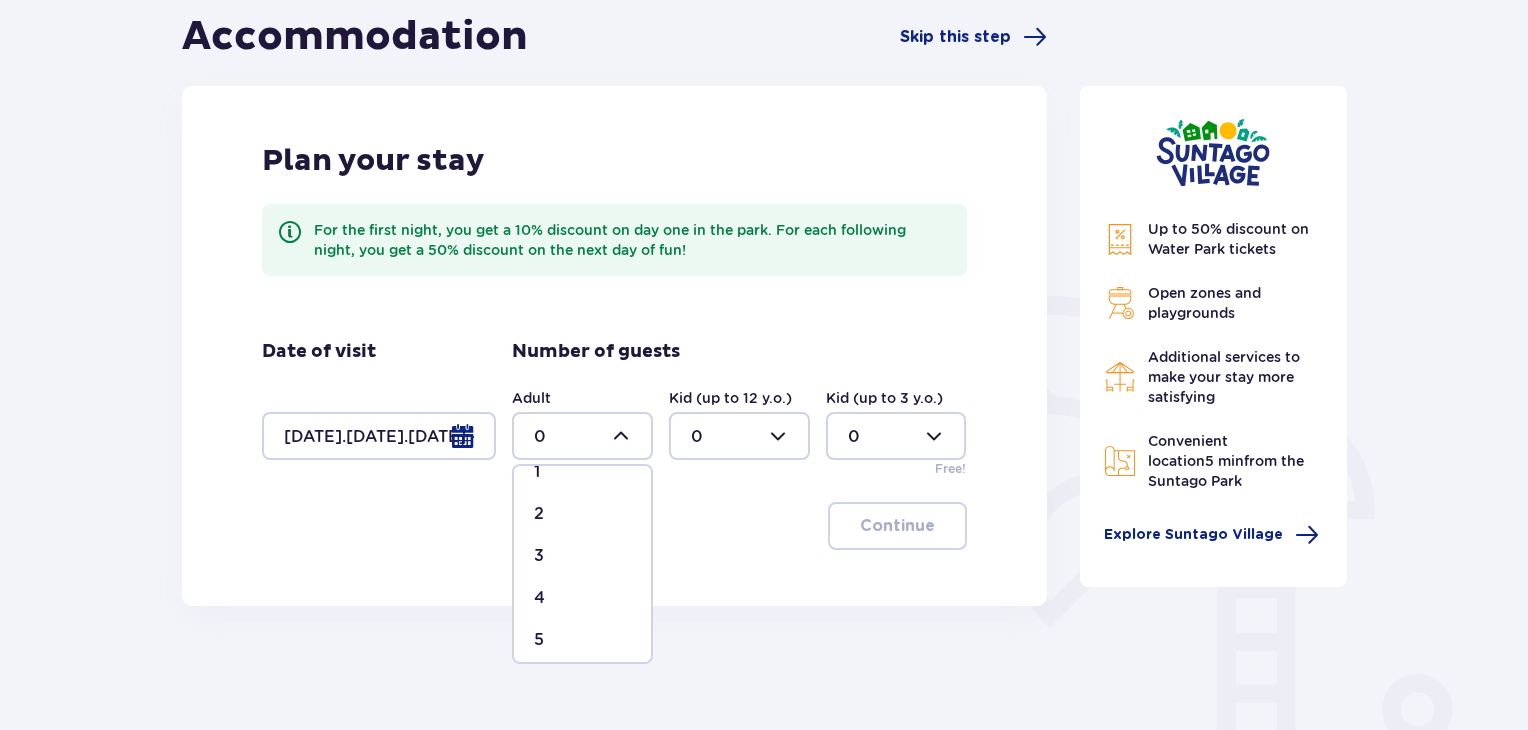 scroll, scrollTop: 100, scrollLeft: 0, axis: vertical 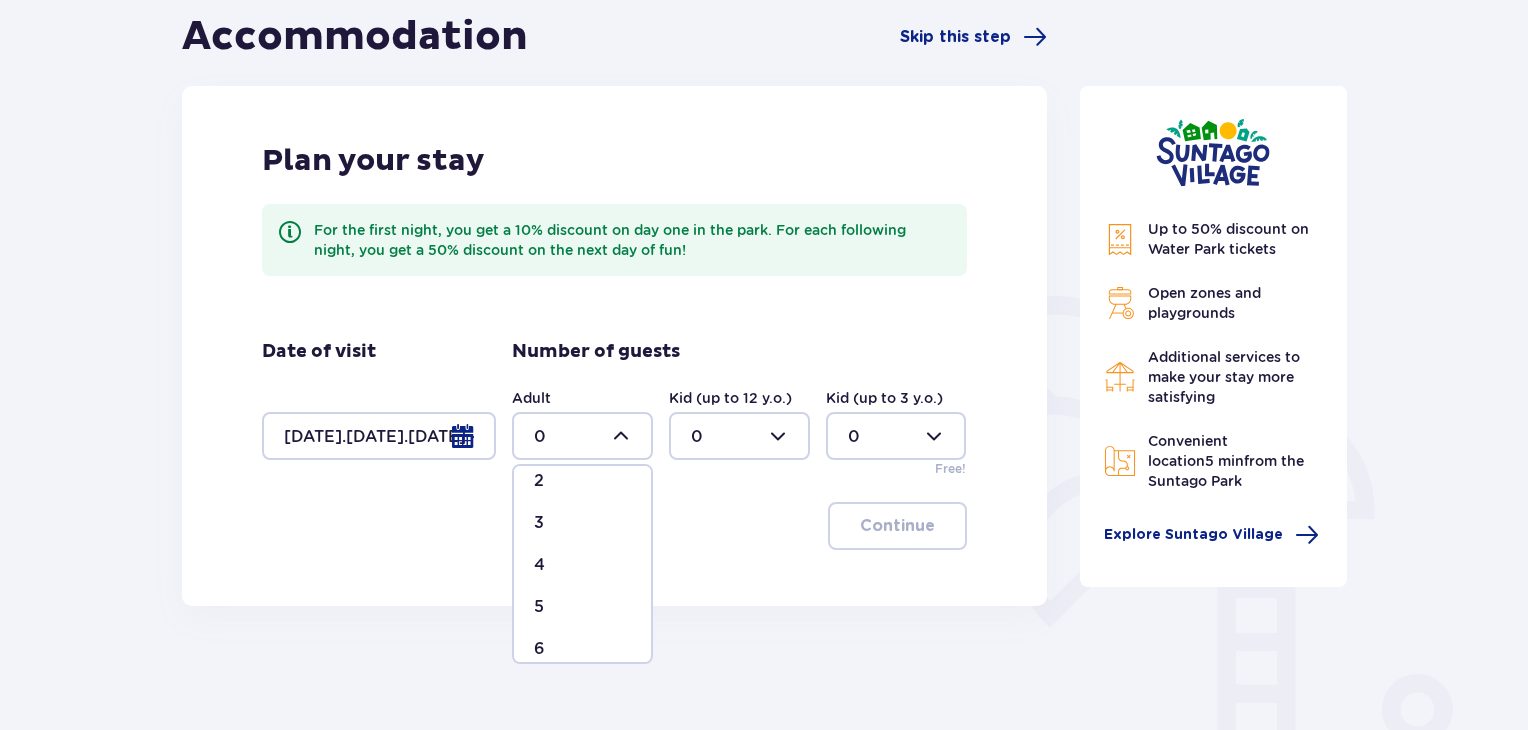 click on "4" at bounding box center [582, 565] 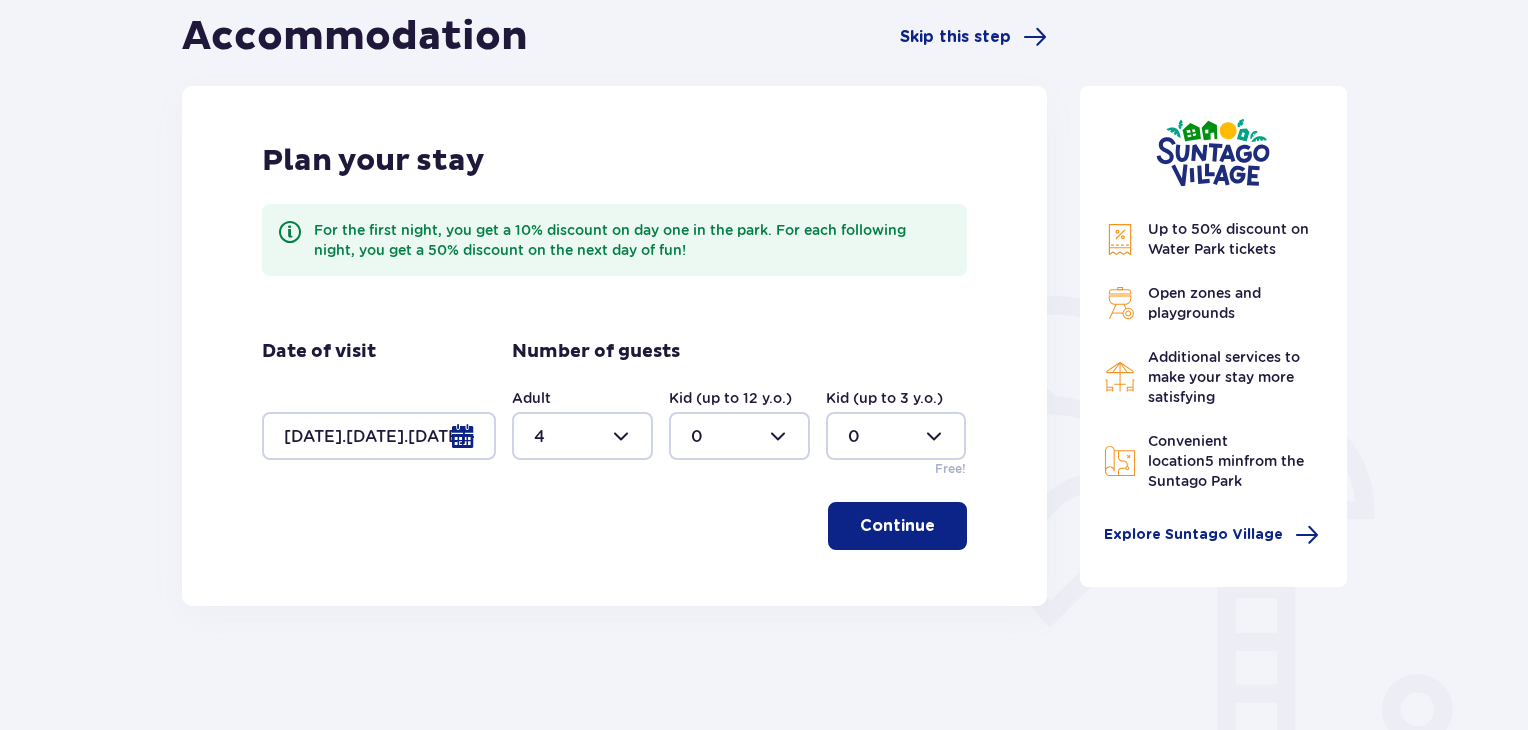 click at bounding box center (739, 436) 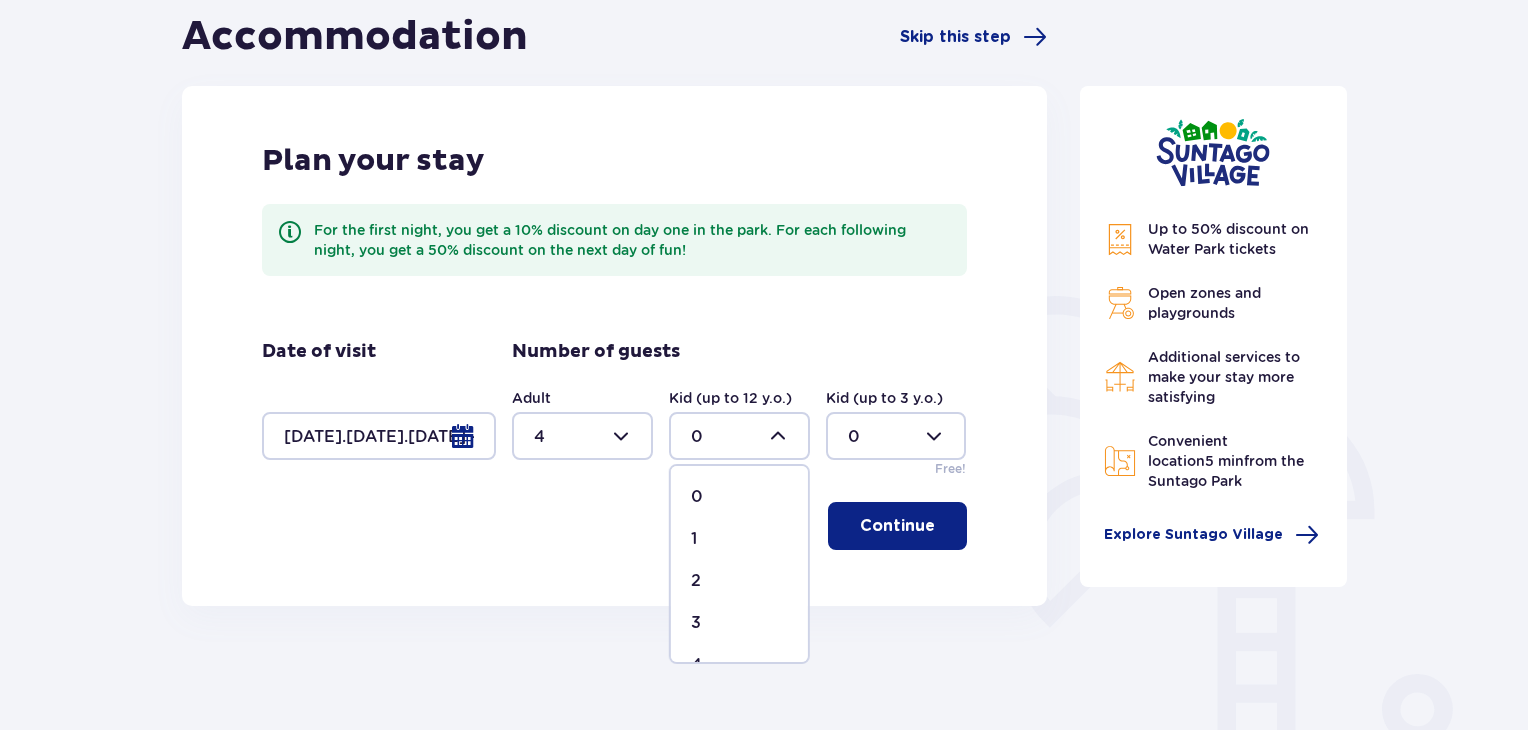click on "1" at bounding box center (739, 539) 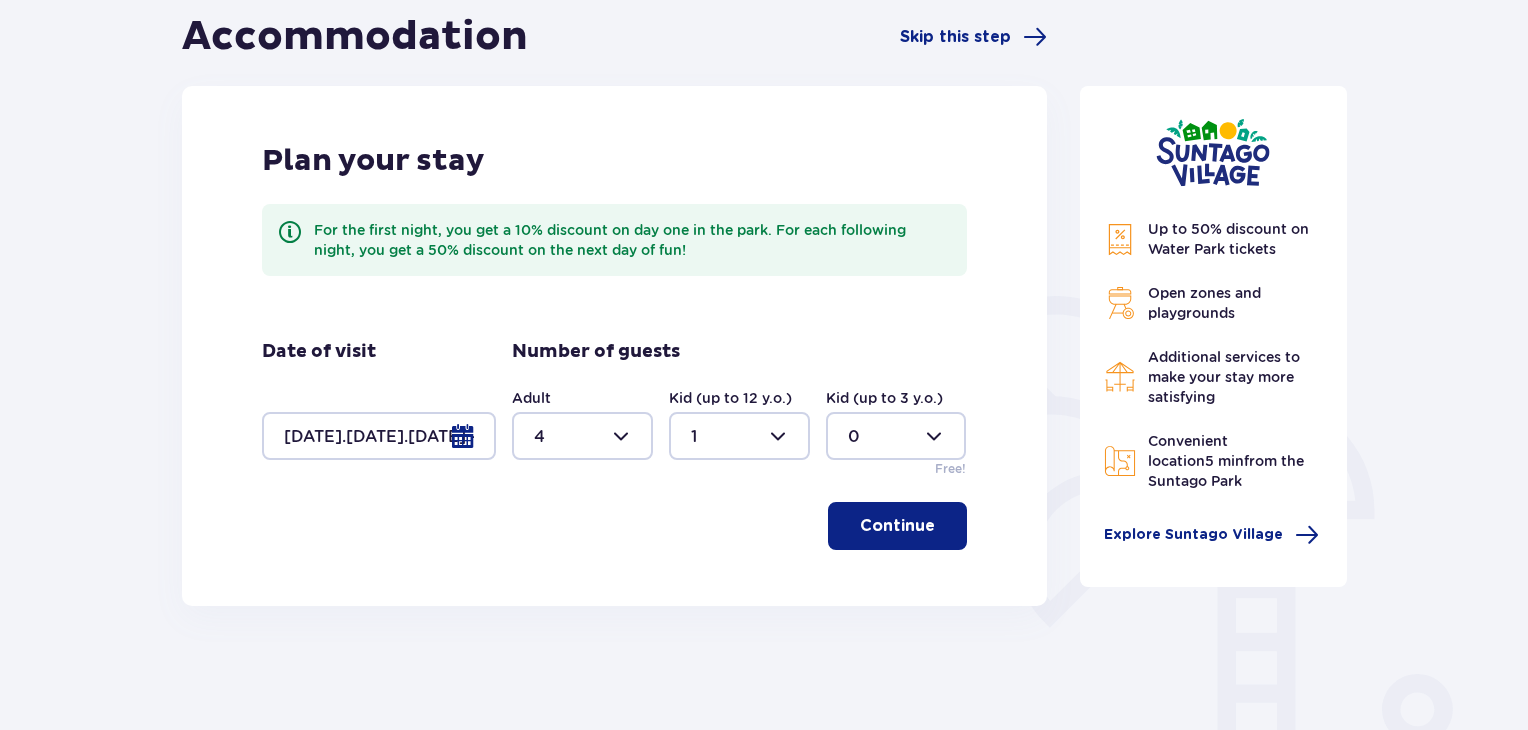 click on "Continue" at bounding box center [897, 526] 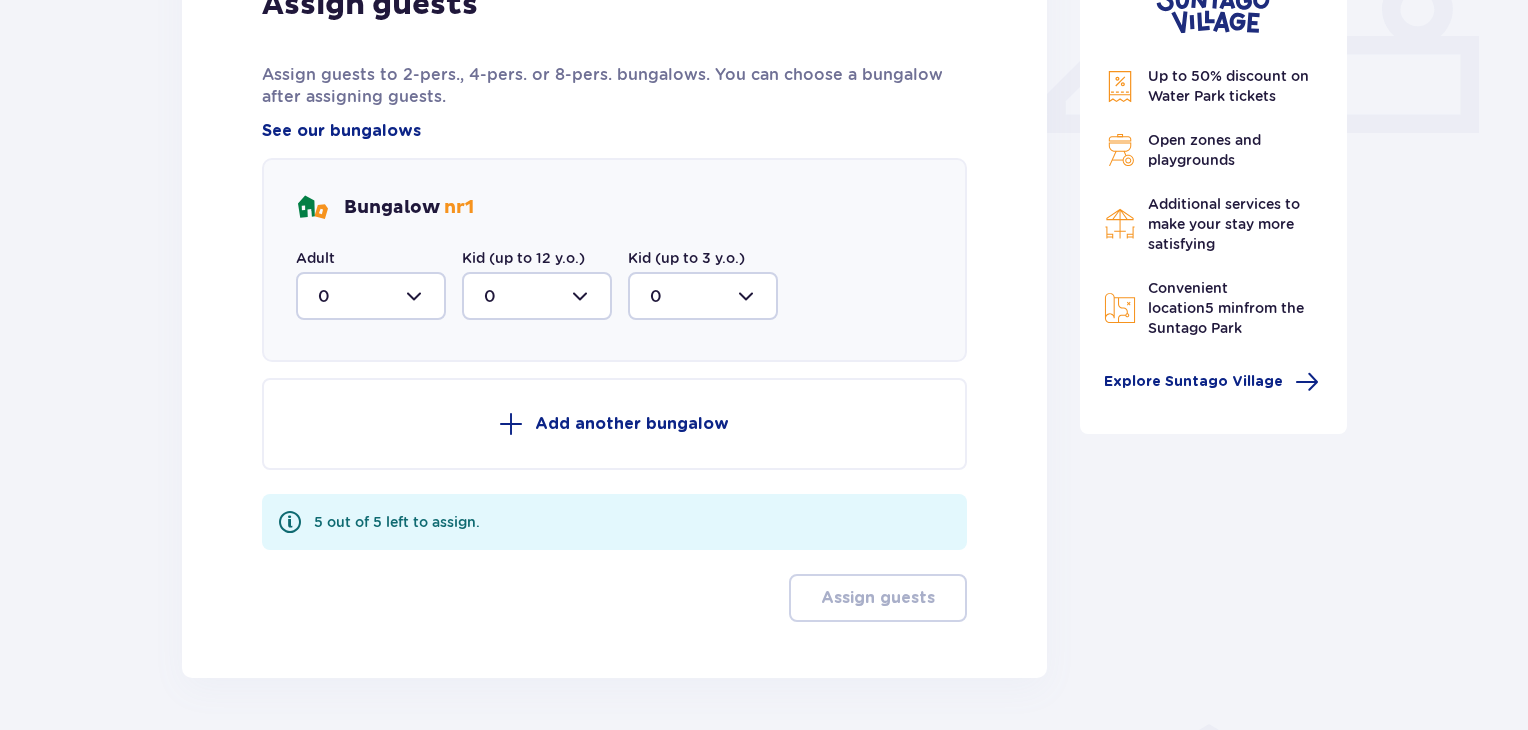 scroll, scrollTop: 767, scrollLeft: 0, axis: vertical 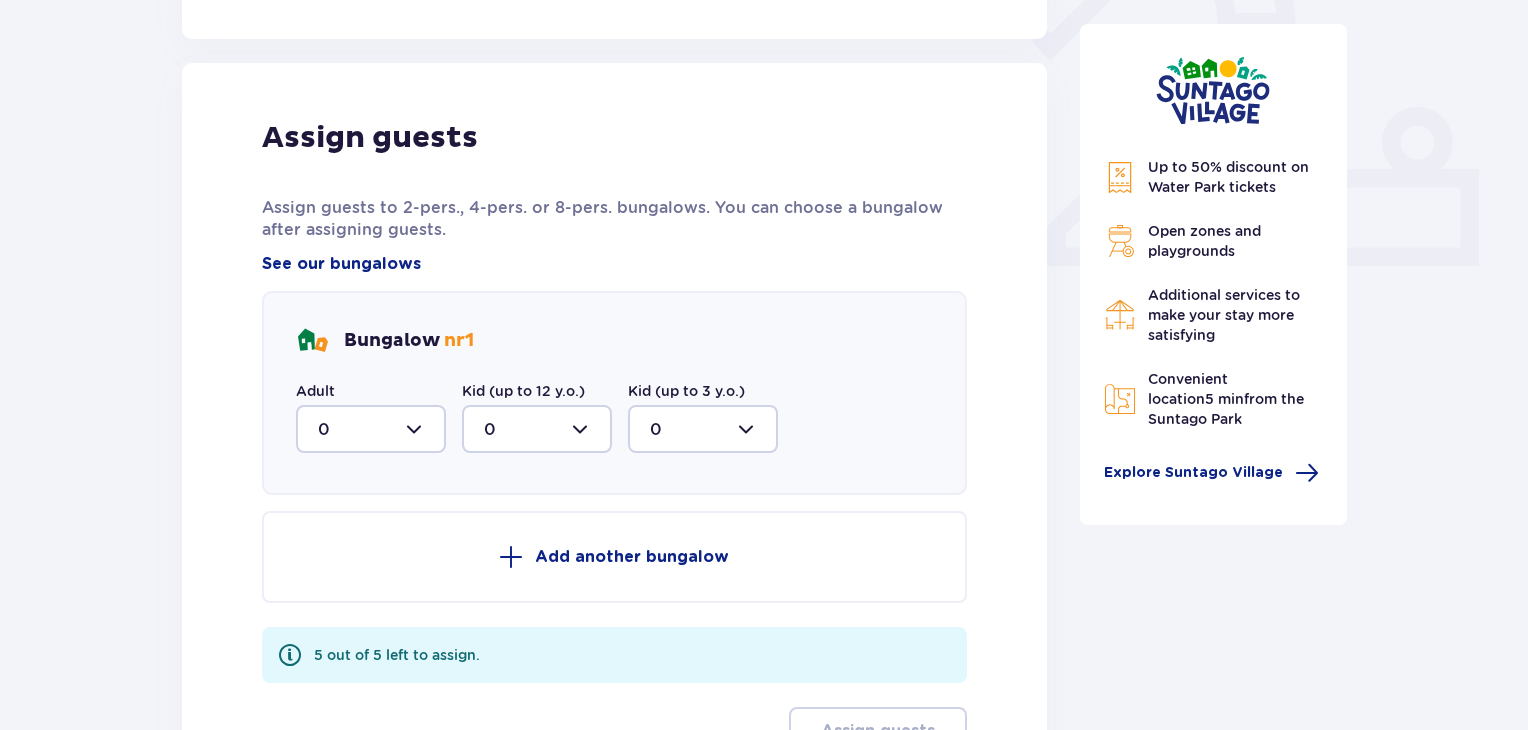 click at bounding box center (371, 429) 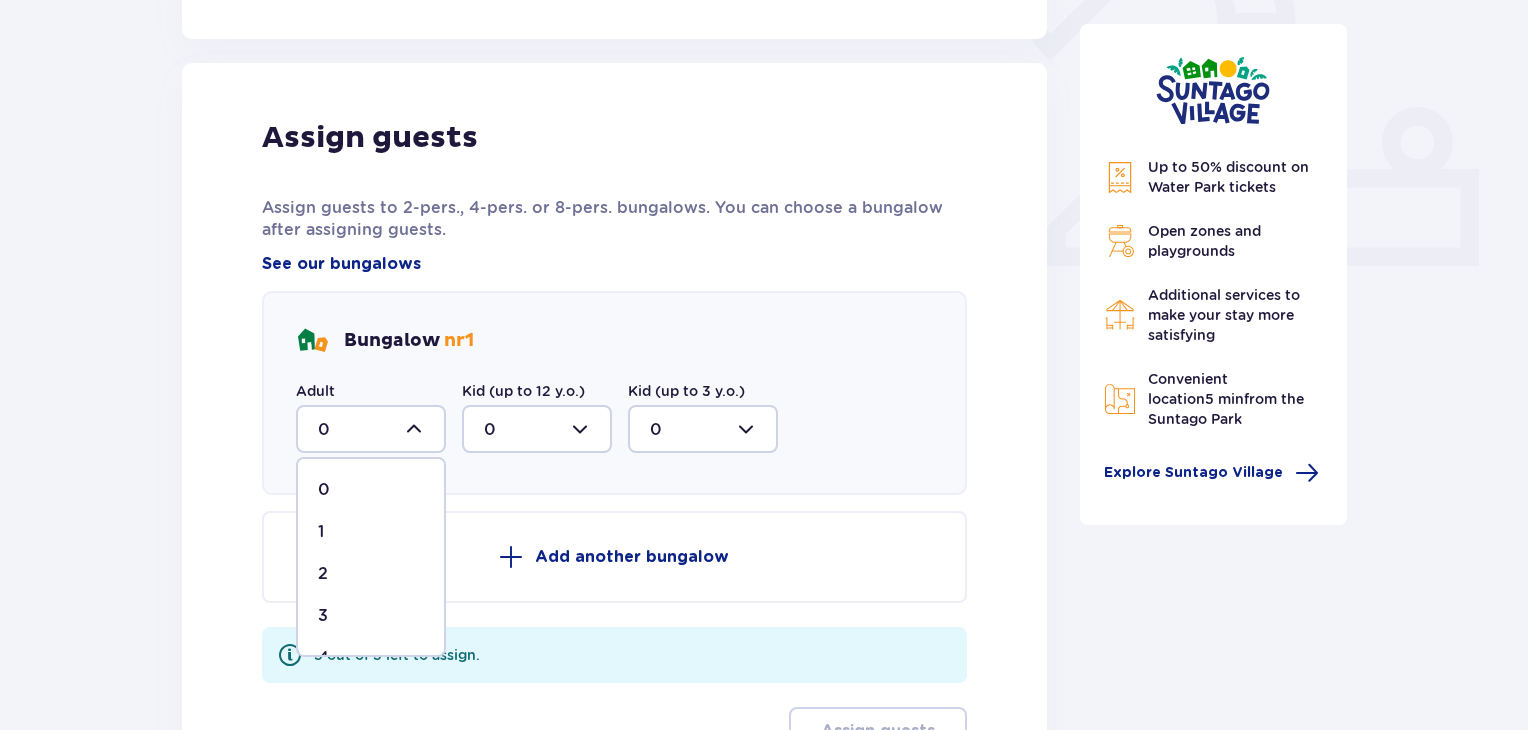 scroll, scrollTop: 32, scrollLeft: 0, axis: vertical 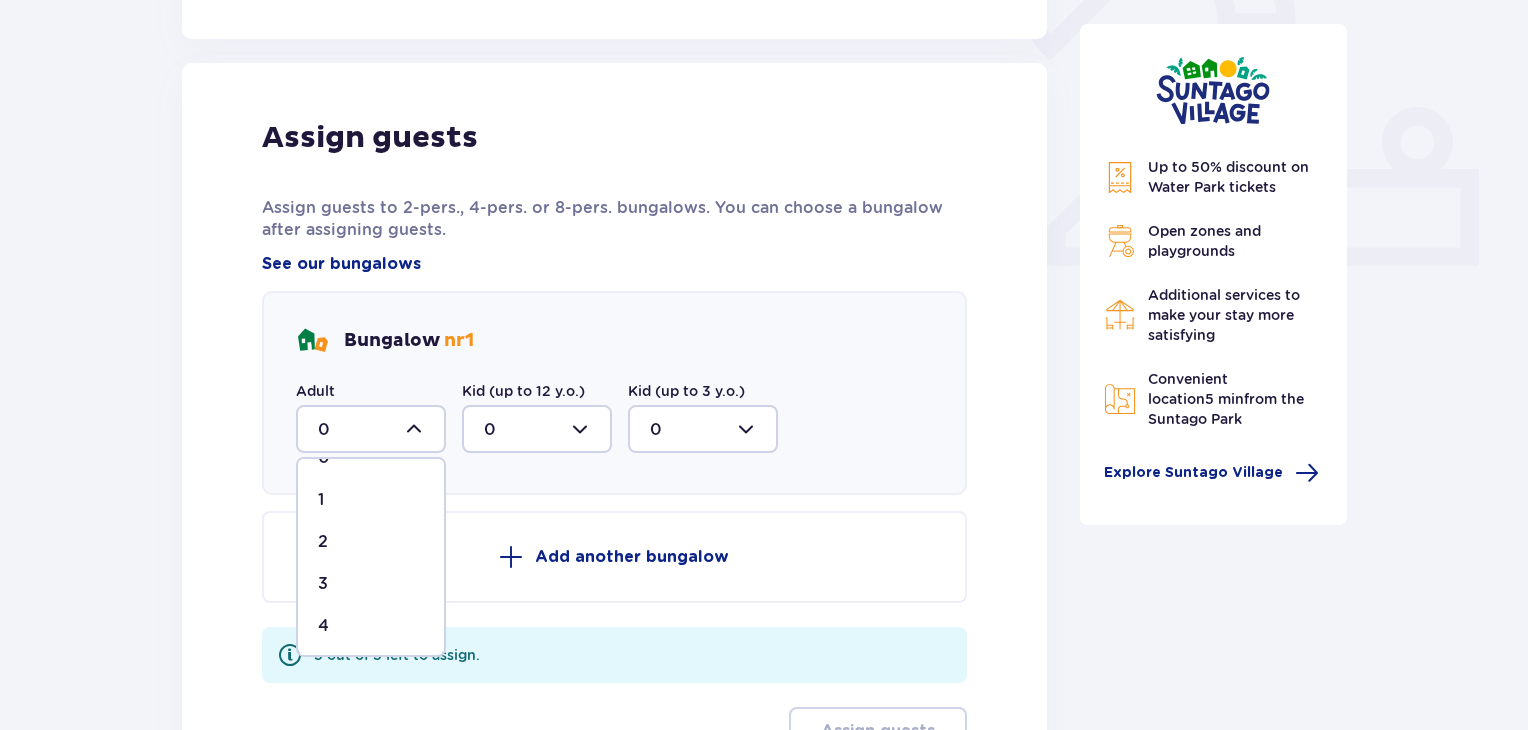 click on "4" at bounding box center (371, 626) 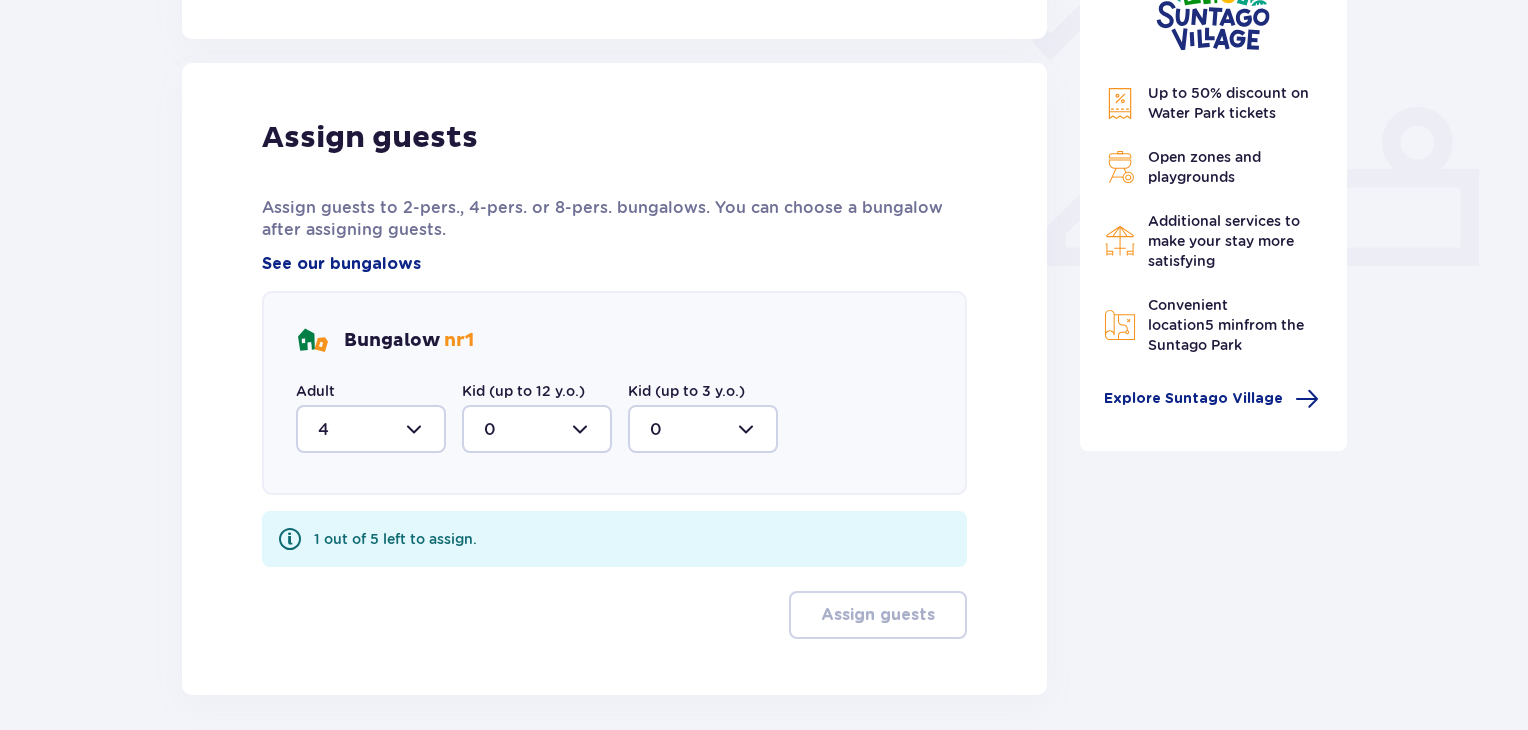 click at bounding box center [537, 429] 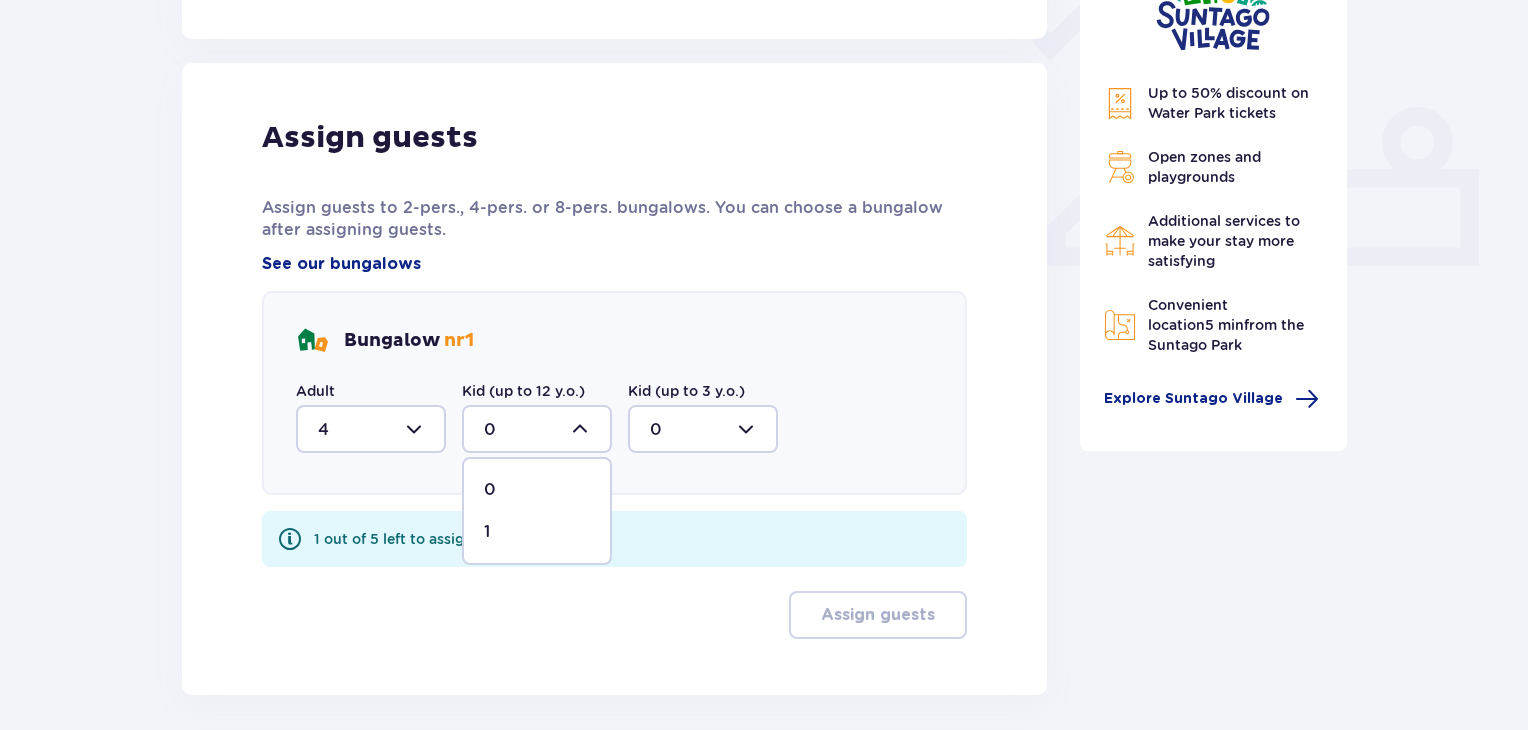 click on "1" at bounding box center (537, 532) 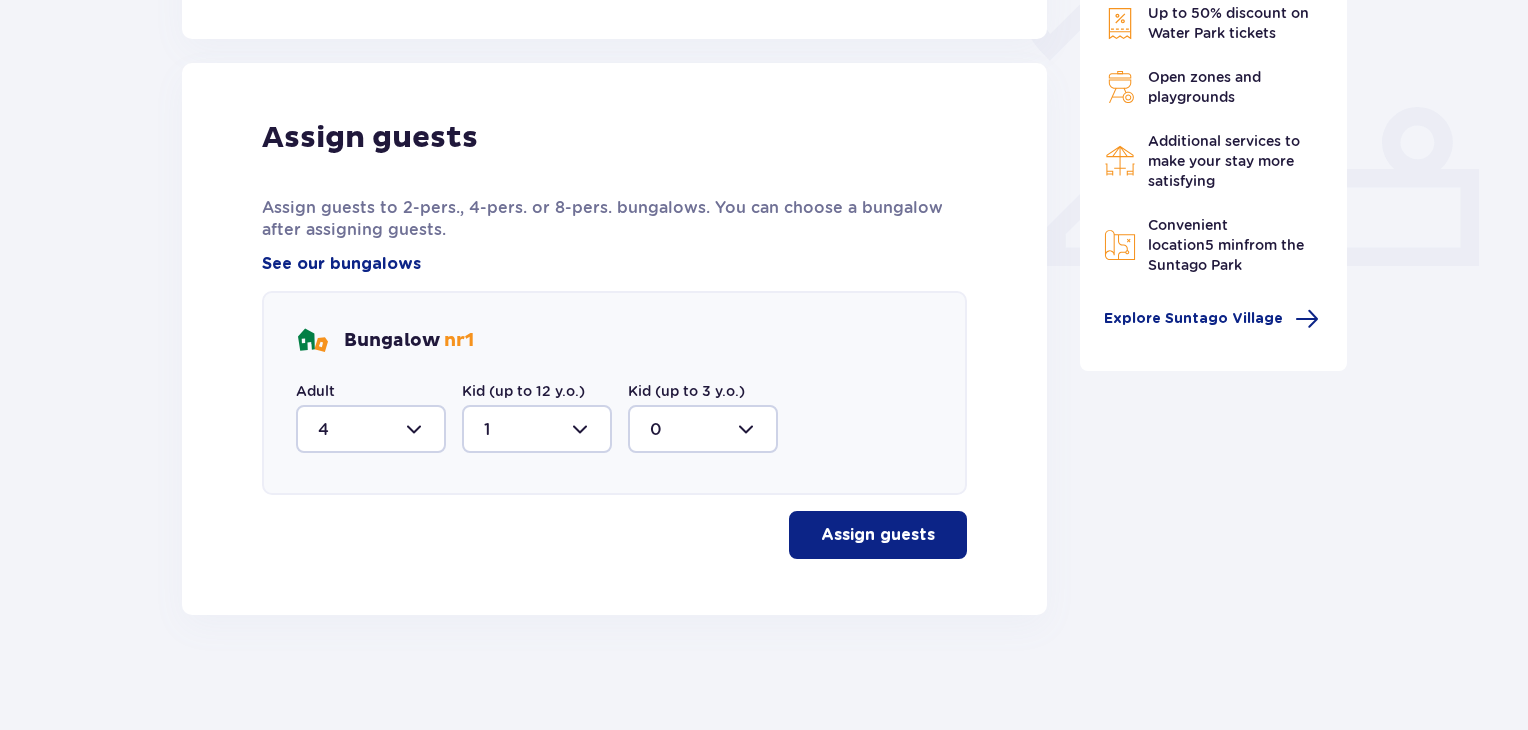 click on "Assign guests" at bounding box center (878, 535) 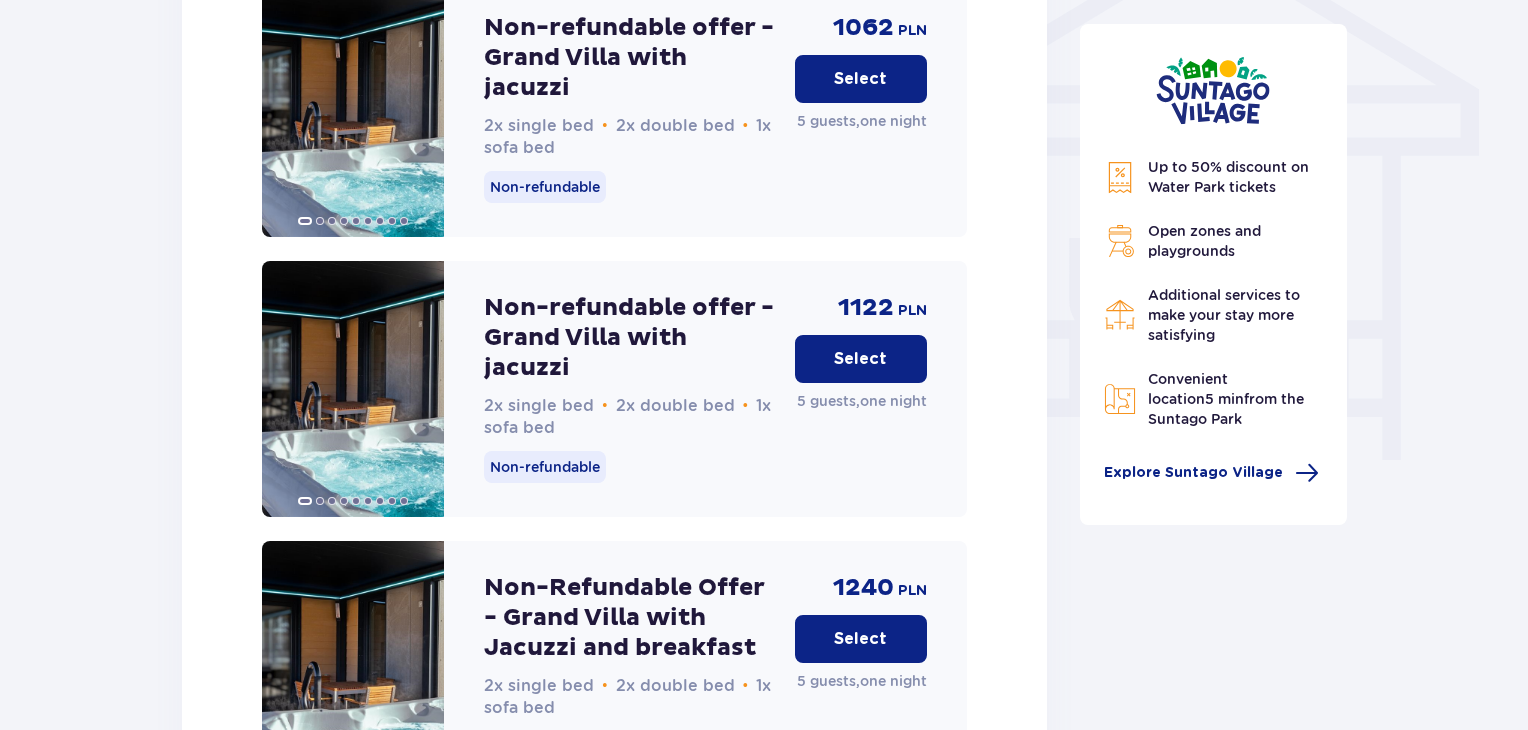 scroll, scrollTop: 1666, scrollLeft: 0, axis: vertical 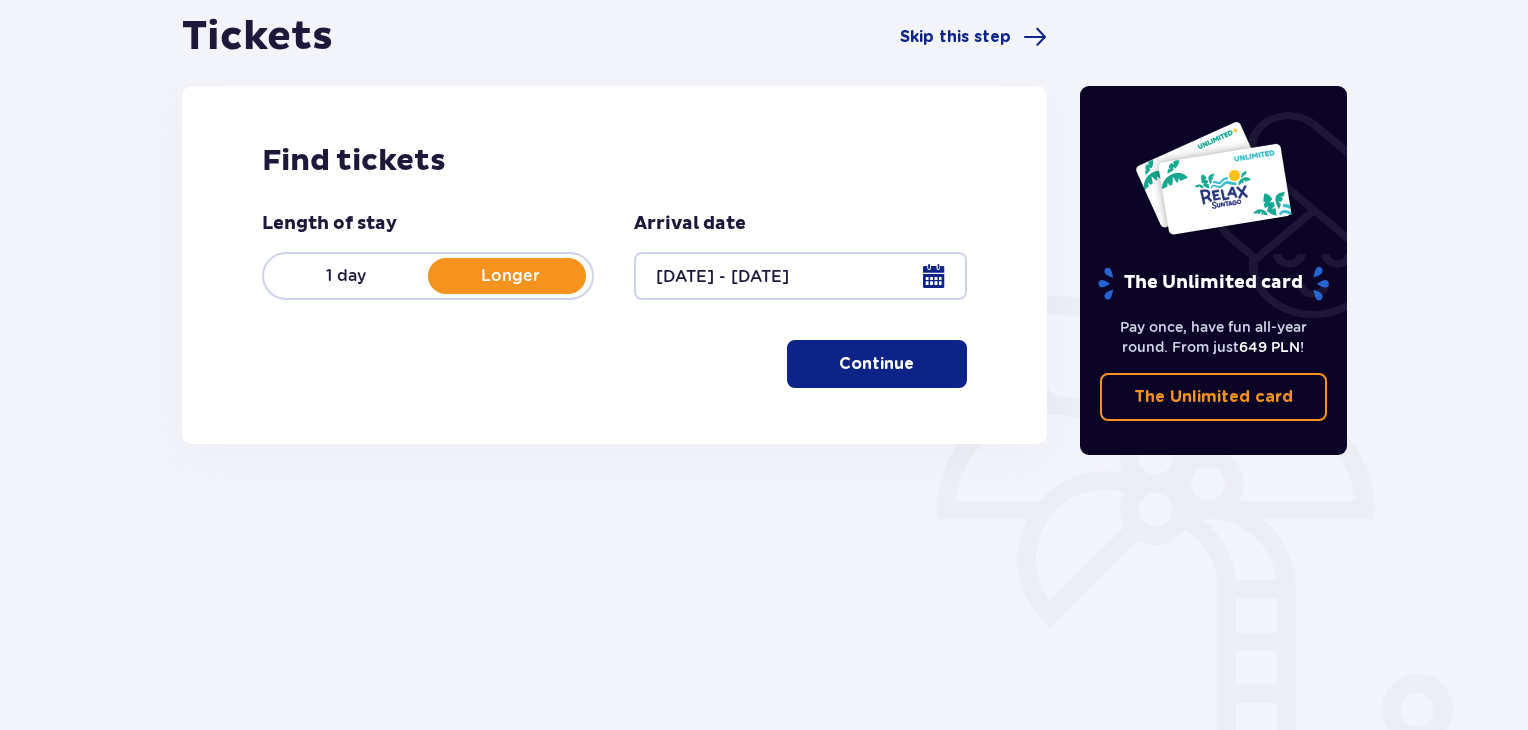 click on "Longer" at bounding box center (510, 276) 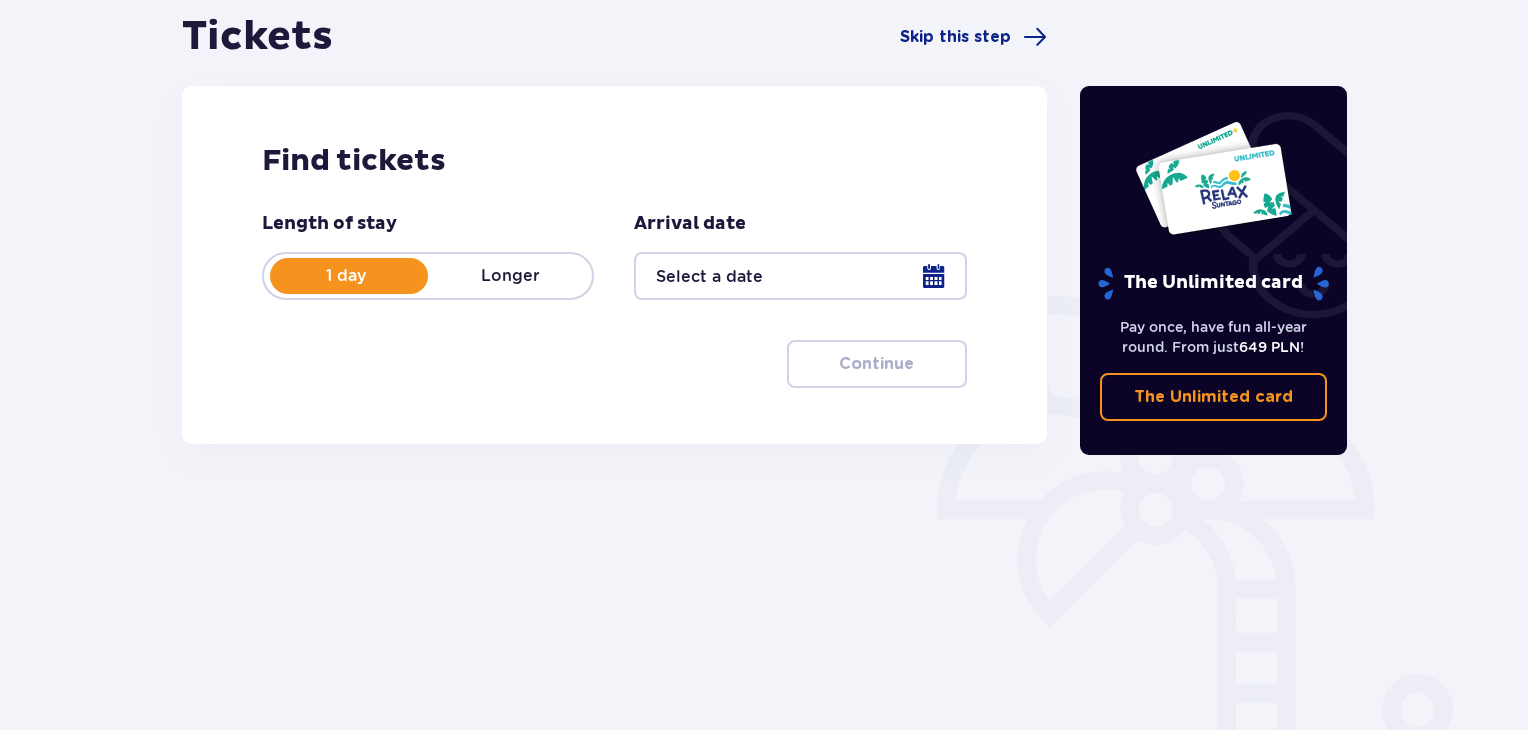 click on "Longer" at bounding box center [510, 276] 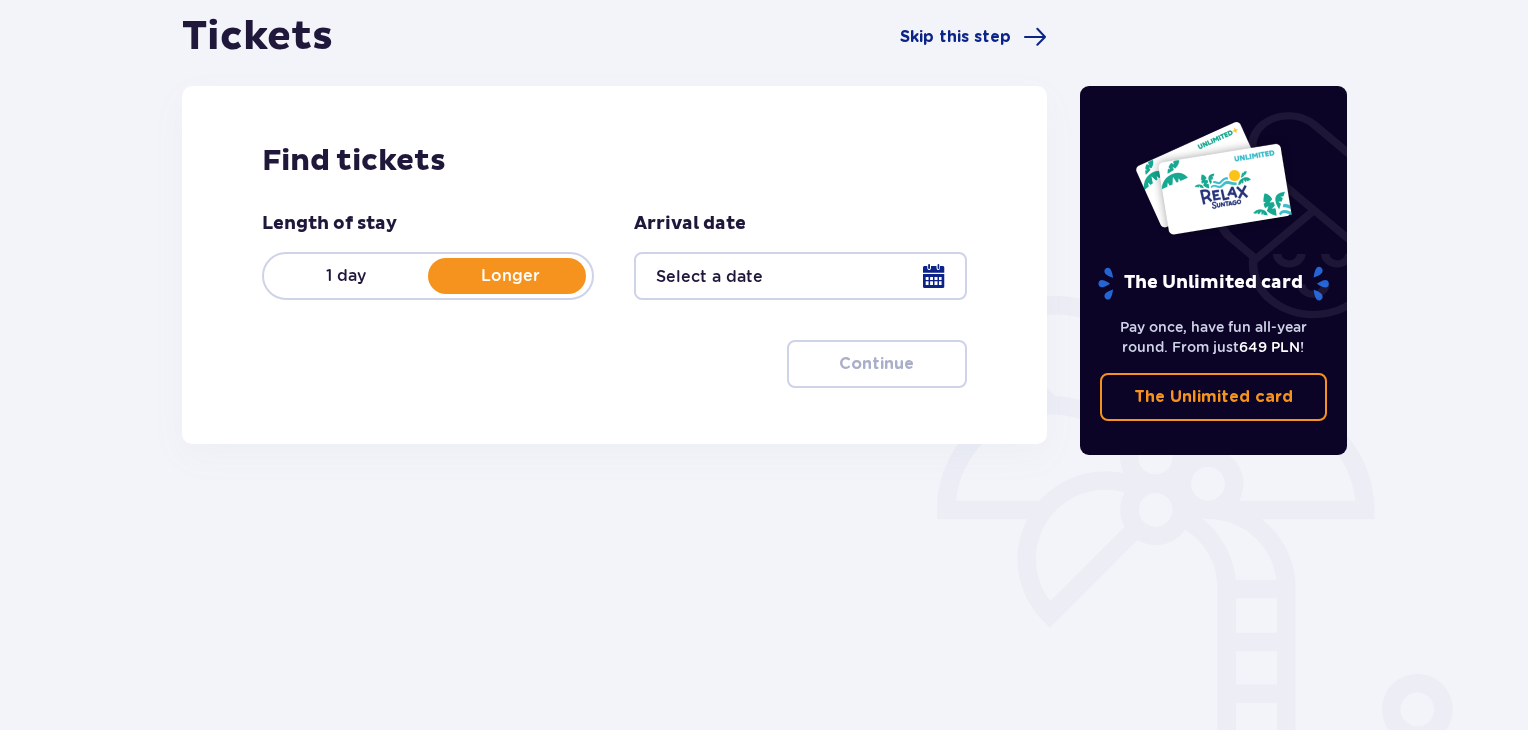click at bounding box center [800, 276] 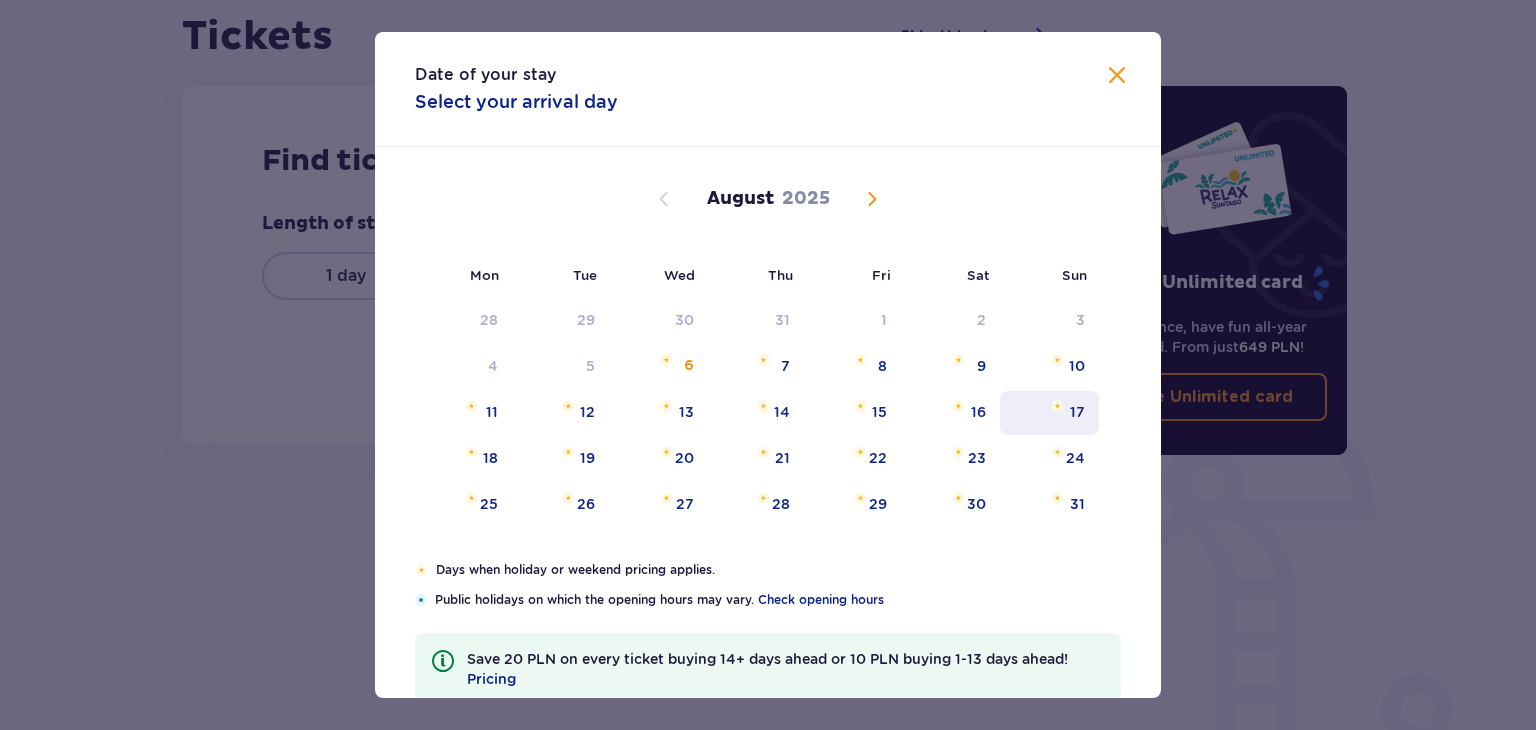 click on "17" at bounding box center (1077, 412) 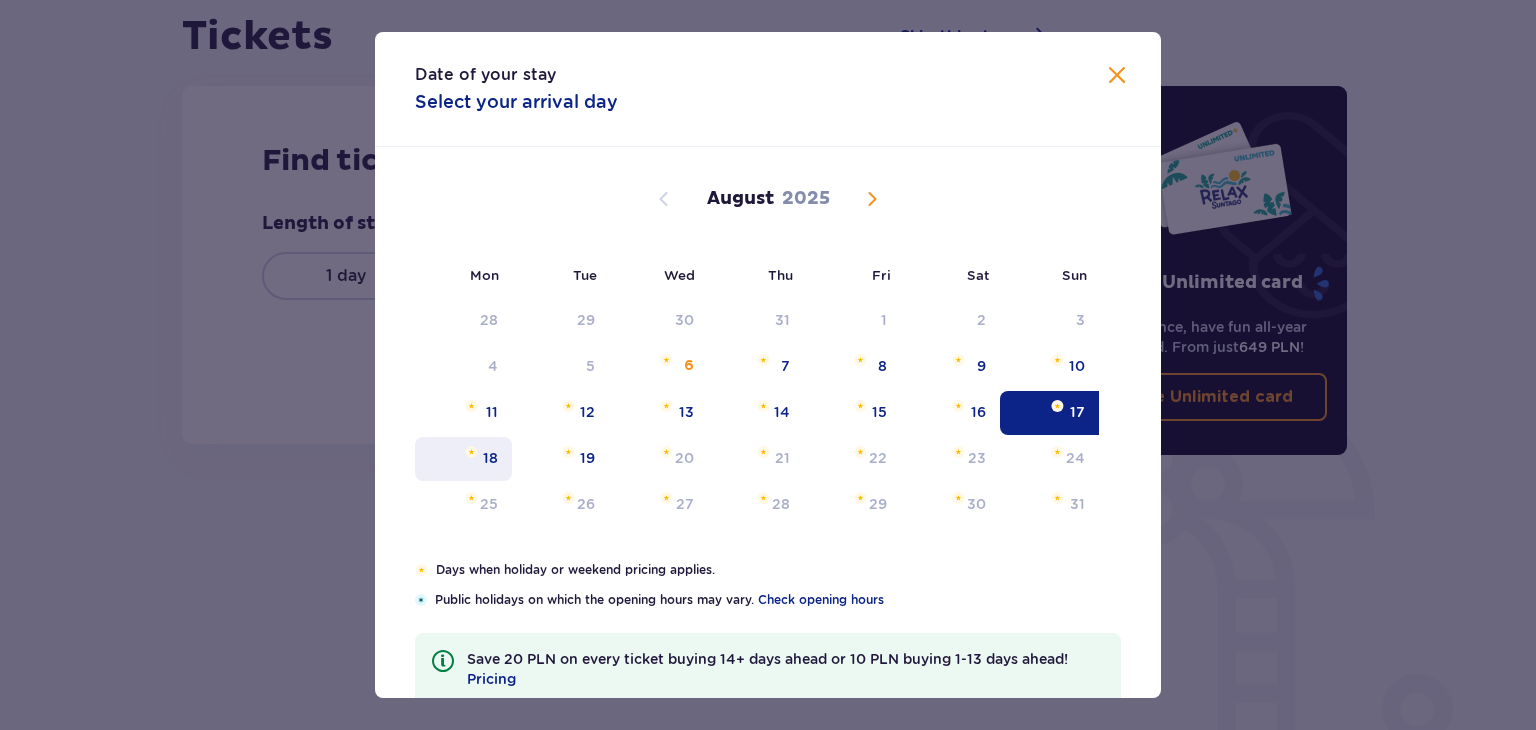click on "18" at bounding box center [463, 459] 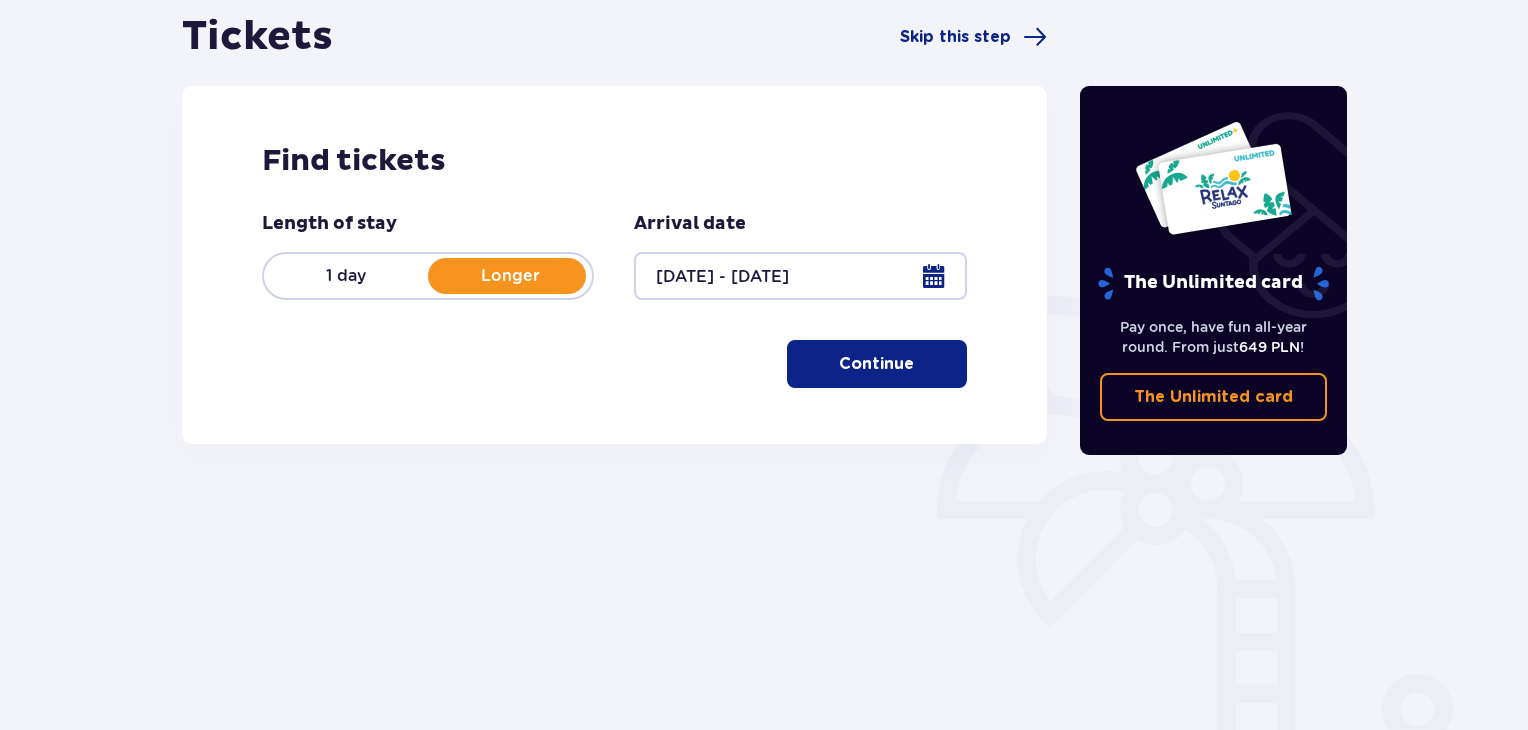 click on "Continue" at bounding box center (876, 364) 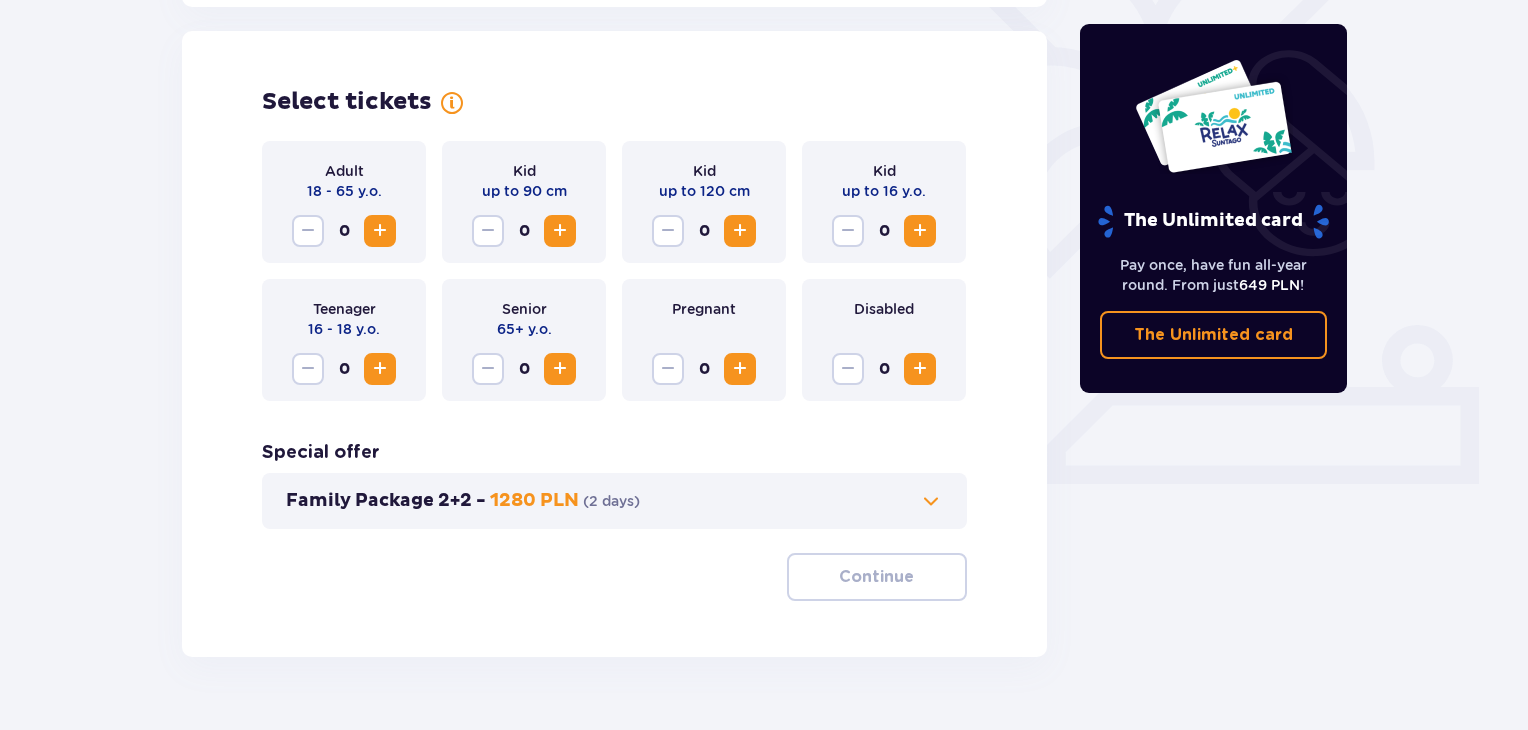 scroll, scrollTop: 556, scrollLeft: 0, axis: vertical 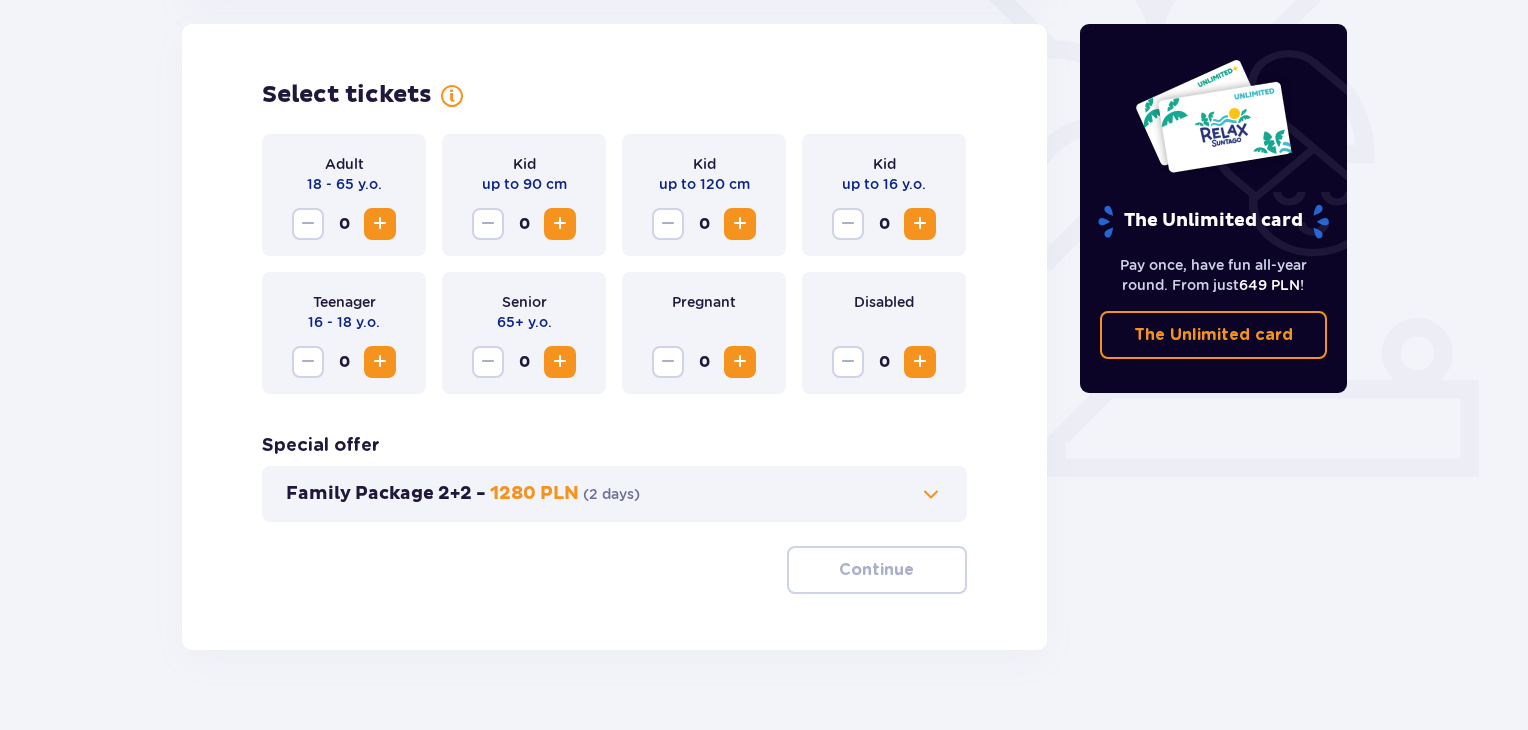 click at bounding box center (380, 224) 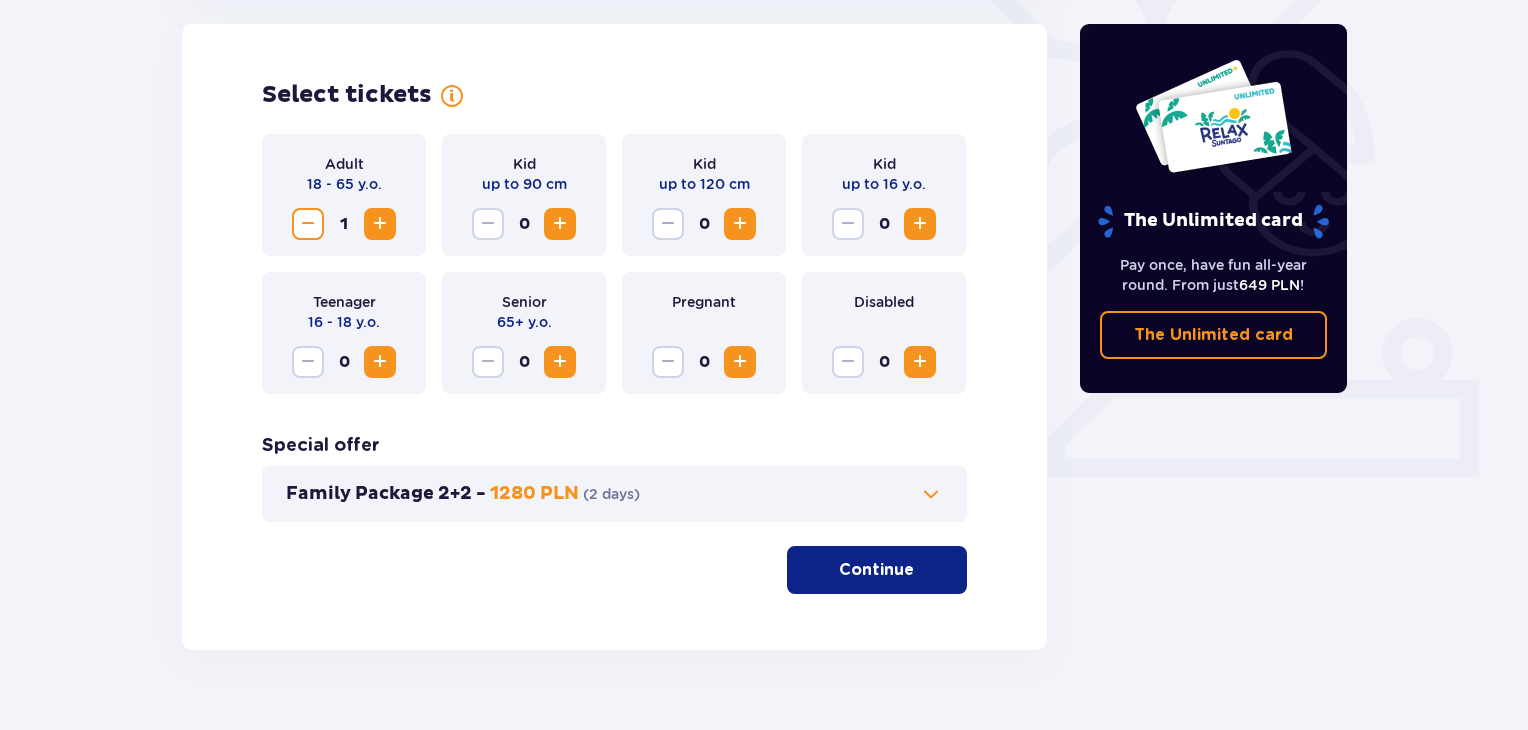 click at bounding box center [380, 224] 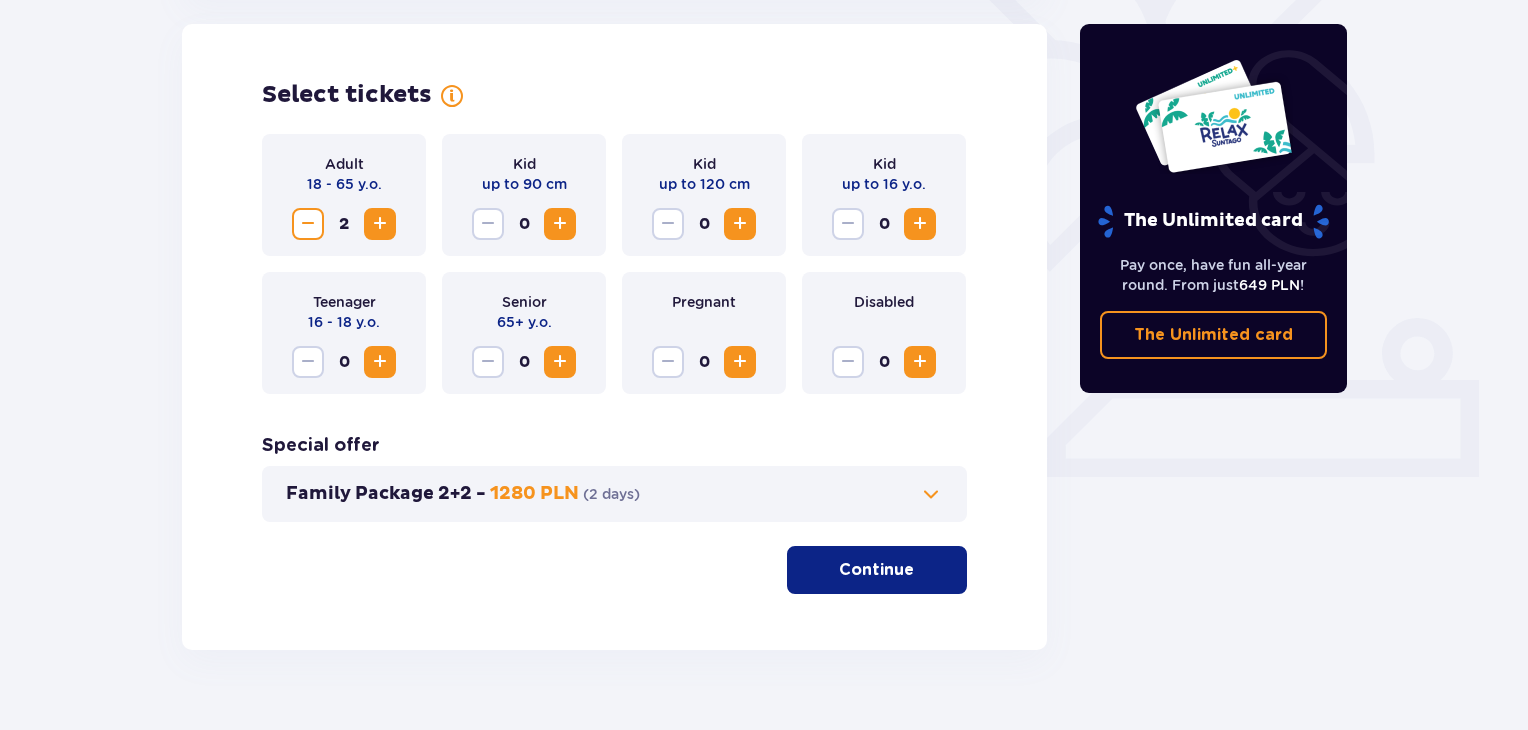 click at bounding box center (920, 224) 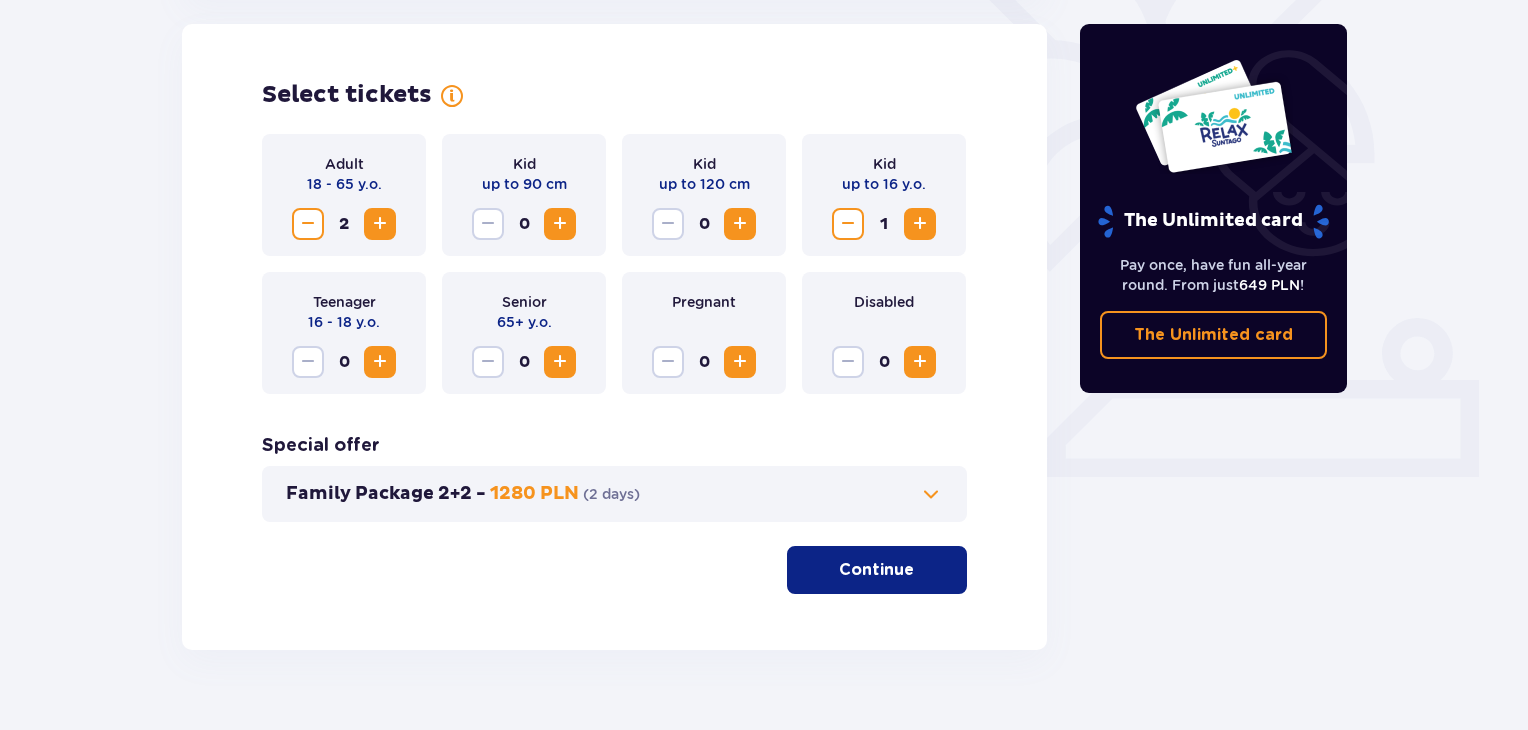 click at bounding box center [920, 224] 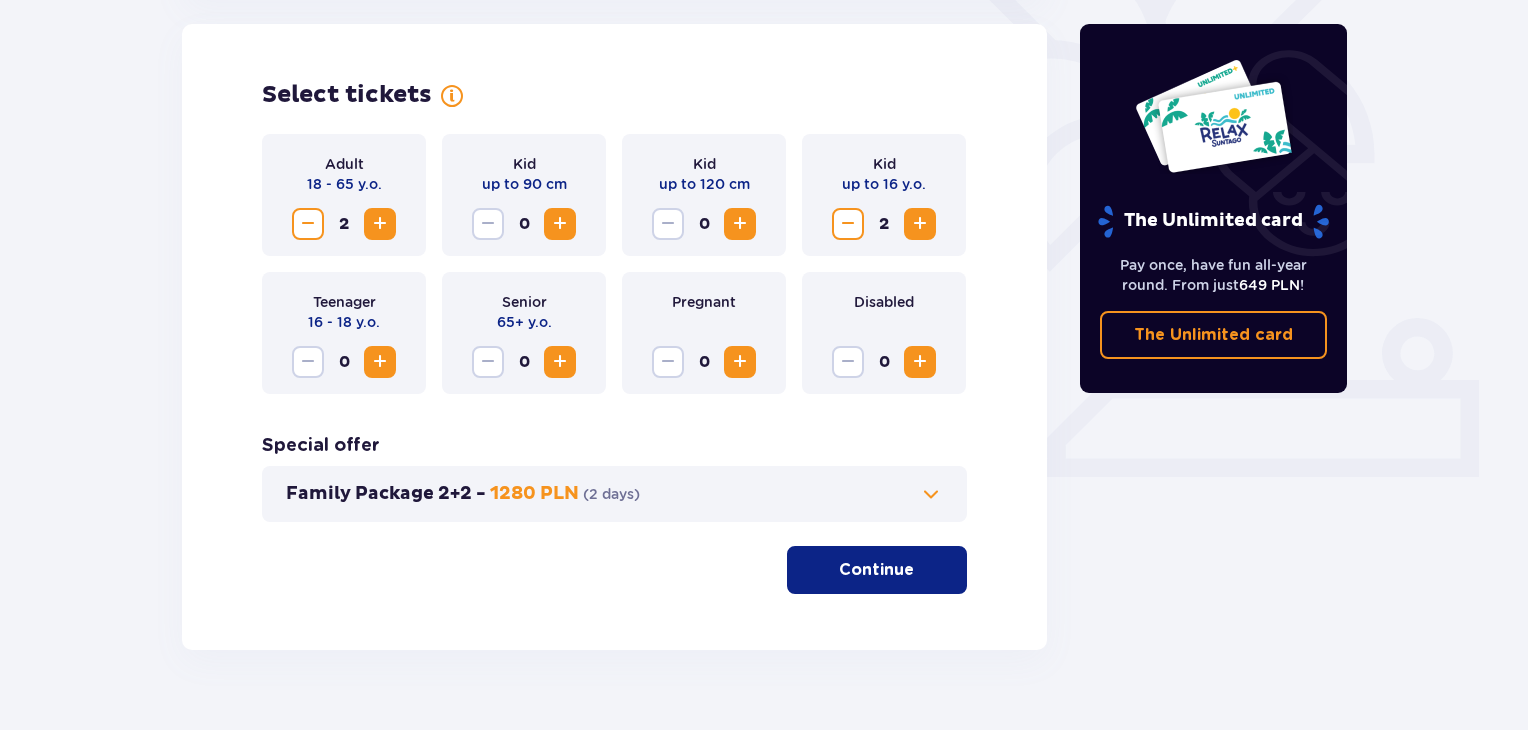 click at bounding box center [920, 224] 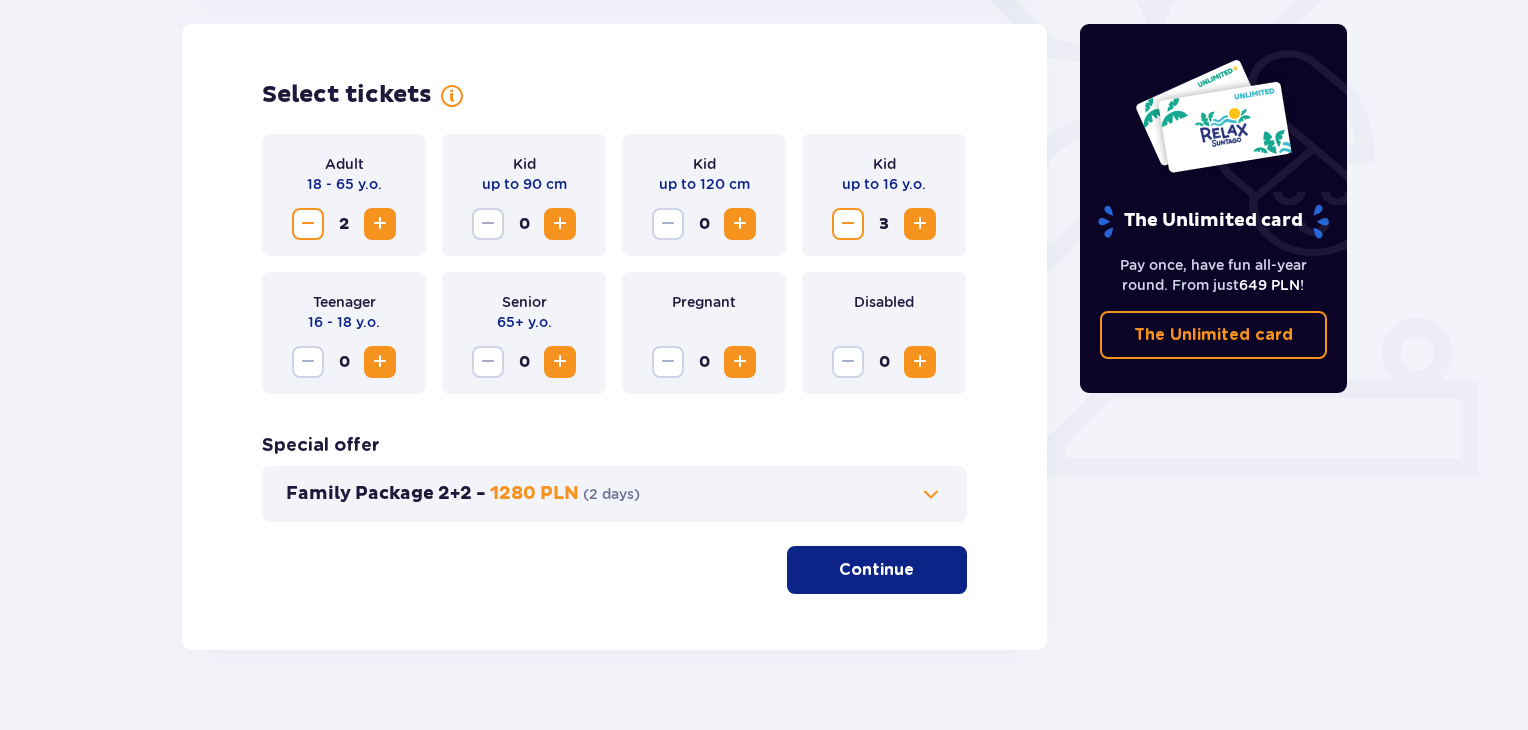 click on "Continue" at bounding box center (876, 570) 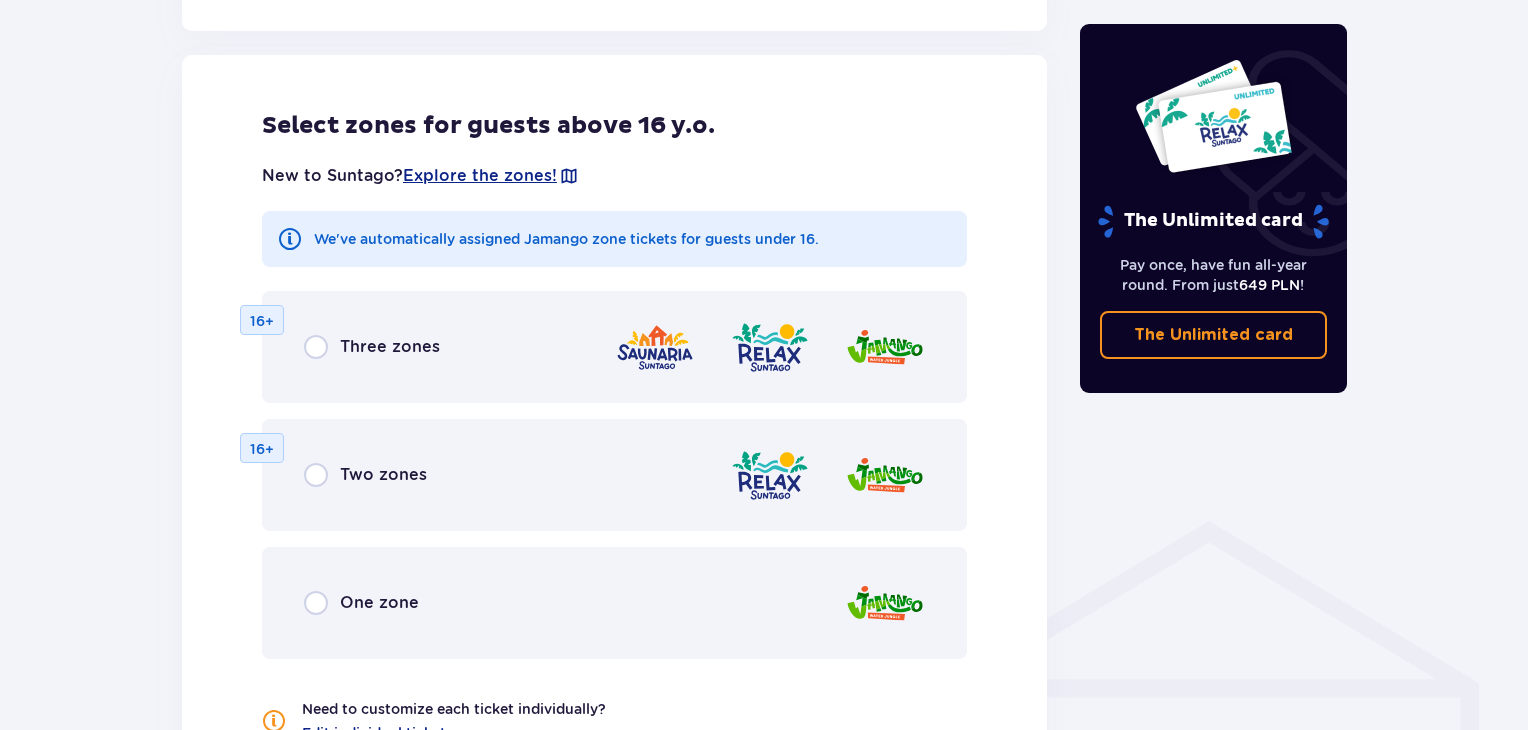 scroll, scrollTop: 1110, scrollLeft: 0, axis: vertical 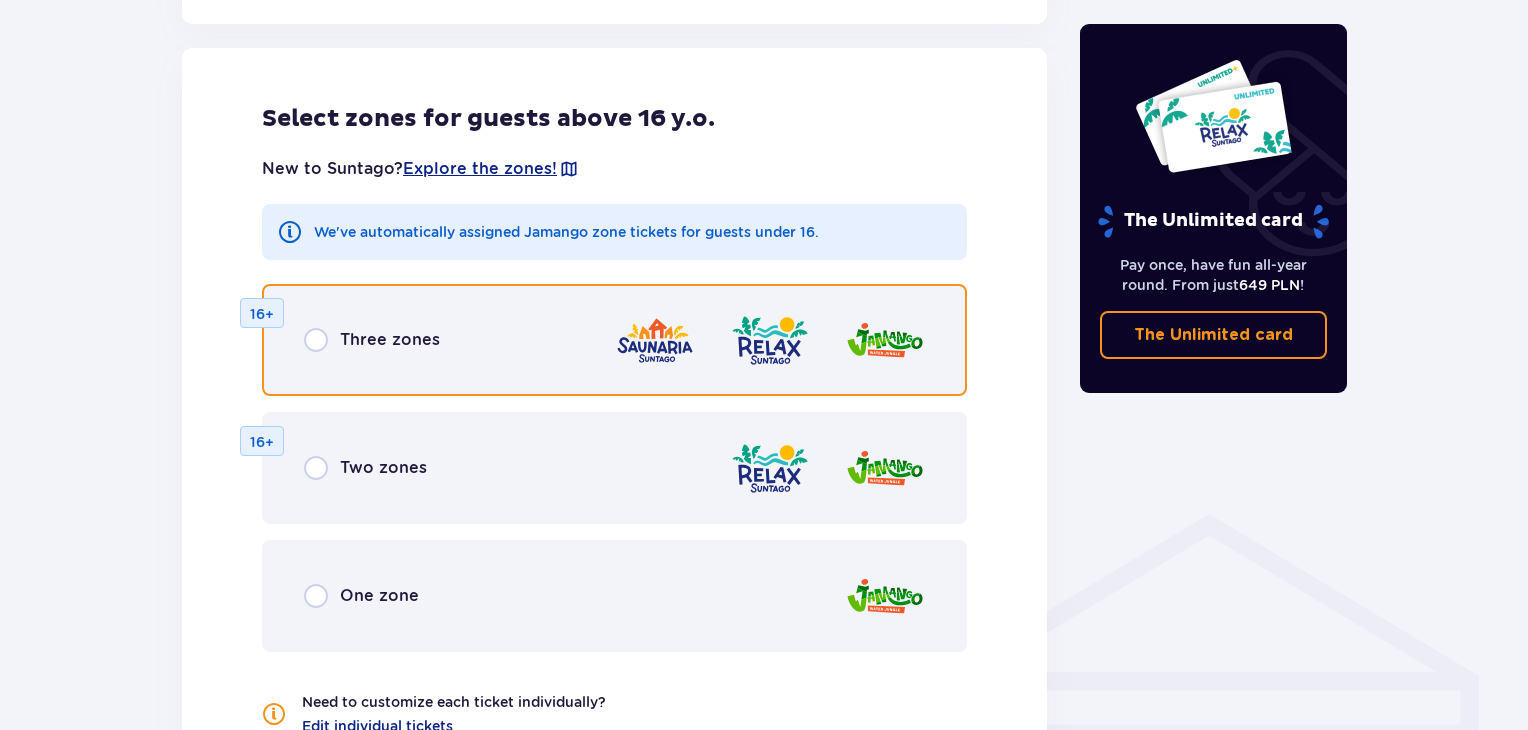 click at bounding box center [316, 340] 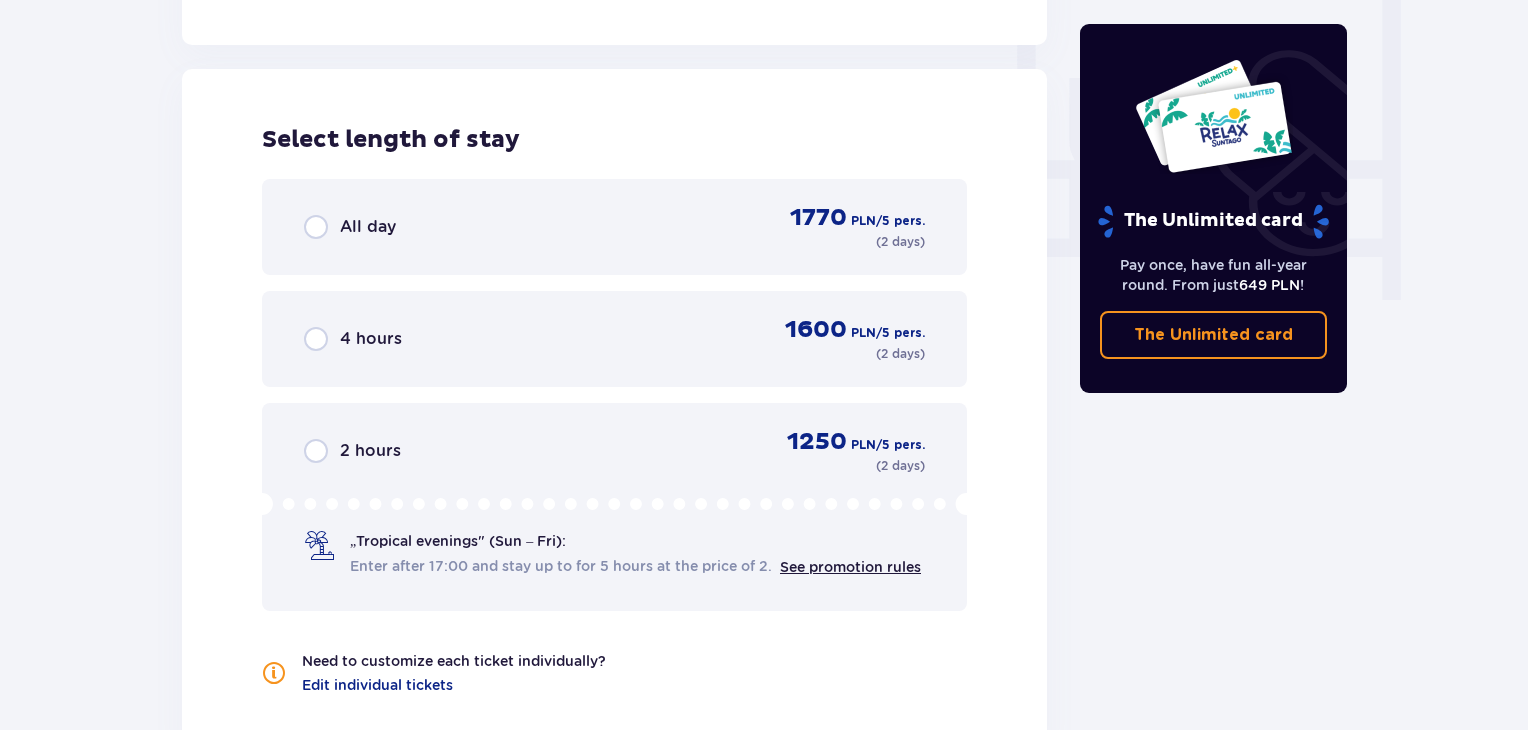 scroll, scrollTop: 1878, scrollLeft: 0, axis: vertical 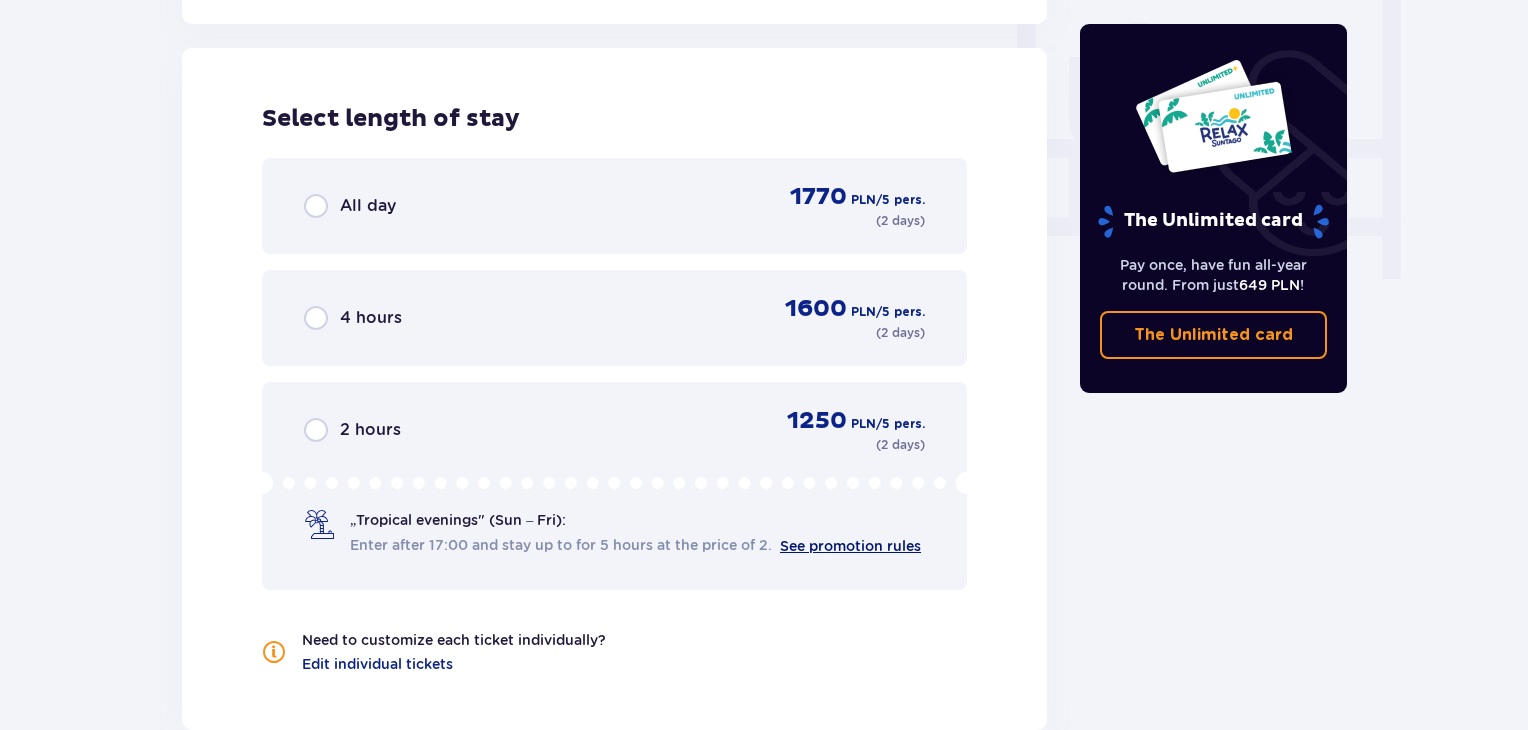 click on "See promotion rules" at bounding box center [850, 546] 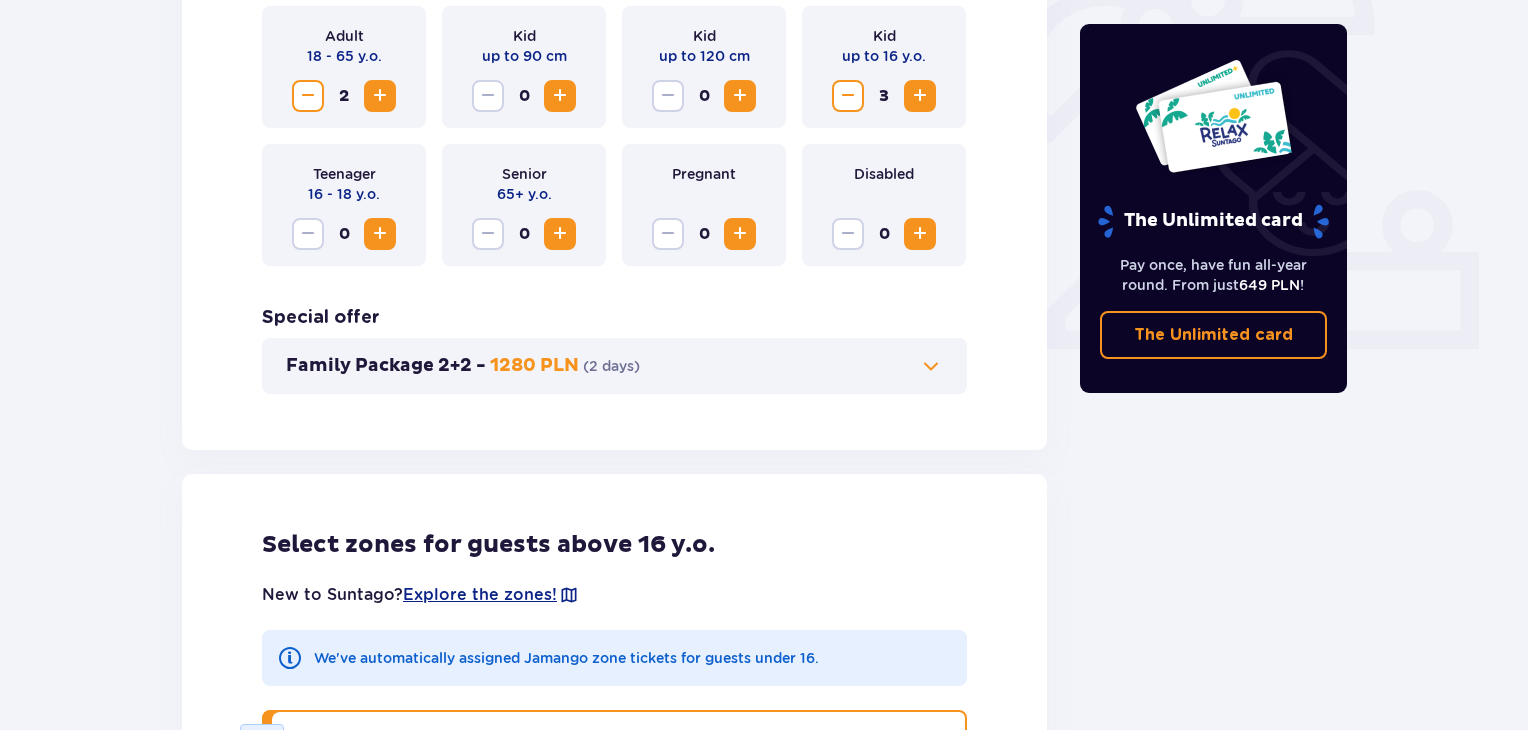 scroll, scrollTop: 668, scrollLeft: 0, axis: vertical 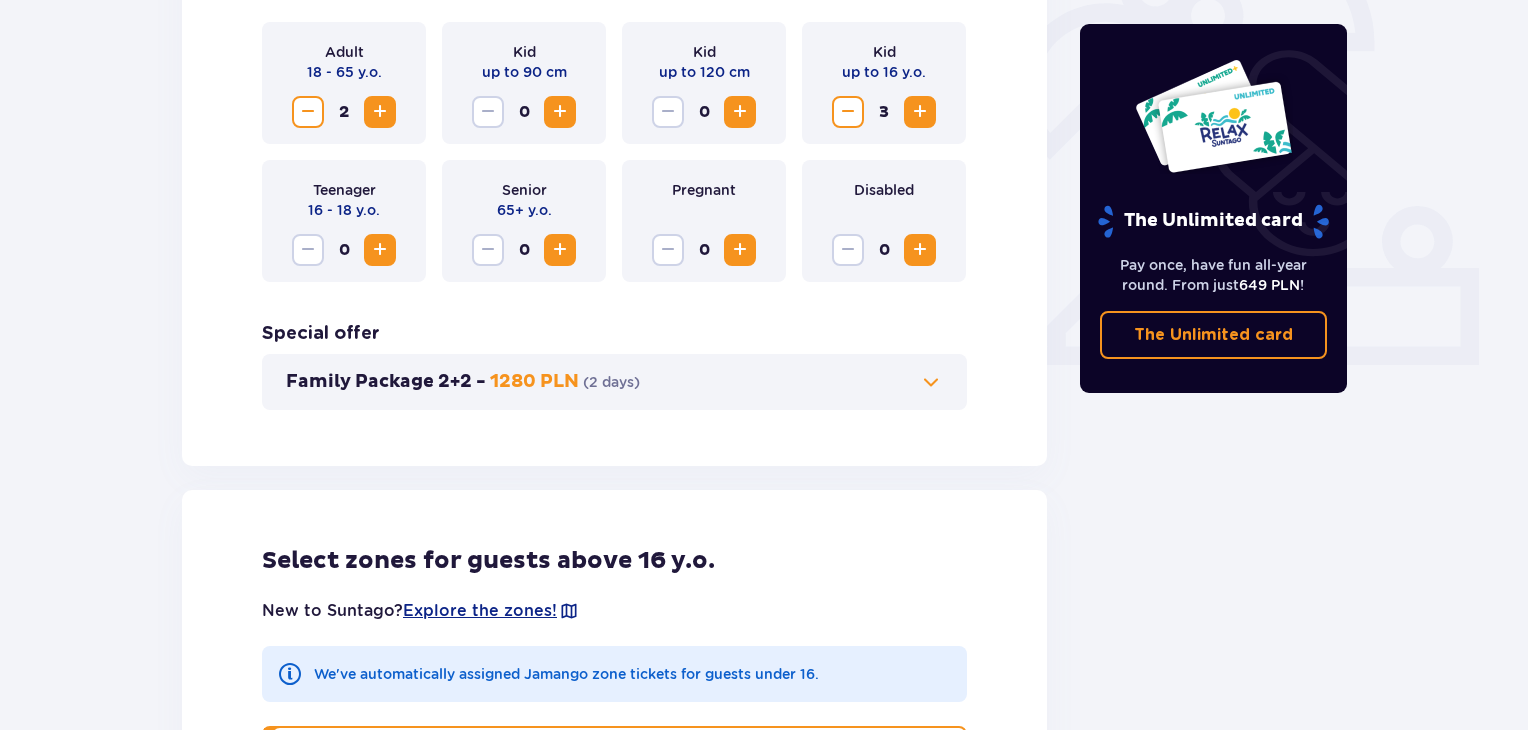 click at bounding box center (931, 382) 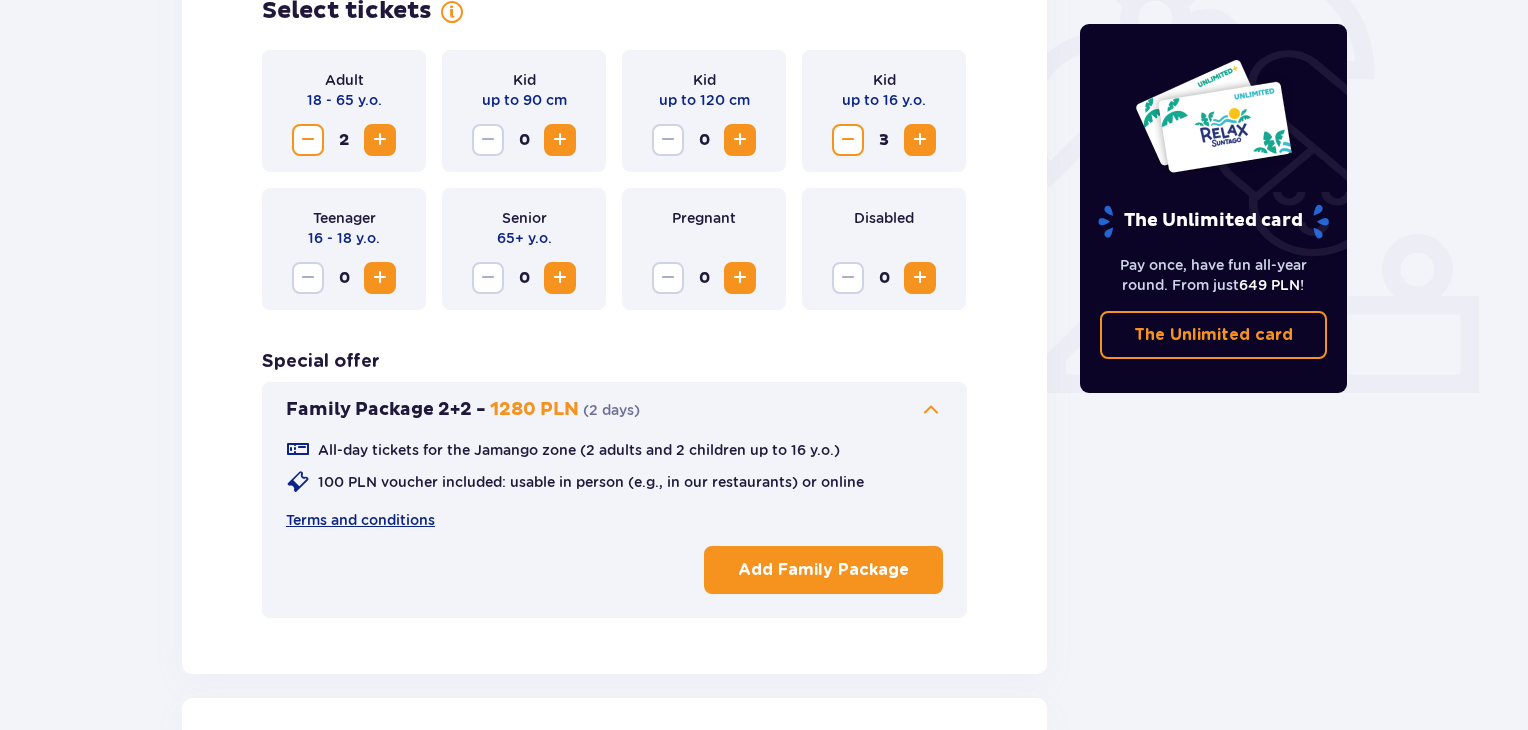 scroll, scrollTop: 648, scrollLeft: 0, axis: vertical 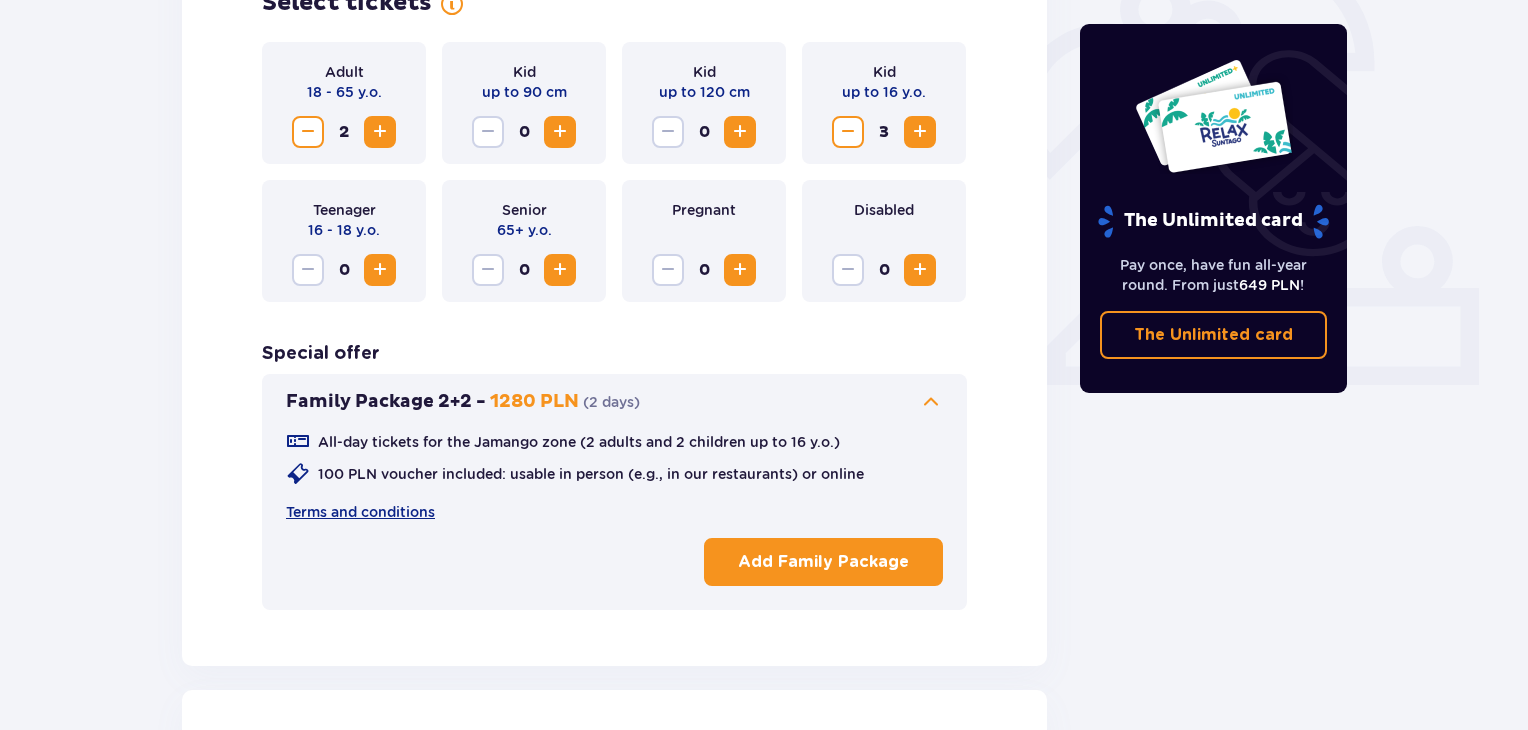 click on "Add Family Package" at bounding box center (823, 562) 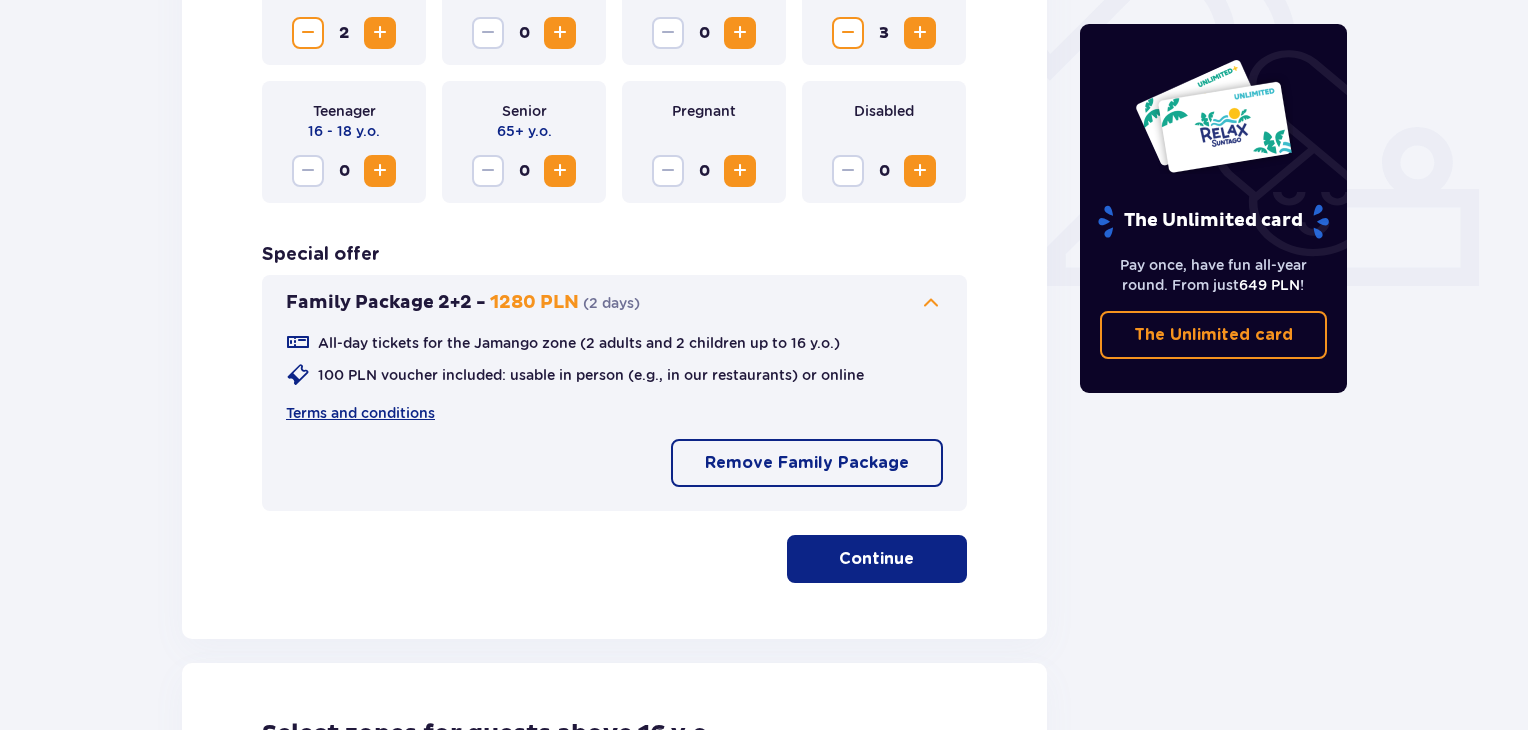 scroll, scrollTop: 748, scrollLeft: 0, axis: vertical 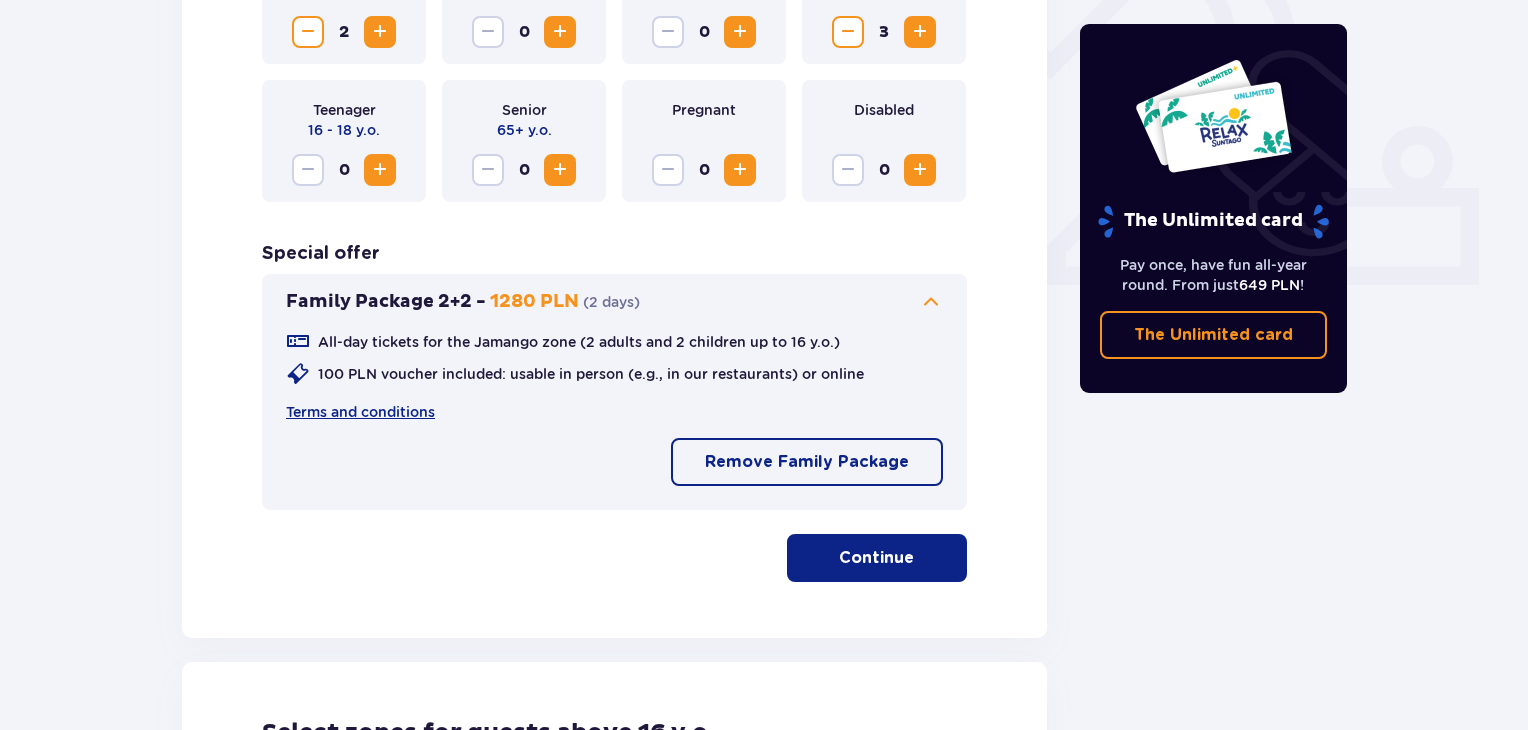 click on "Continue" at bounding box center [876, 558] 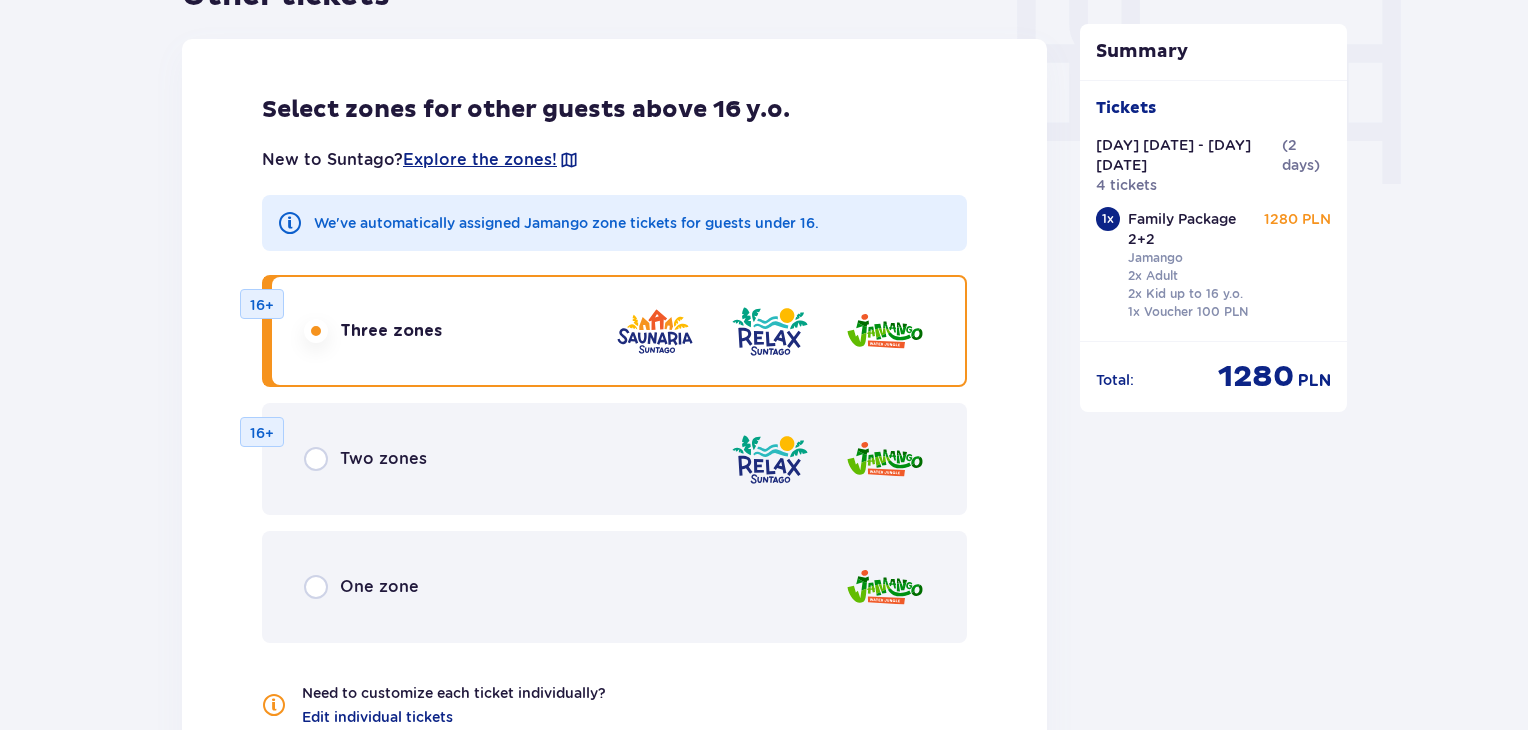 scroll, scrollTop: 2014, scrollLeft: 0, axis: vertical 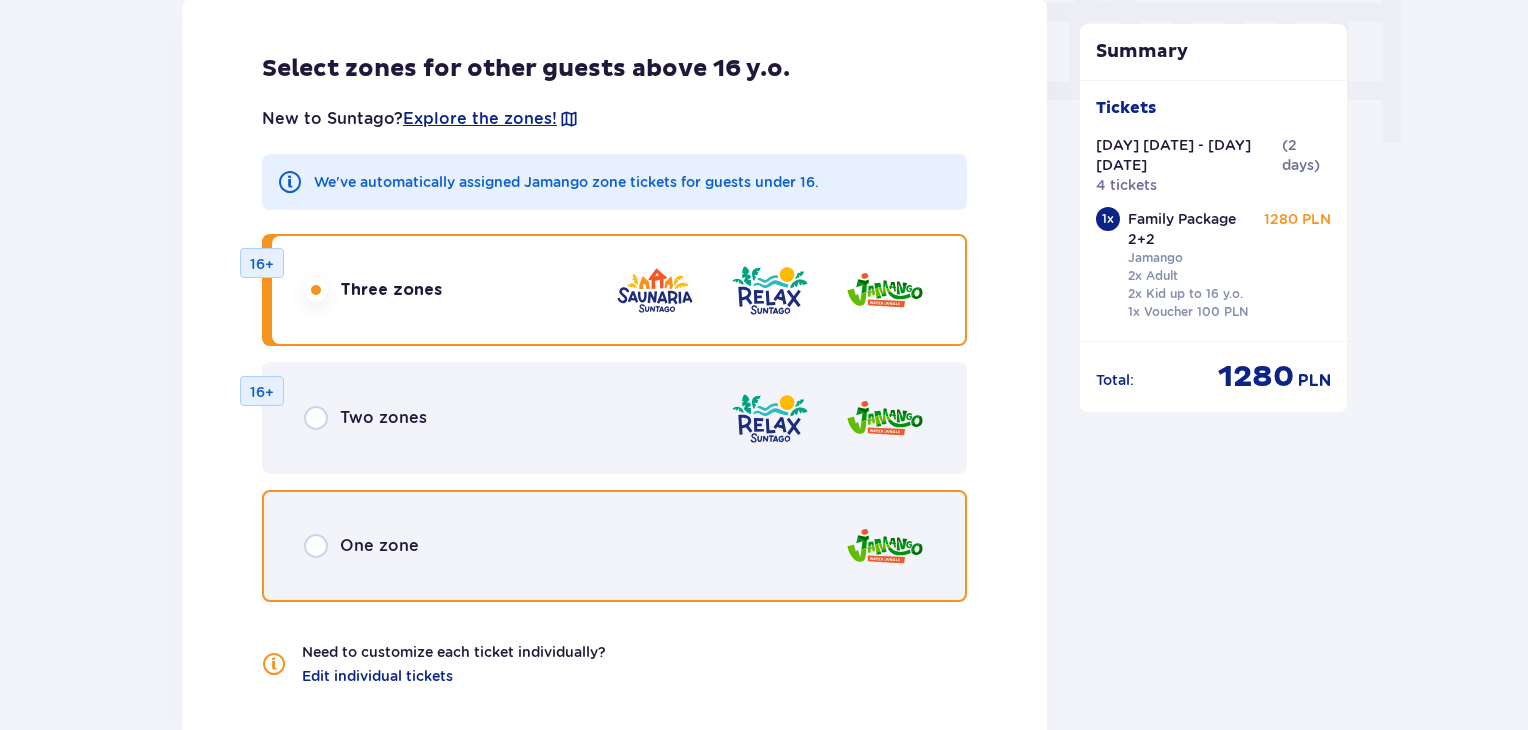 click at bounding box center (316, 546) 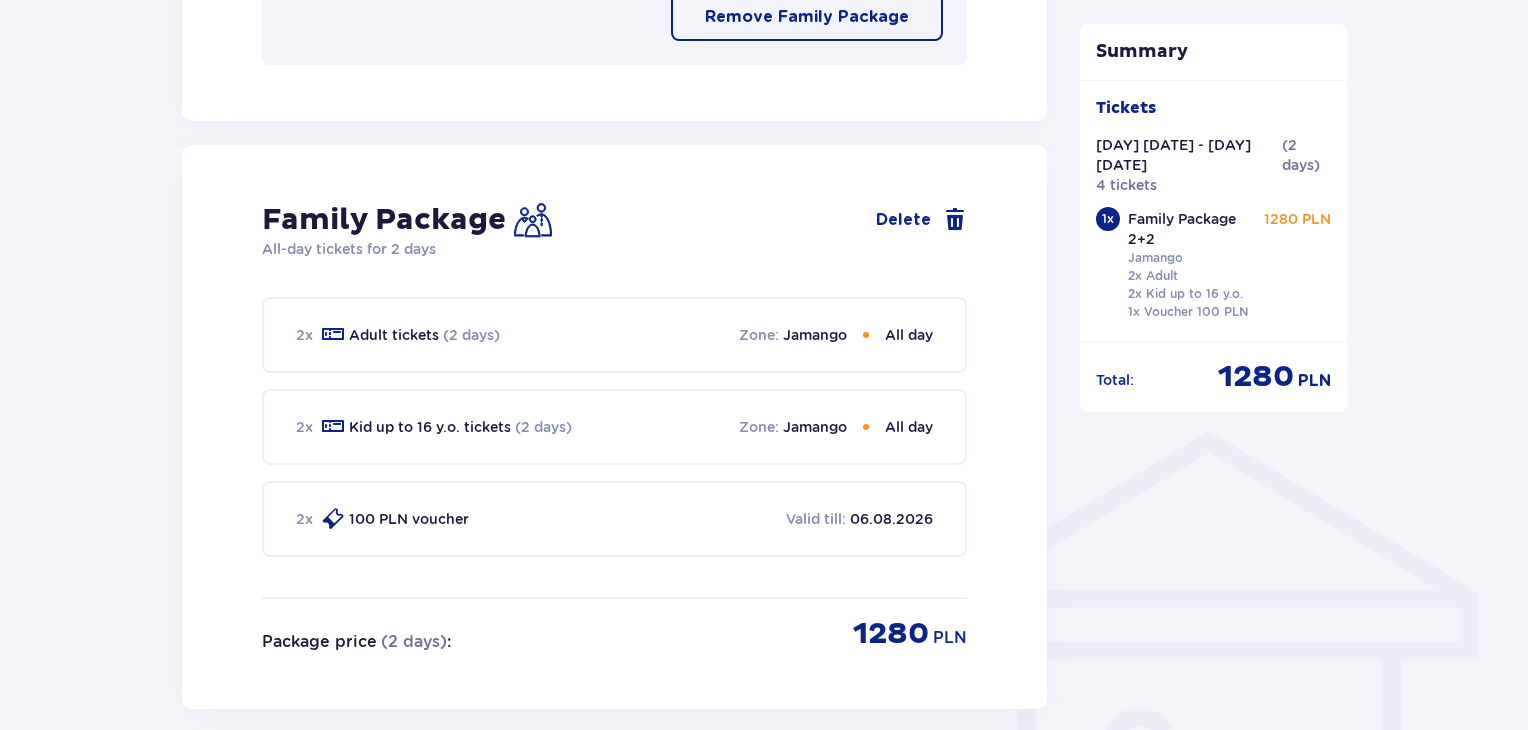 scroll, scrollTop: 1200, scrollLeft: 0, axis: vertical 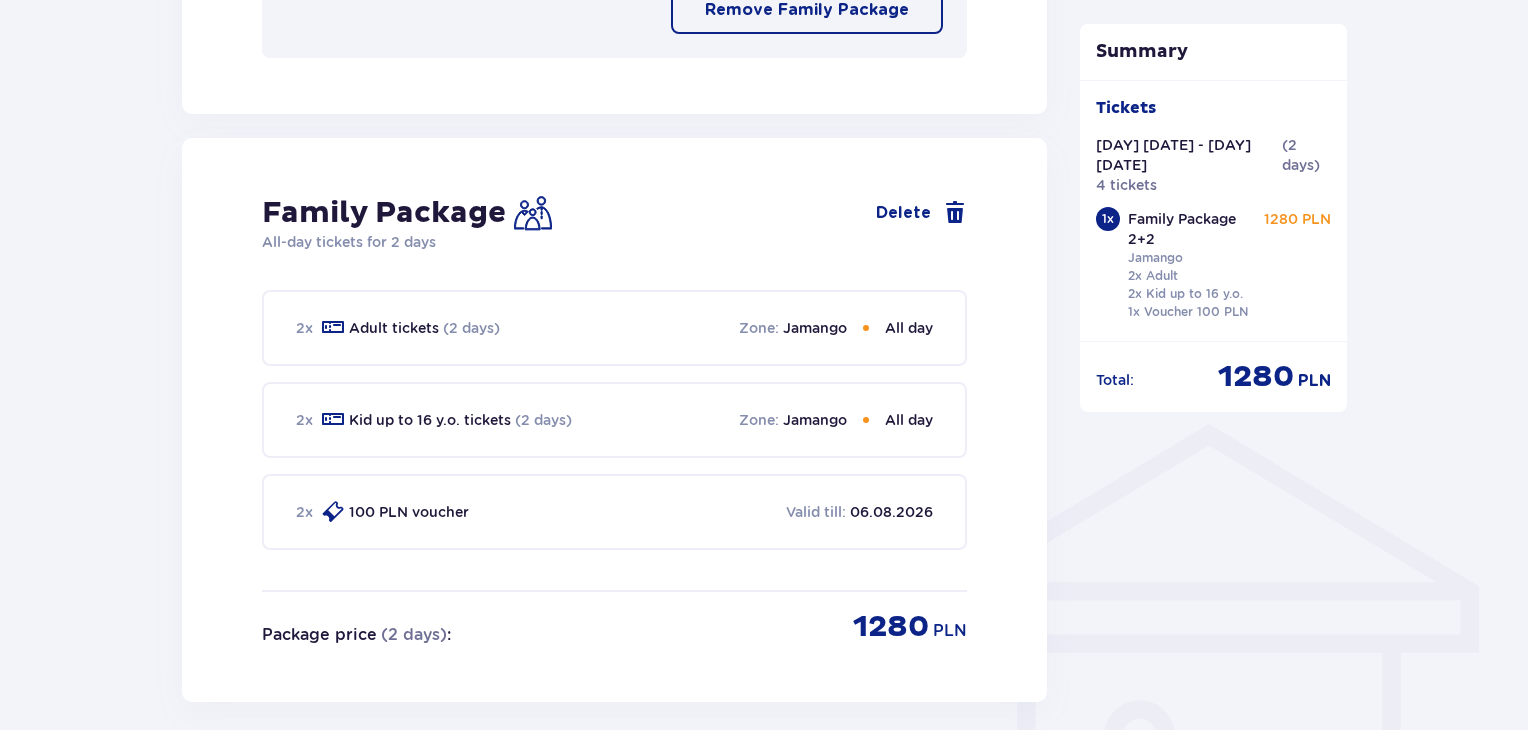 click on "Kid up to 16 y.o. tickets" at bounding box center [430, 420] 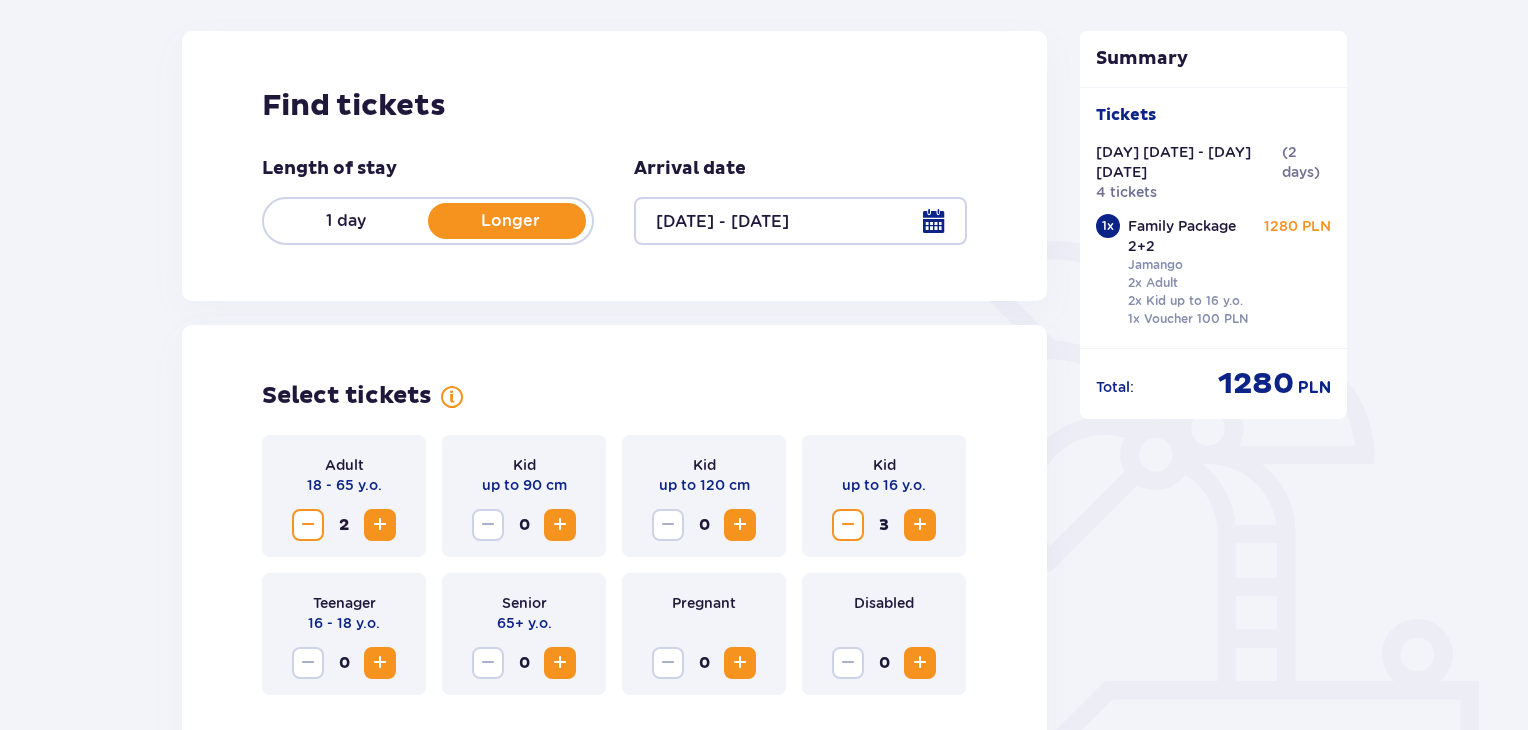 scroll, scrollTop: 300, scrollLeft: 0, axis: vertical 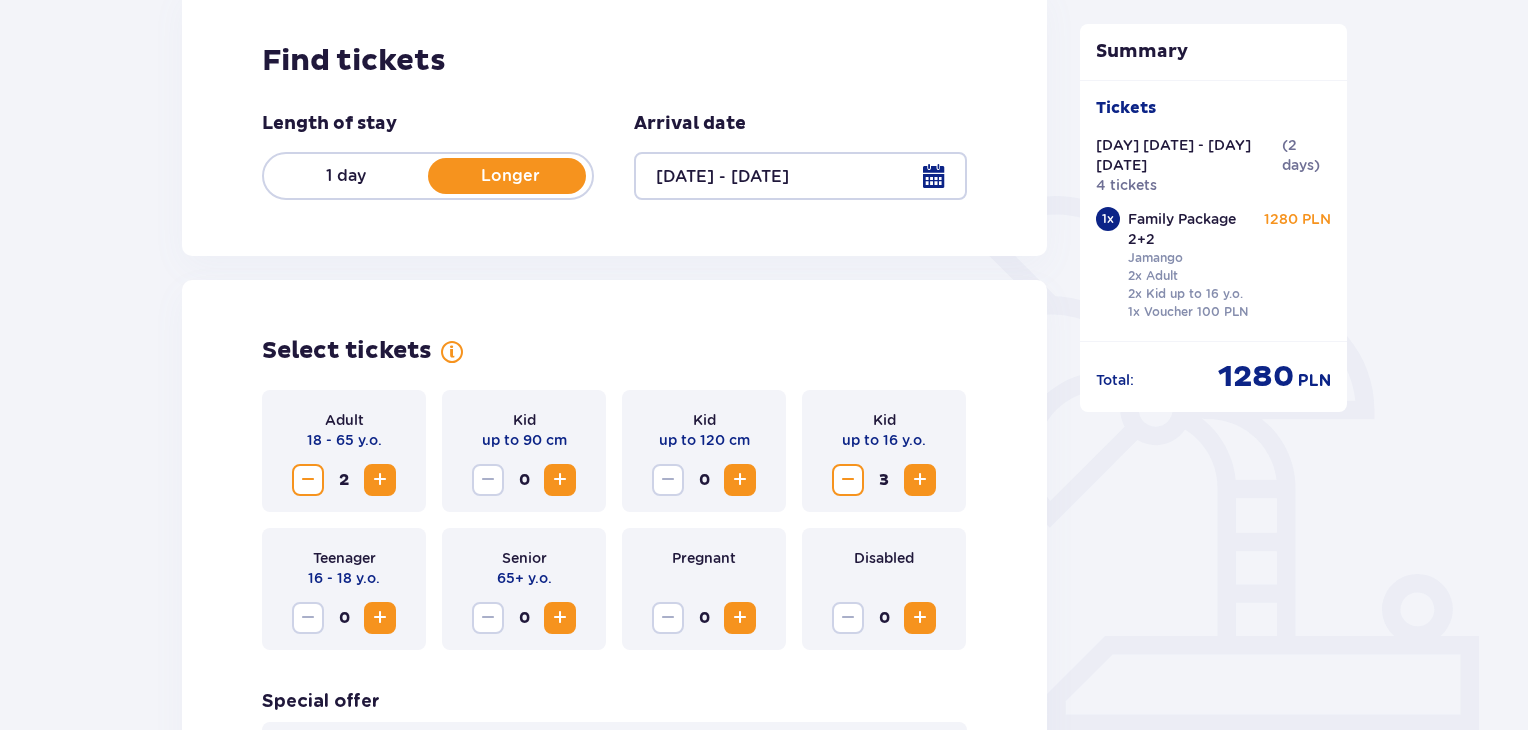 click at bounding box center [848, 480] 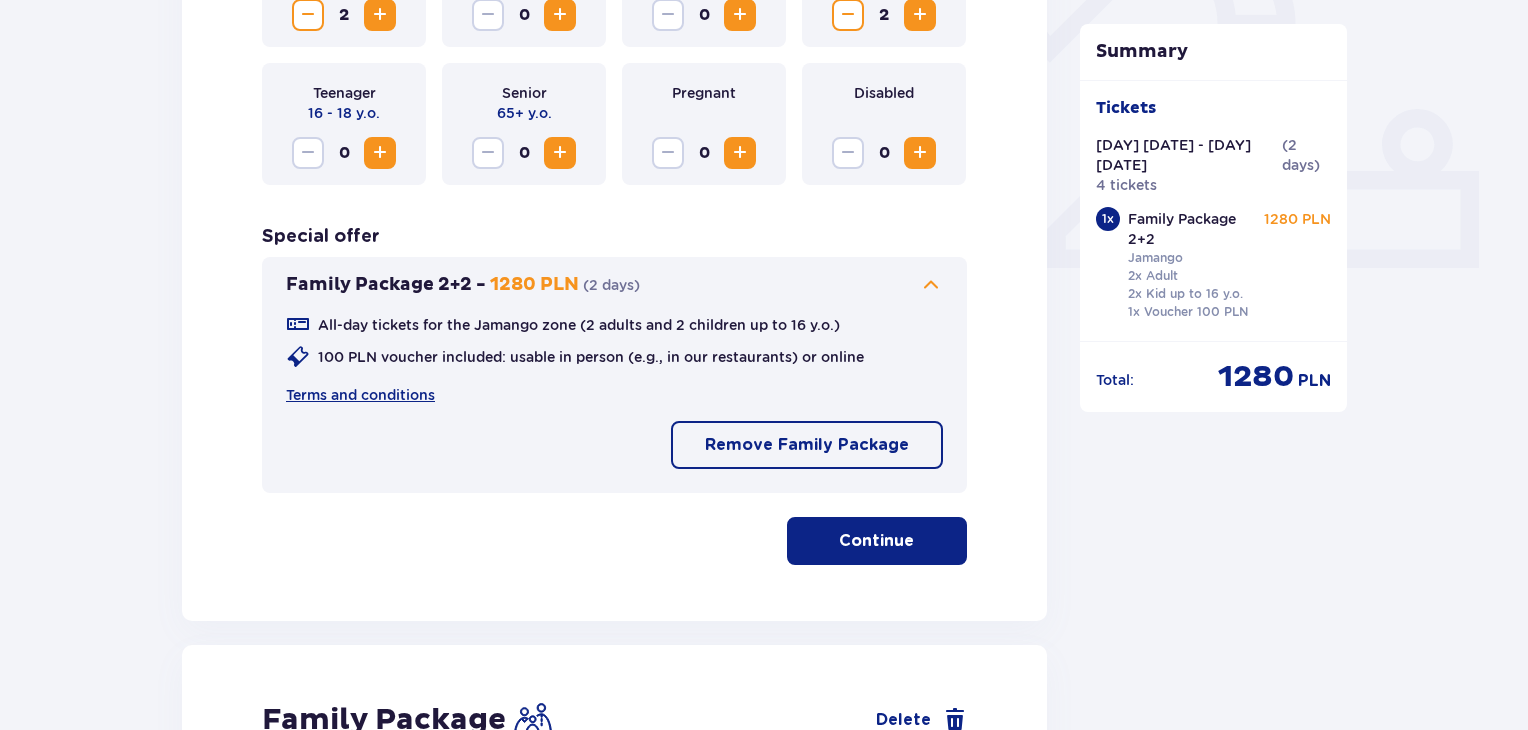 scroll, scrollTop: 800, scrollLeft: 0, axis: vertical 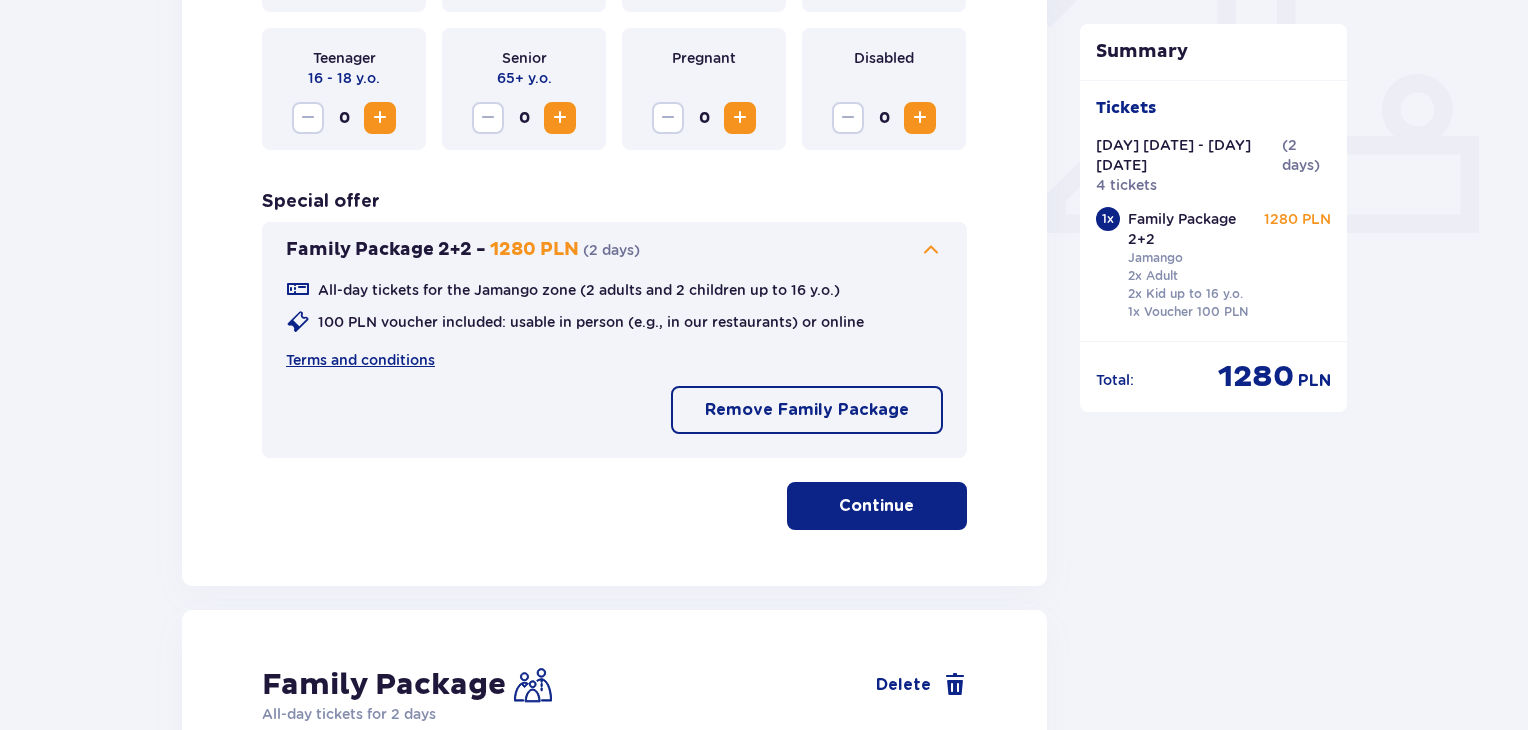 click on "Continue" at bounding box center (876, 506) 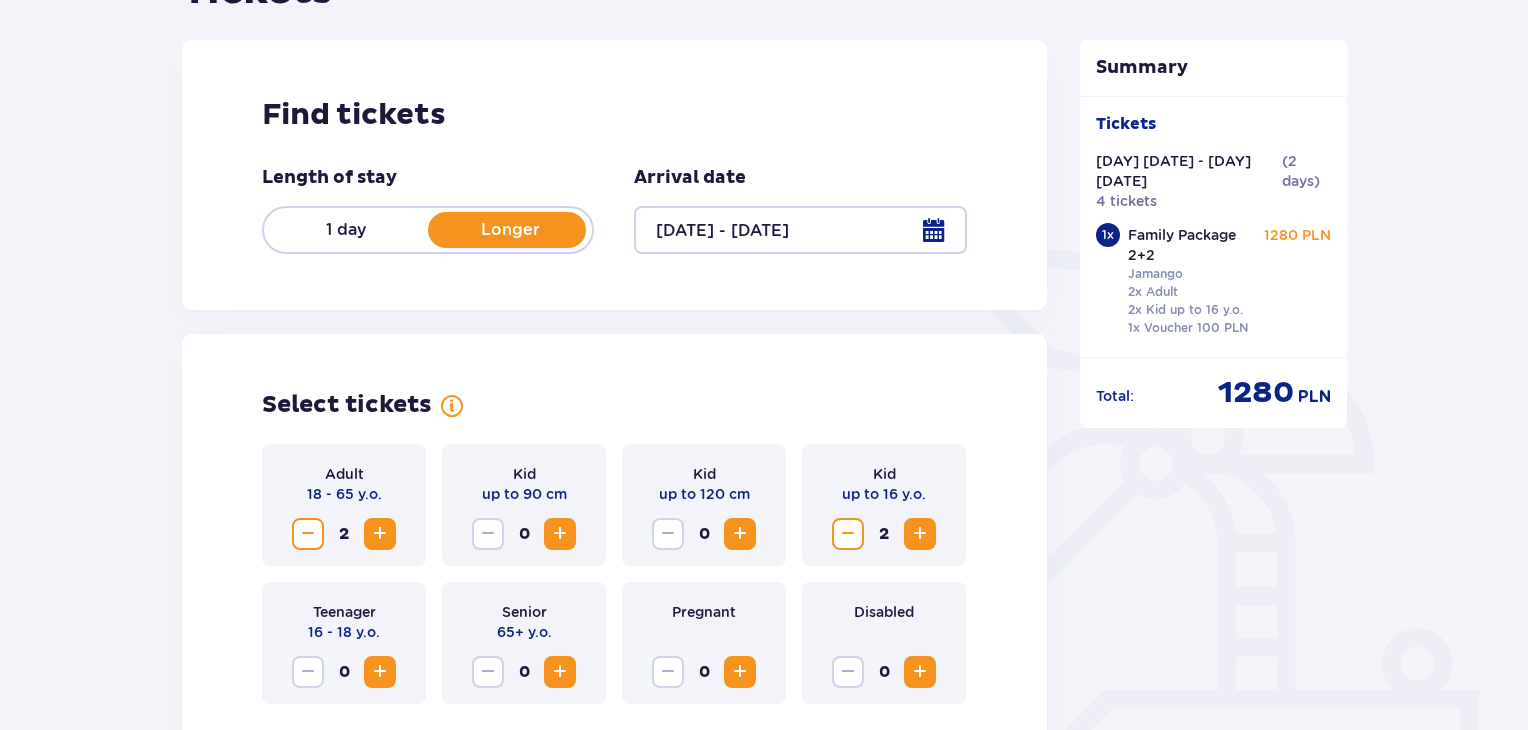 scroll, scrollTop: 200, scrollLeft: 0, axis: vertical 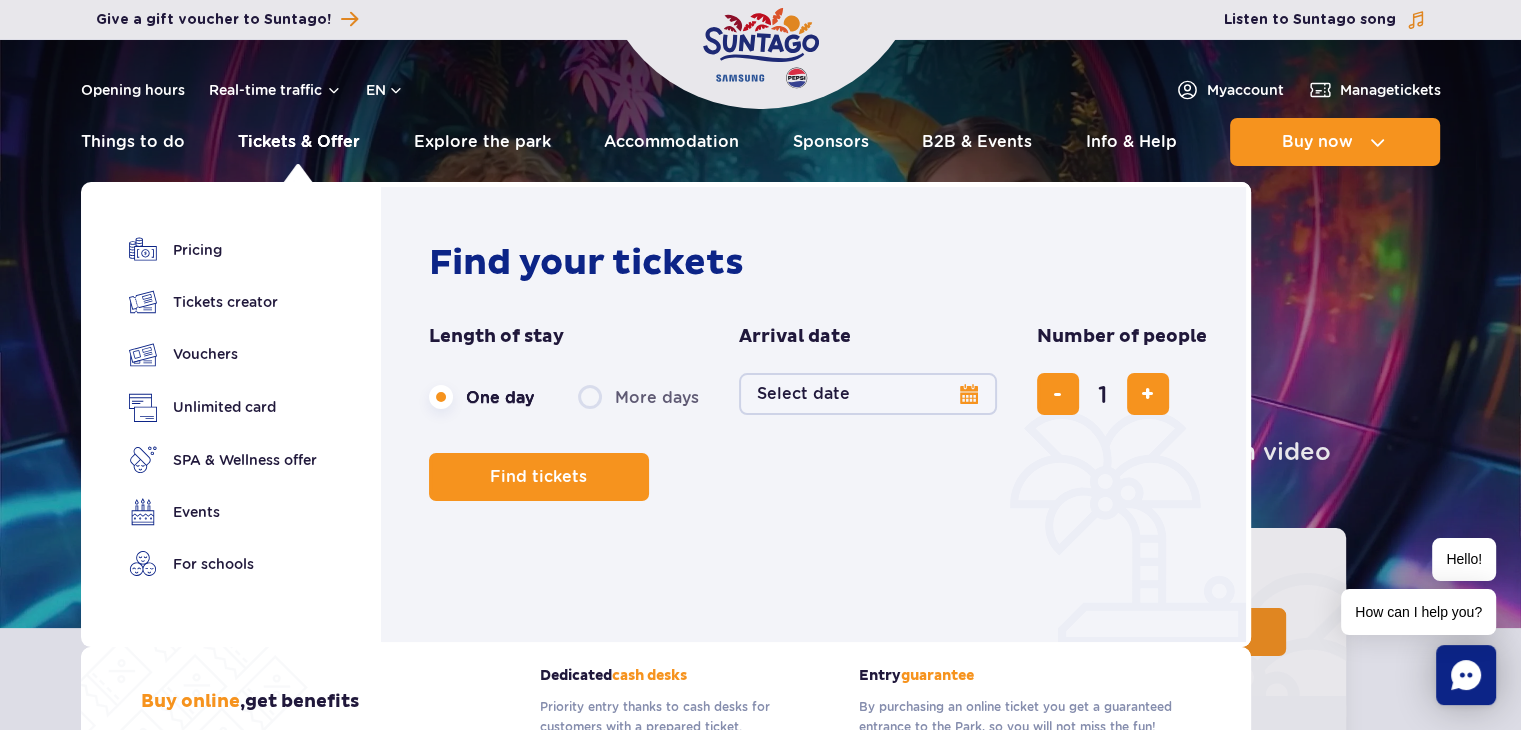 click on "Tickets & Offer" at bounding box center (299, 142) 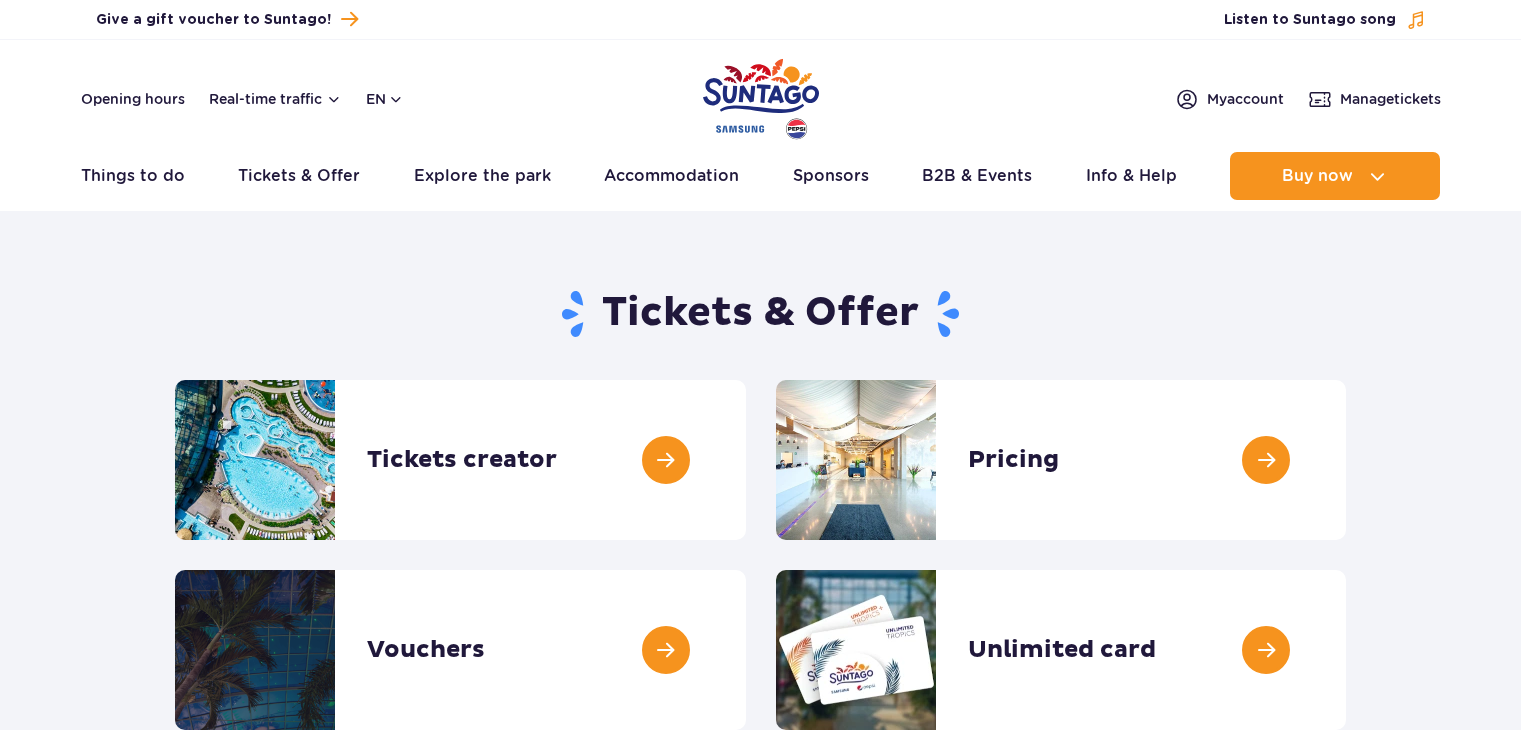 scroll, scrollTop: 0, scrollLeft: 0, axis: both 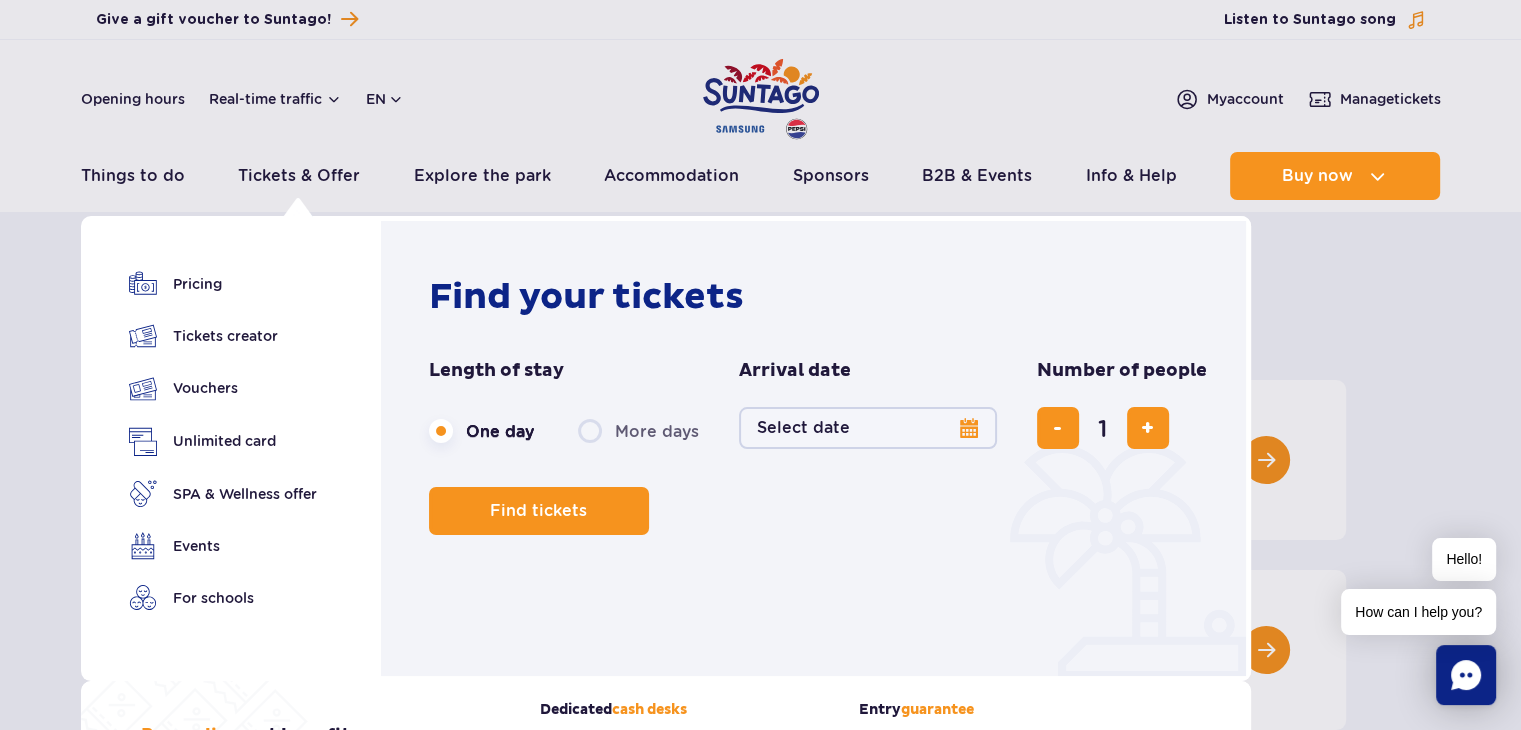 click on "More days" at bounding box center [638, 431] 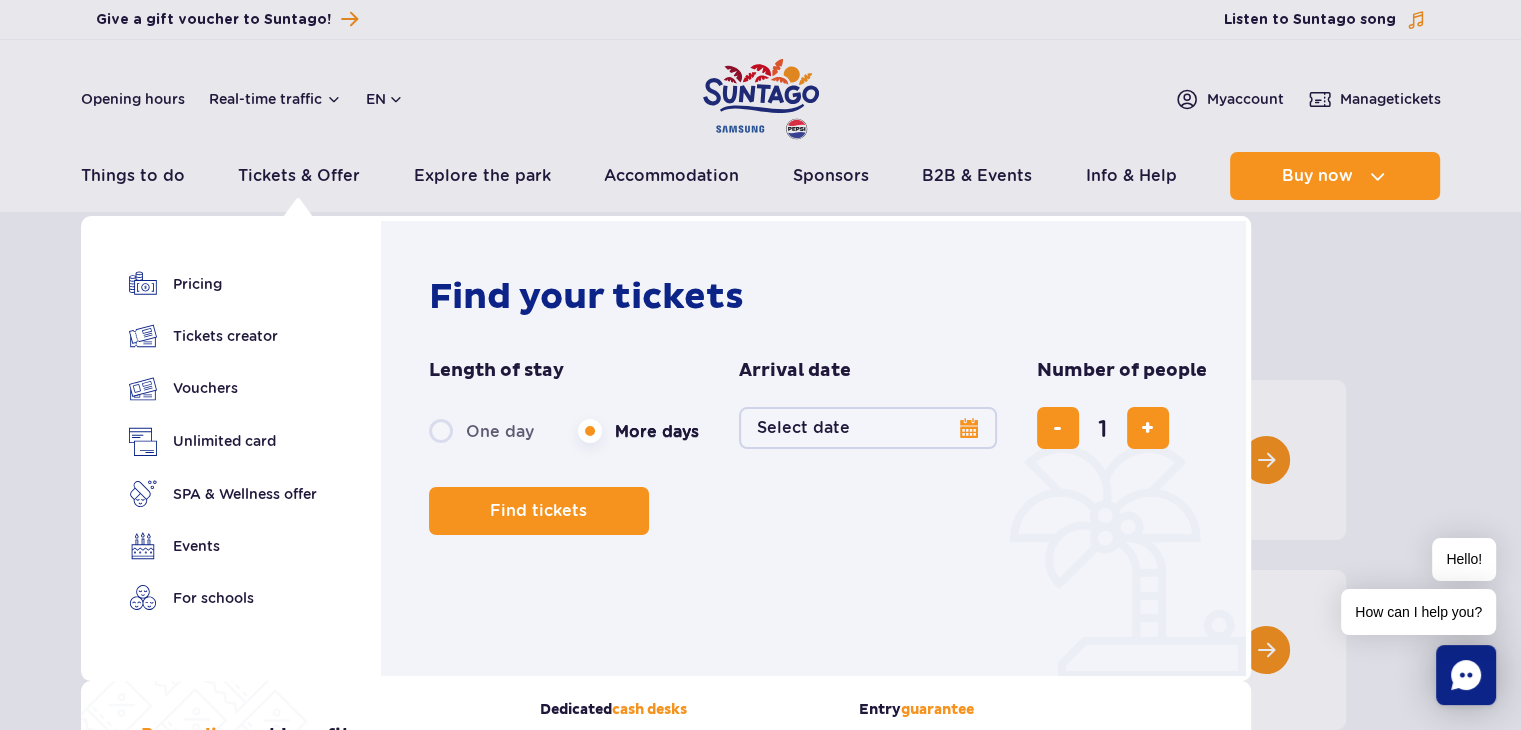 click on "Select date" at bounding box center [868, 428] 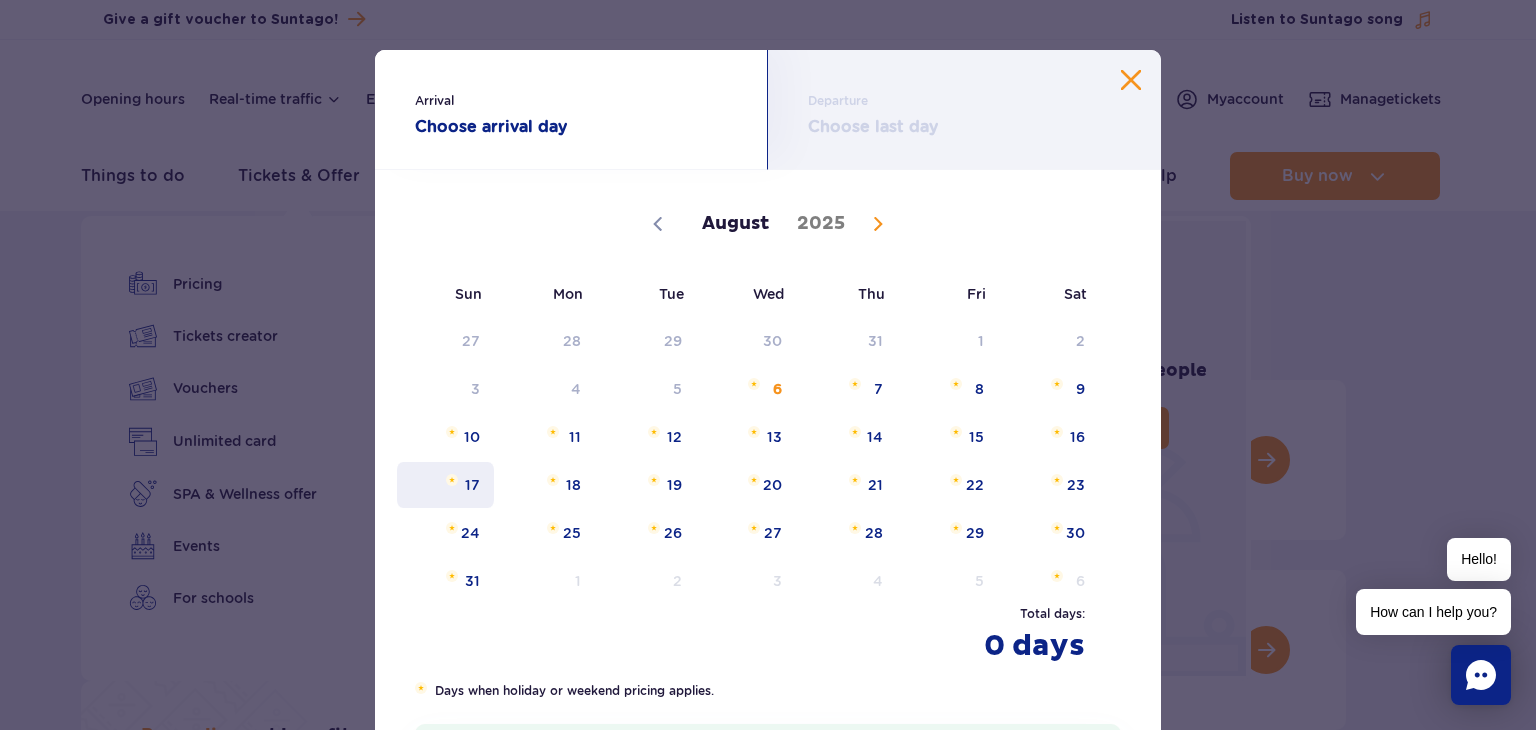 click on "17" at bounding box center [445, 485] 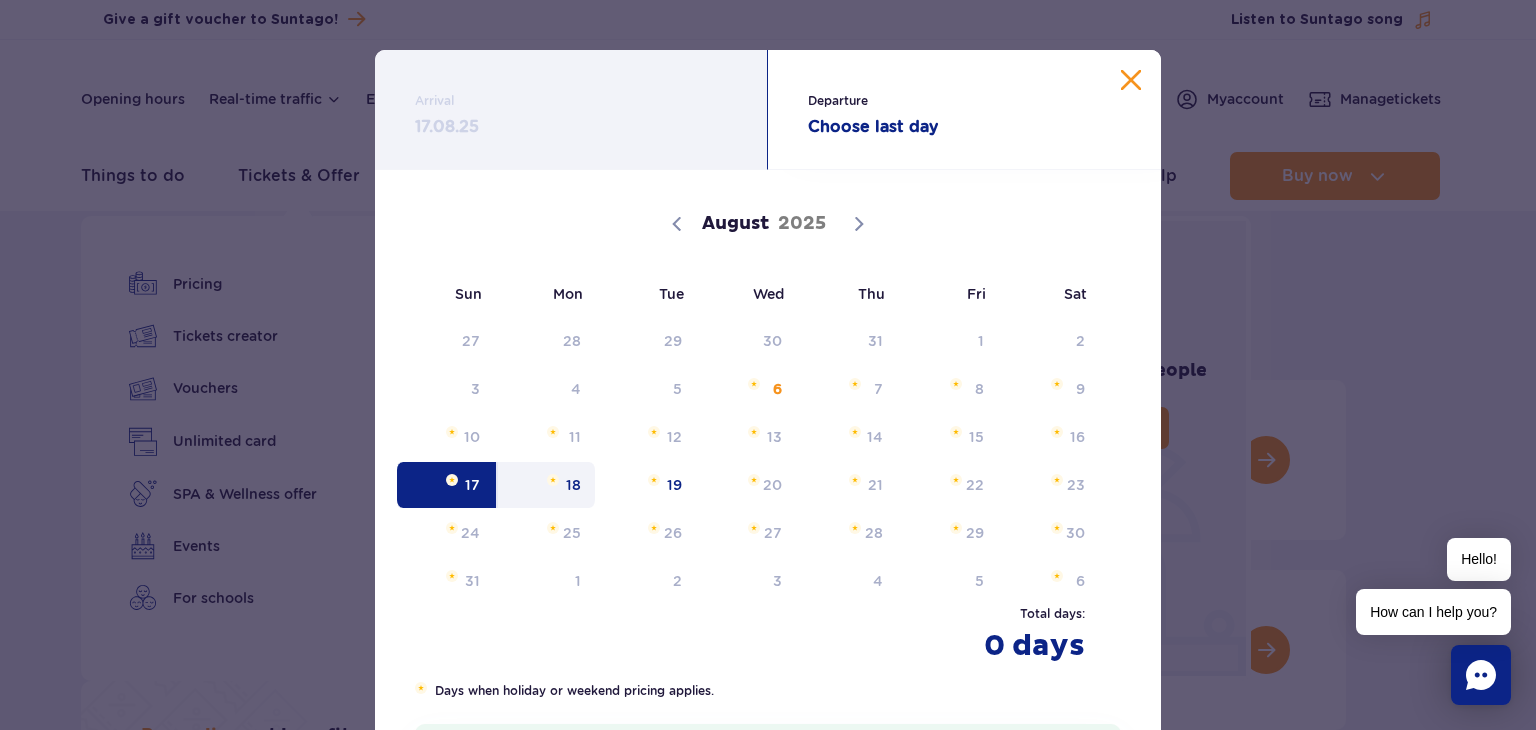 click at bounding box center [553, 480] 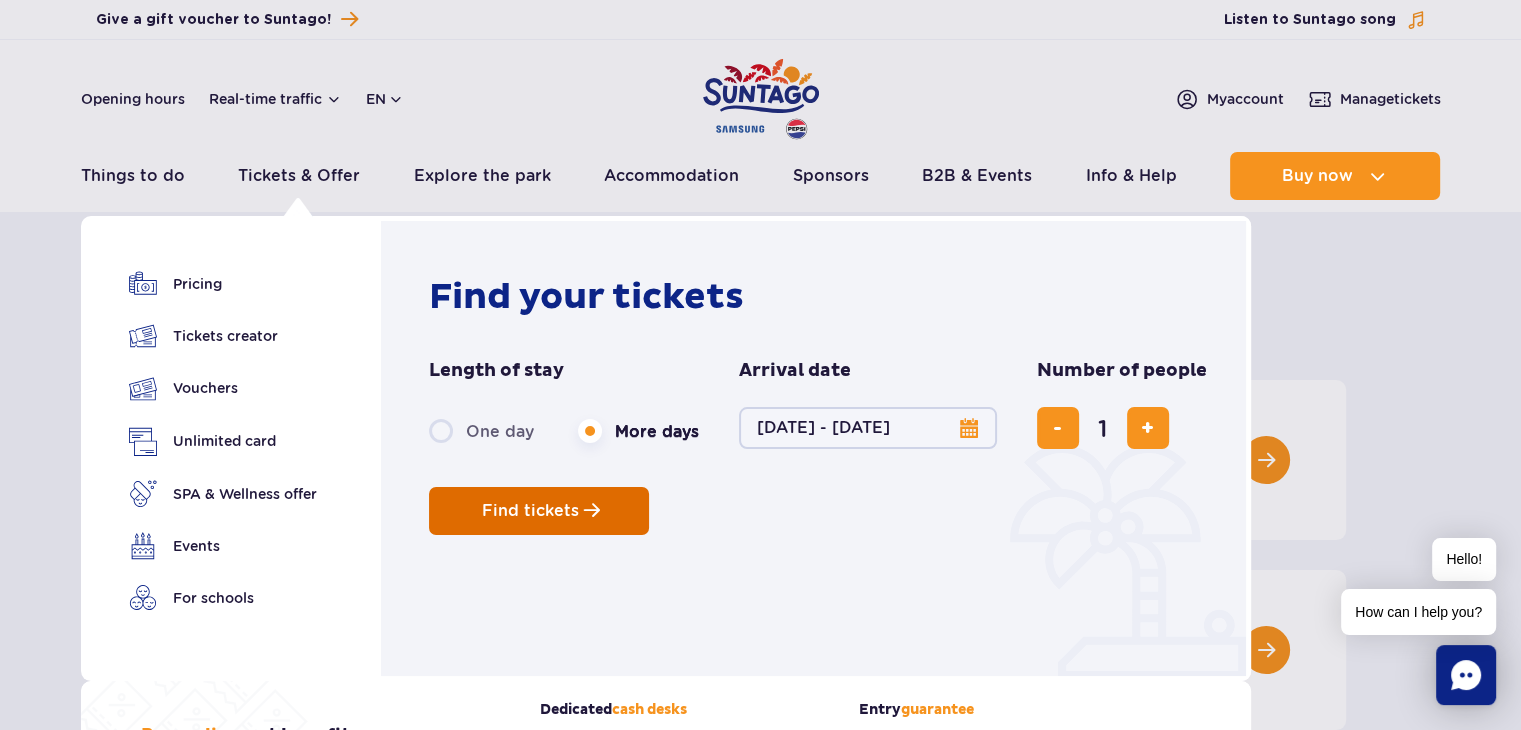 click on "Find tickets" at bounding box center [530, 511] 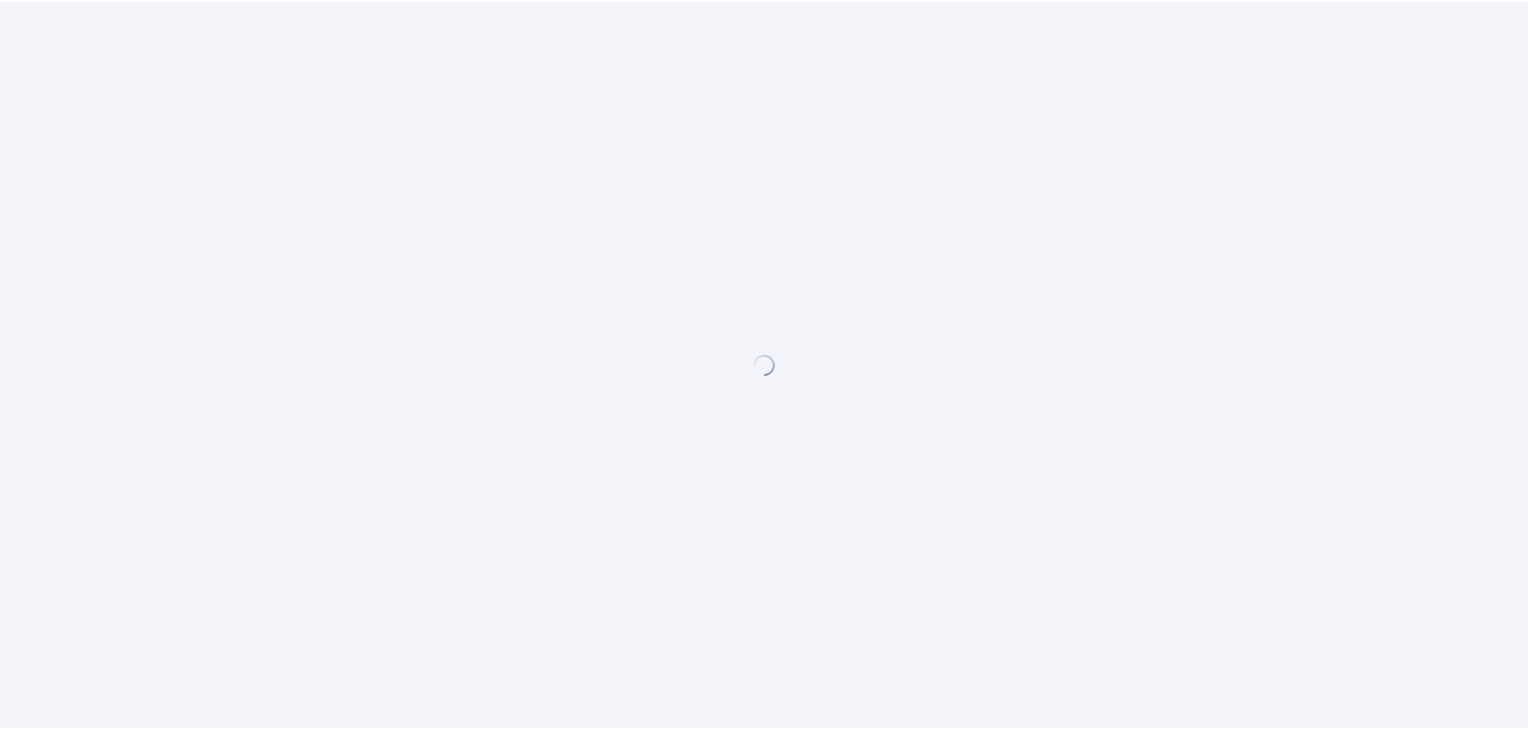 scroll, scrollTop: 0, scrollLeft: 0, axis: both 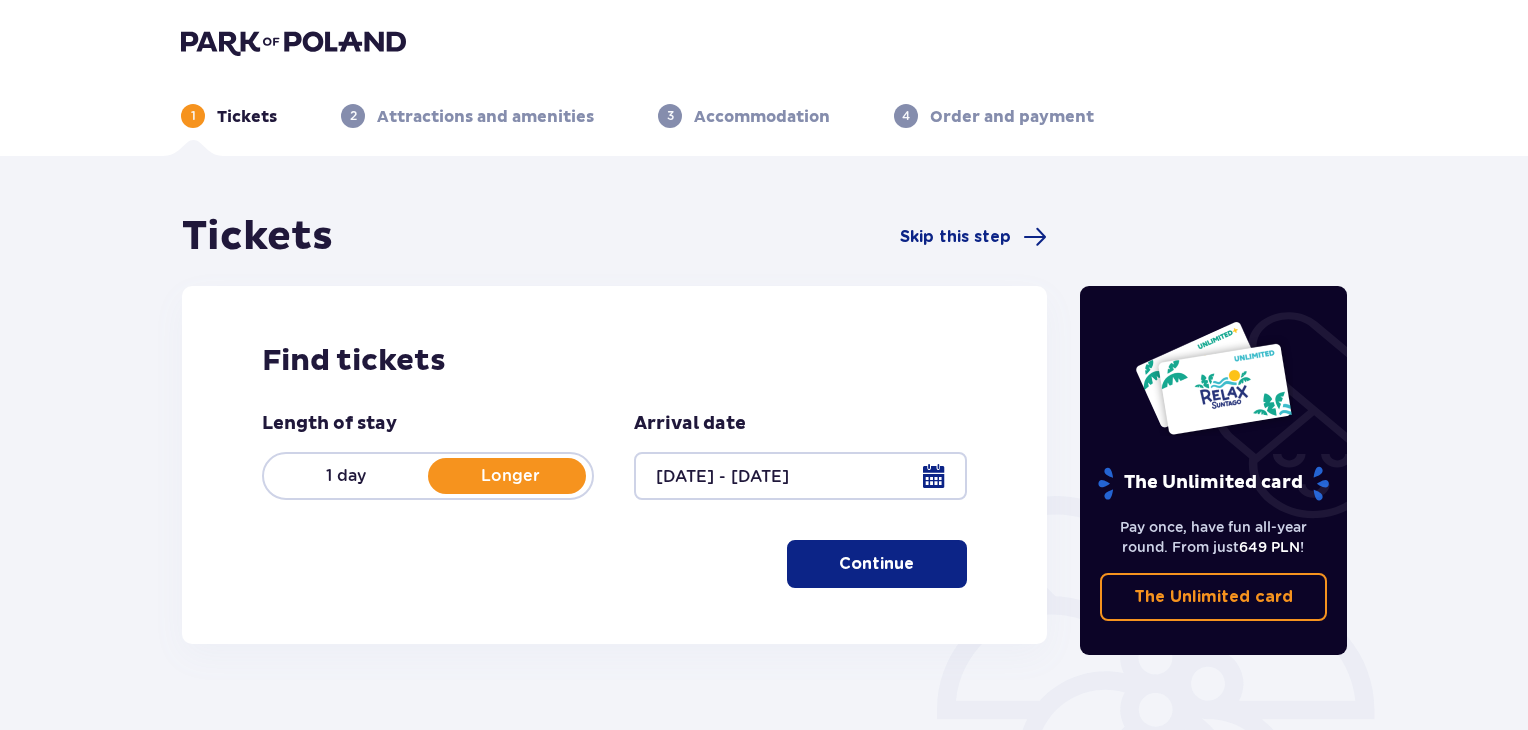 click on "Continue" at bounding box center [876, 564] 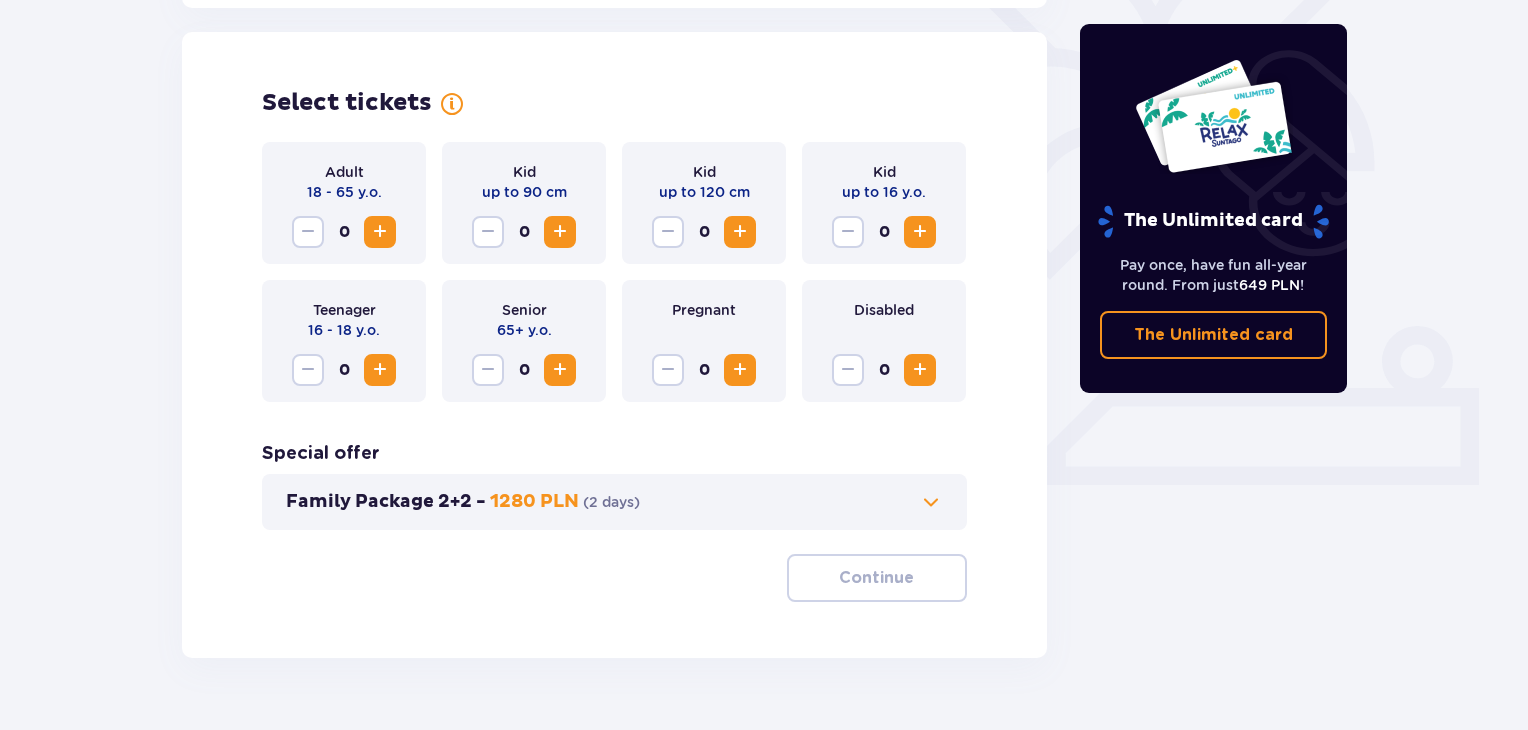 scroll, scrollTop: 556, scrollLeft: 0, axis: vertical 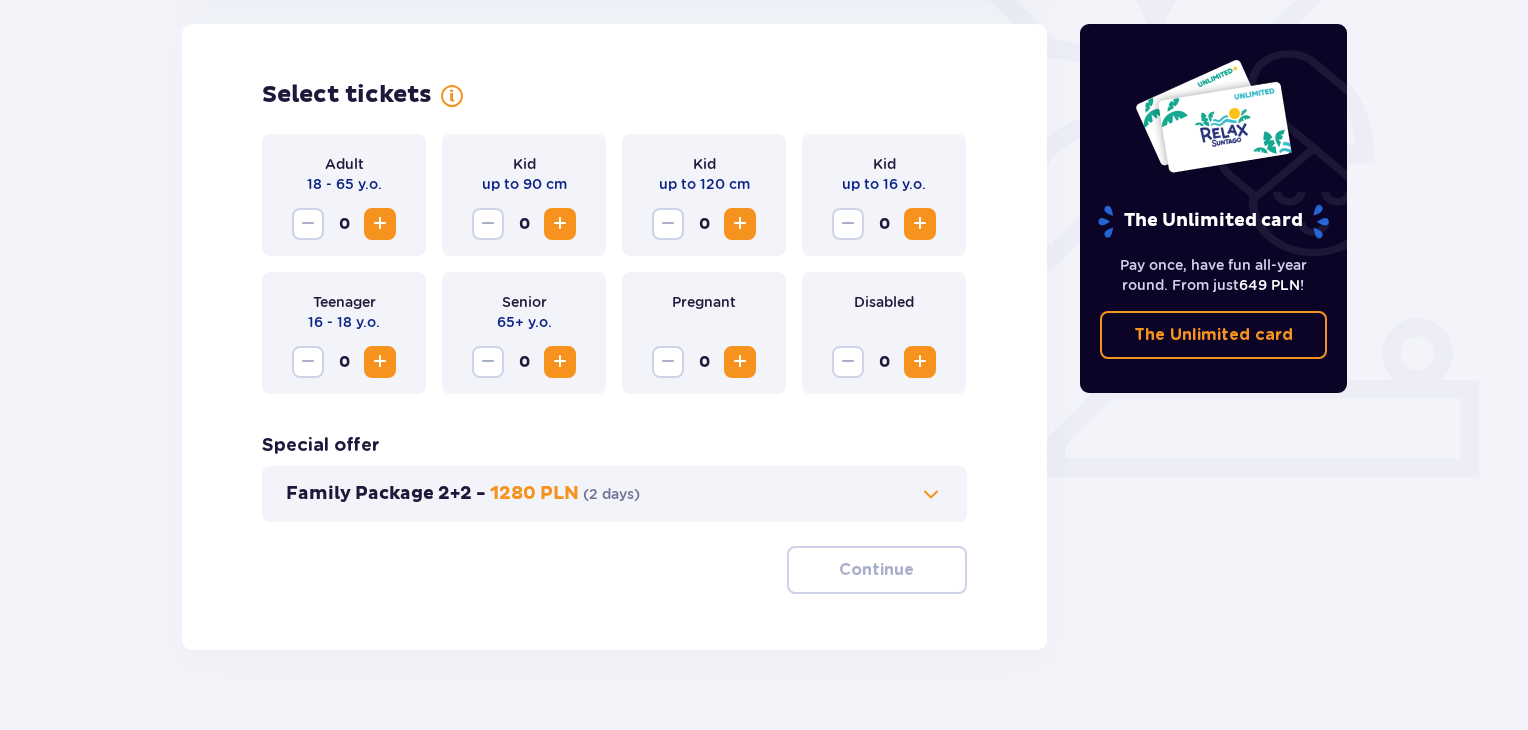 click at bounding box center [920, 224] 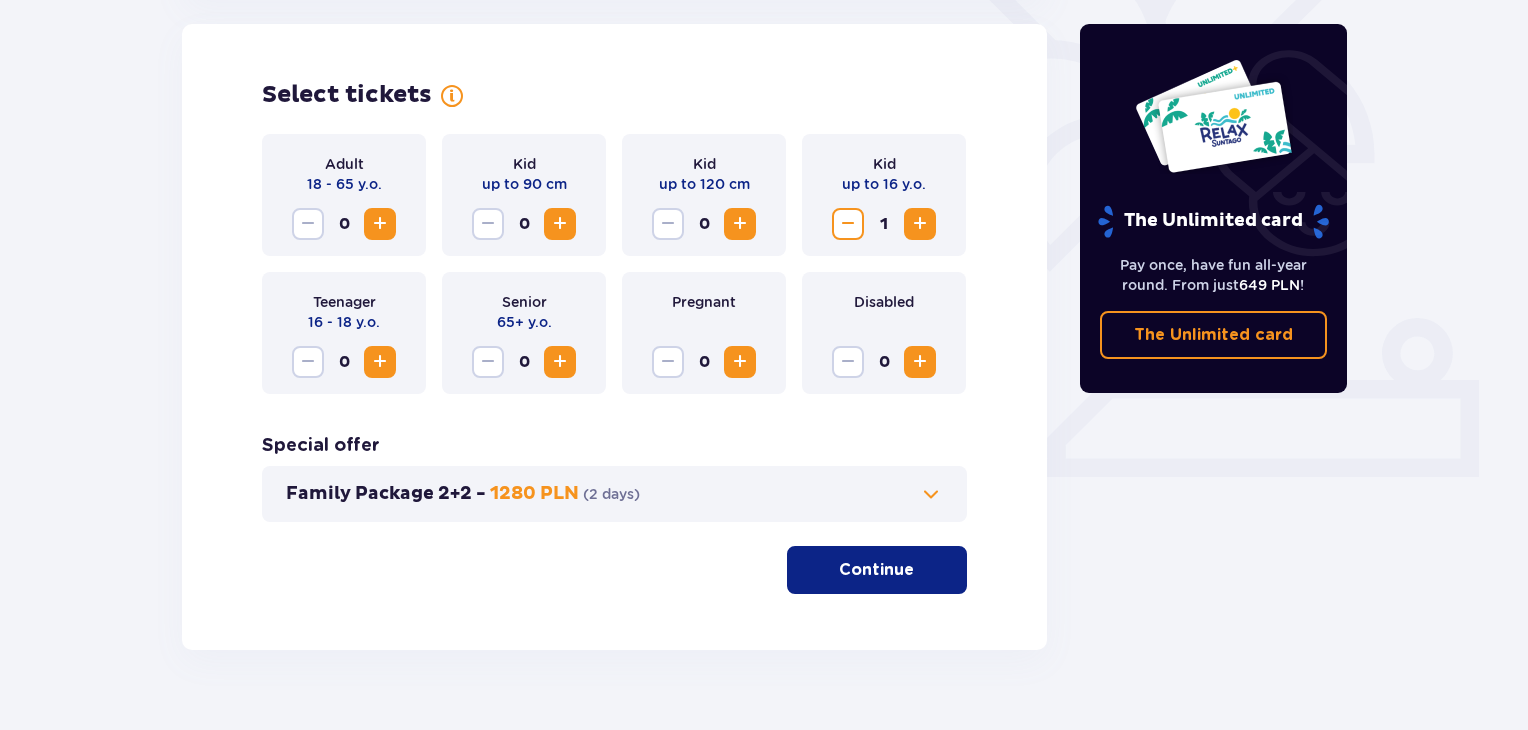 click on "Continue" at bounding box center (876, 570) 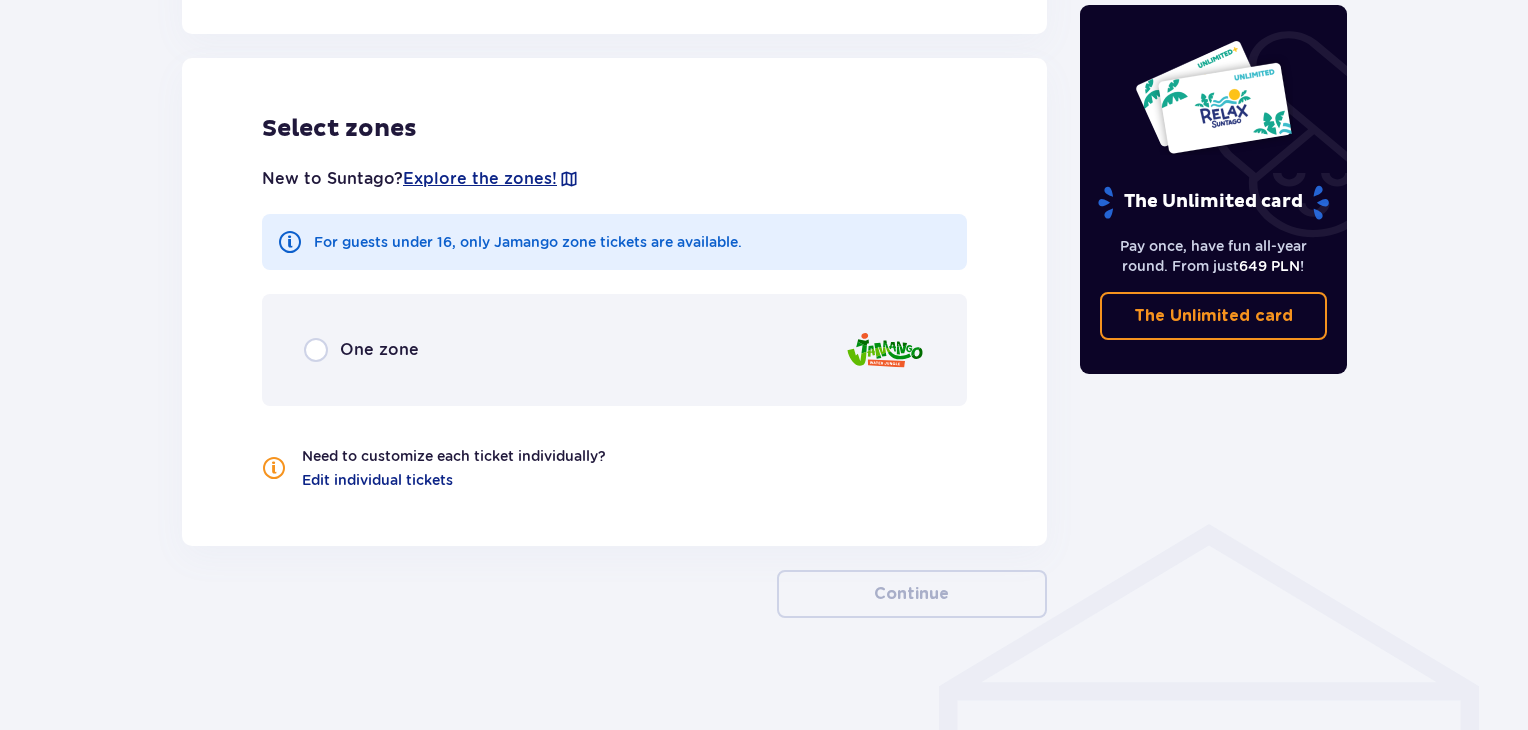 scroll, scrollTop: 1108, scrollLeft: 0, axis: vertical 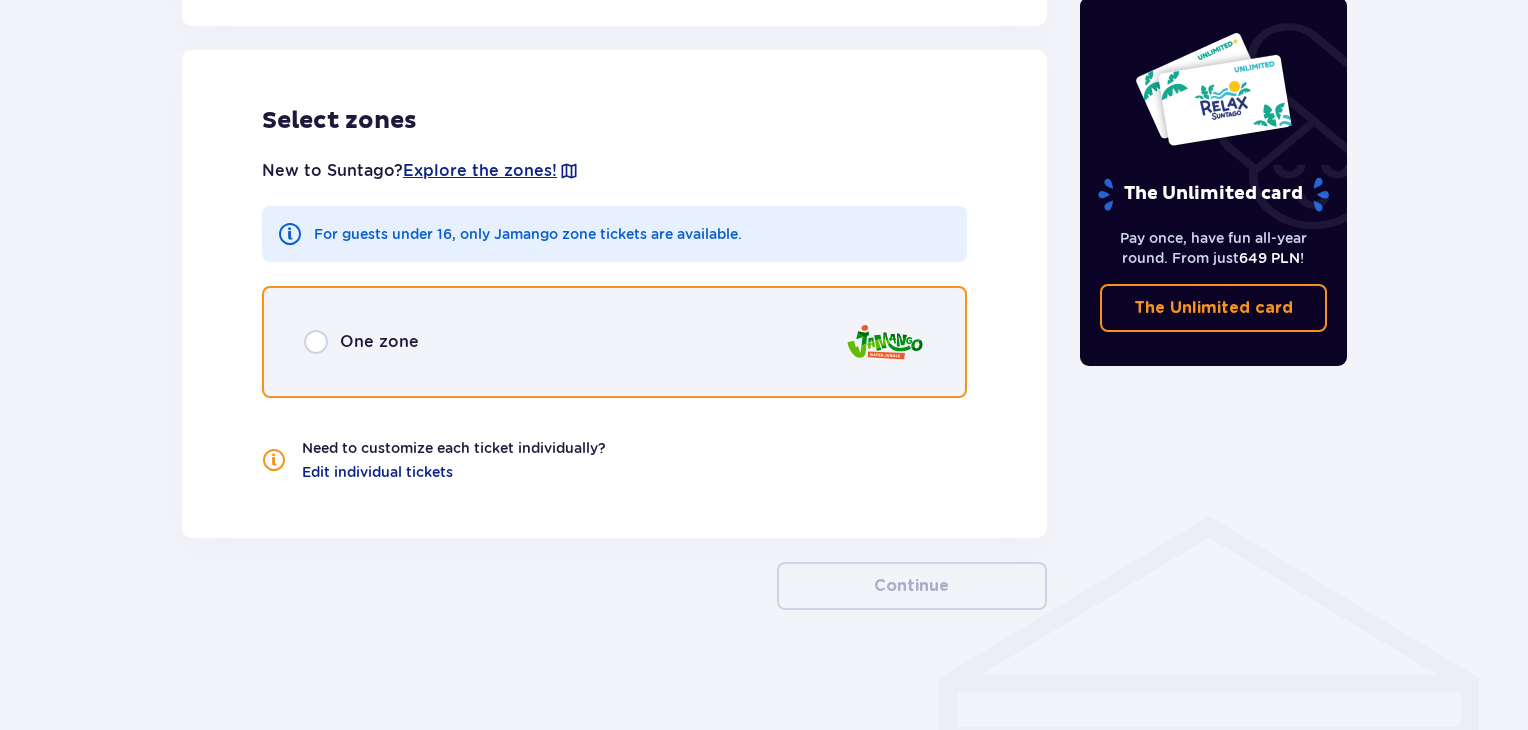 click at bounding box center (316, 342) 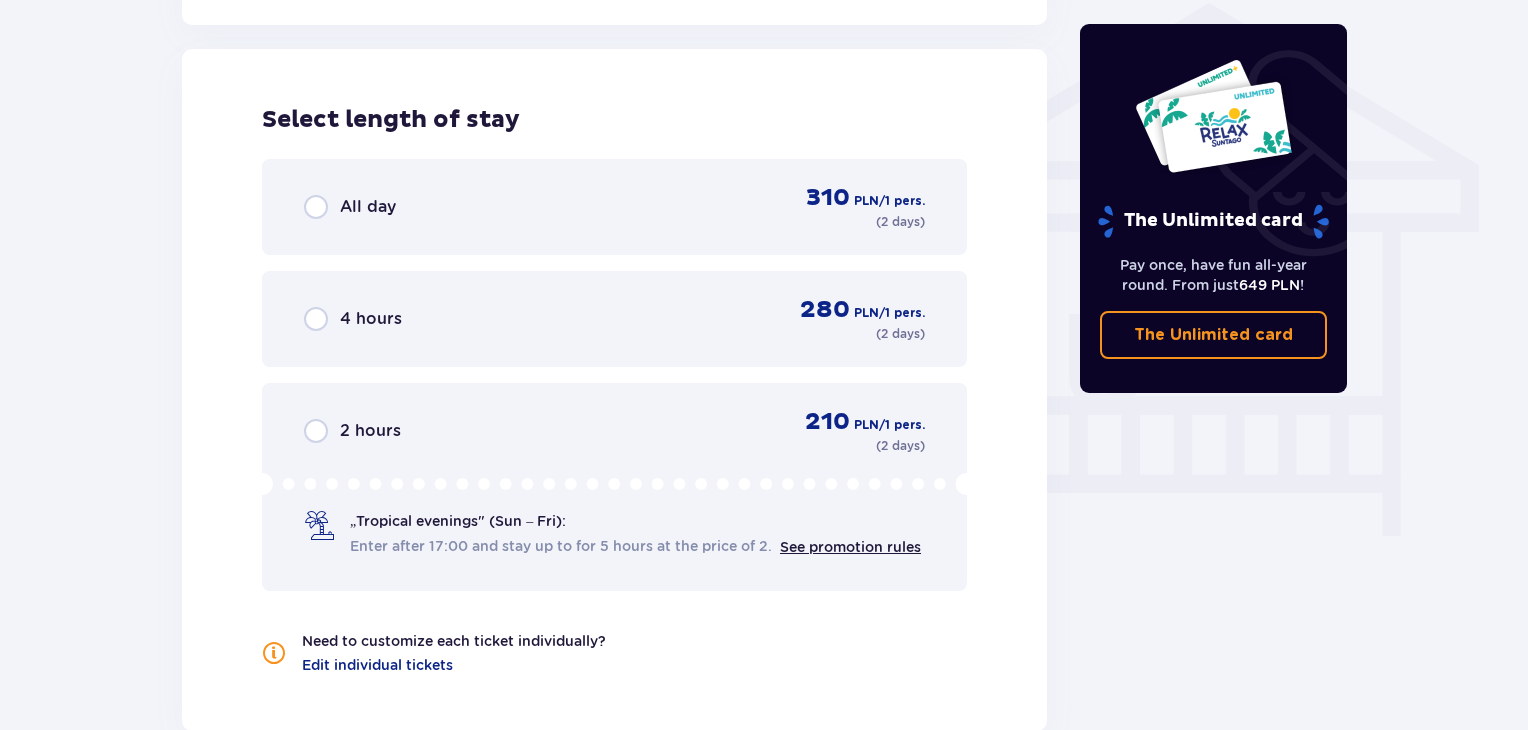 scroll, scrollTop: 1622, scrollLeft: 0, axis: vertical 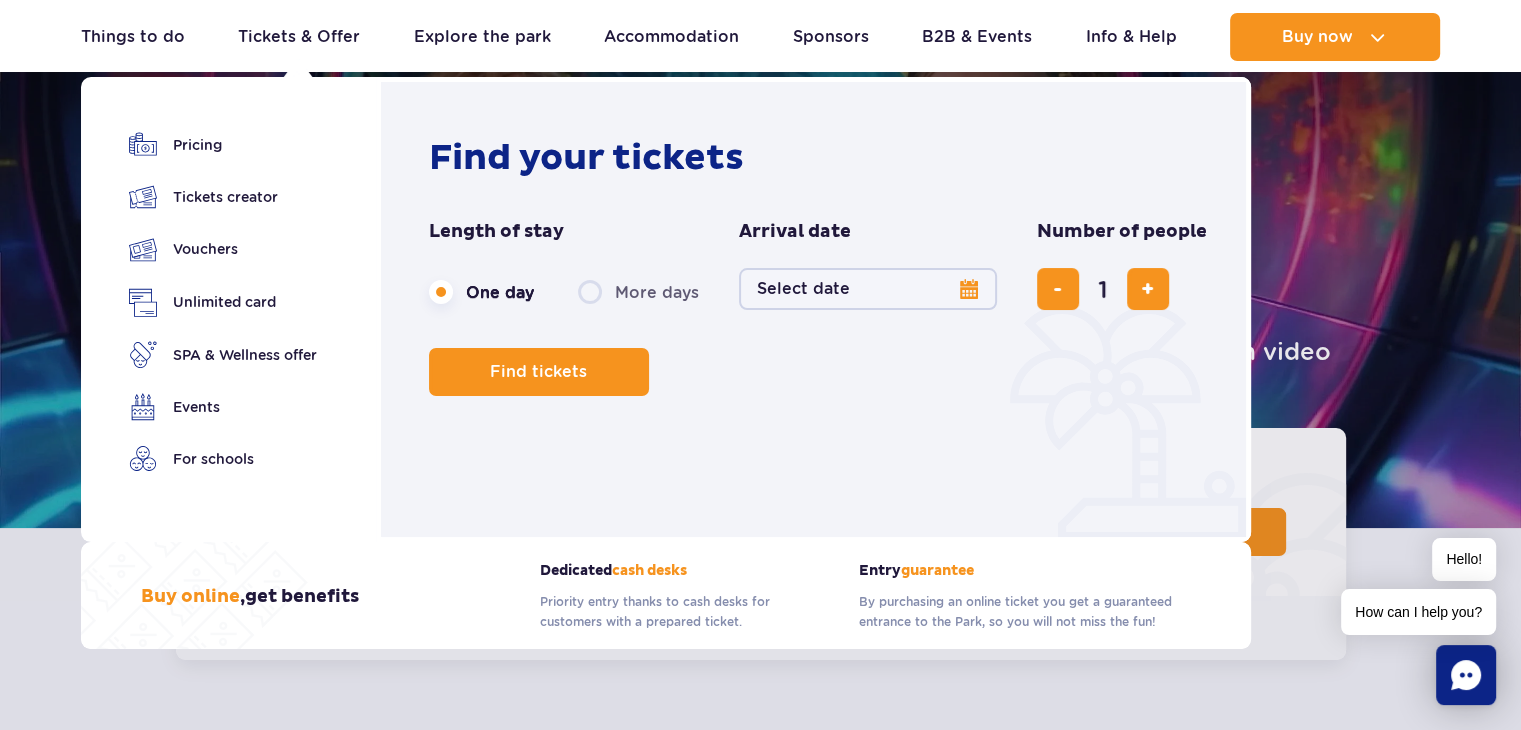 click on "More days" at bounding box center [638, 292] 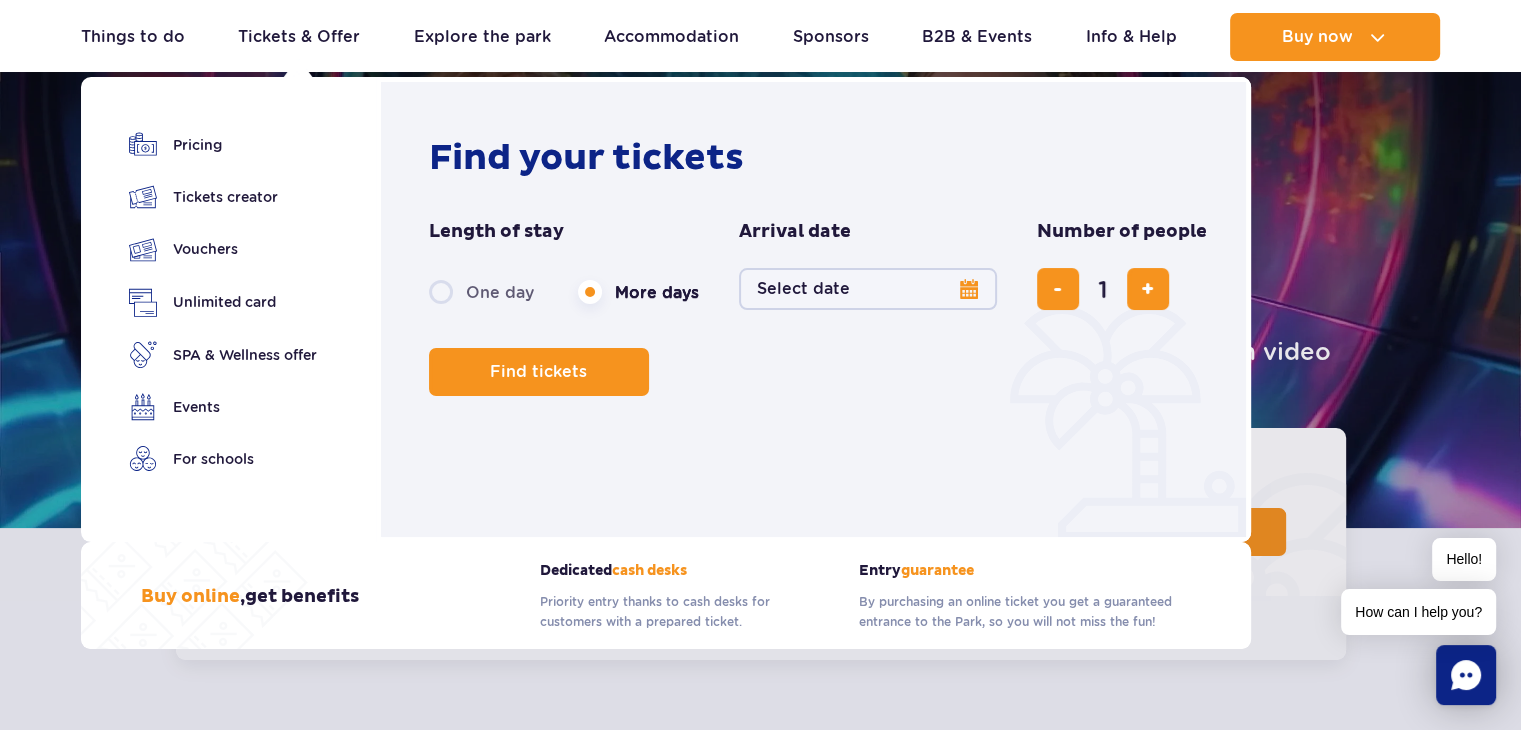 click on "Select date" at bounding box center (868, 289) 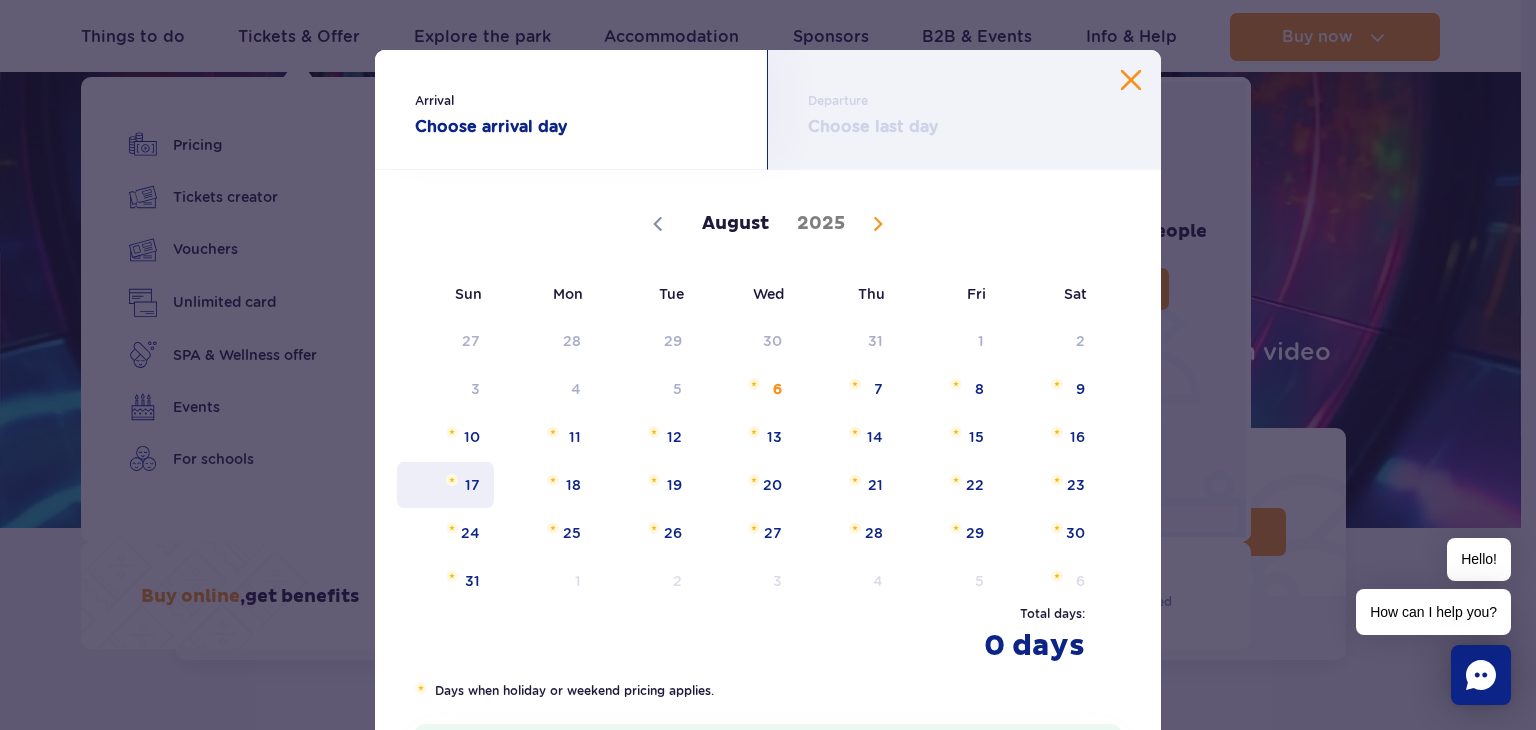 click on "17" at bounding box center (445, 485) 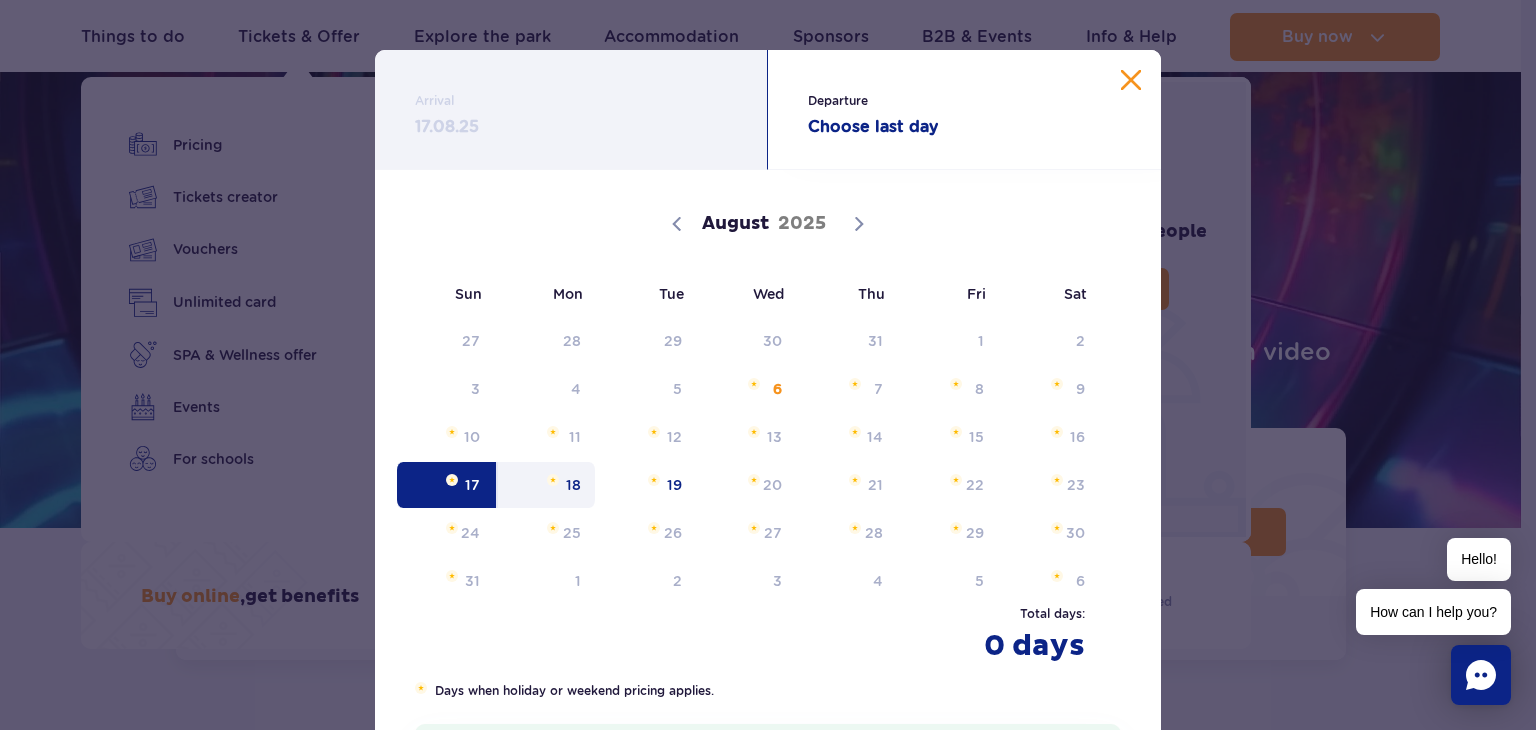 click on "18" at bounding box center (546, 485) 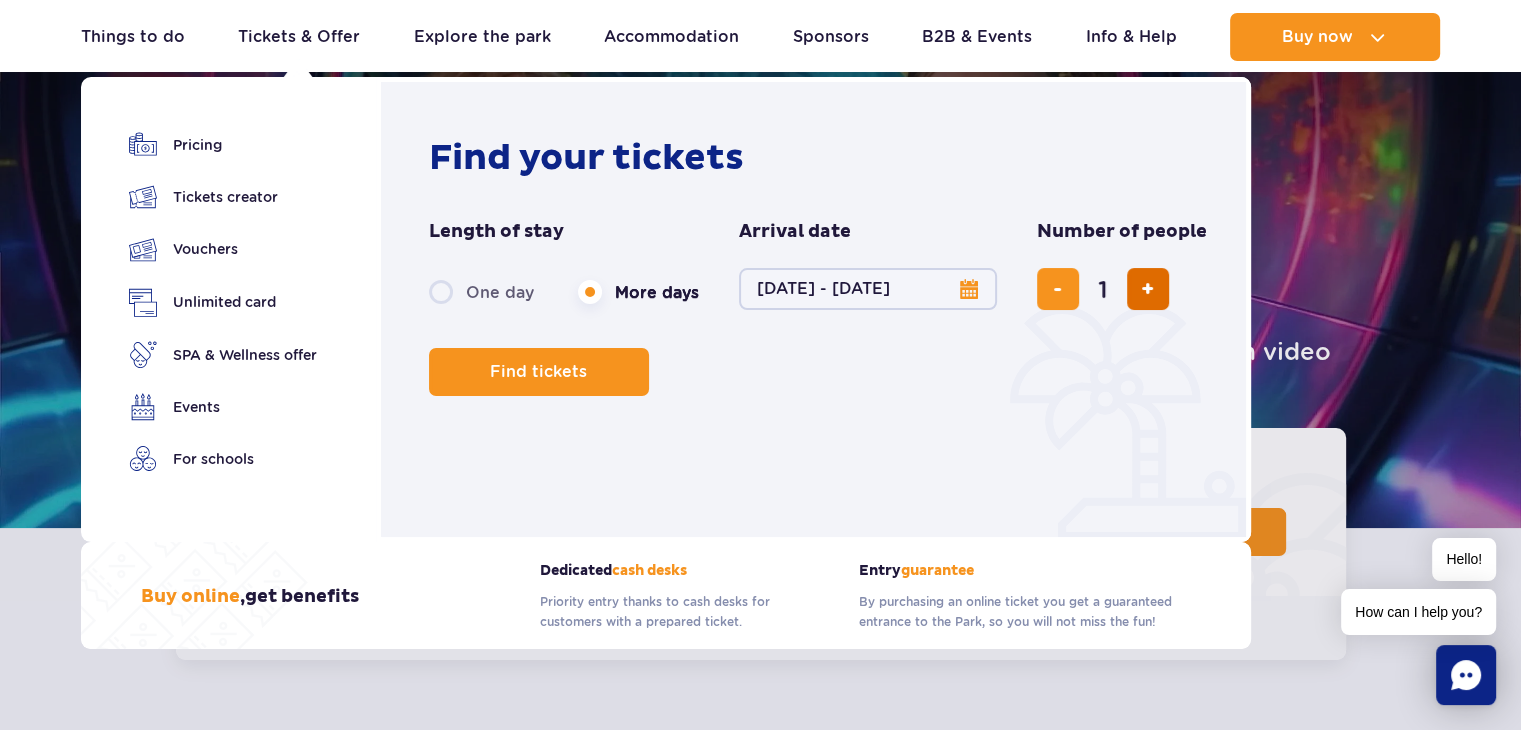 click at bounding box center (1148, 289) 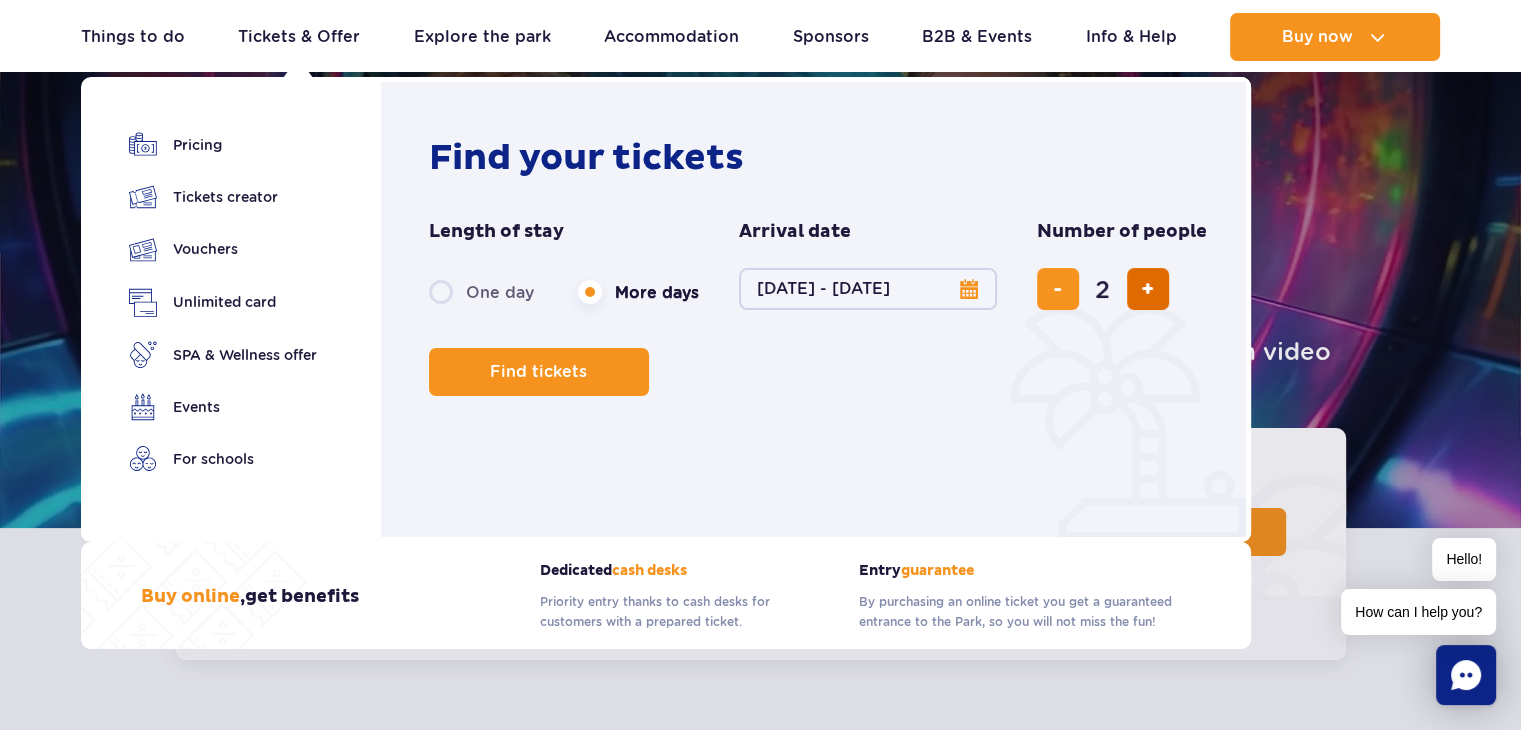 click at bounding box center [1148, 289] 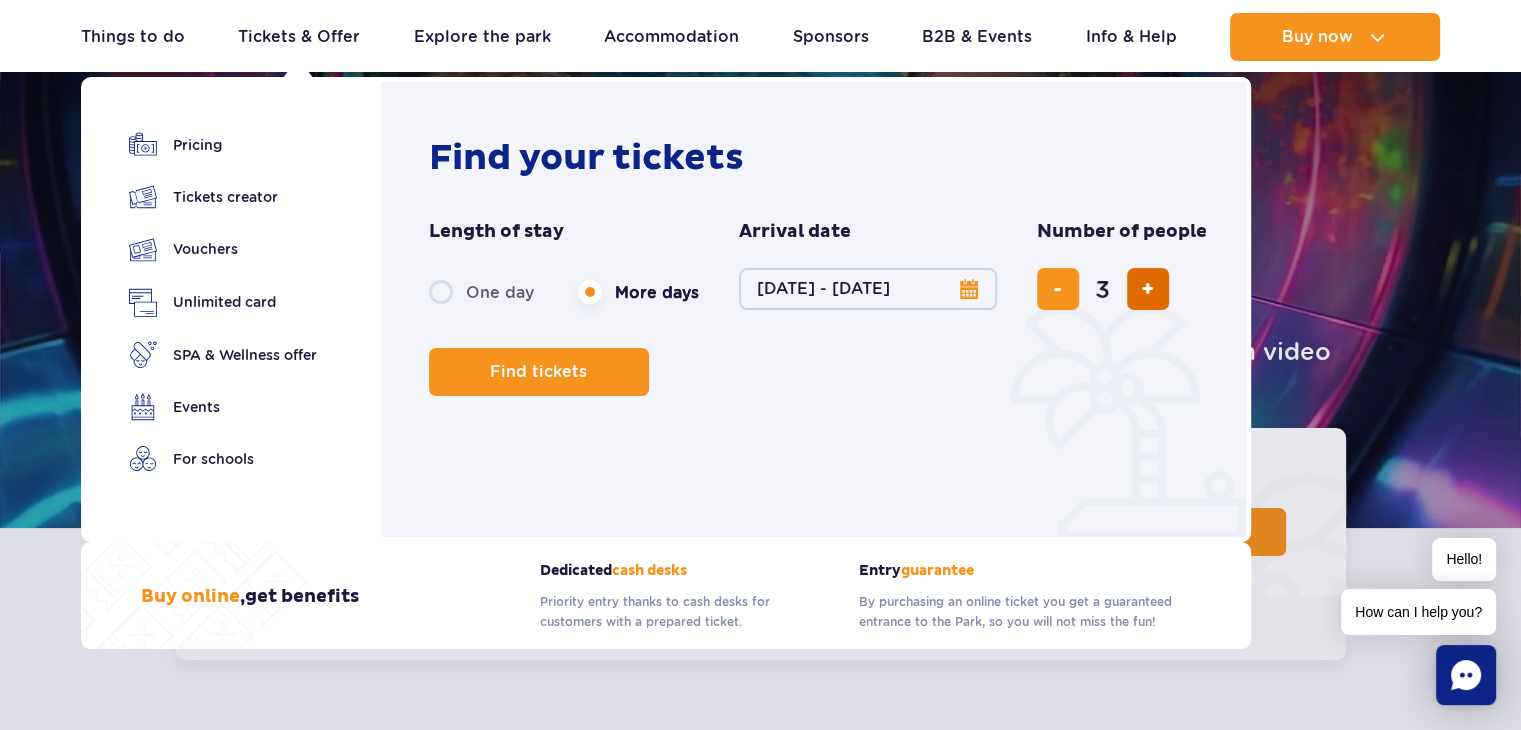 click at bounding box center (1148, 289) 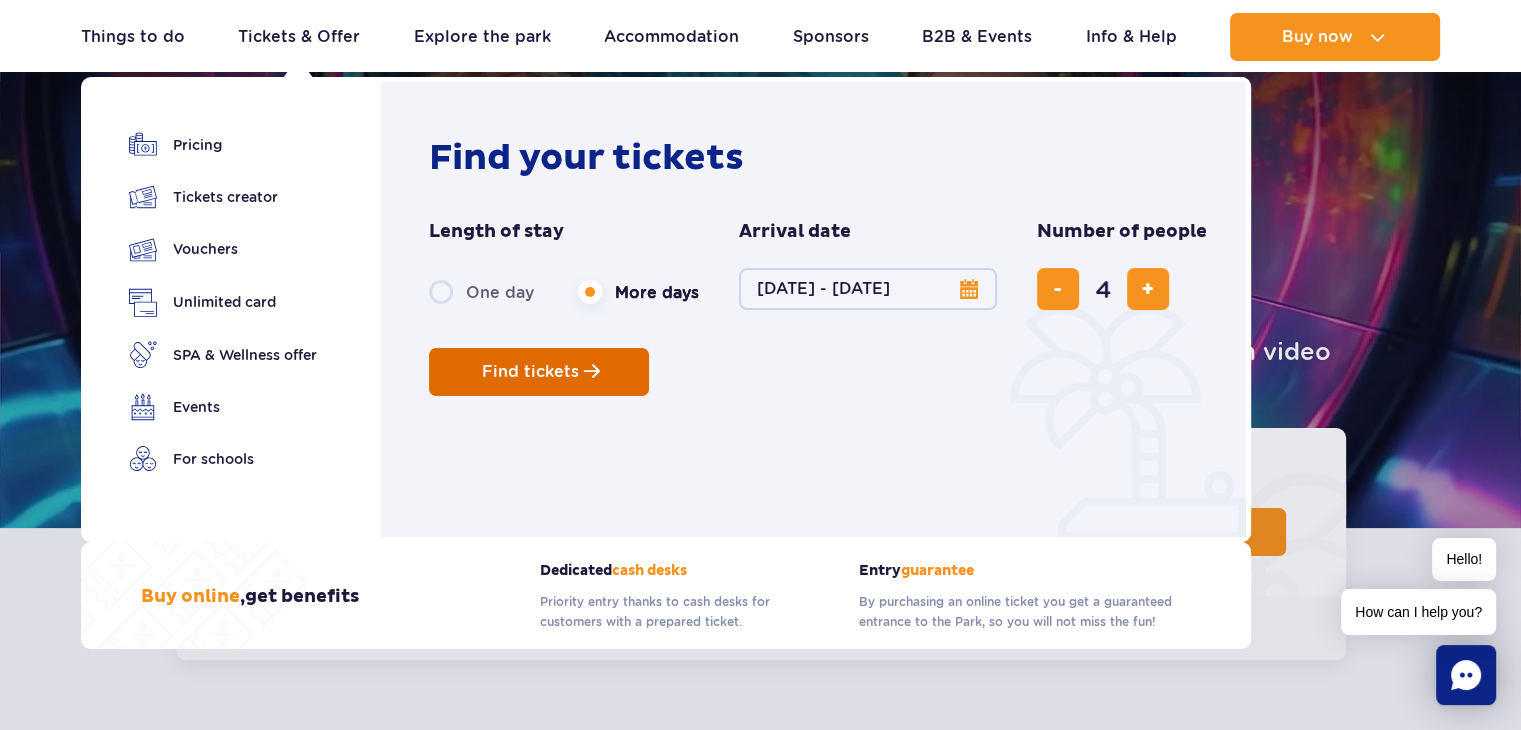 click on "Find tickets" at bounding box center (530, 372) 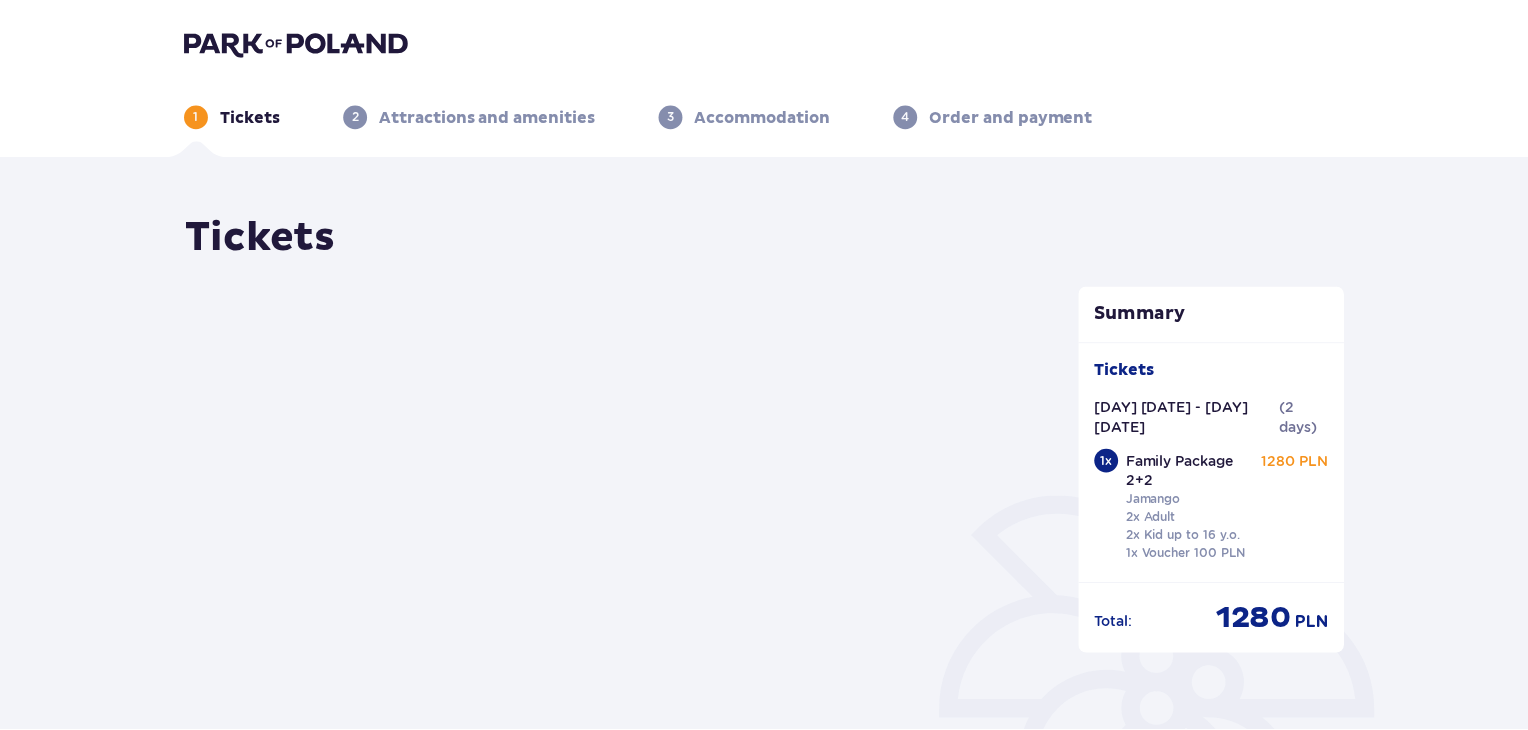 scroll, scrollTop: 0, scrollLeft: 0, axis: both 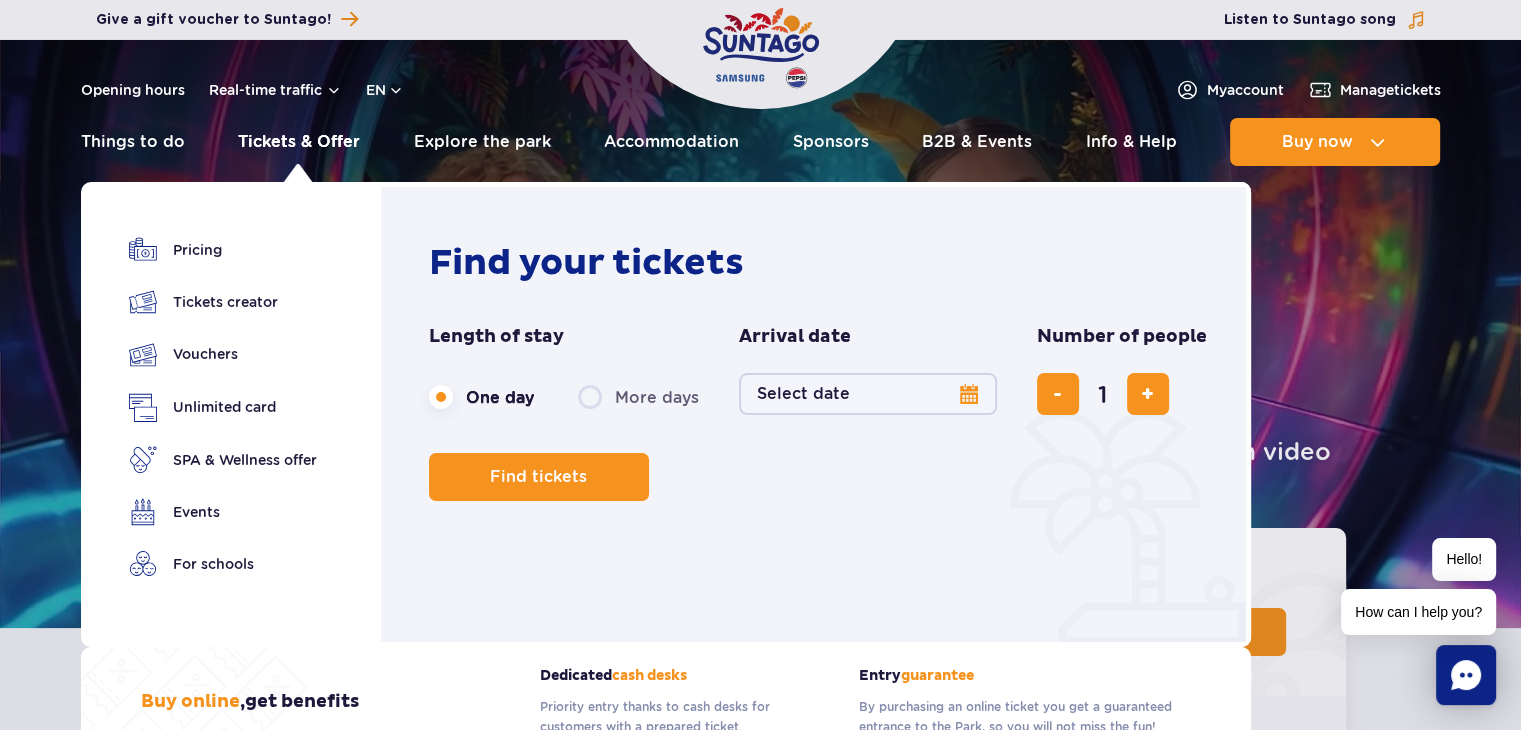 click on "Tickets & Offer" at bounding box center (299, 142) 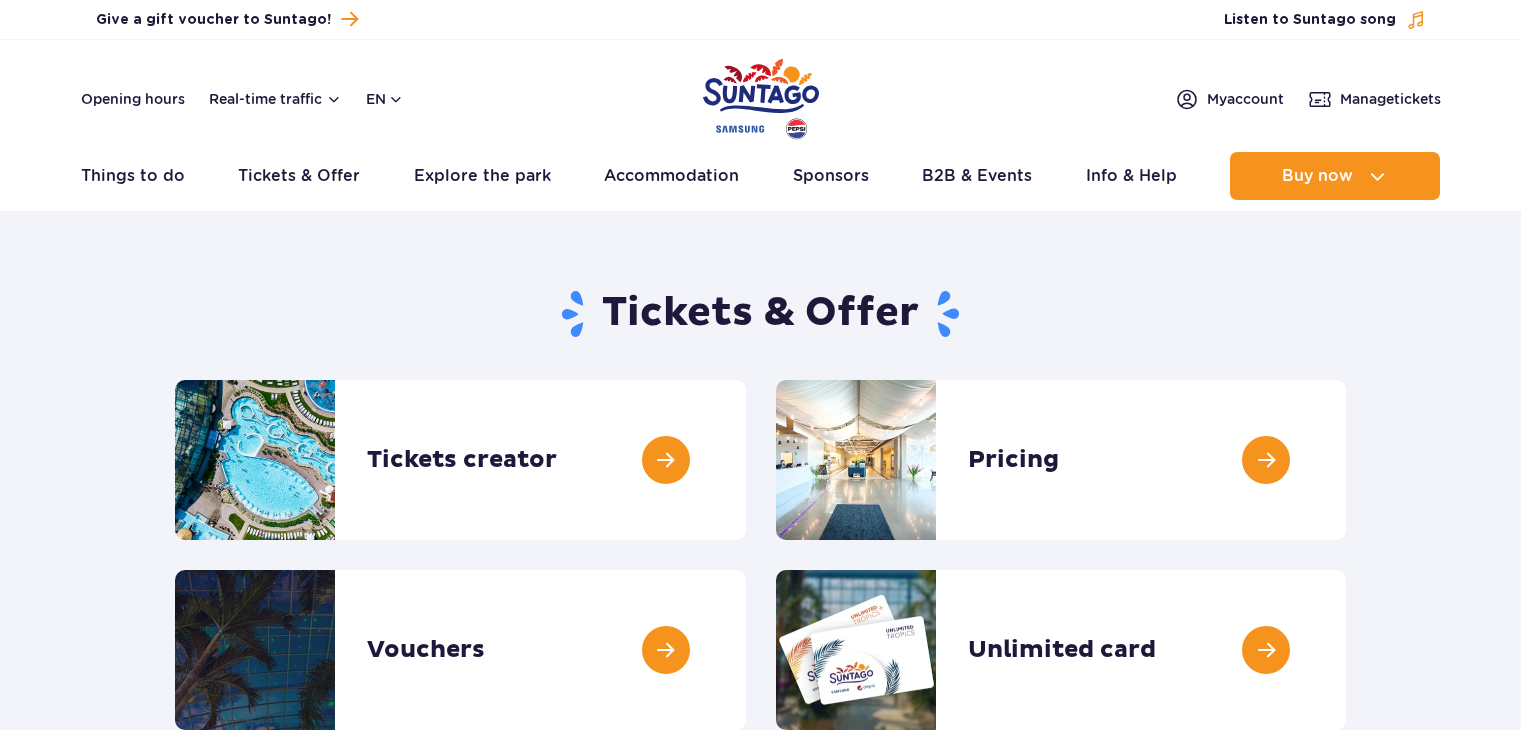 scroll, scrollTop: 0, scrollLeft: 0, axis: both 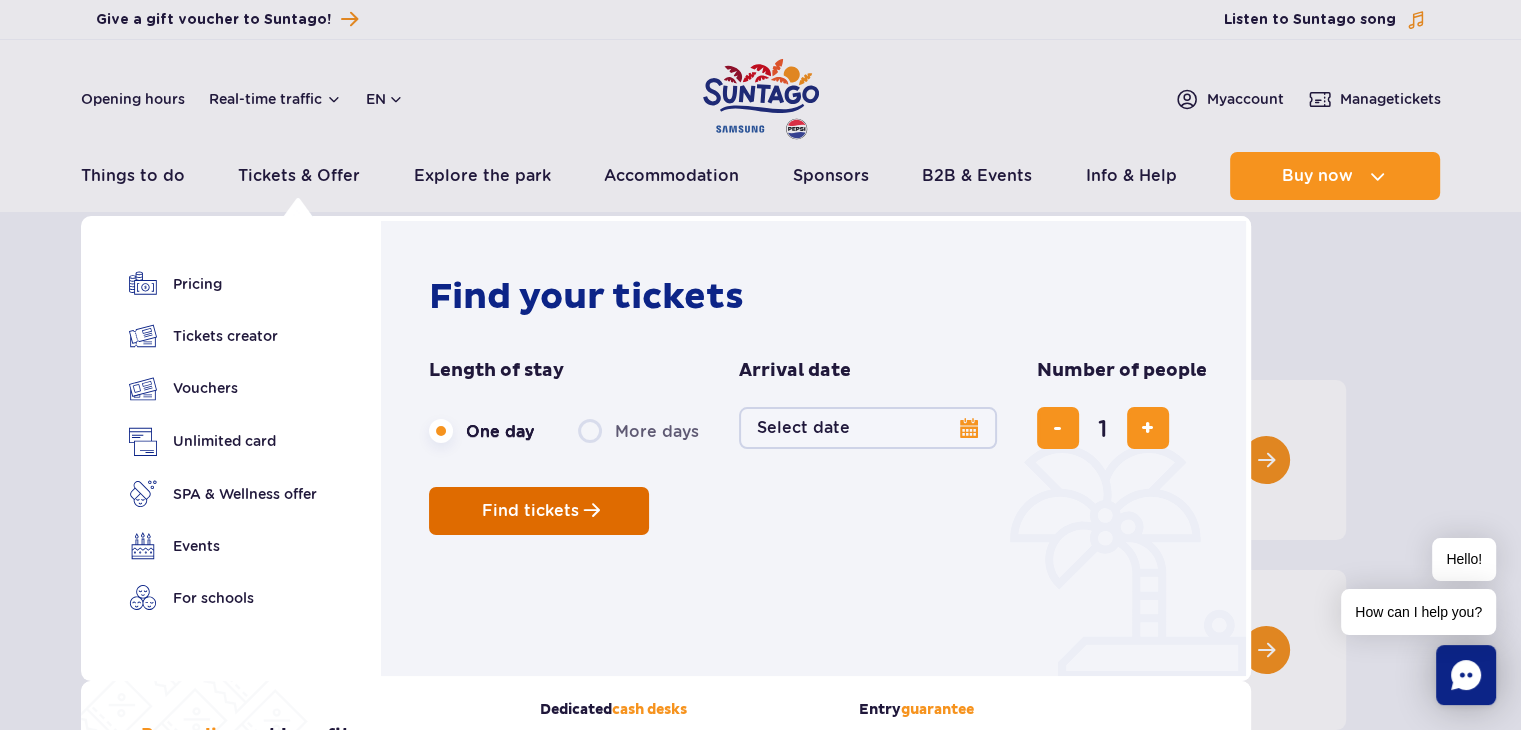 click on "Find tickets" at bounding box center [530, 511] 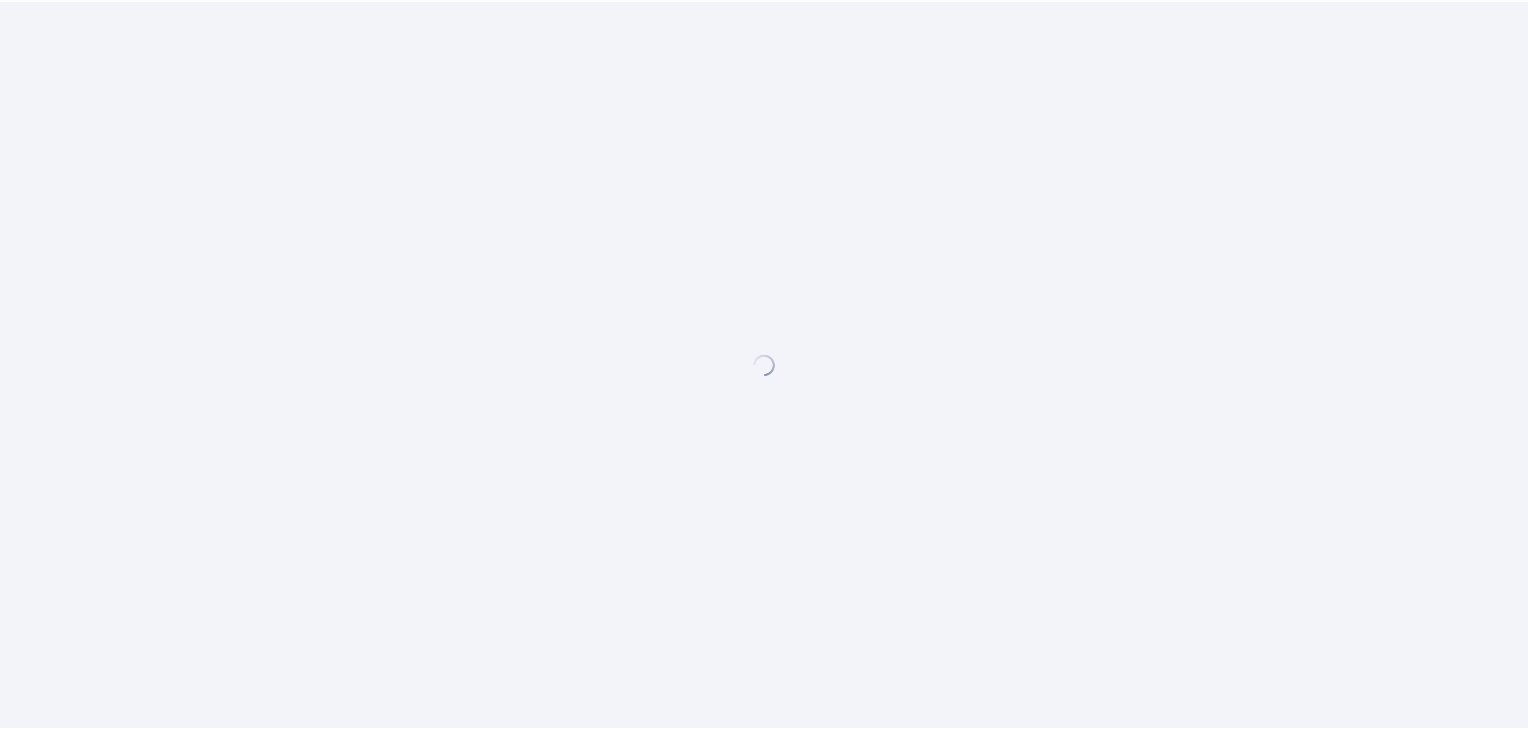 scroll, scrollTop: 0, scrollLeft: 0, axis: both 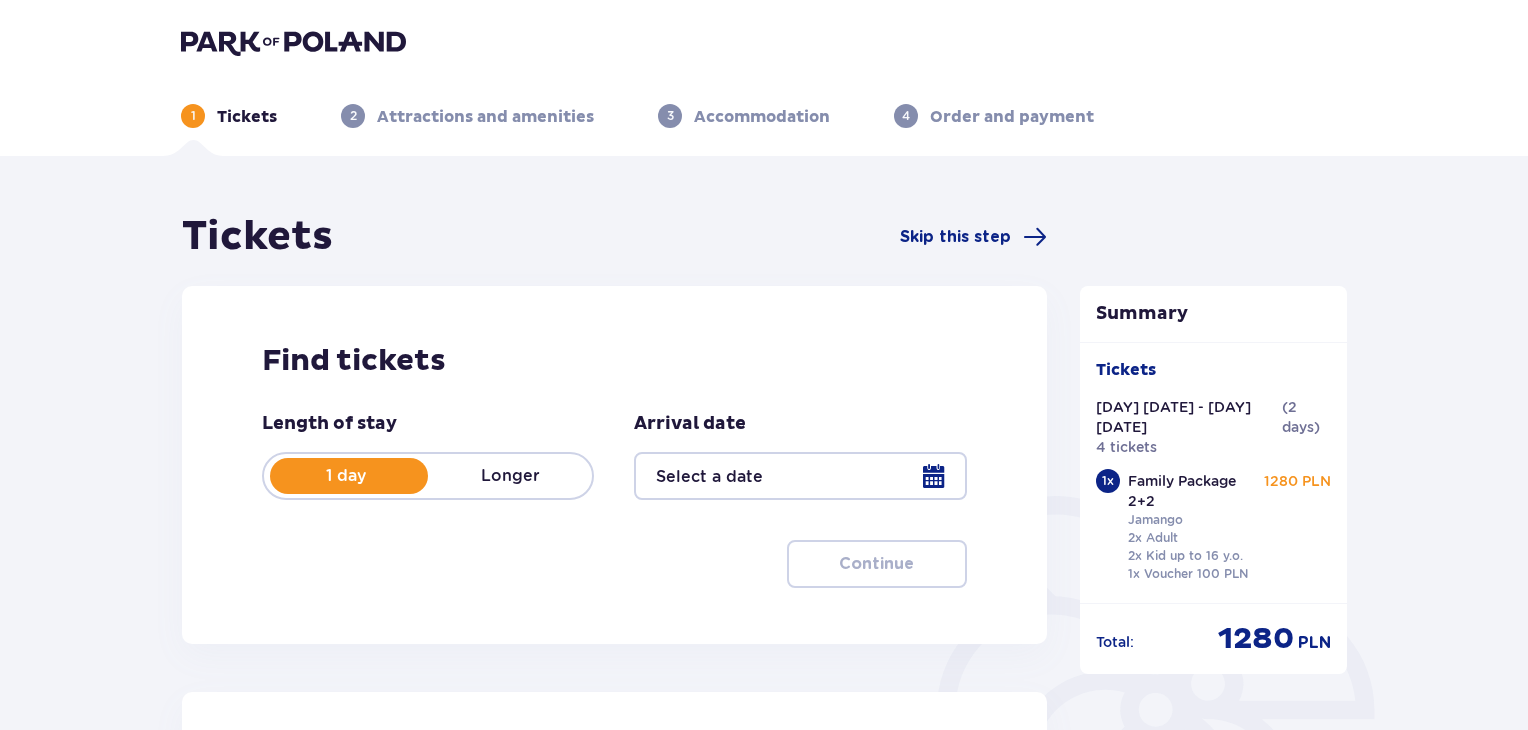 type on "[DATE] - [DATE]" 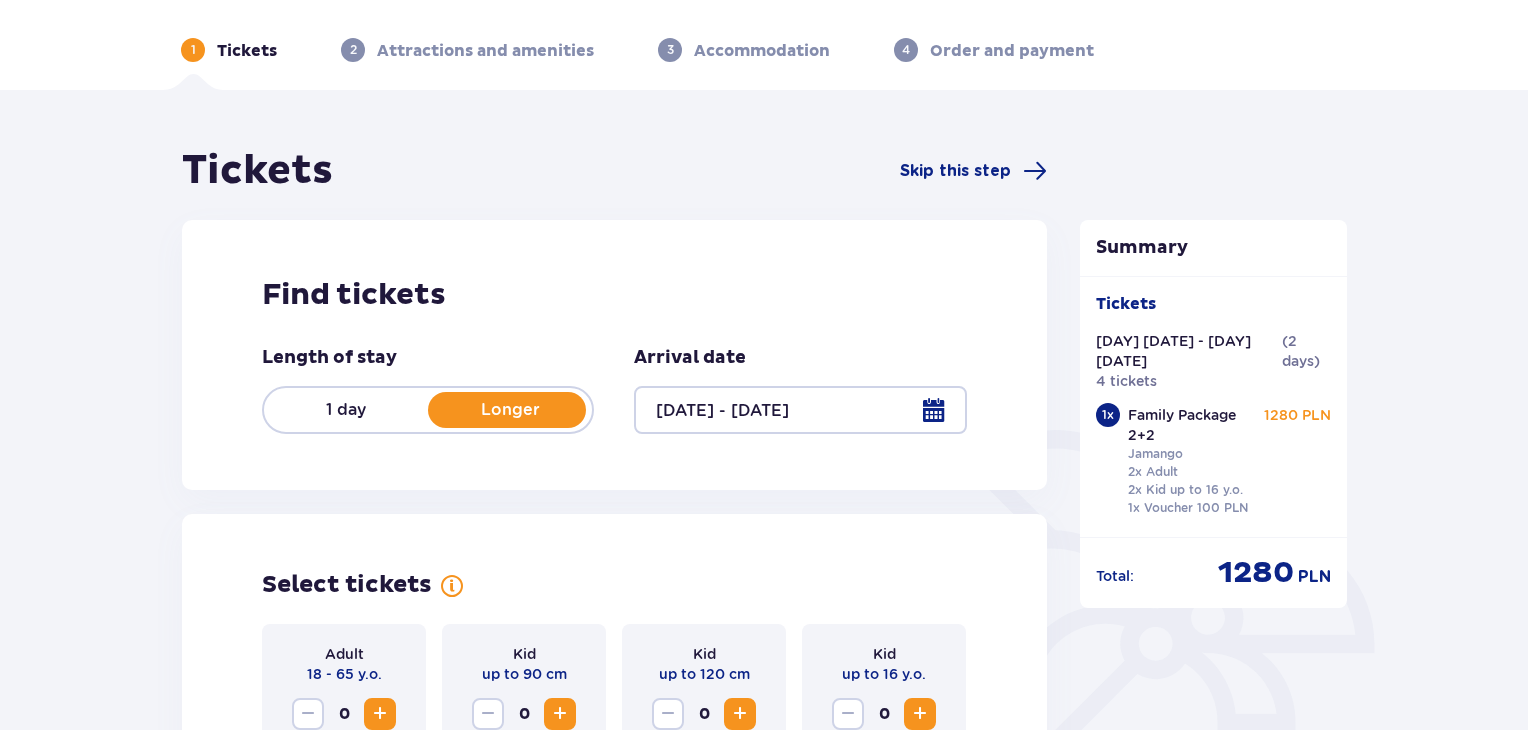 scroll, scrollTop: 200, scrollLeft: 0, axis: vertical 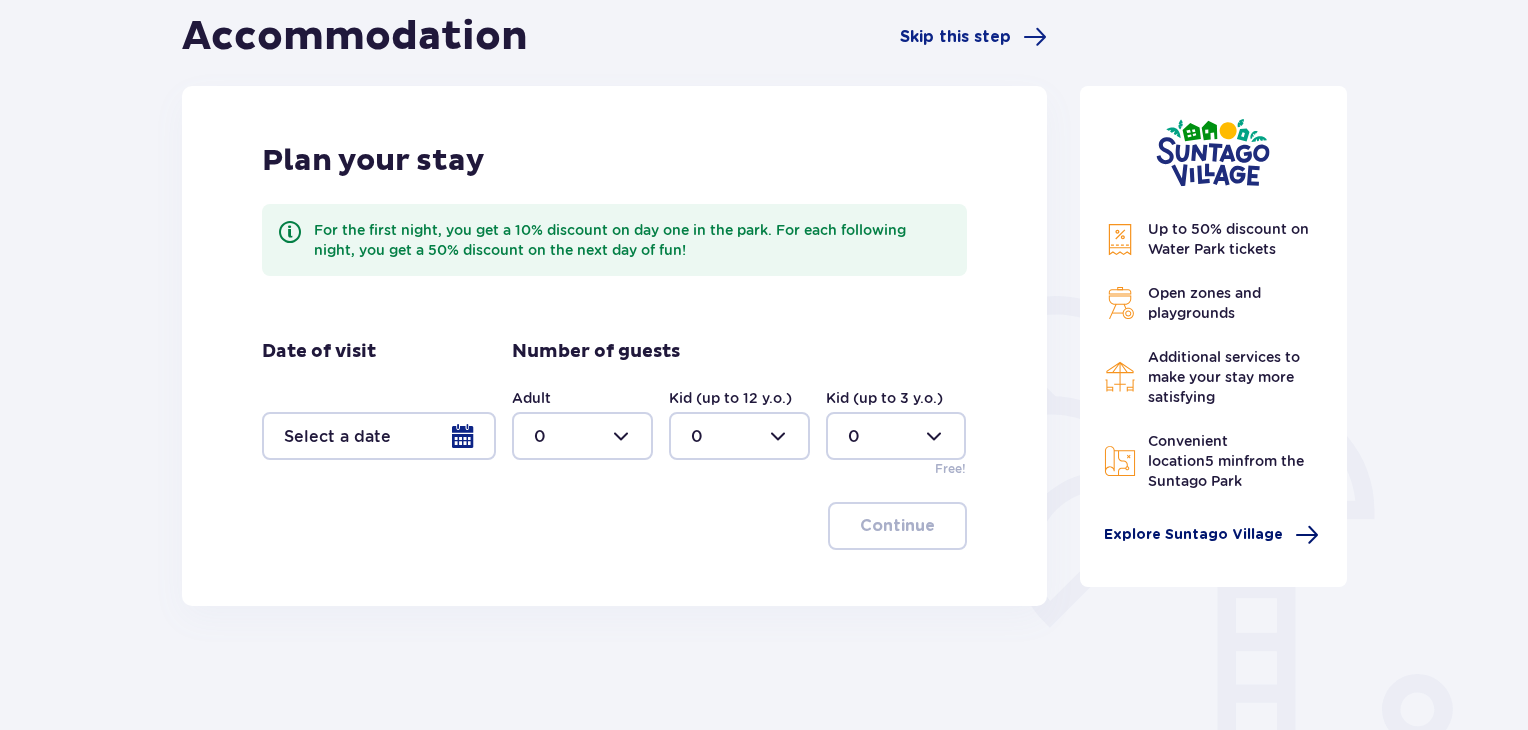 click on "Explore Suntago Village" at bounding box center [1193, 535] 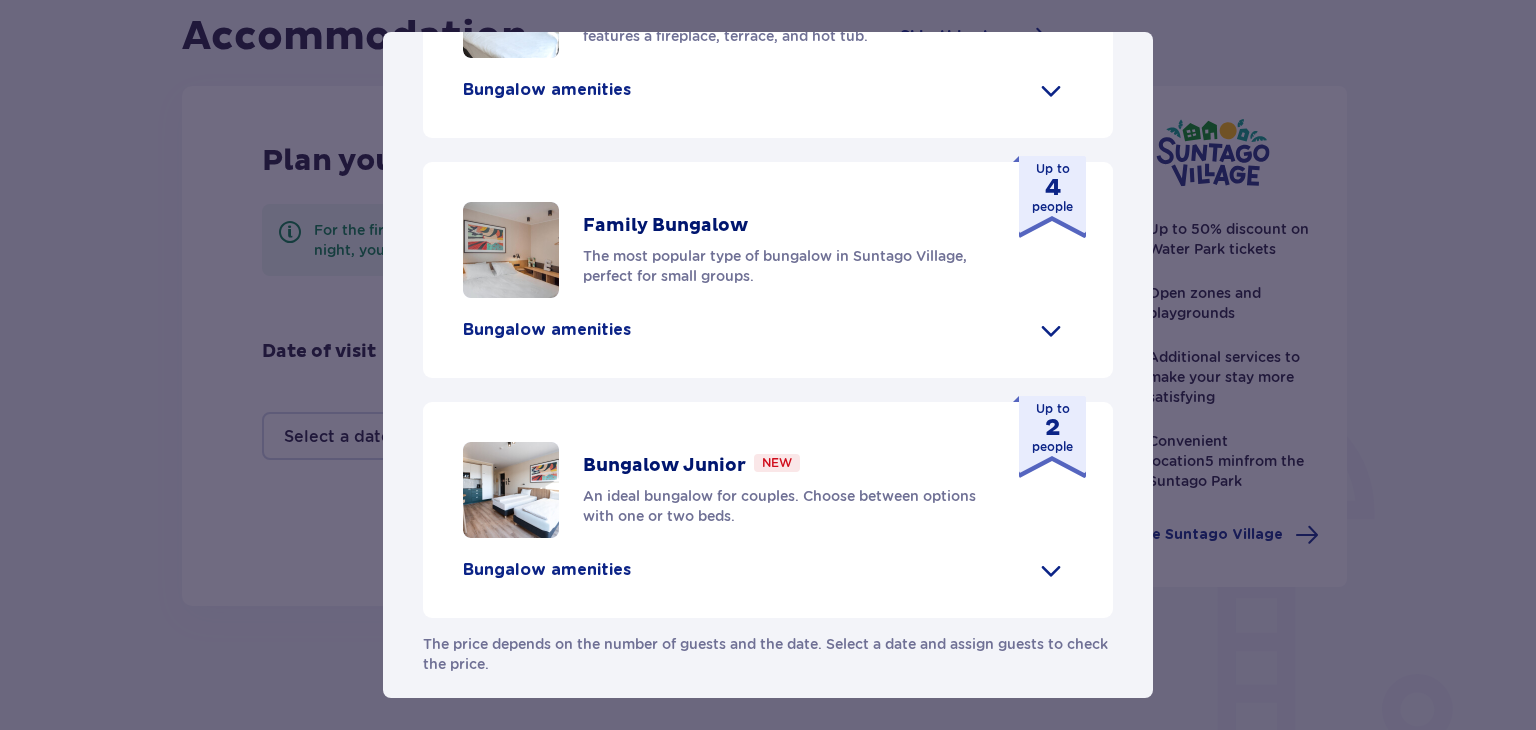 scroll, scrollTop: 732, scrollLeft: 0, axis: vertical 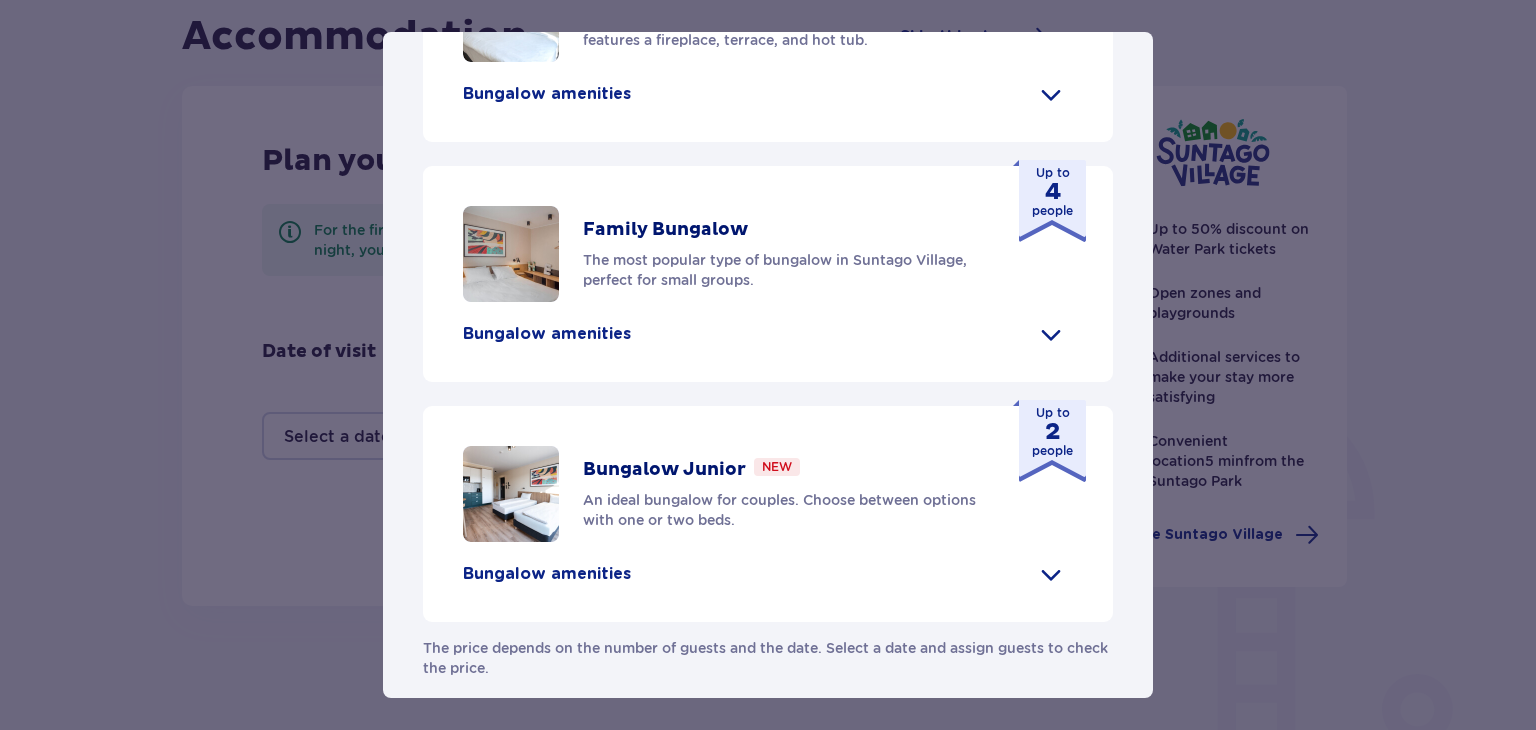click on "Bungalow amenities" at bounding box center [547, 94] 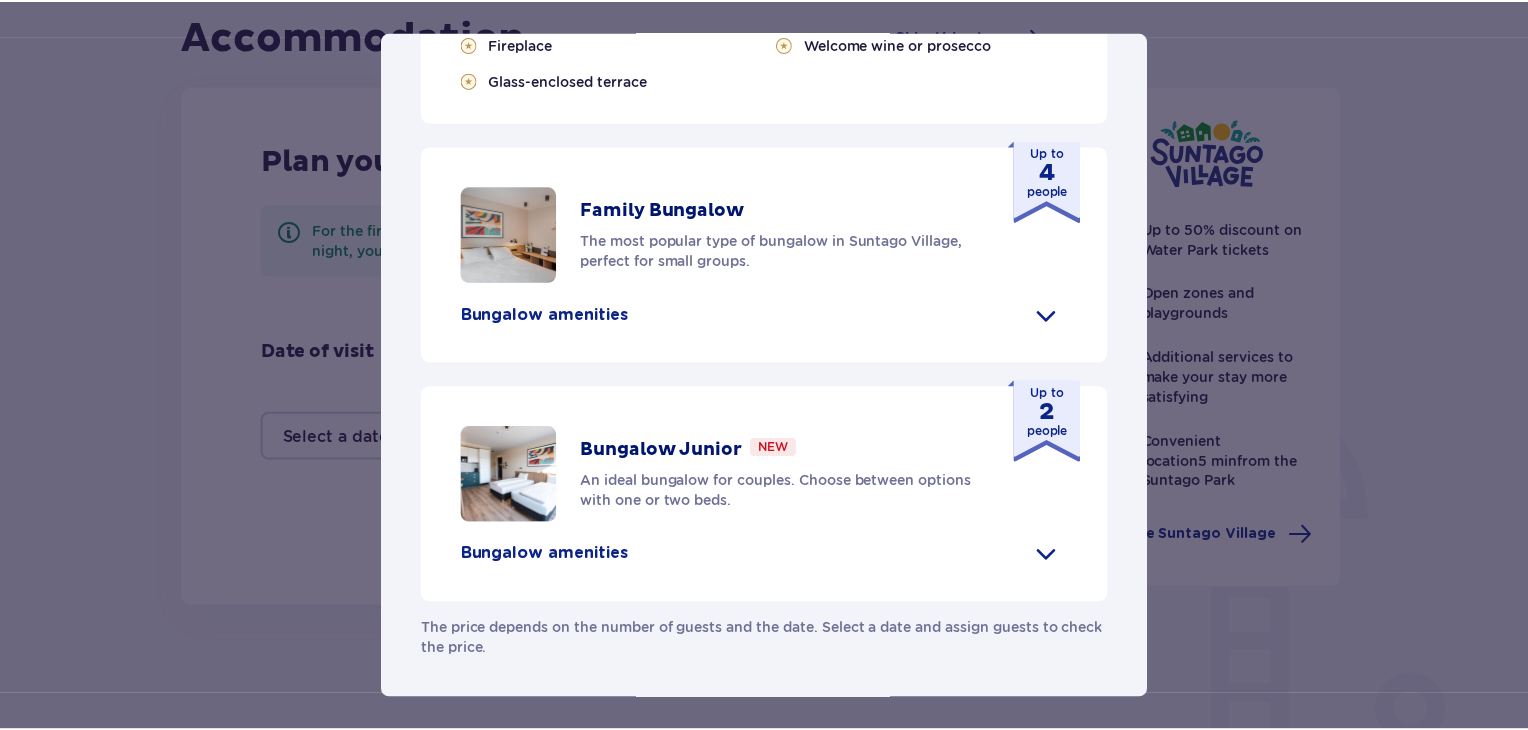 scroll, scrollTop: 1032, scrollLeft: 0, axis: vertical 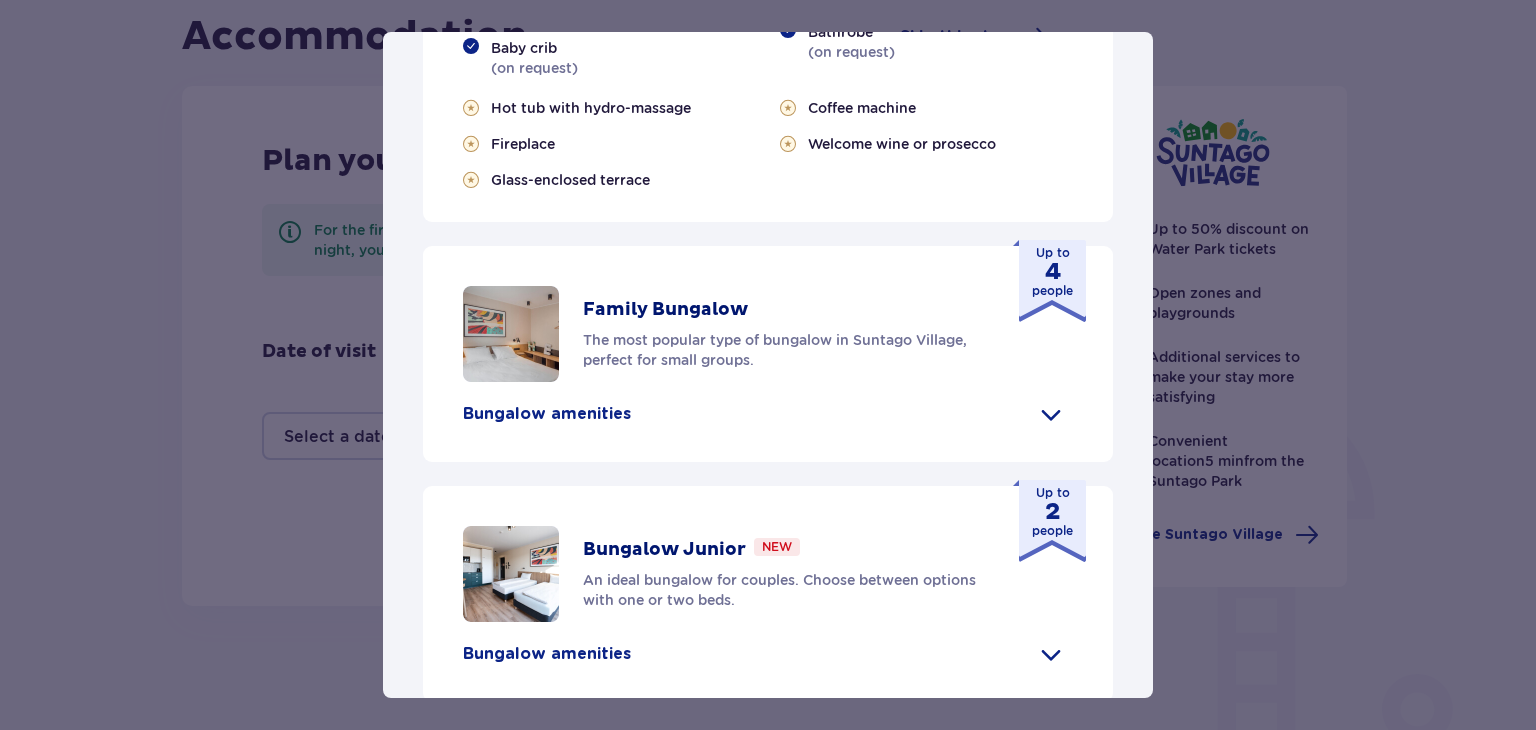 click on "Suntago Village Suntago Village is the perfect place for fans tropical climate and holiday atmosphere who wish to enjoy their stay in Suntago for longer. Amenities Shop with fresh products and ready-made meals   Water park attractions   (additional fee) Eco-friendly bus to and from Suntago   Bike rental   Communal bonfire and grill area   Pet-friendly   Children’s playground   Children up to 3 y.o. free of charge   (baby crib on request) Our bungalows Grand Villa New Looking for a premium experience? The Grand Villa features a fireplace, terrace, and hot tub. Up to  8  people Bungalow amenities Kitchenette   2 bedrooms with double beds   1 bedroom with two single beds   Sofa bed   Safety deposit box   Free WiFi   Baby crib   (on request) Hair dryer   Air conditioning   2x Smart TV   Hotel slippers   Ironing set   (on request) Bathrobe   (on request) Hot tub with hydro-massage   Fireplace   Glass-enclosed terrace   Coffee machine   Welcome wine or prosecco   Family Bungalow Up to  4  people Kitchenette" at bounding box center [768, 365] 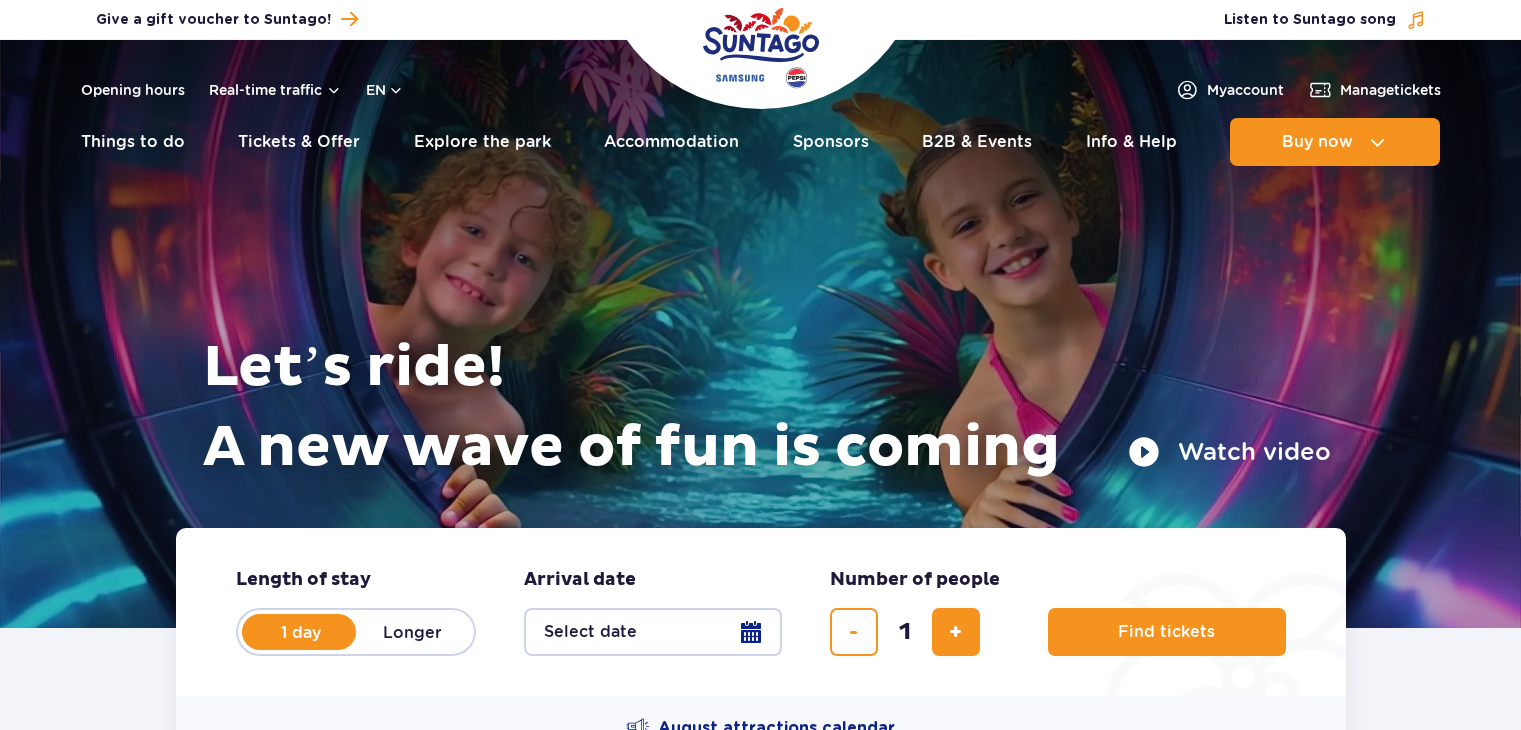 scroll, scrollTop: 0, scrollLeft: 0, axis: both 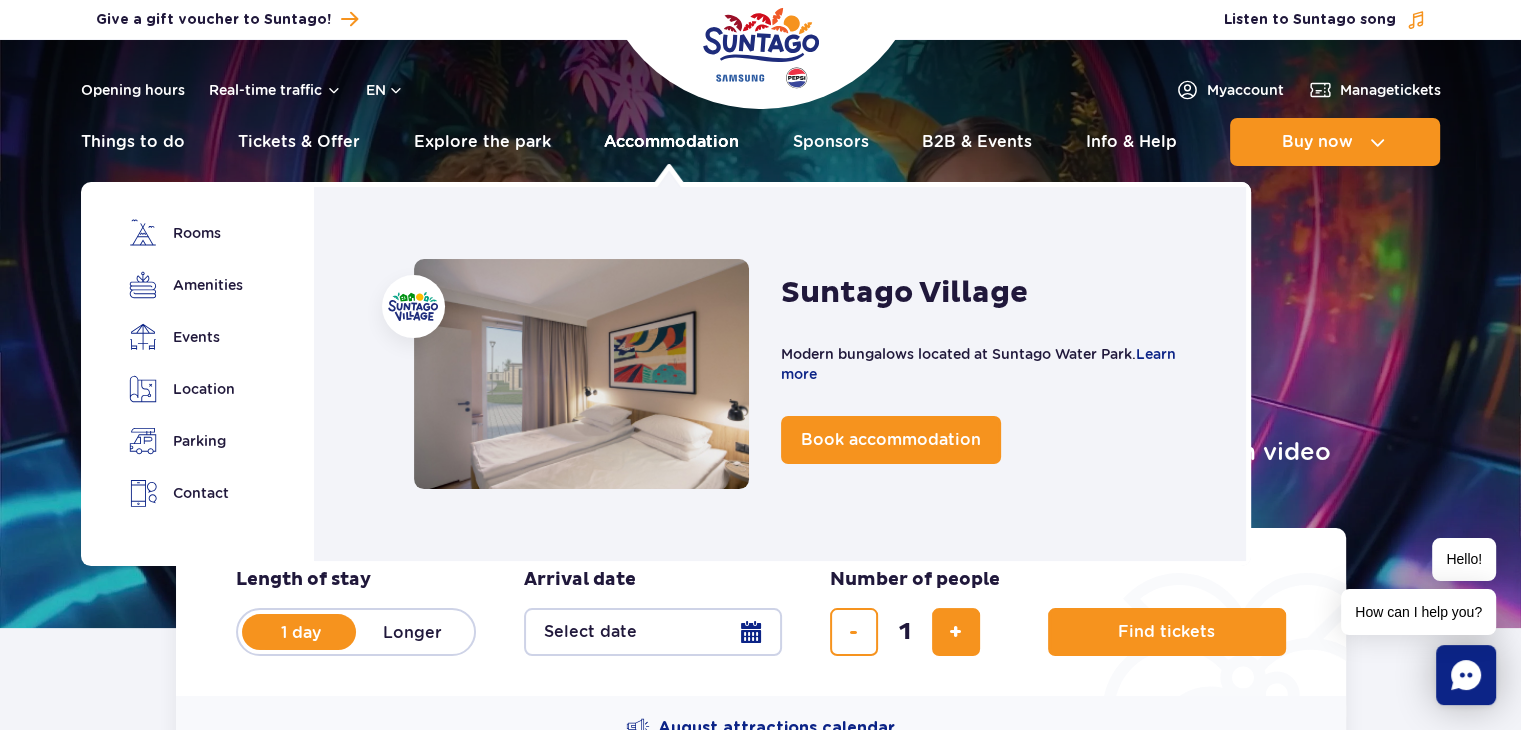 click on "Accommodation" at bounding box center [671, 142] 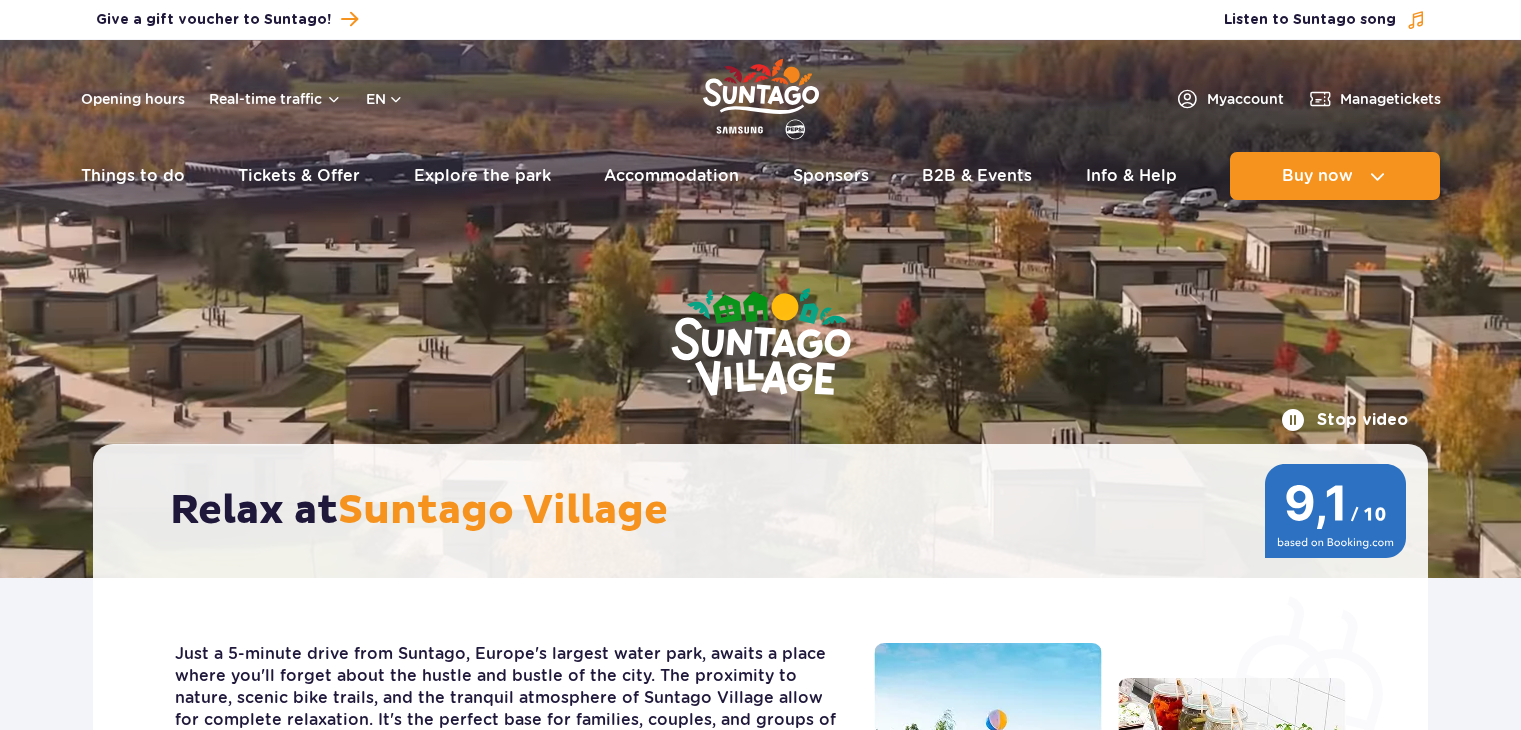 scroll, scrollTop: 0, scrollLeft: 0, axis: both 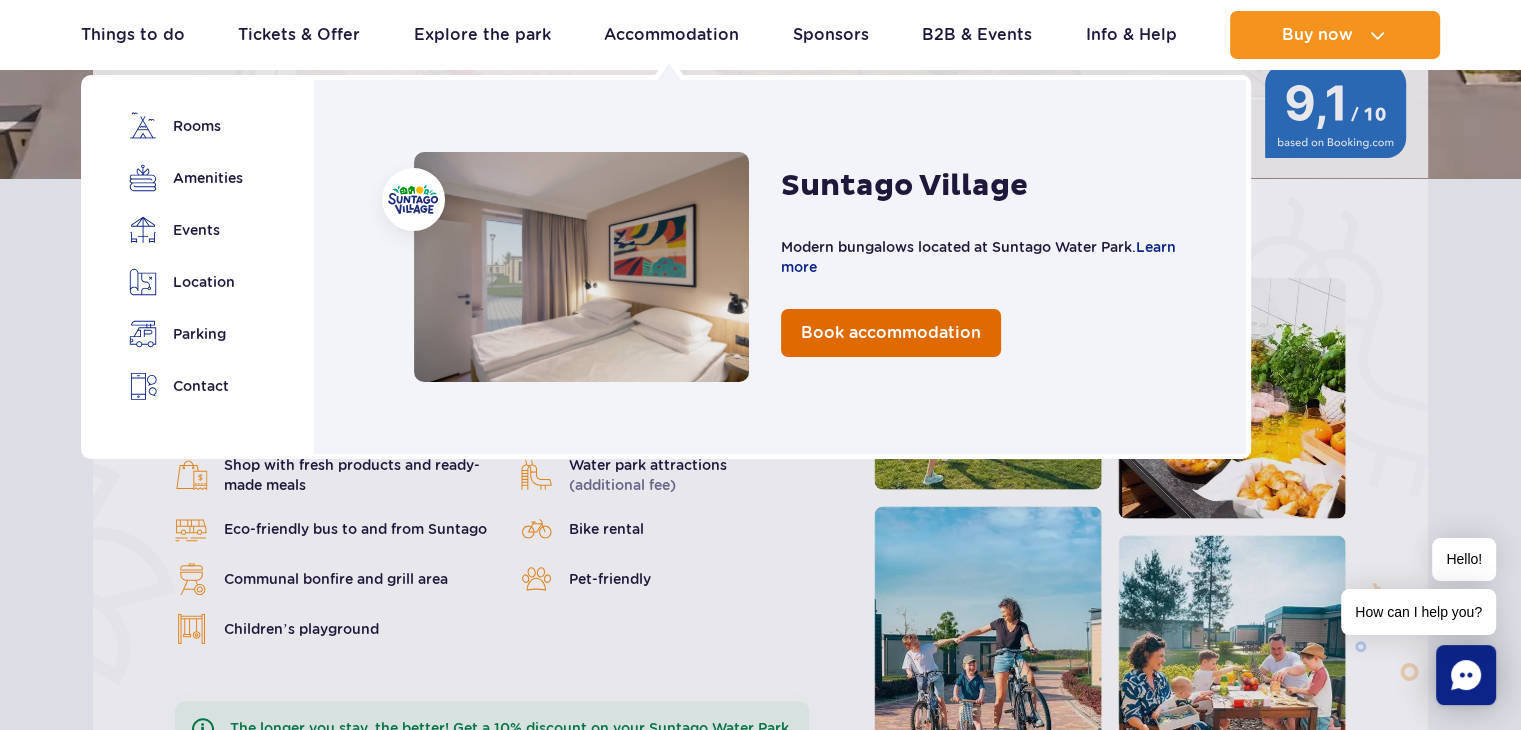 click on "Book accommodation" at bounding box center [891, 332] 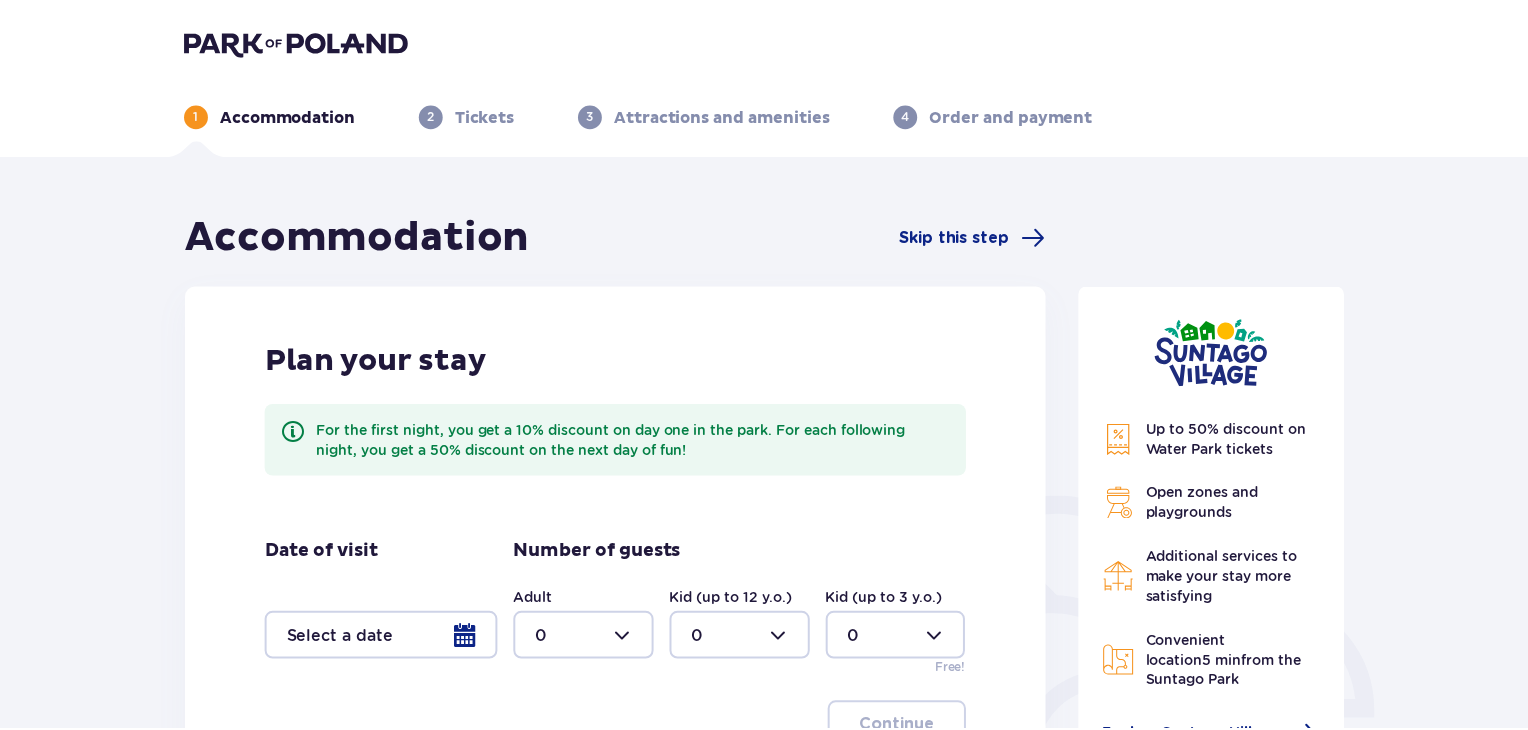 scroll, scrollTop: 0, scrollLeft: 0, axis: both 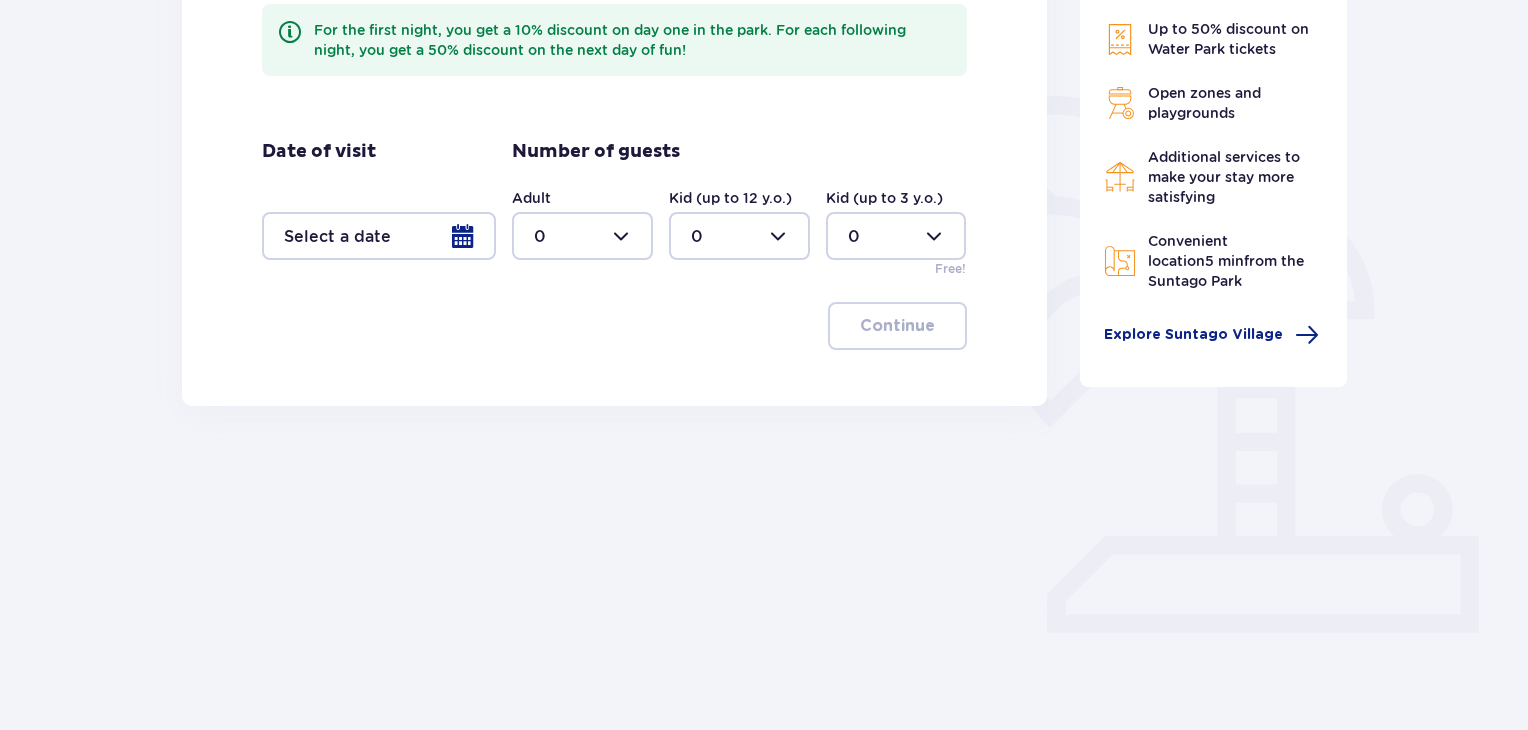 click at bounding box center (379, 236) 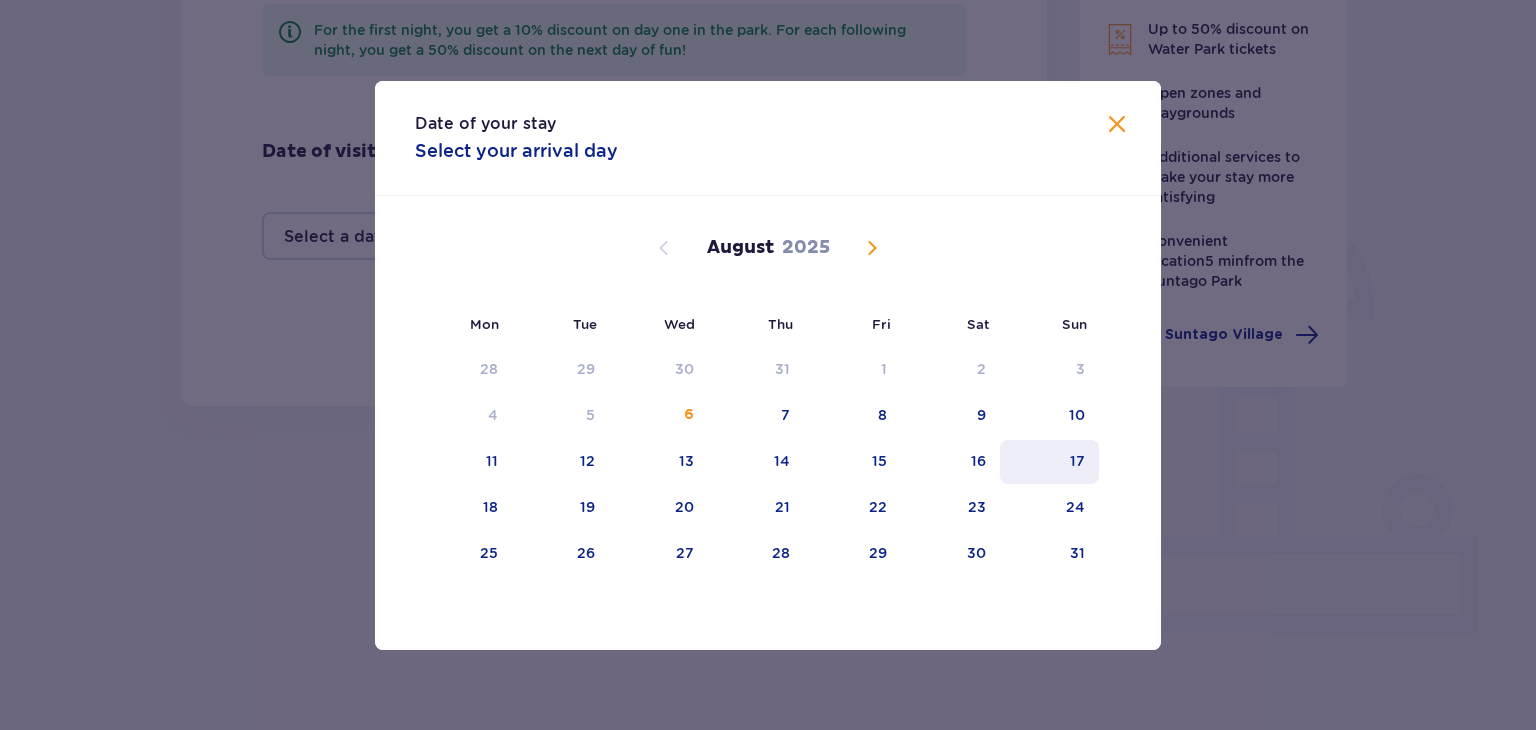click on "17" at bounding box center [1077, 461] 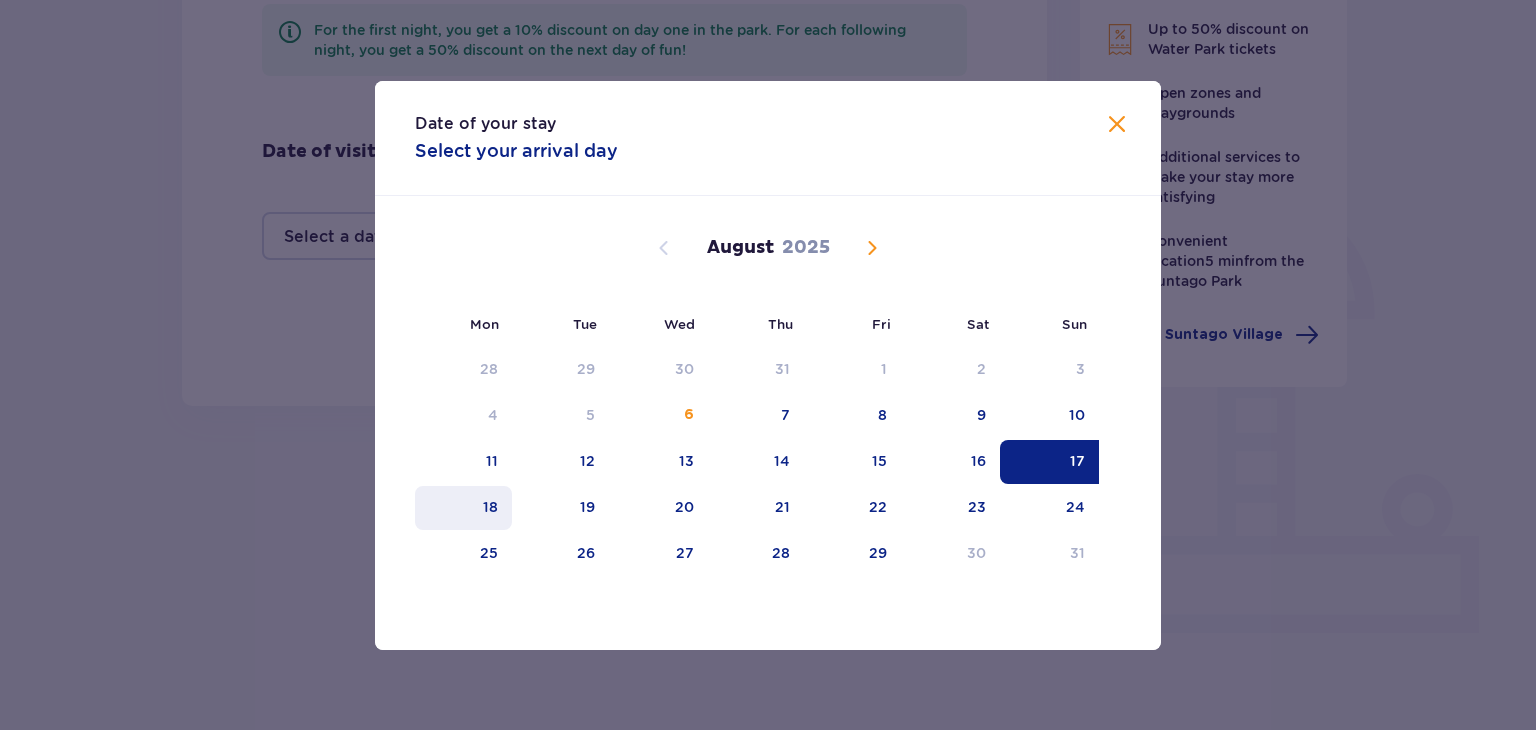 click on "18" at bounding box center (490, 507) 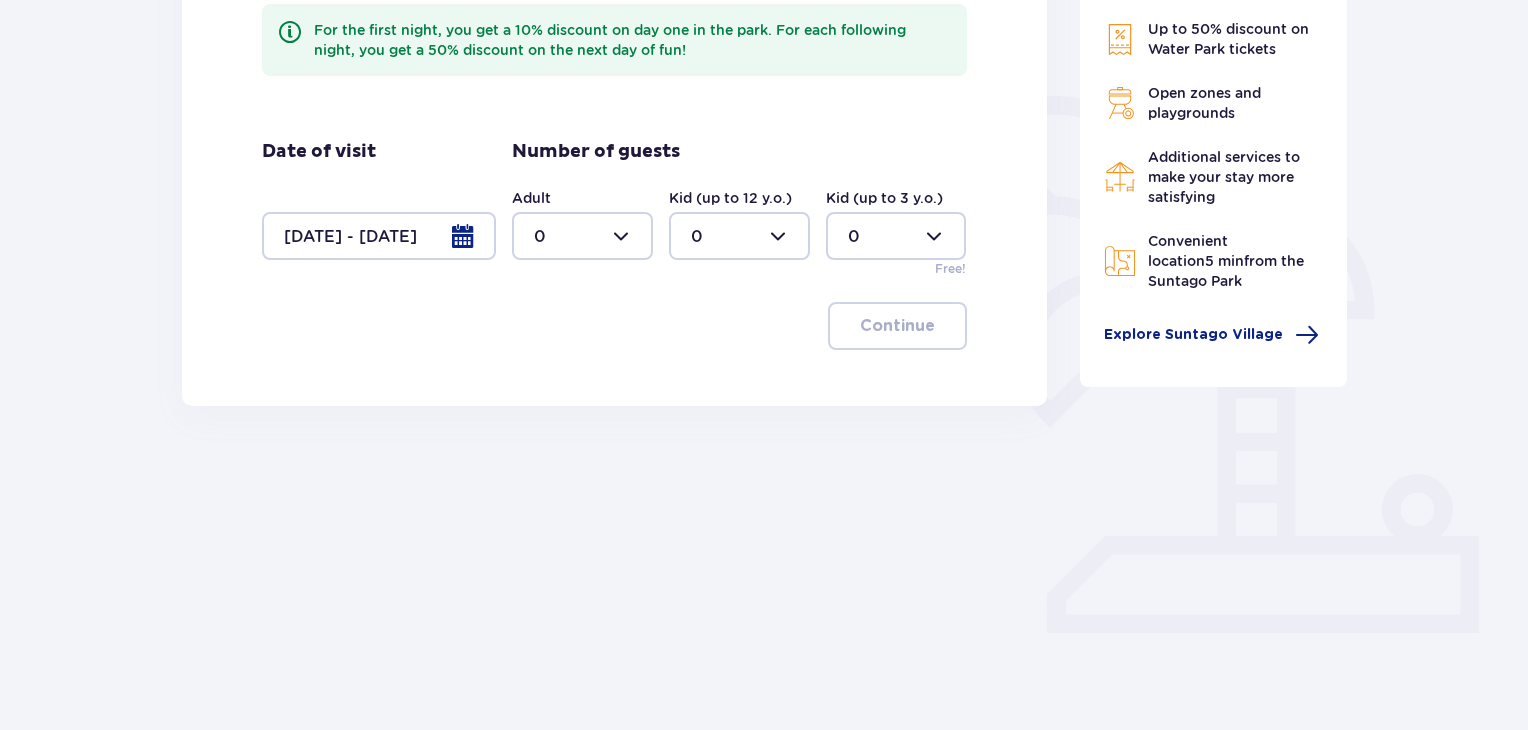 click at bounding box center (582, 236) 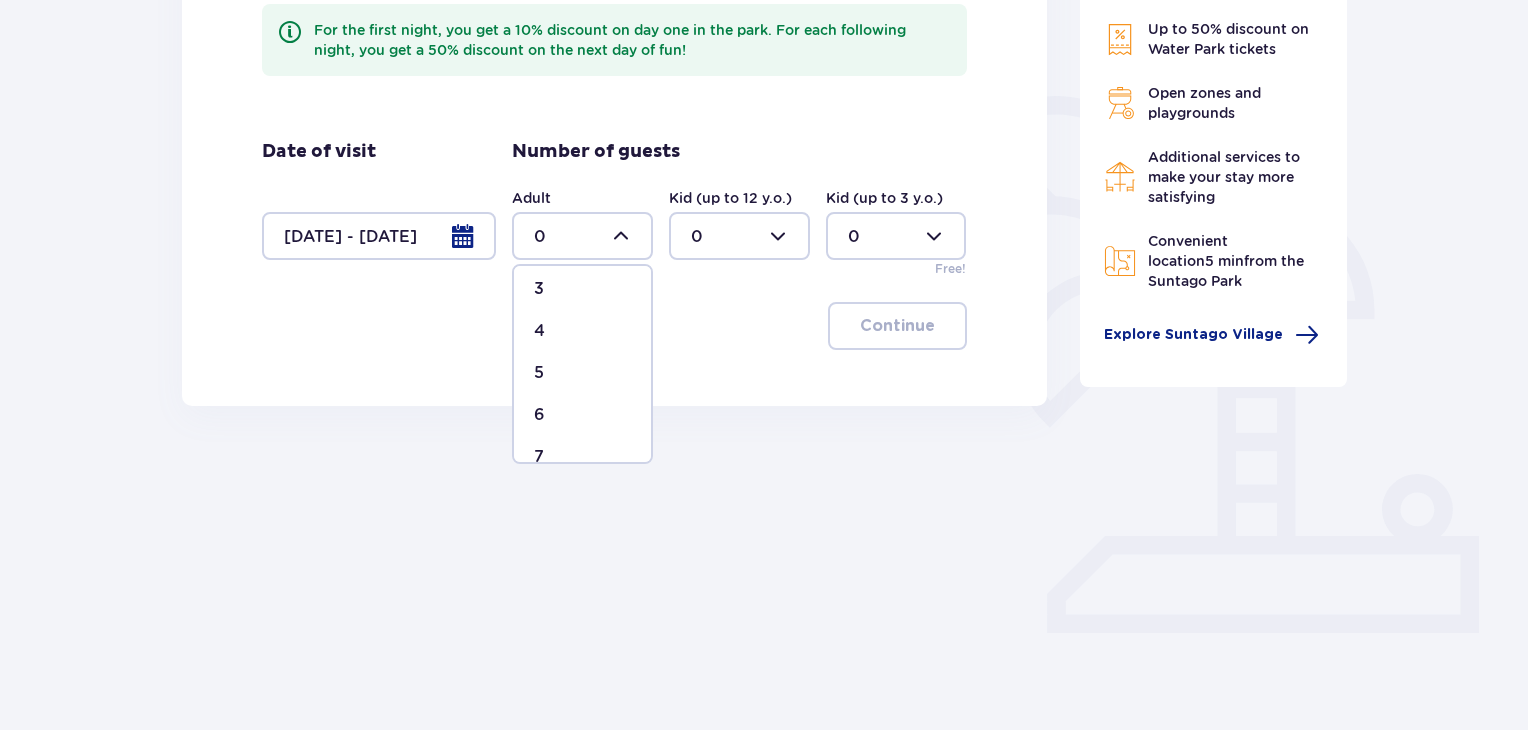 scroll, scrollTop: 100, scrollLeft: 0, axis: vertical 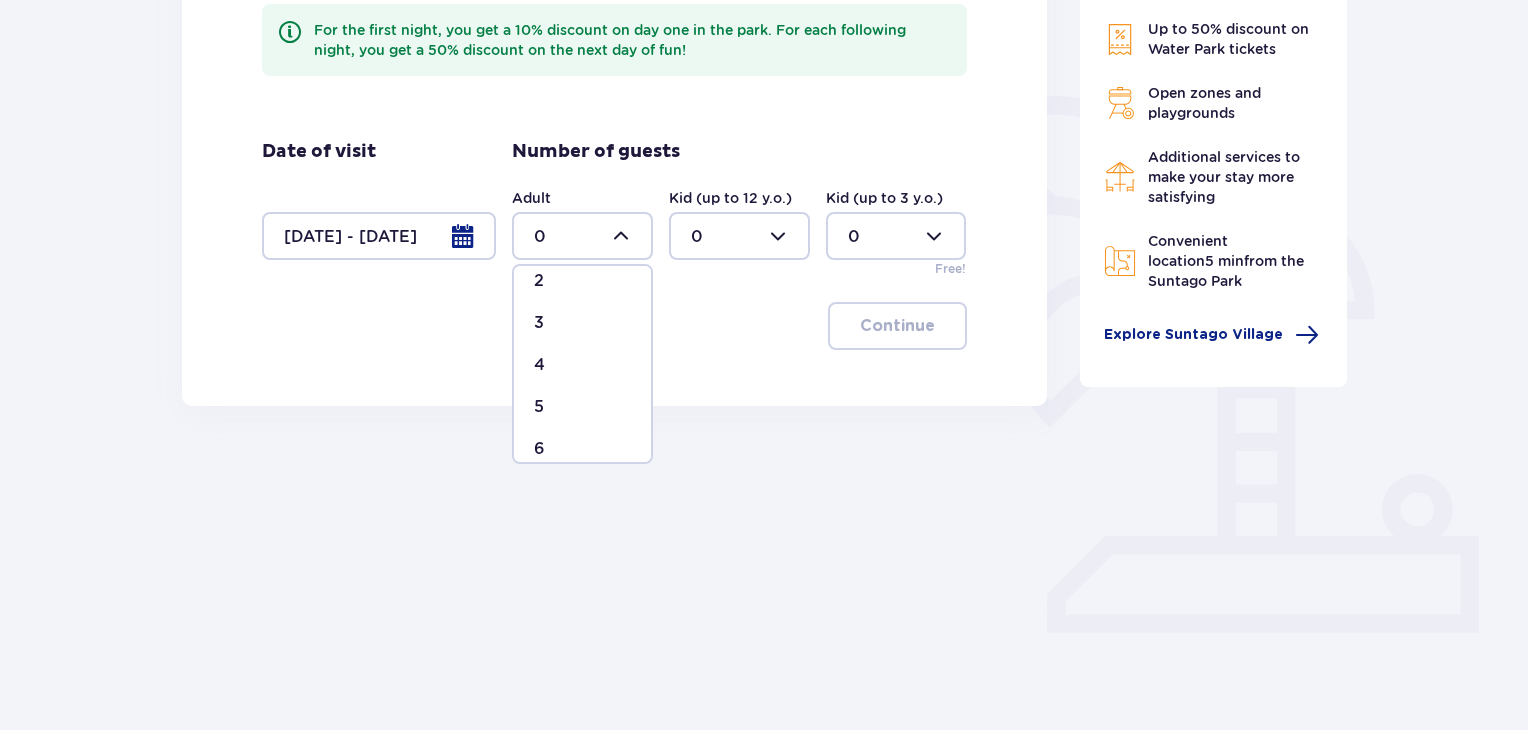 click on "4" at bounding box center [582, 365] 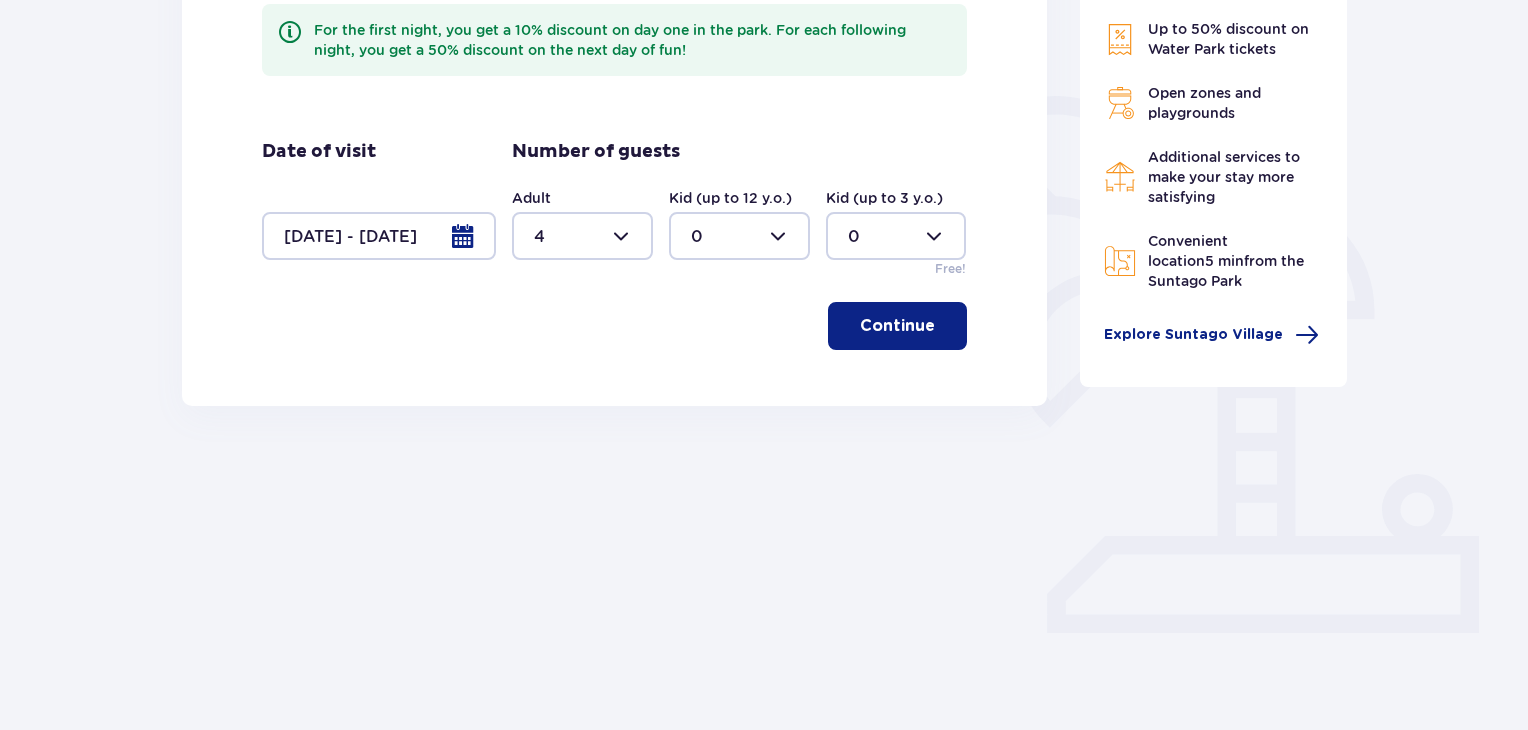 click at bounding box center (739, 236) 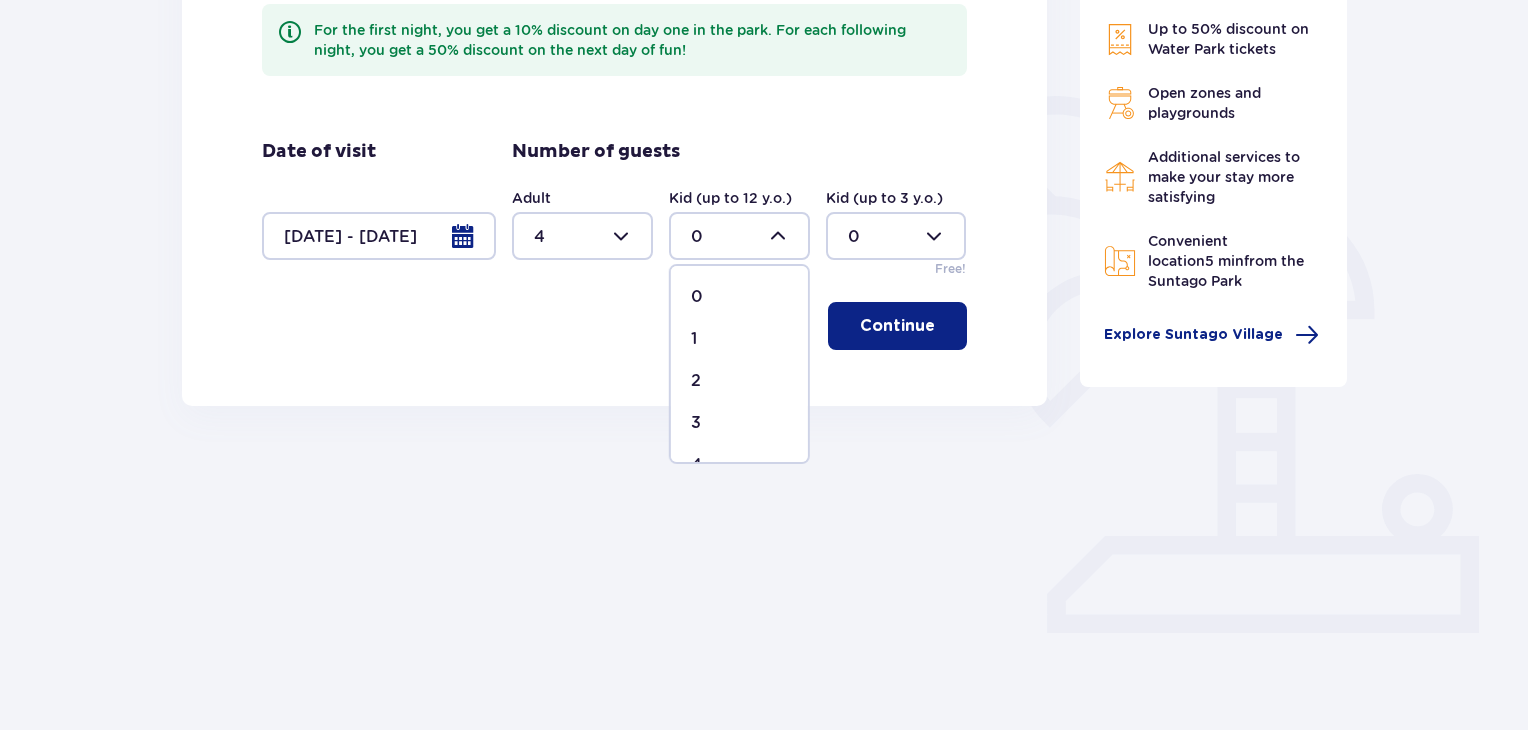 click on "1" at bounding box center (739, 339) 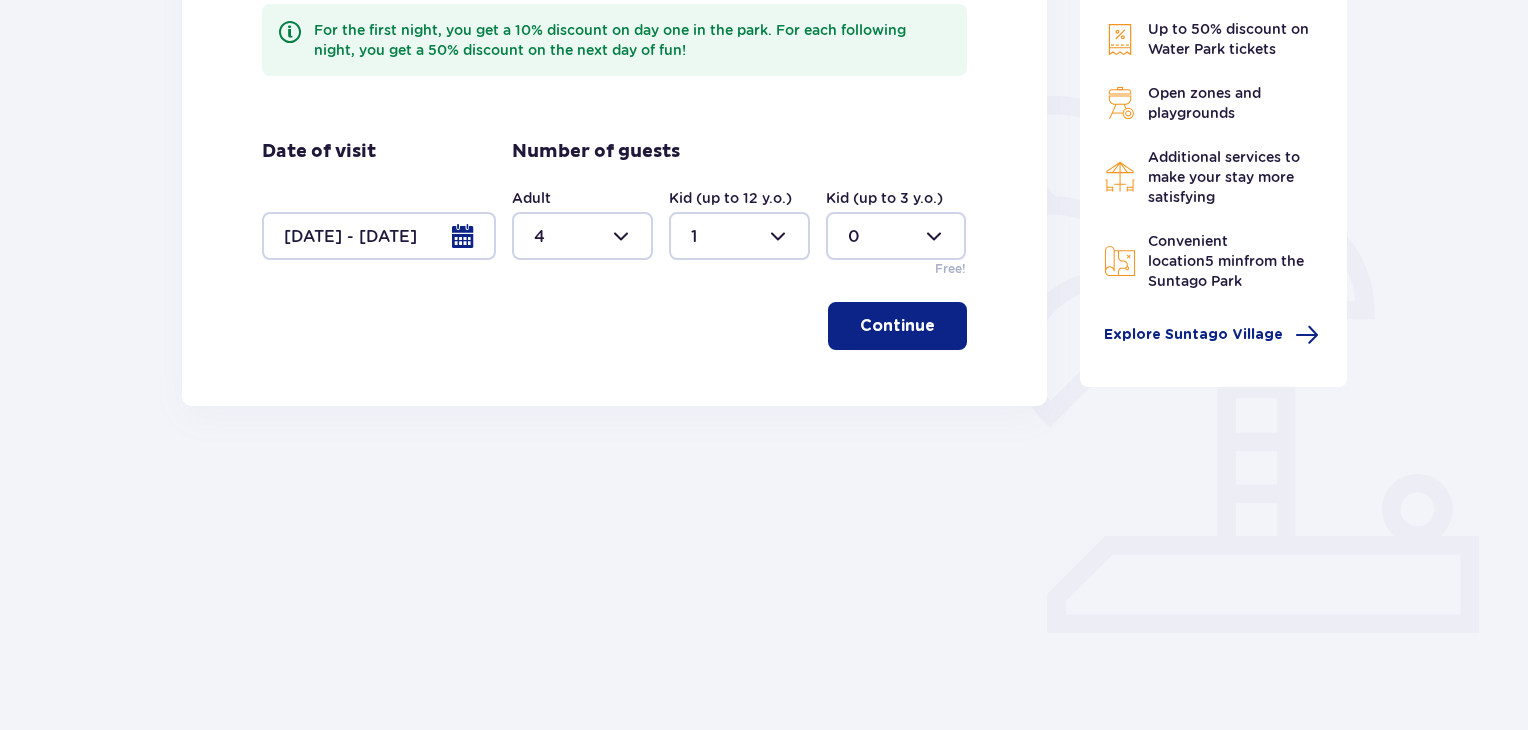 click on "Continue" at bounding box center (897, 326) 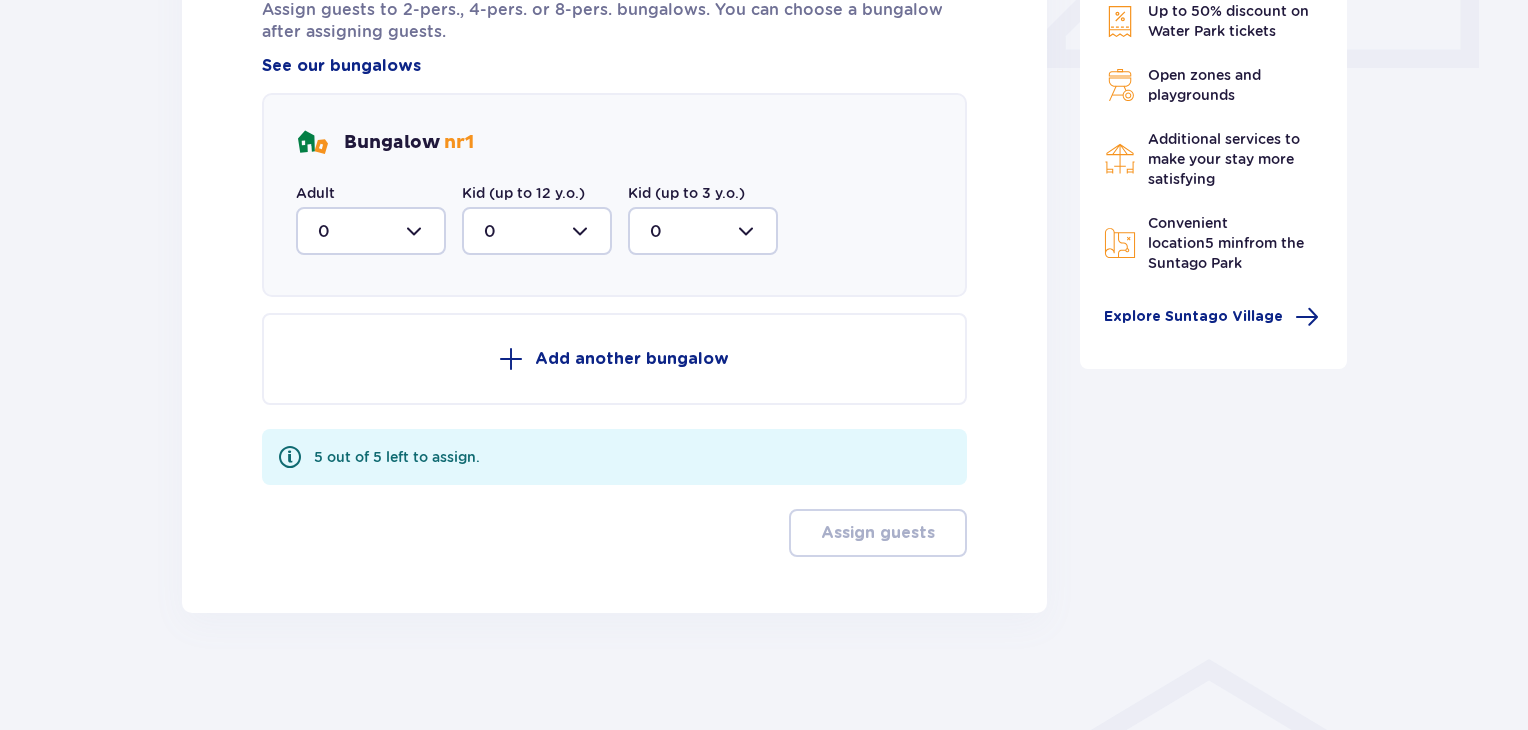 scroll, scrollTop: 967, scrollLeft: 0, axis: vertical 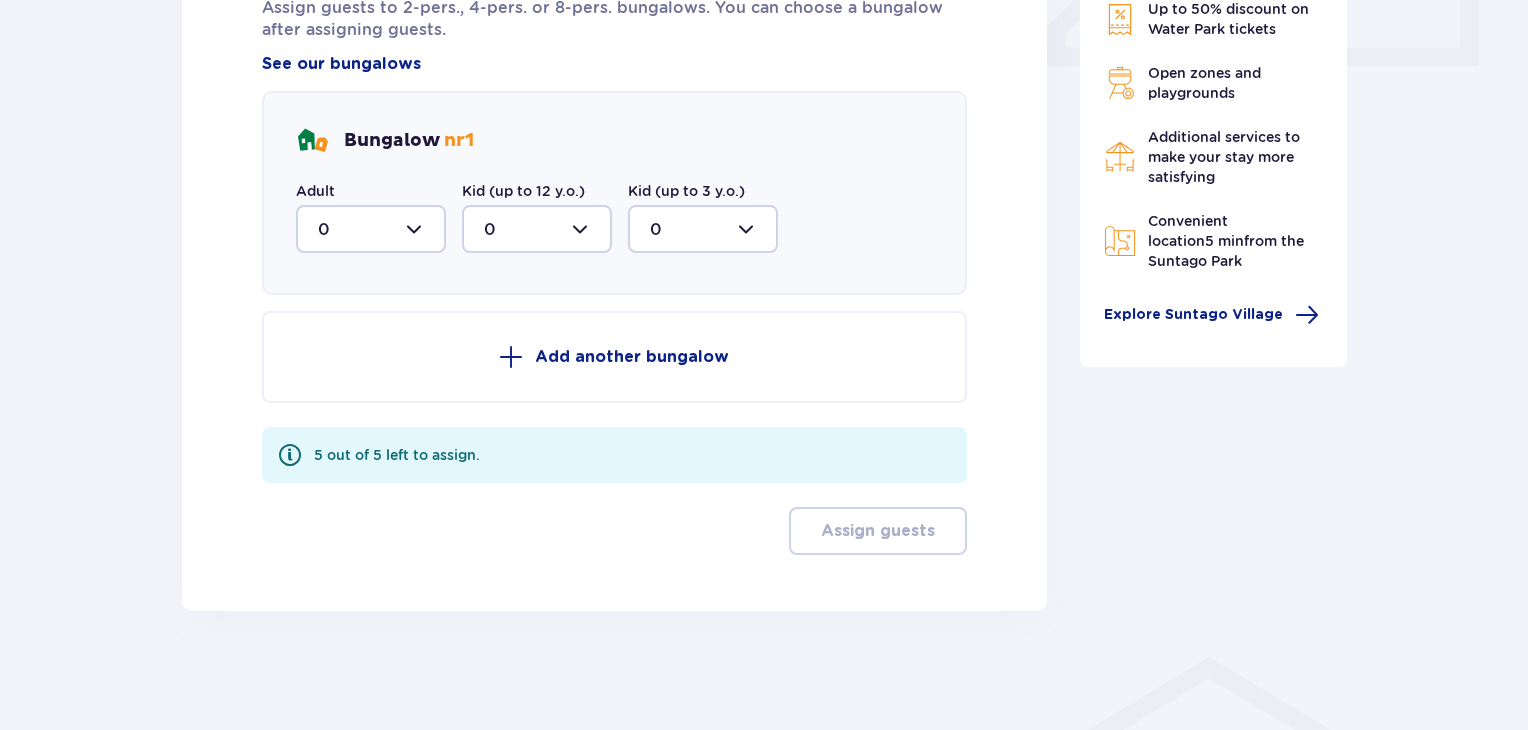 click at bounding box center [371, 229] 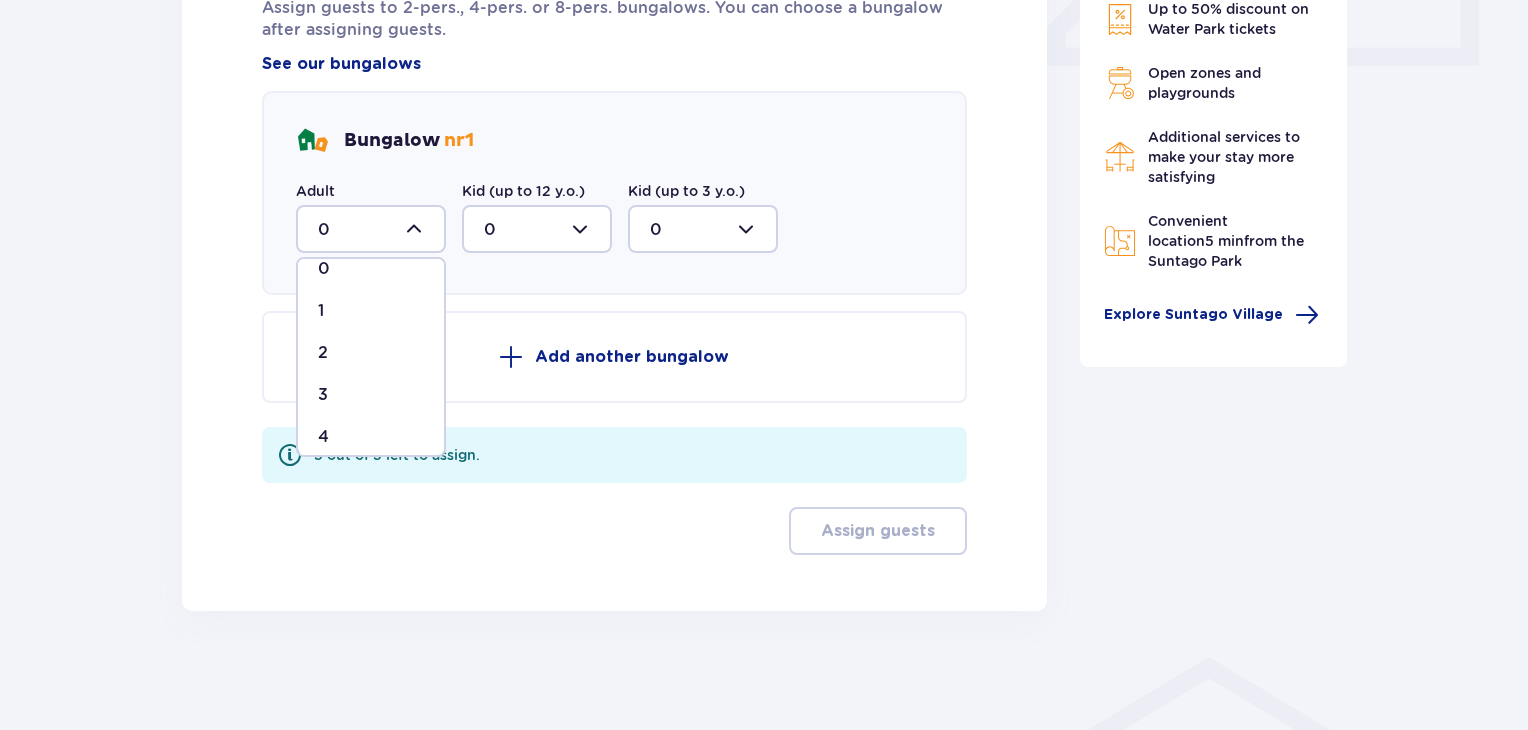 scroll, scrollTop: 32, scrollLeft: 0, axis: vertical 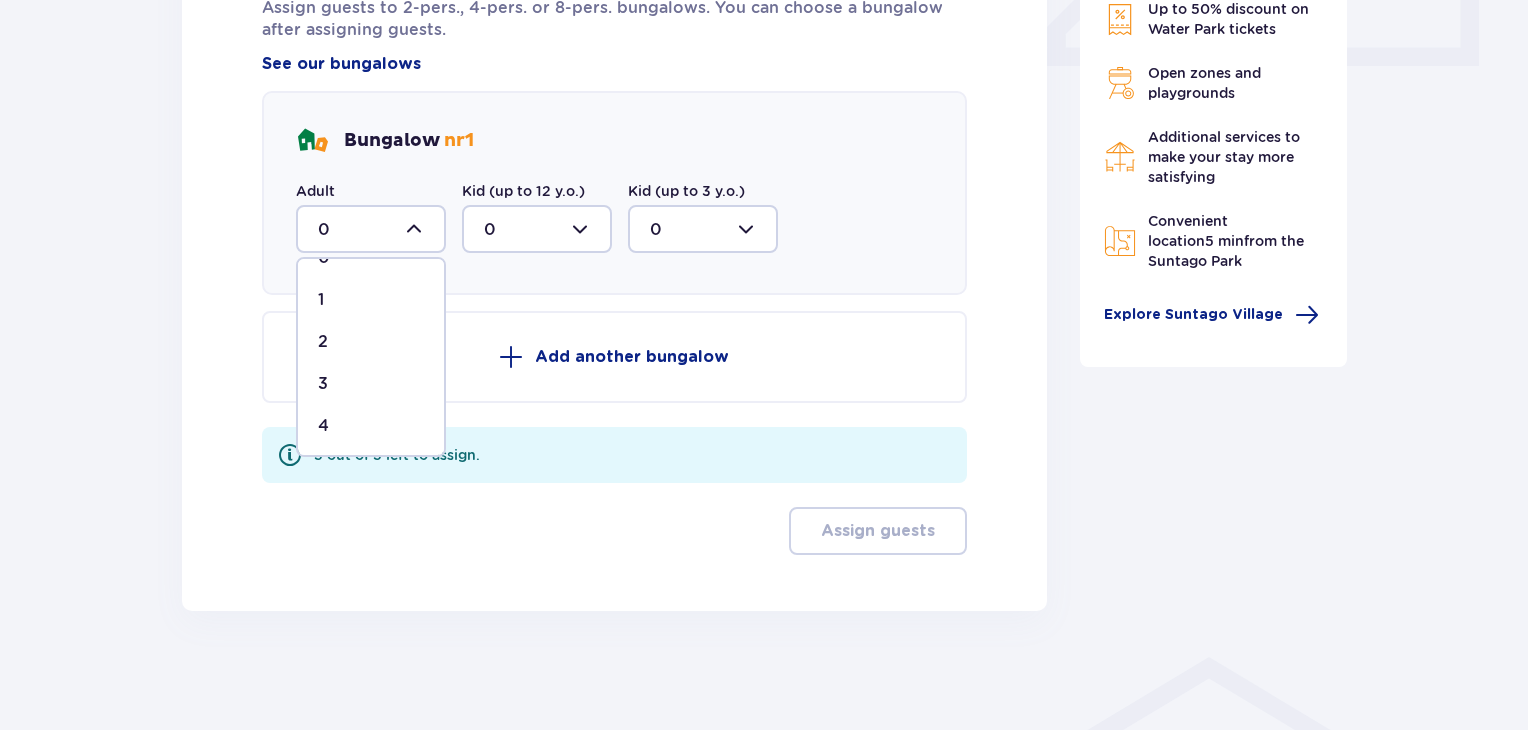 click on "4" at bounding box center [371, 426] 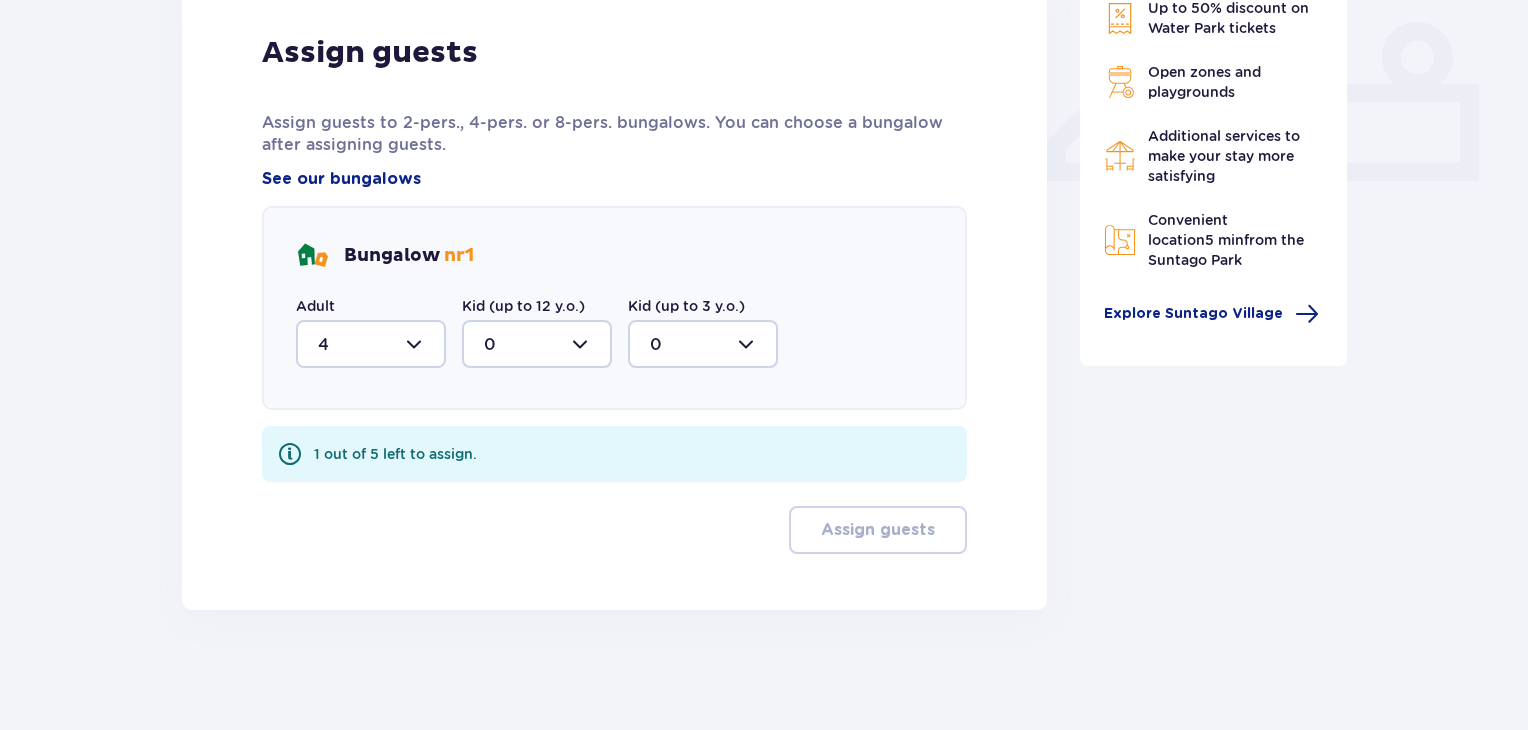 scroll, scrollTop: 852, scrollLeft: 0, axis: vertical 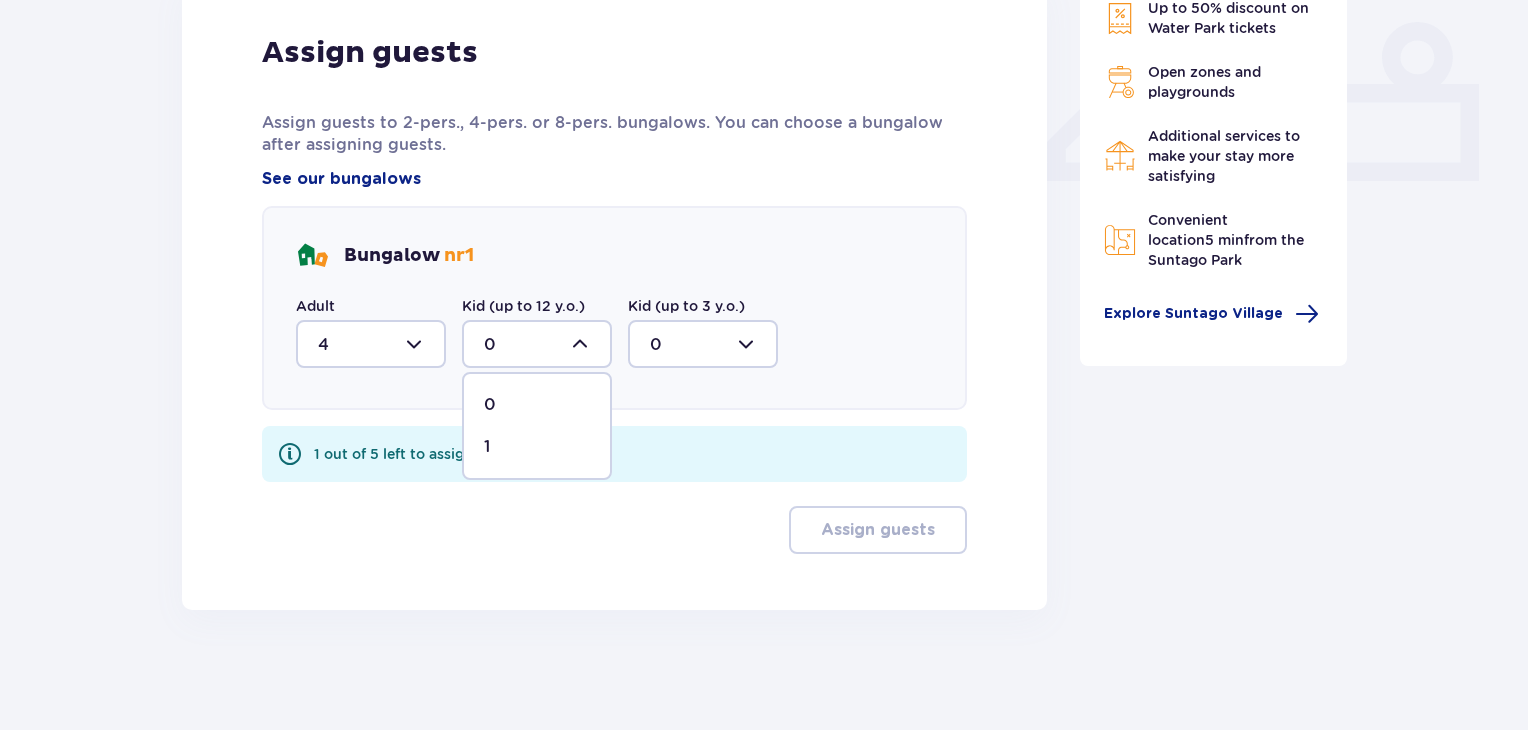 click on "1" at bounding box center (537, 447) 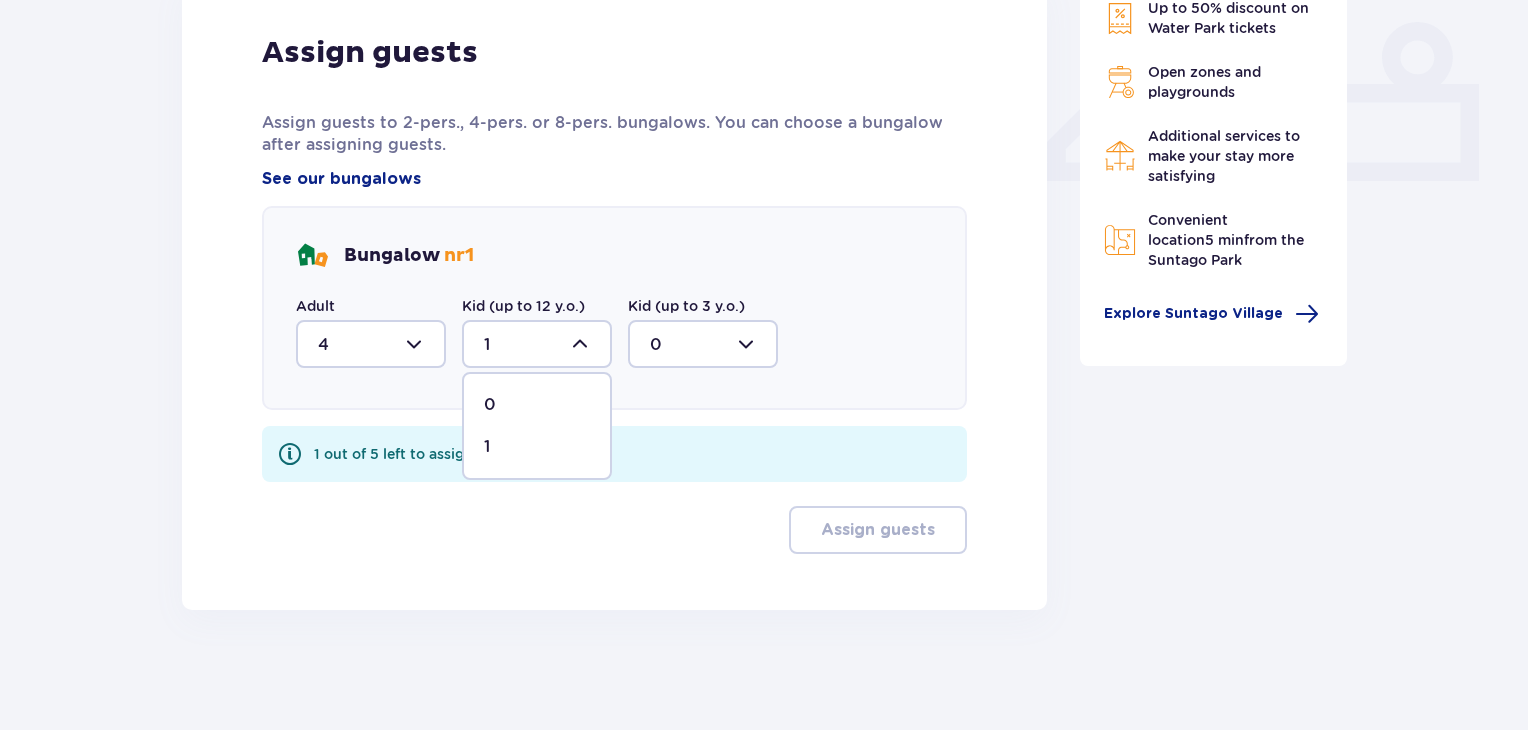 scroll, scrollTop: 772, scrollLeft: 0, axis: vertical 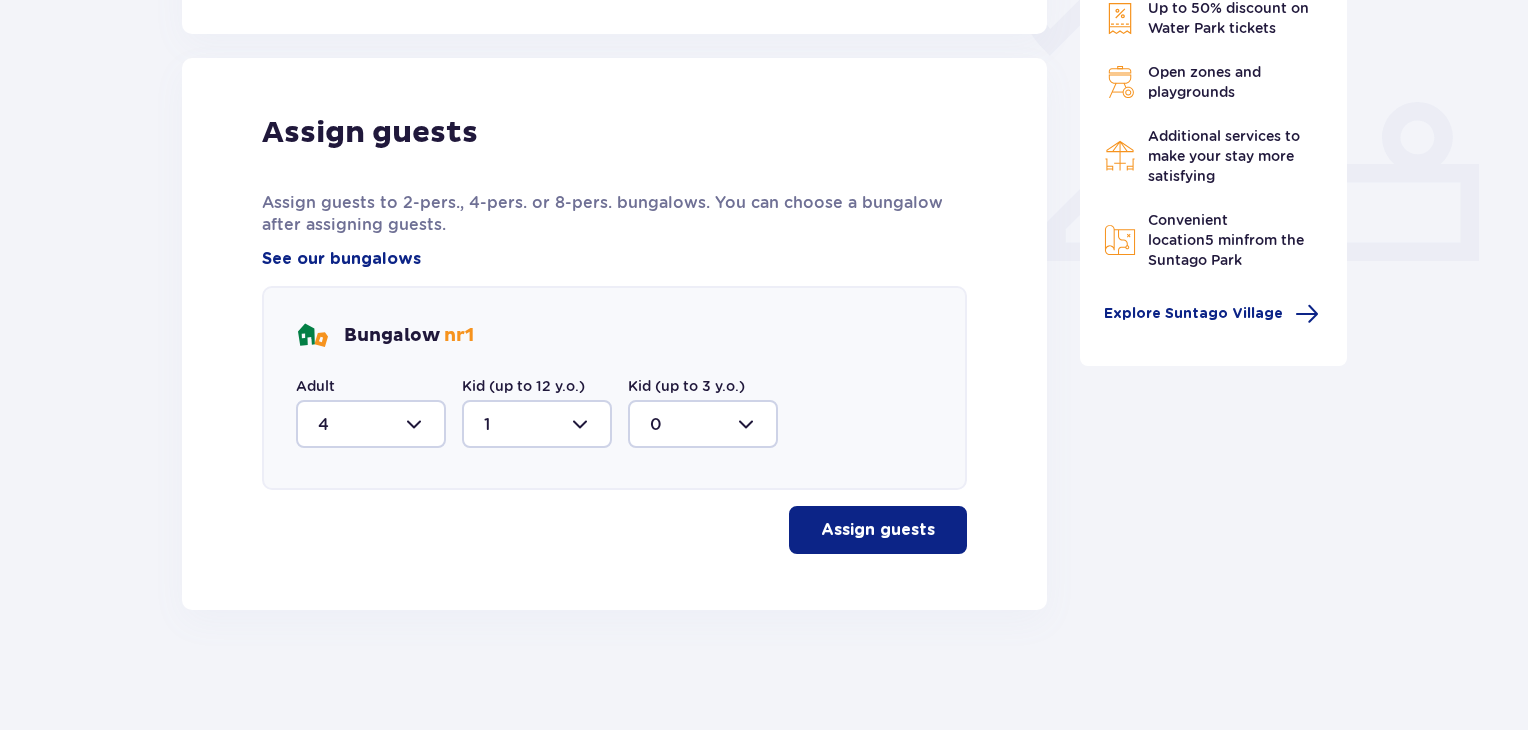 click on "Assign guests" at bounding box center (878, 530) 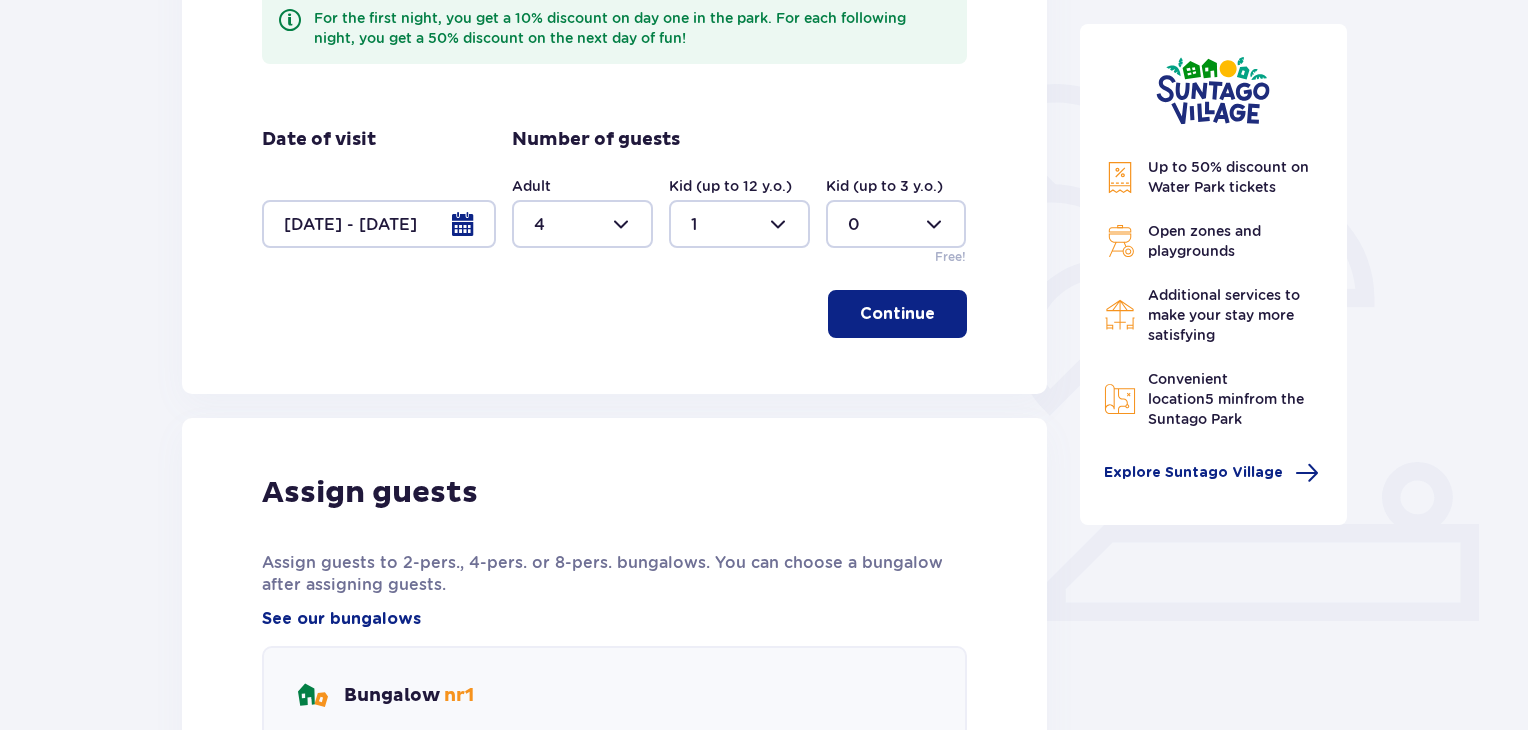 scroll, scrollTop: 381, scrollLeft: 0, axis: vertical 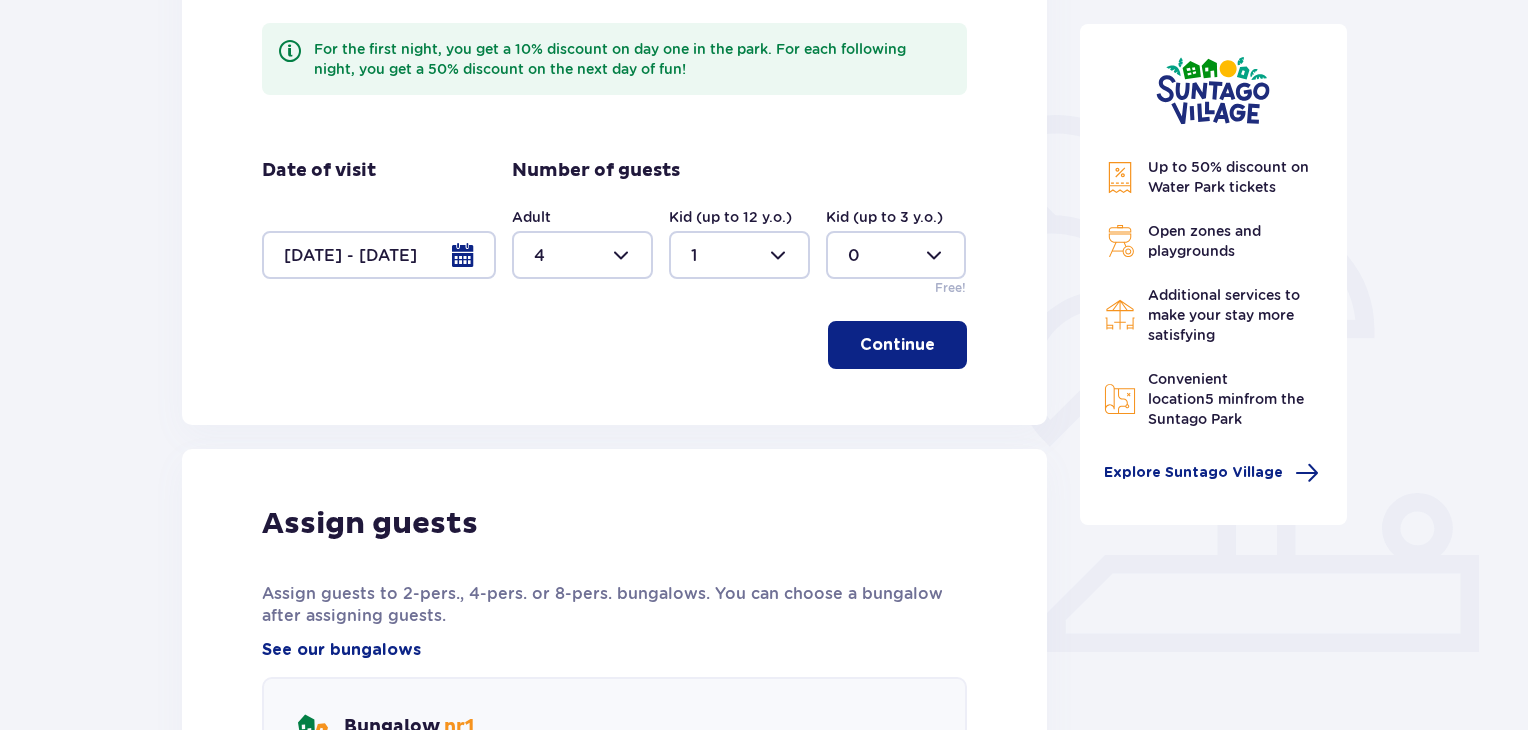 click at bounding box center [379, 255] 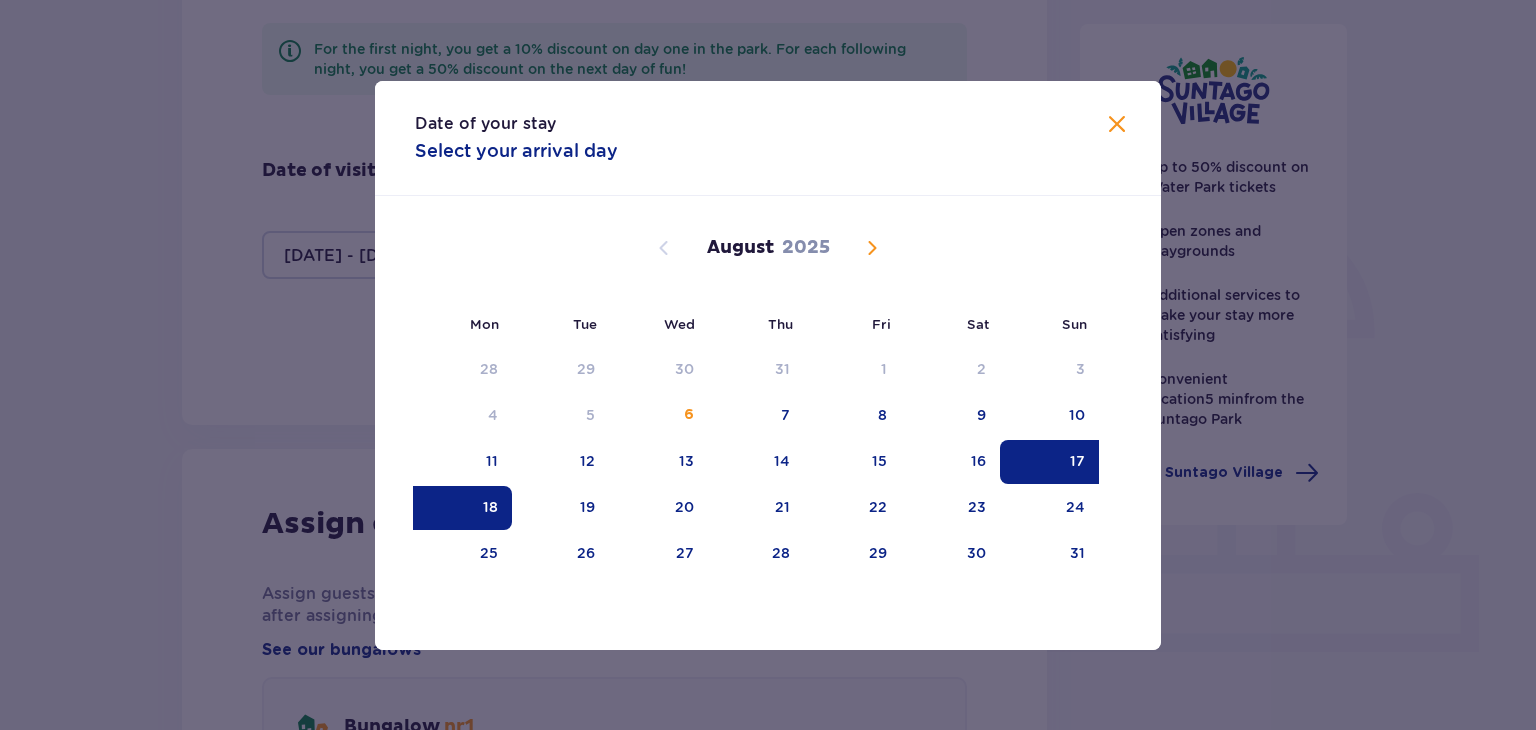 click on "17" at bounding box center [1077, 461] 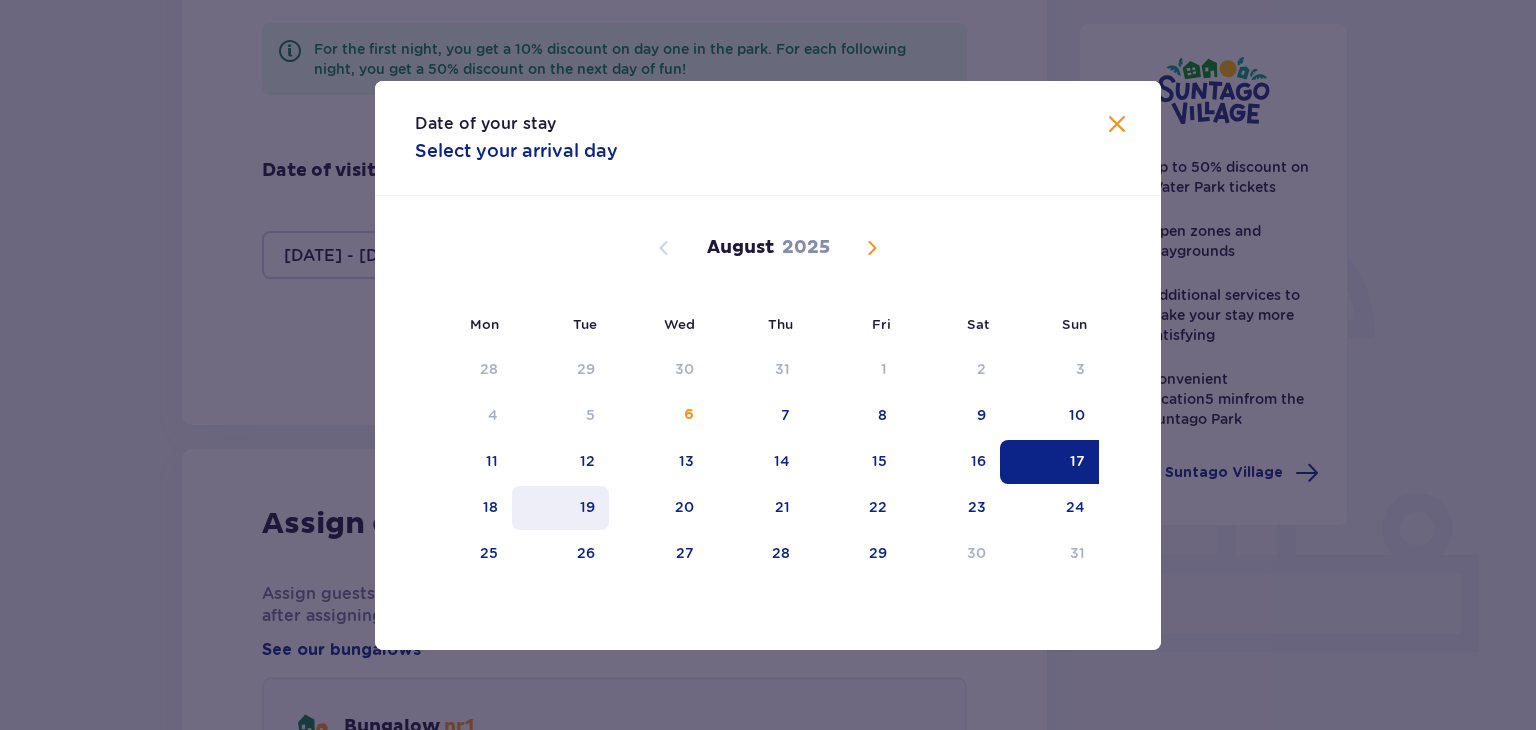click on "19" at bounding box center (587, 507) 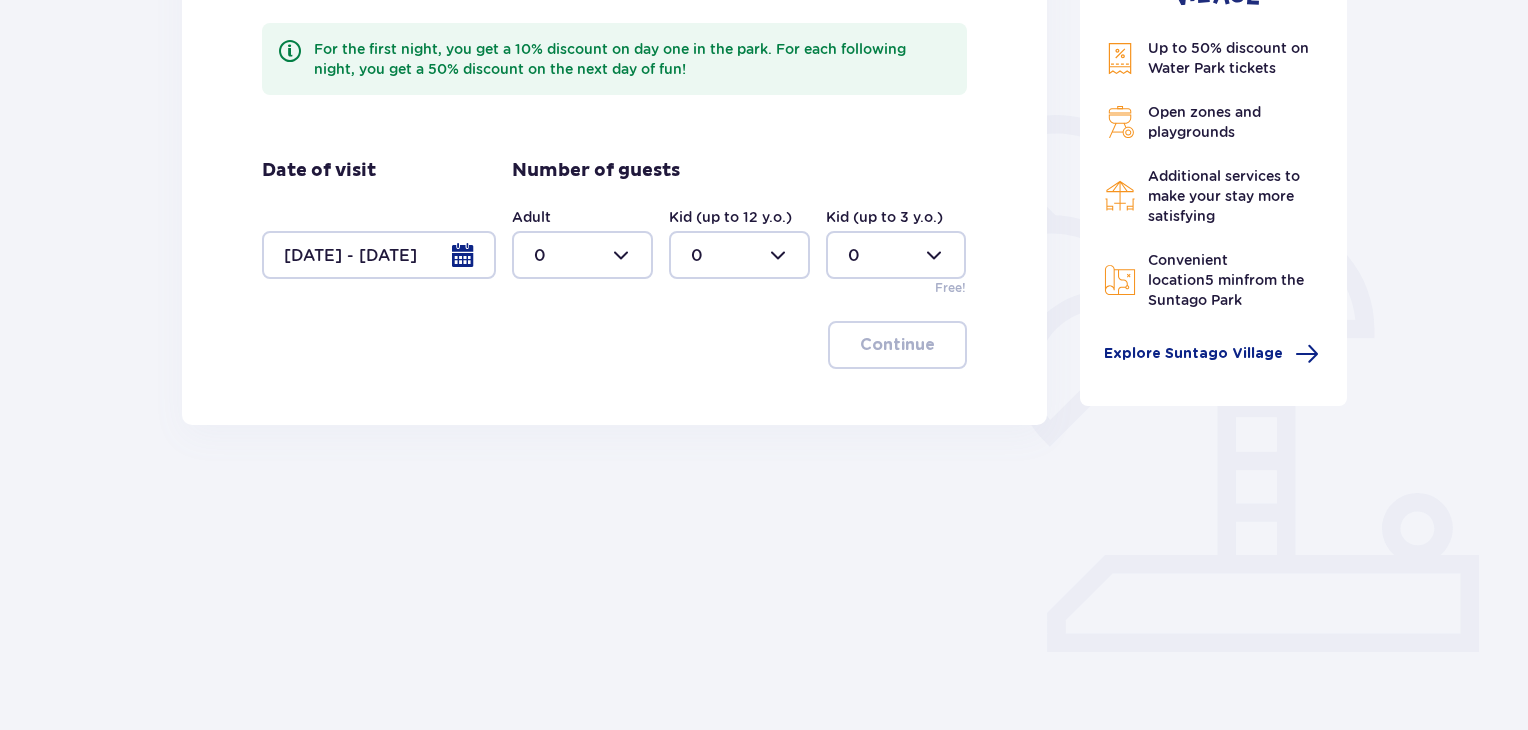 click at bounding box center [582, 255] 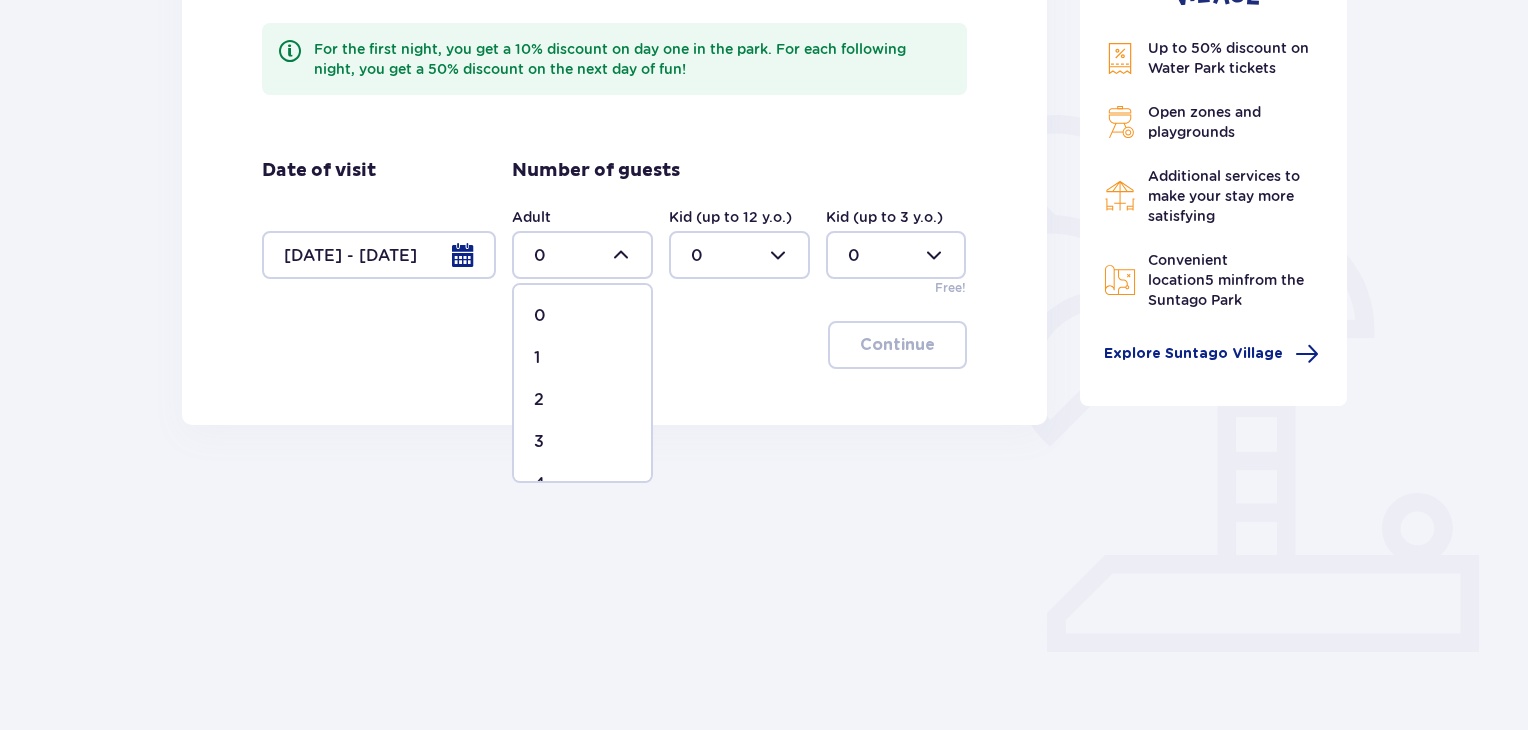 scroll, scrollTop: 100, scrollLeft: 0, axis: vertical 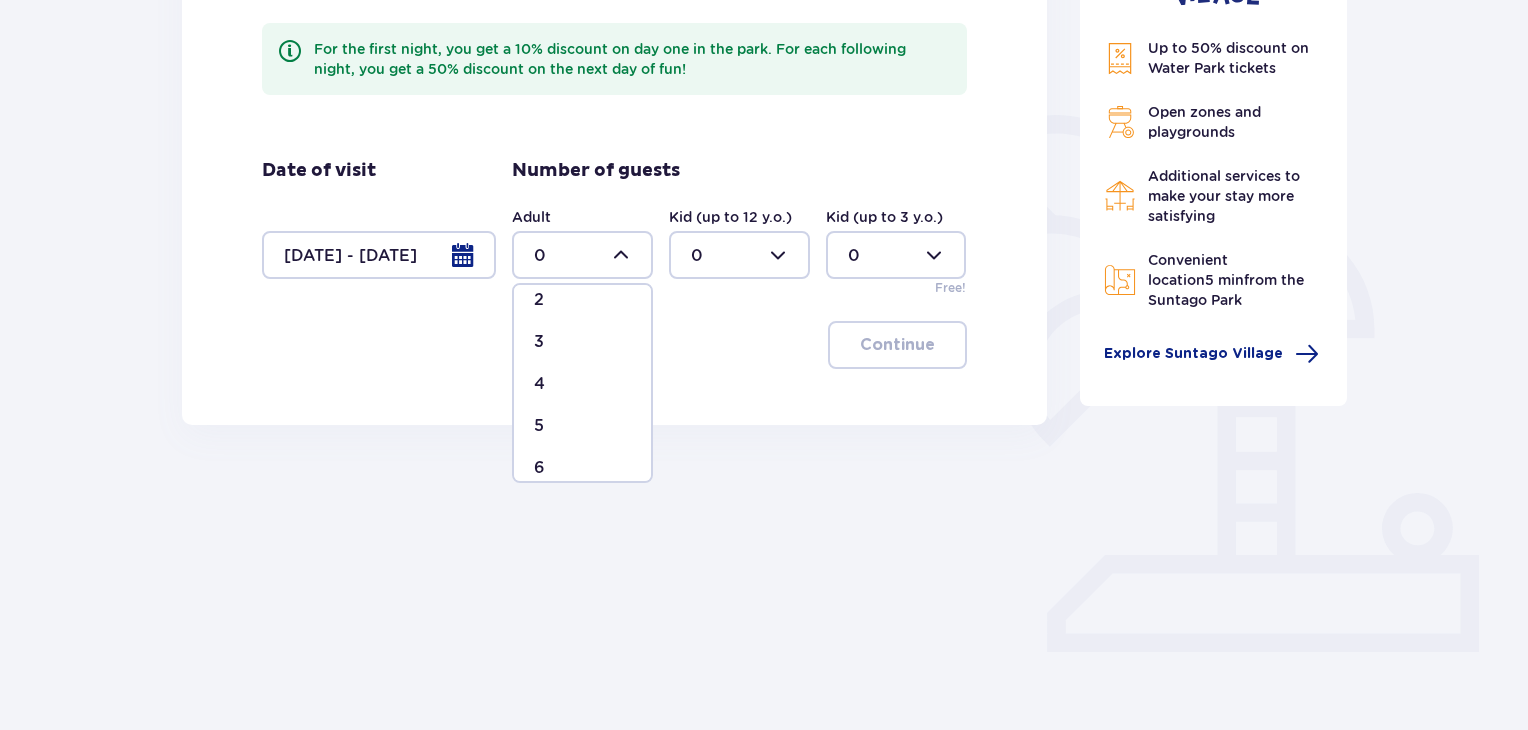 click on "4" at bounding box center (582, 384) 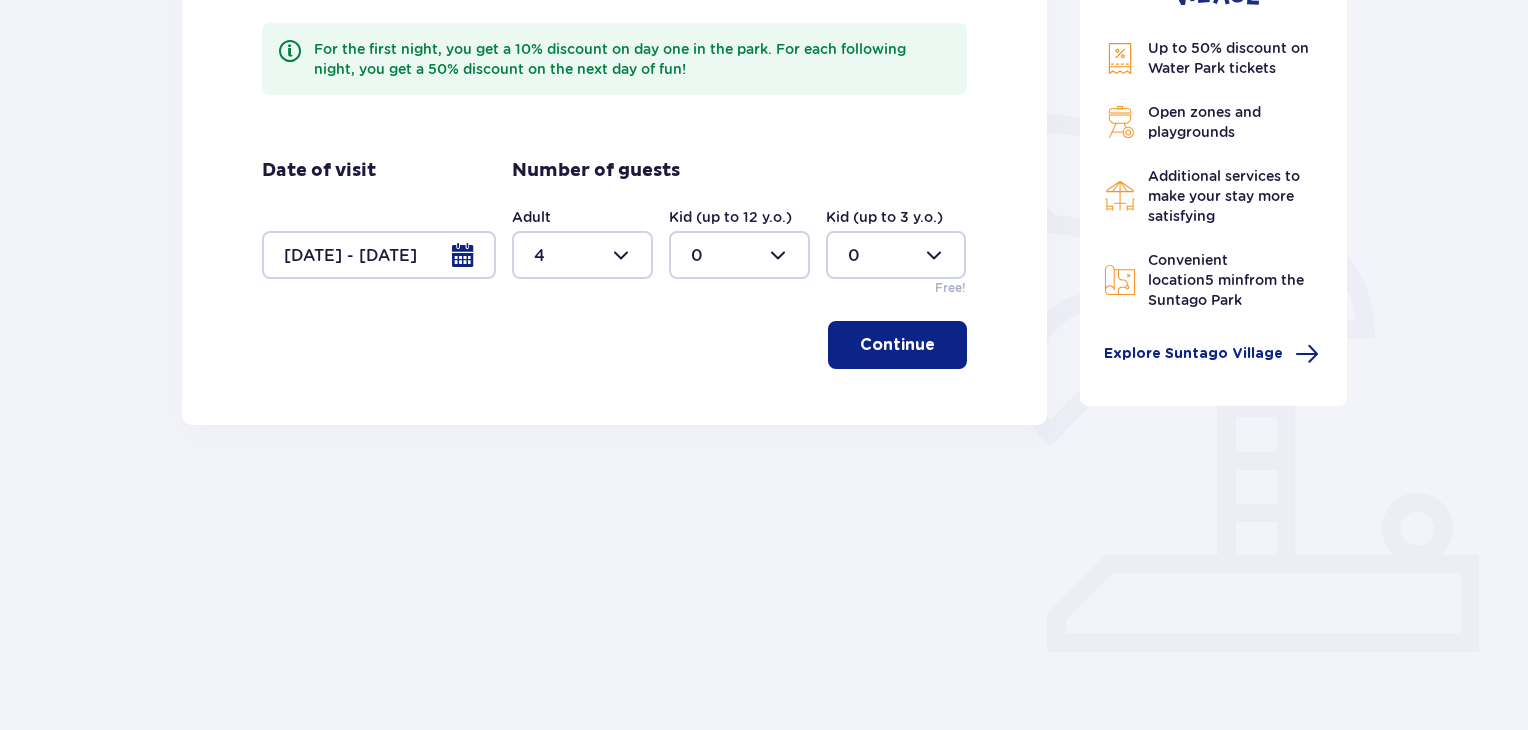 click at bounding box center [739, 255] 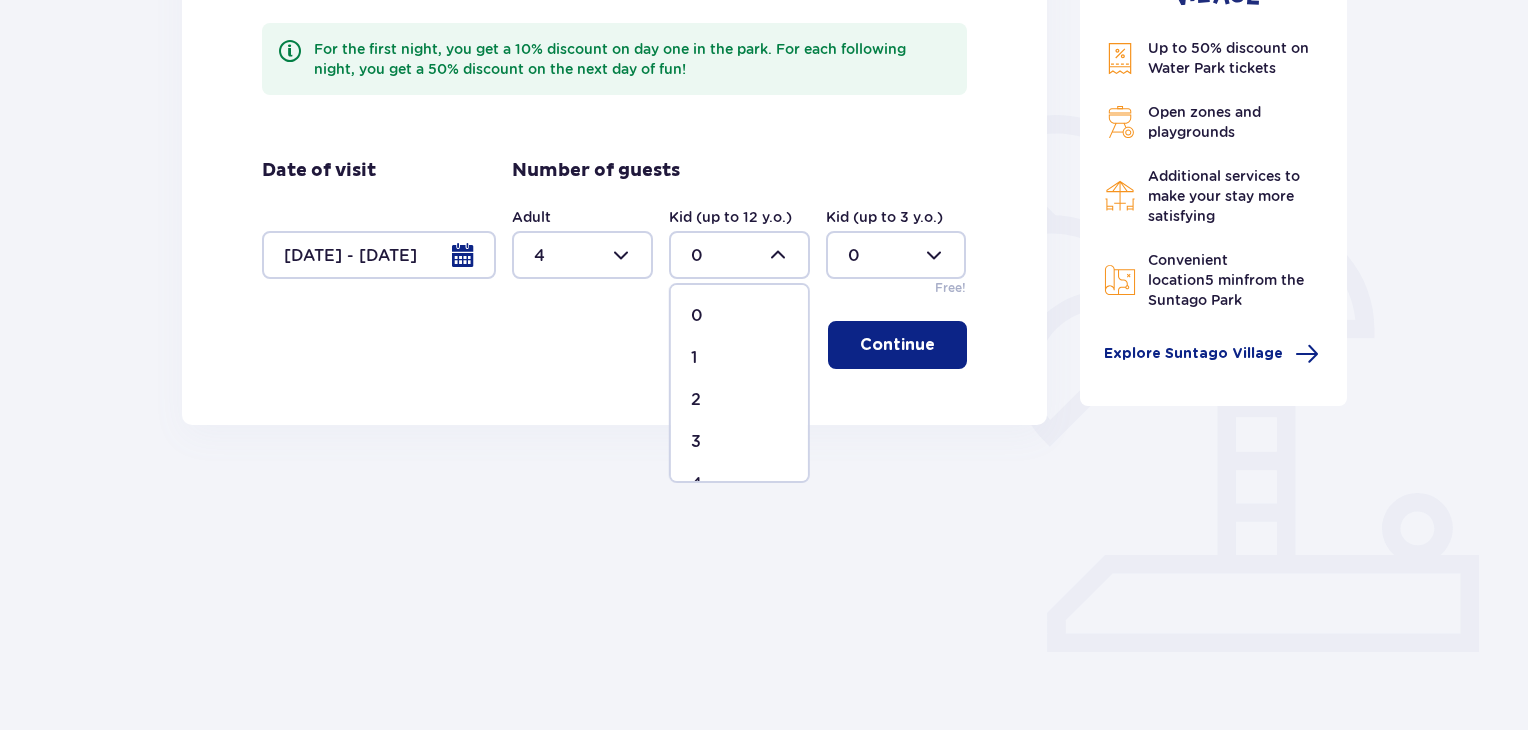 click on "1" at bounding box center [739, 358] 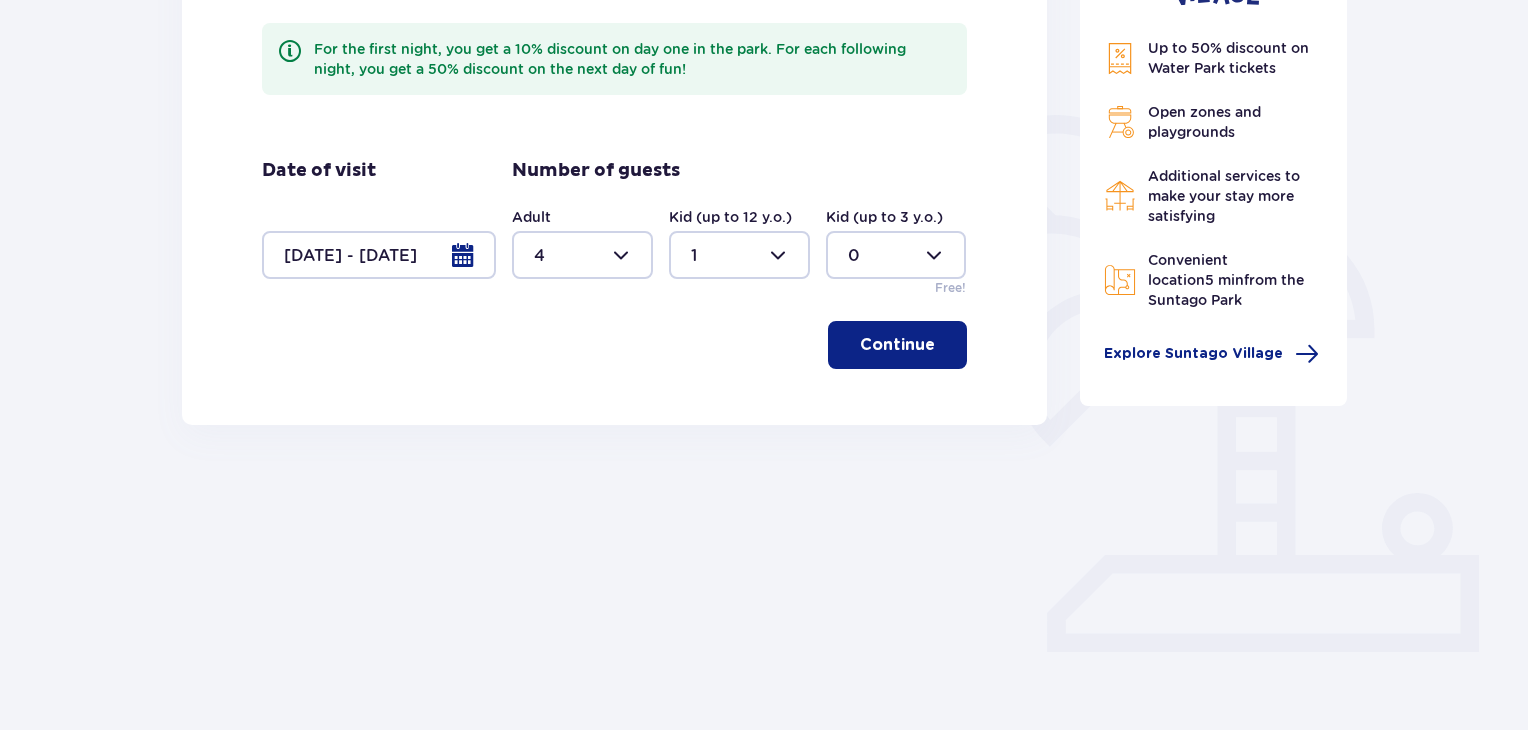 click on "Continue" at bounding box center [897, 345] 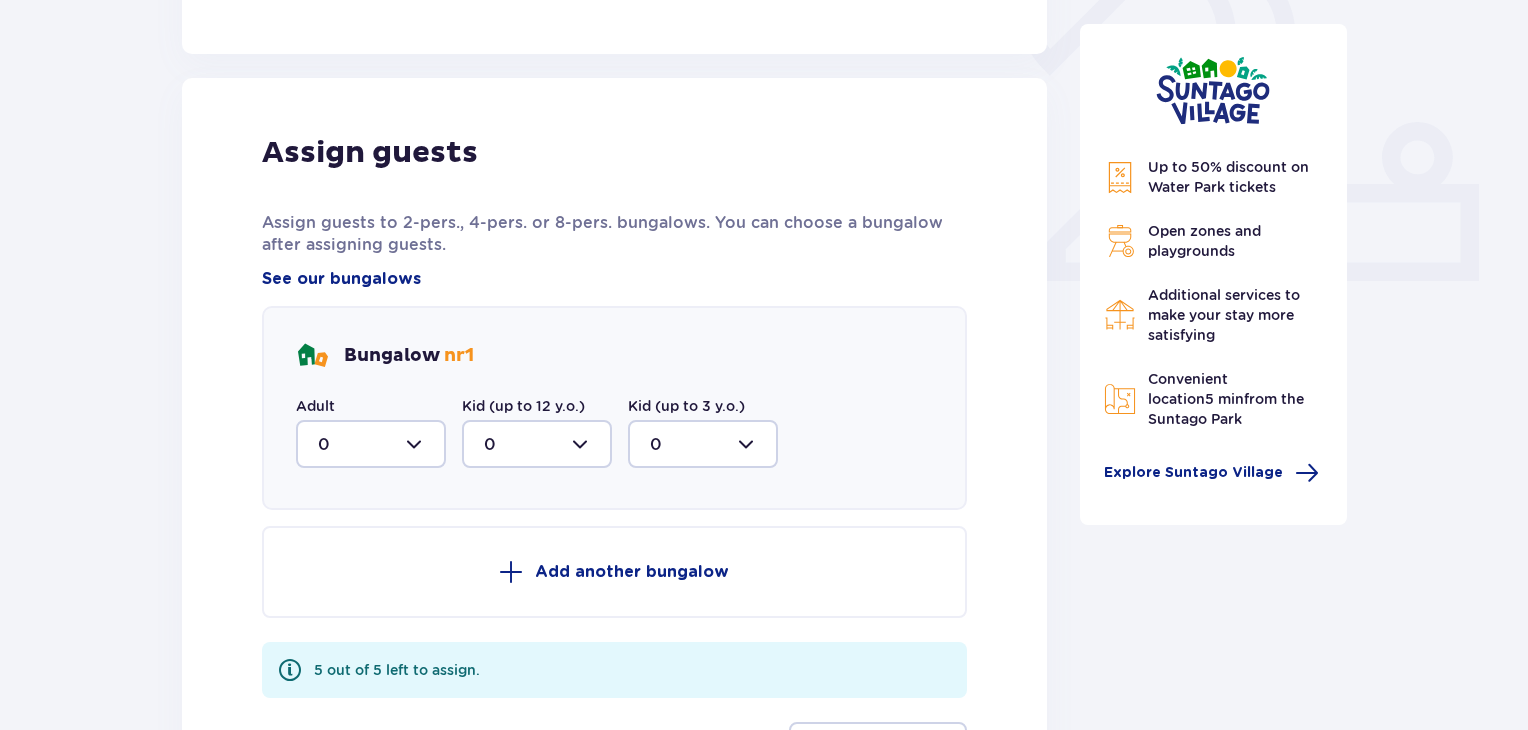 scroll, scrollTop: 806, scrollLeft: 0, axis: vertical 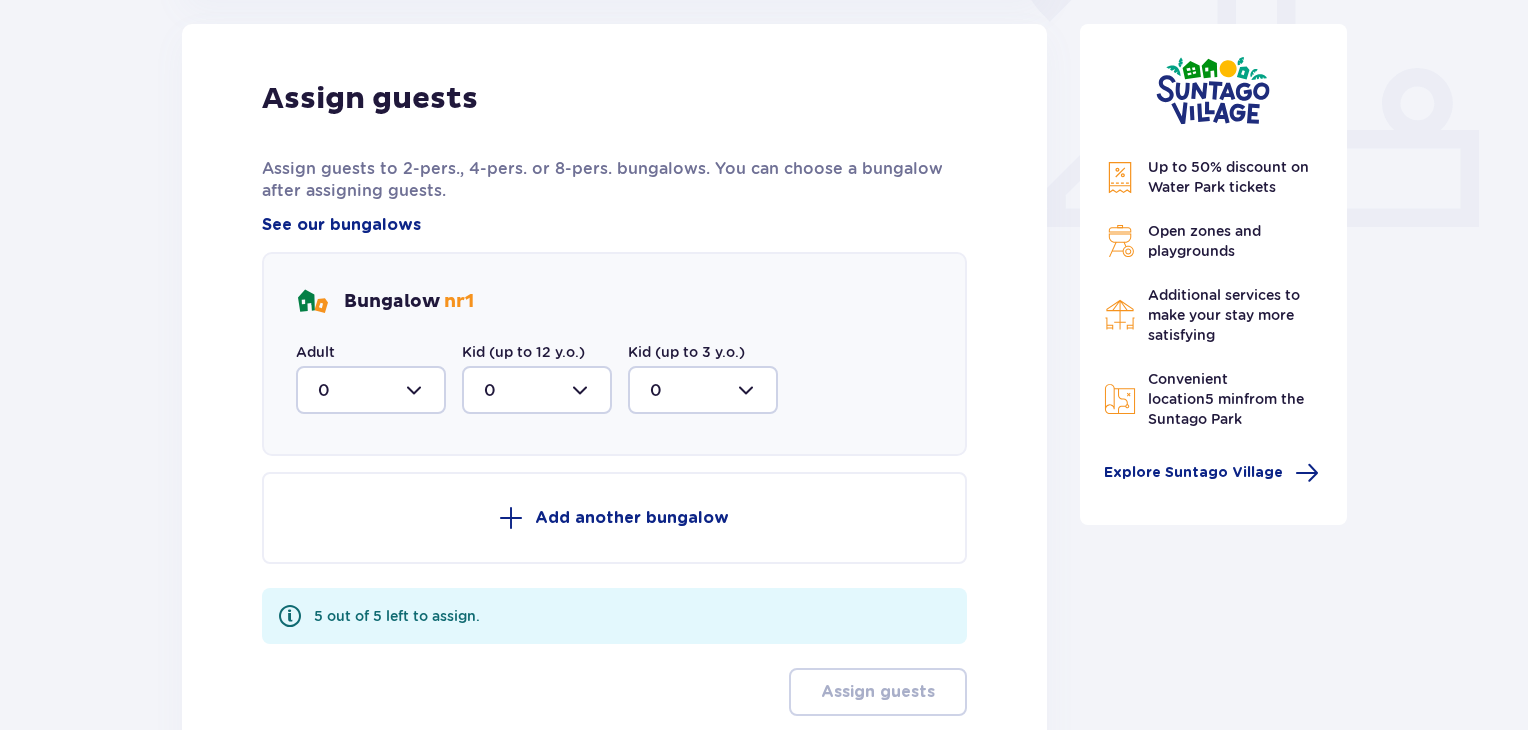 click at bounding box center [371, 390] 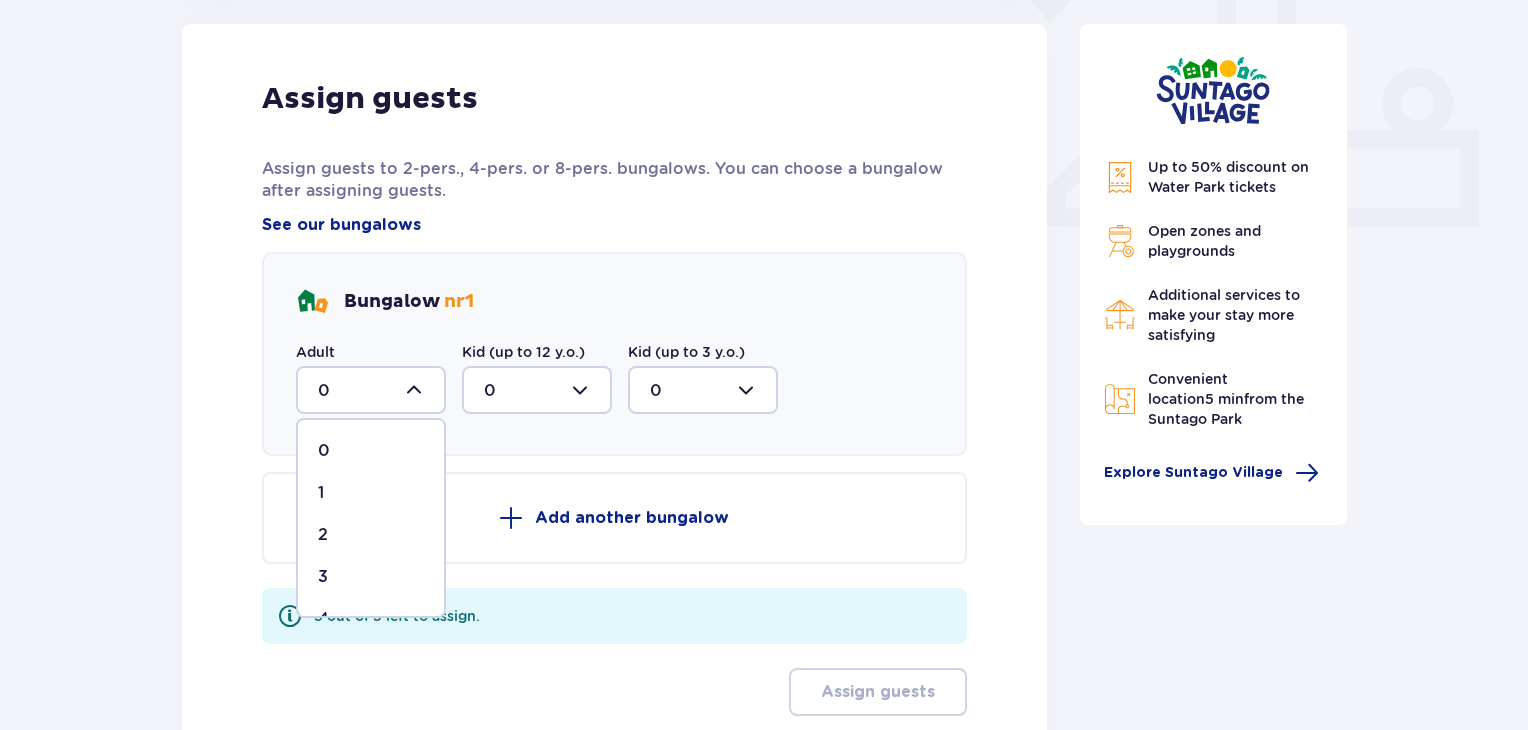 scroll, scrollTop: 32, scrollLeft: 0, axis: vertical 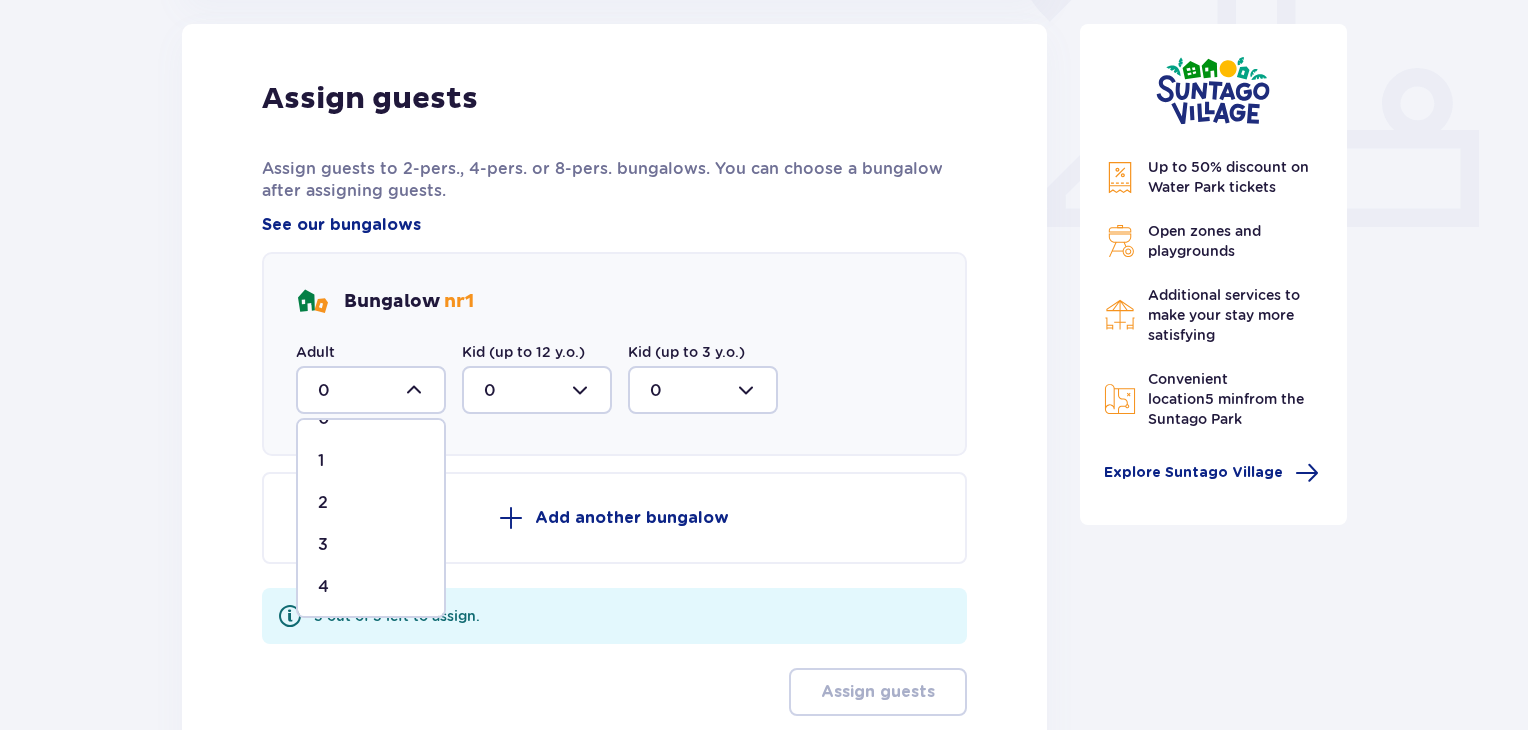 click on "4" at bounding box center (371, 587) 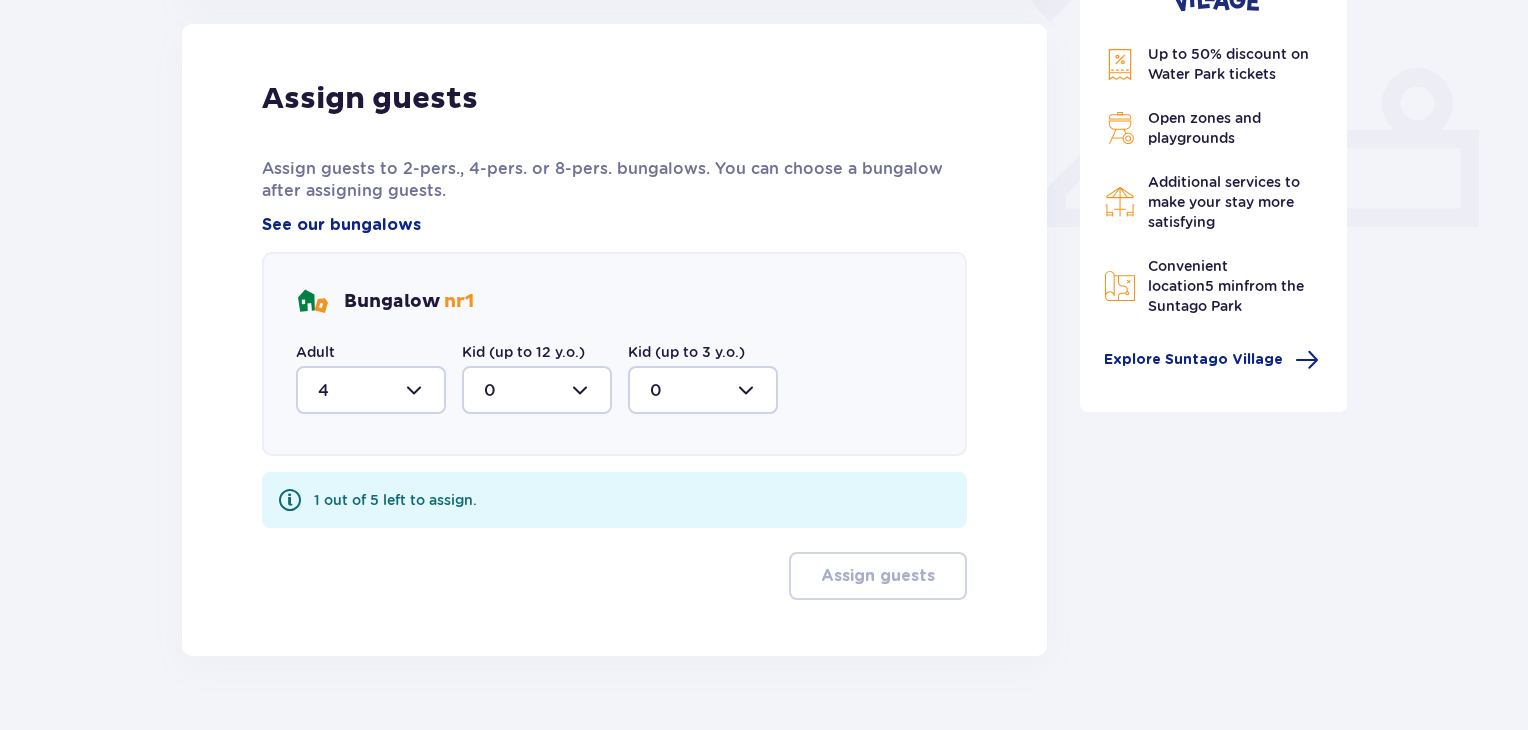 click at bounding box center [537, 390] 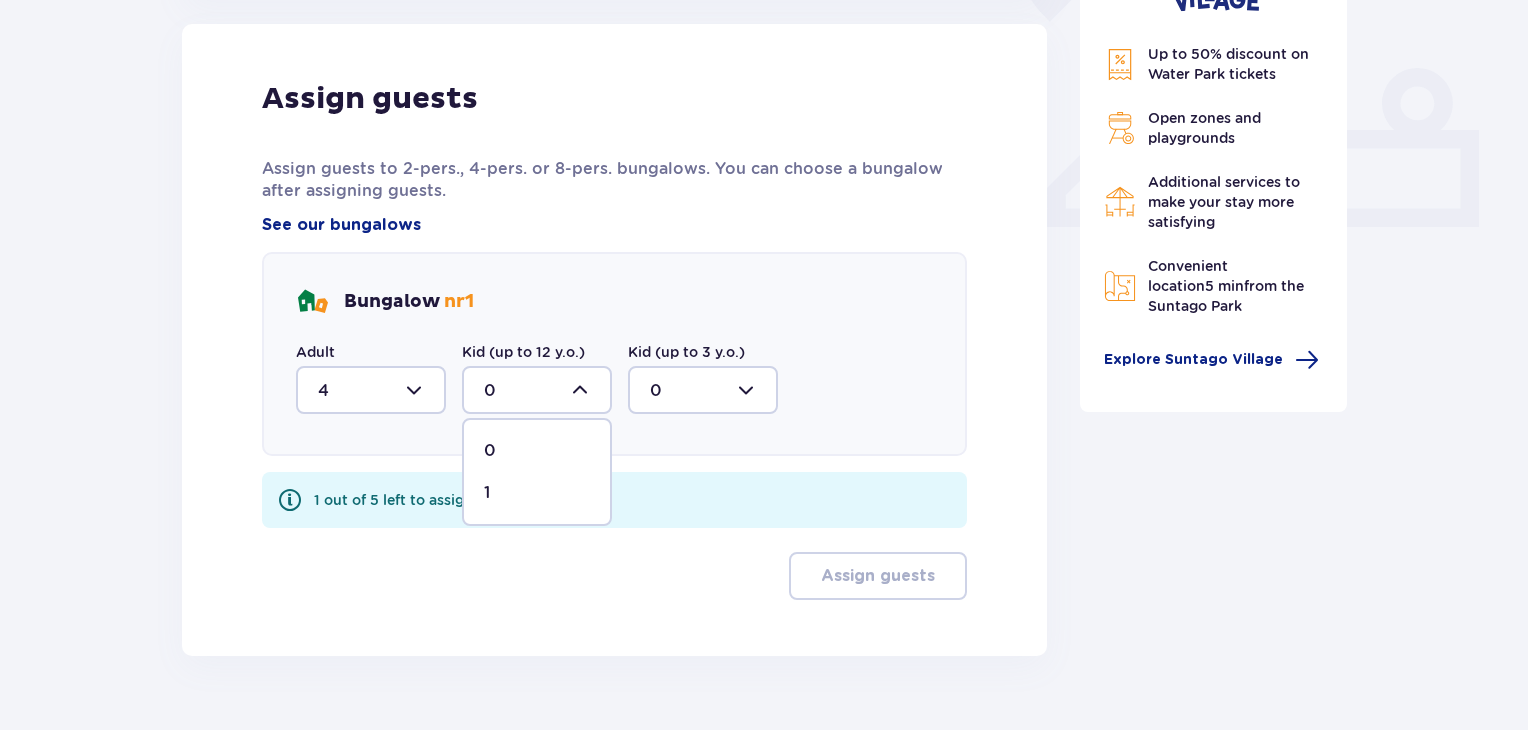 click on "1" at bounding box center (537, 493) 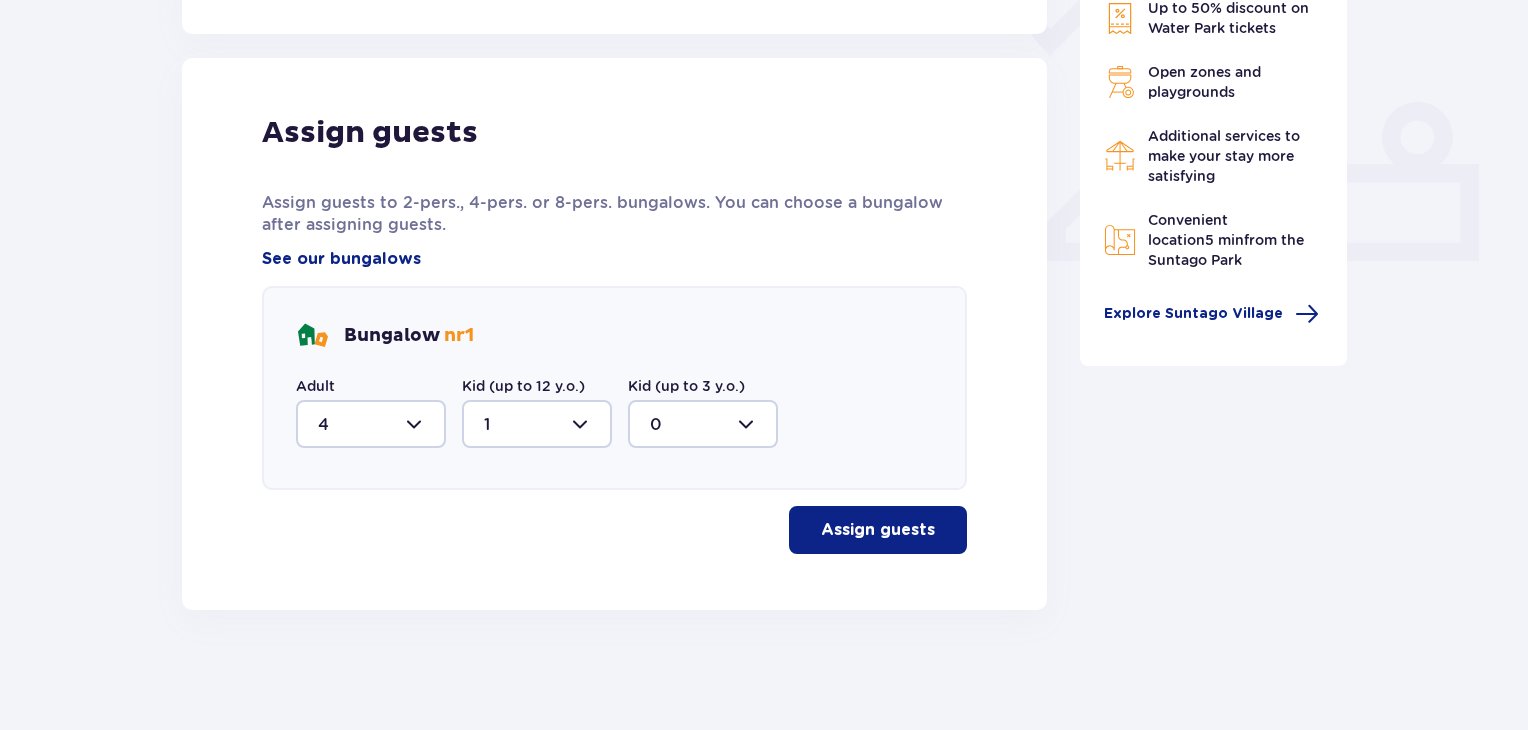 scroll, scrollTop: 772, scrollLeft: 0, axis: vertical 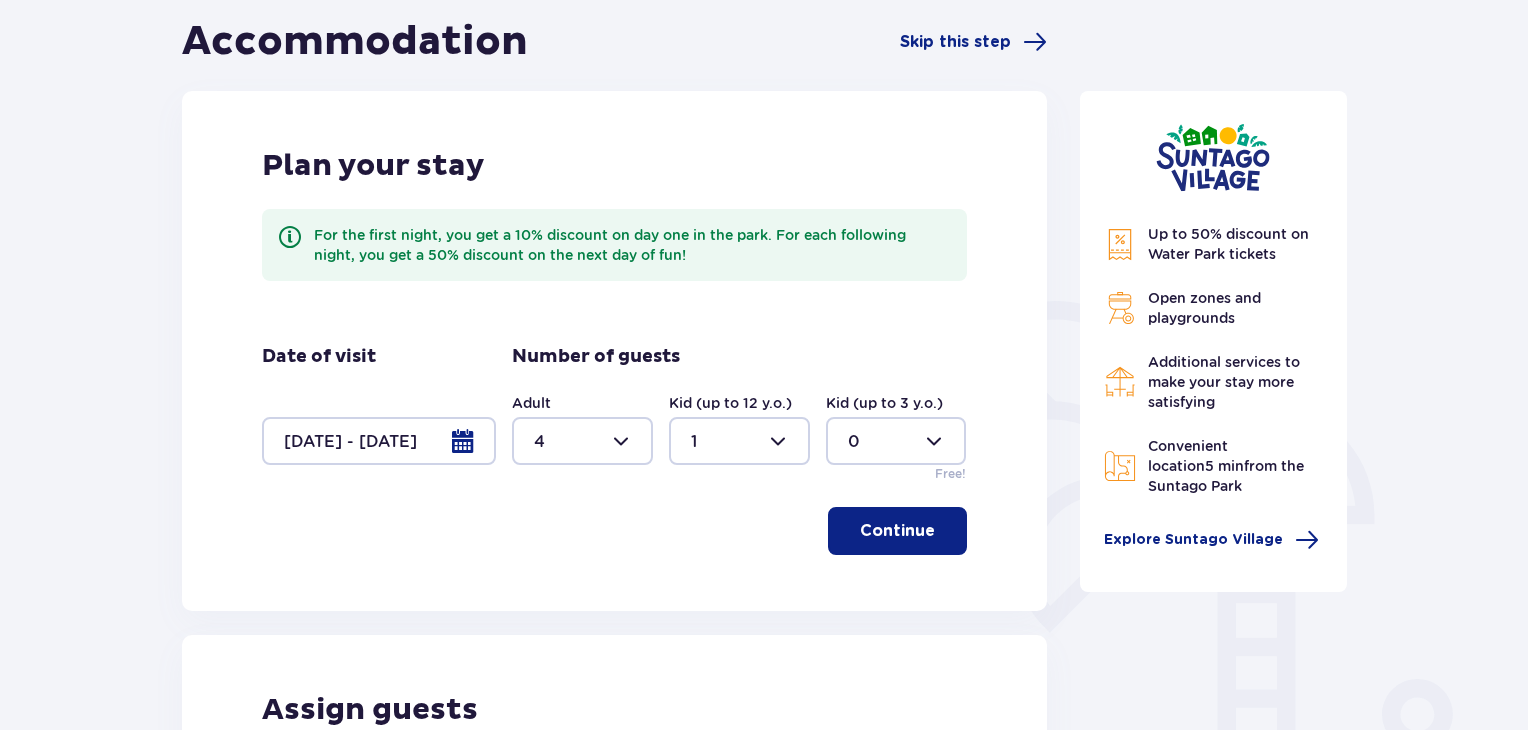 click at bounding box center (739, 441) 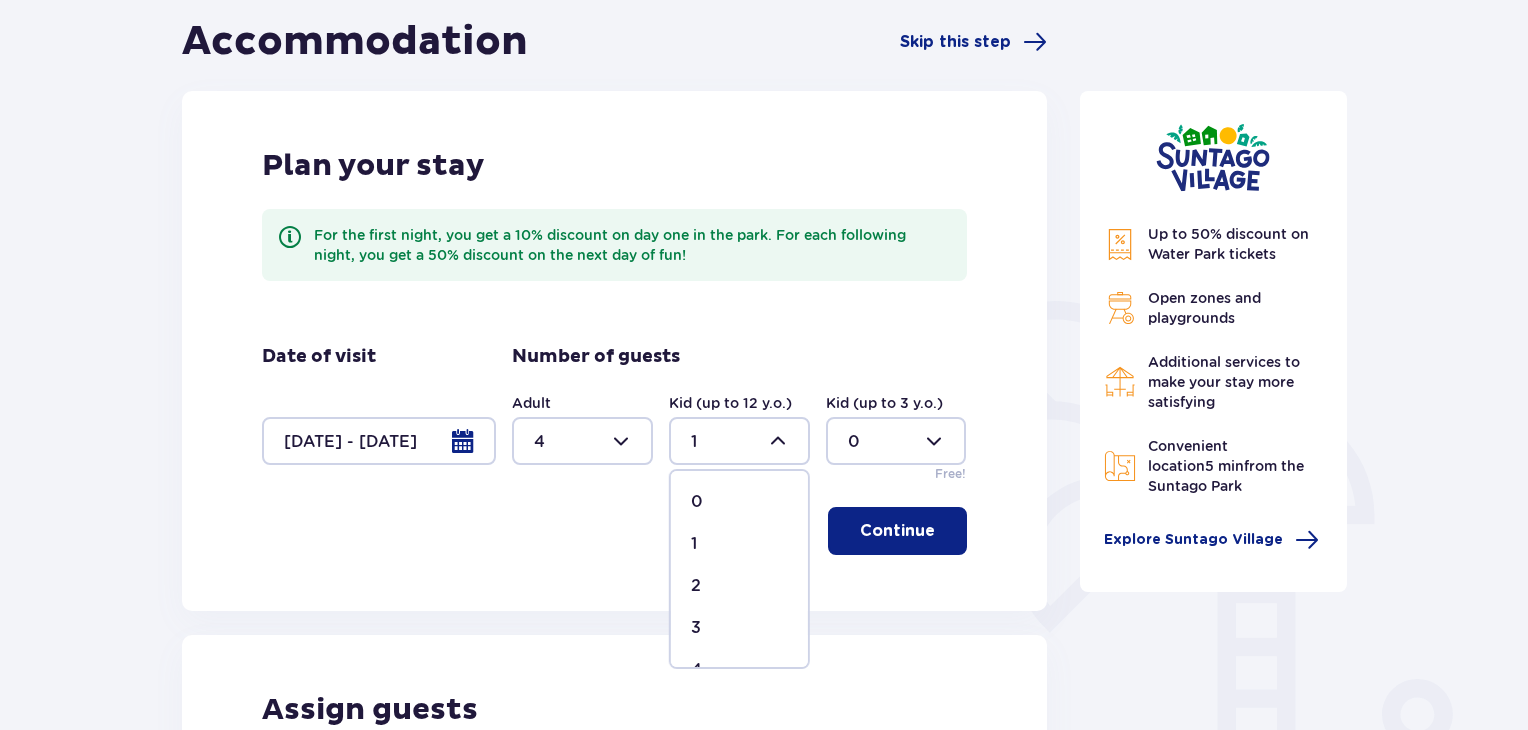 click on "0" at bounding box center (739, 502) 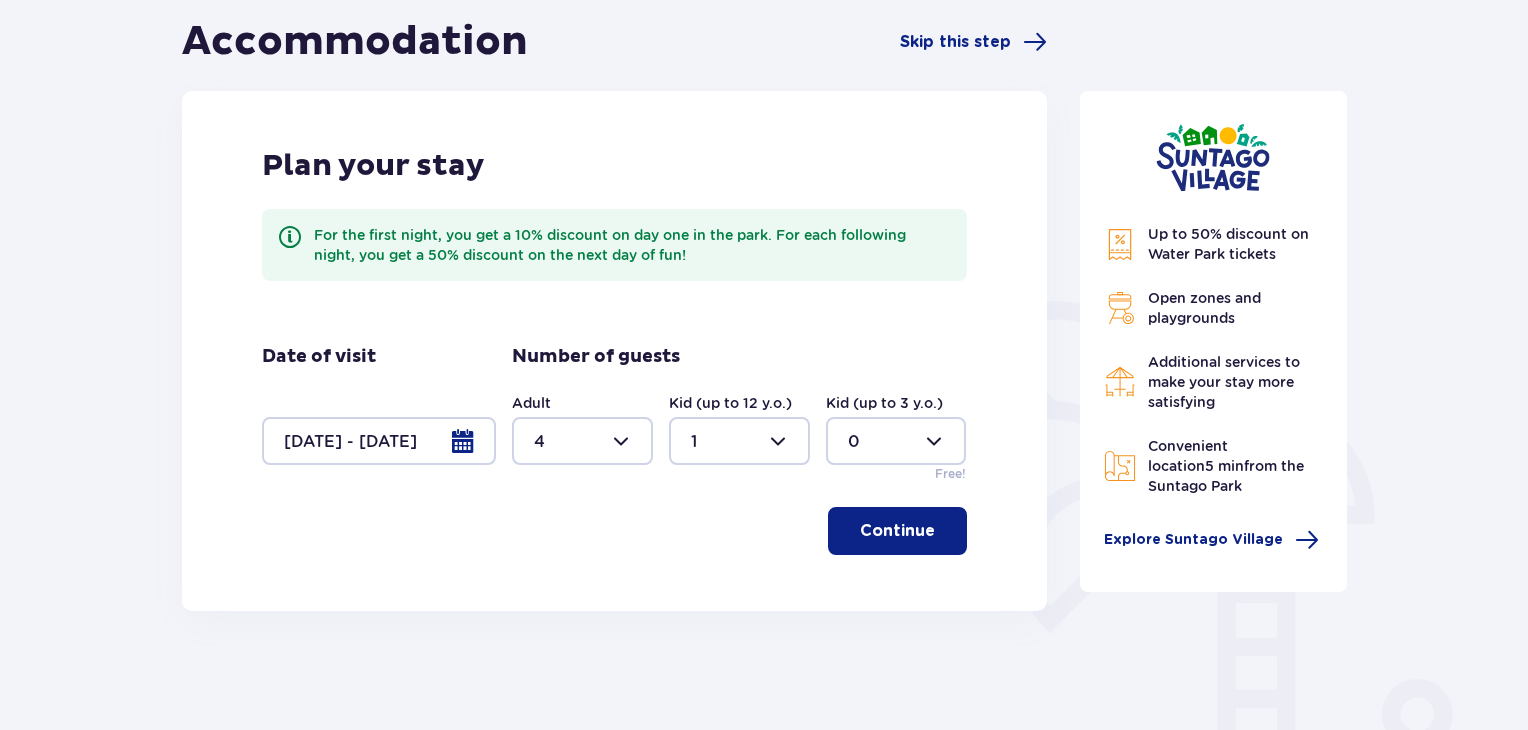 type on "0" 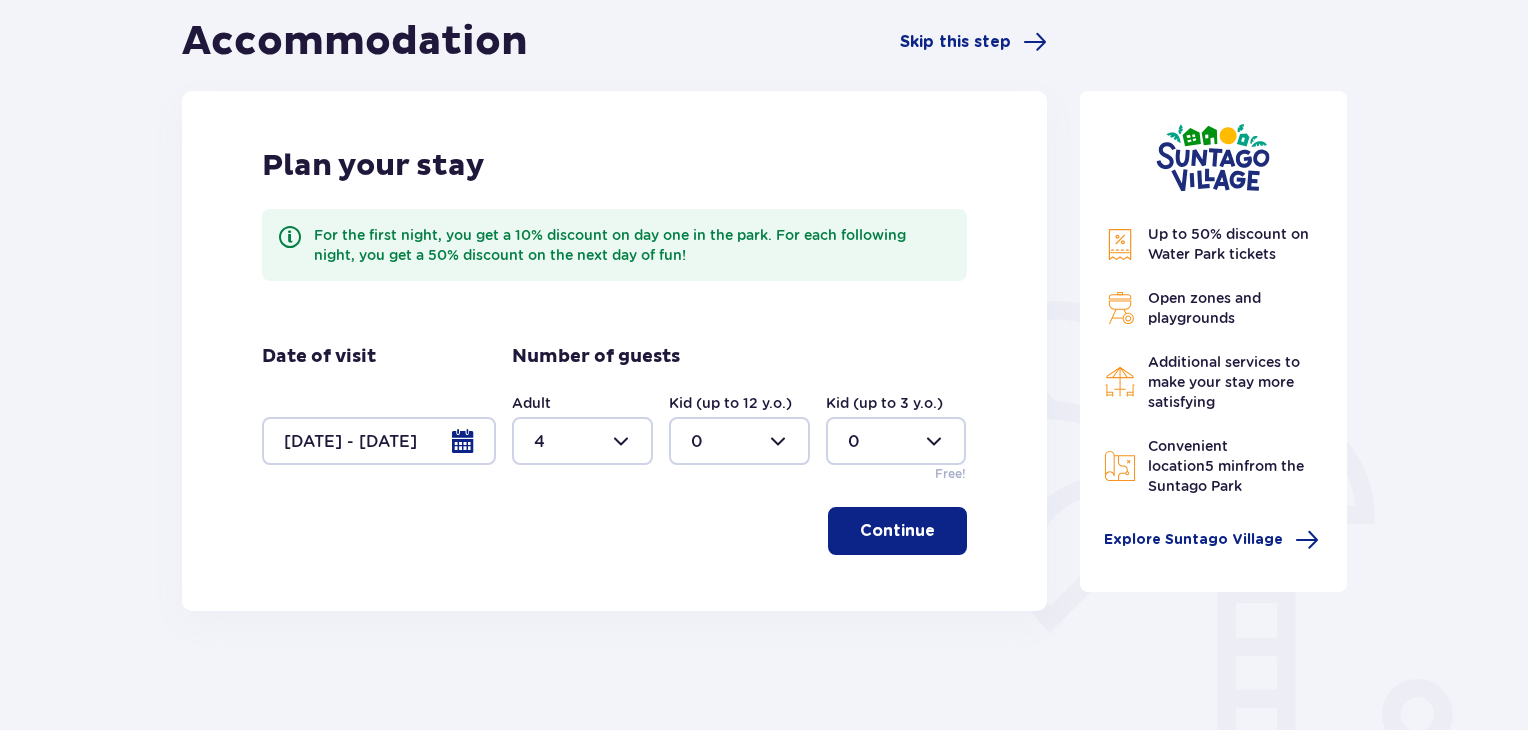 click at bounding box center (379, 441) 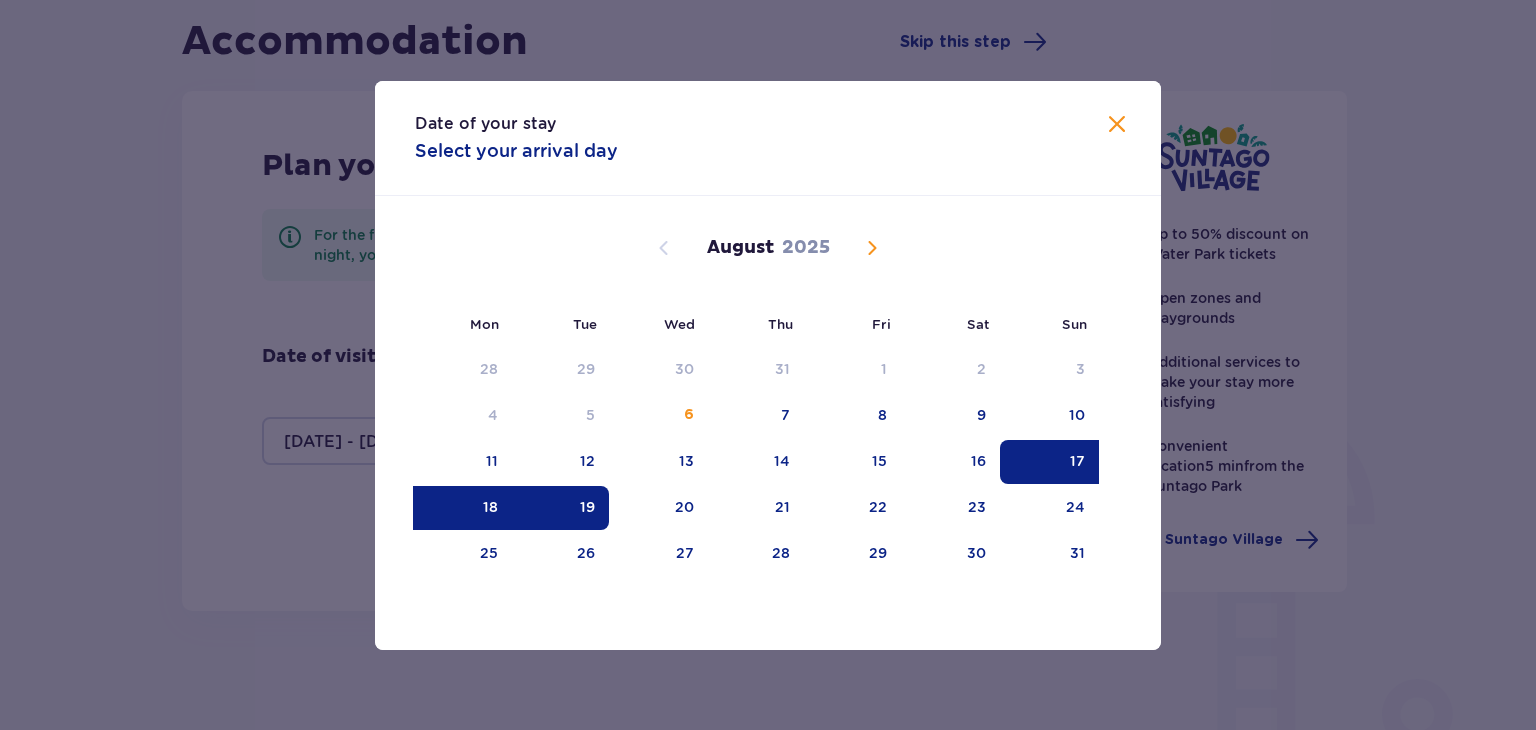 click on "17" at bounding box center (1049, 462) 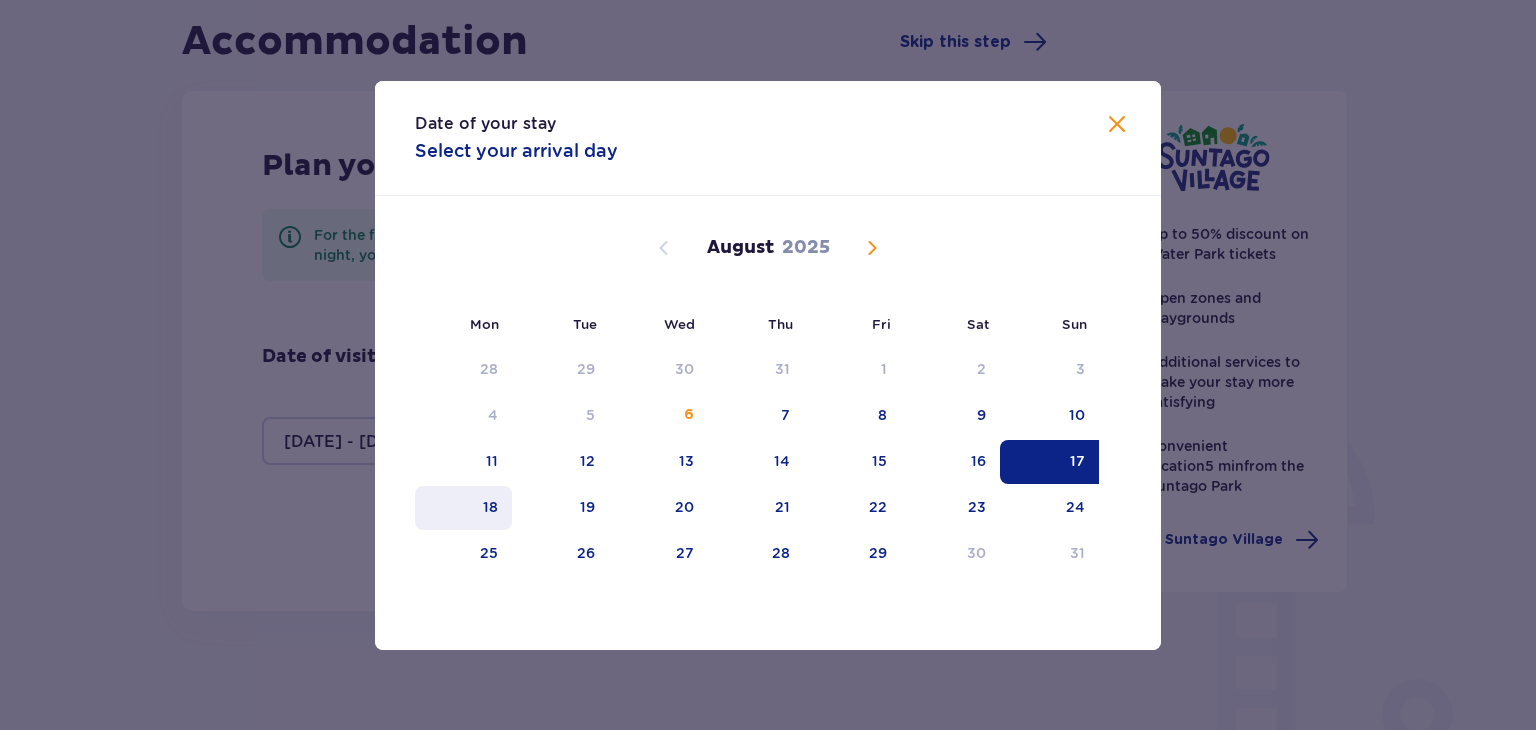 click on "18" at bounding box center [463, 508] 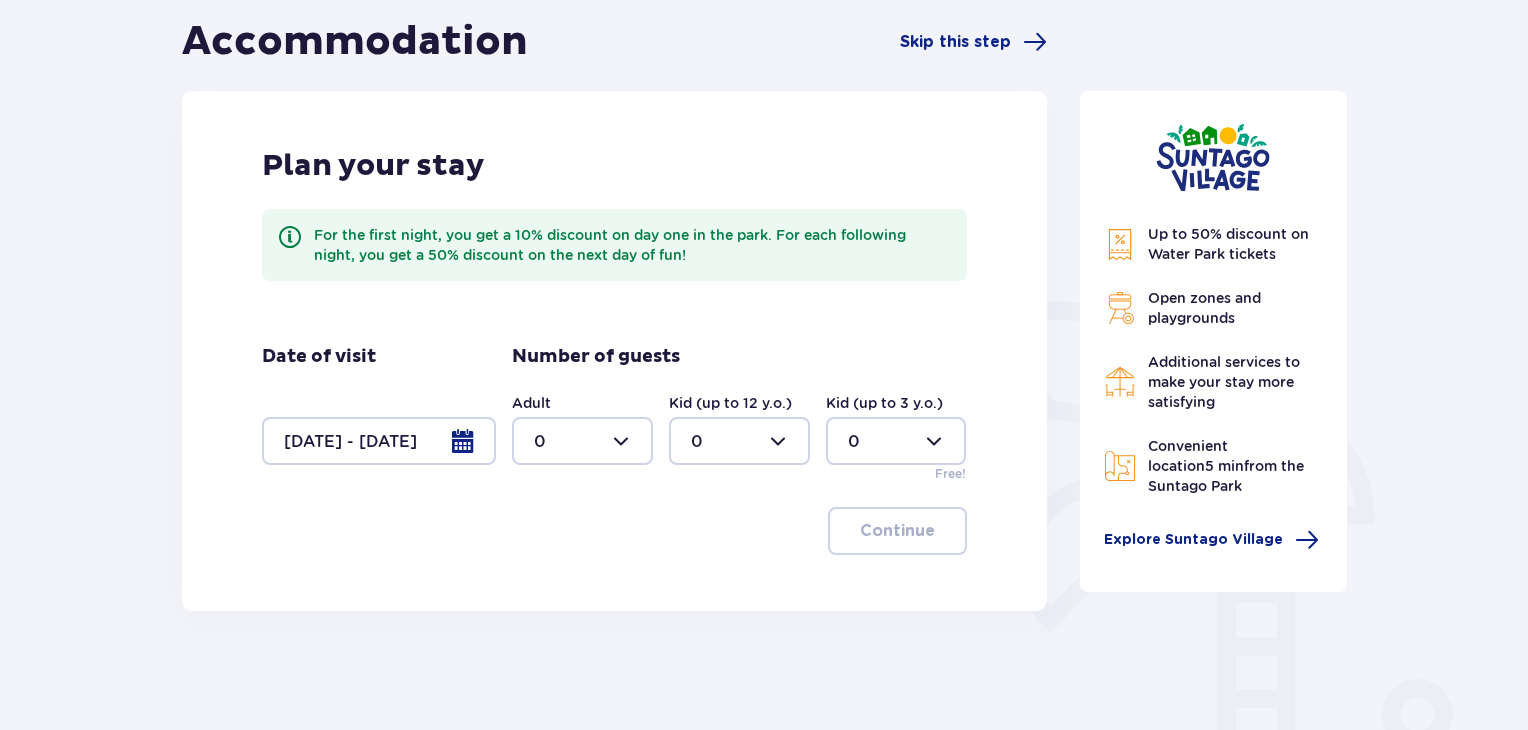 click at bounding box center (582, 441) 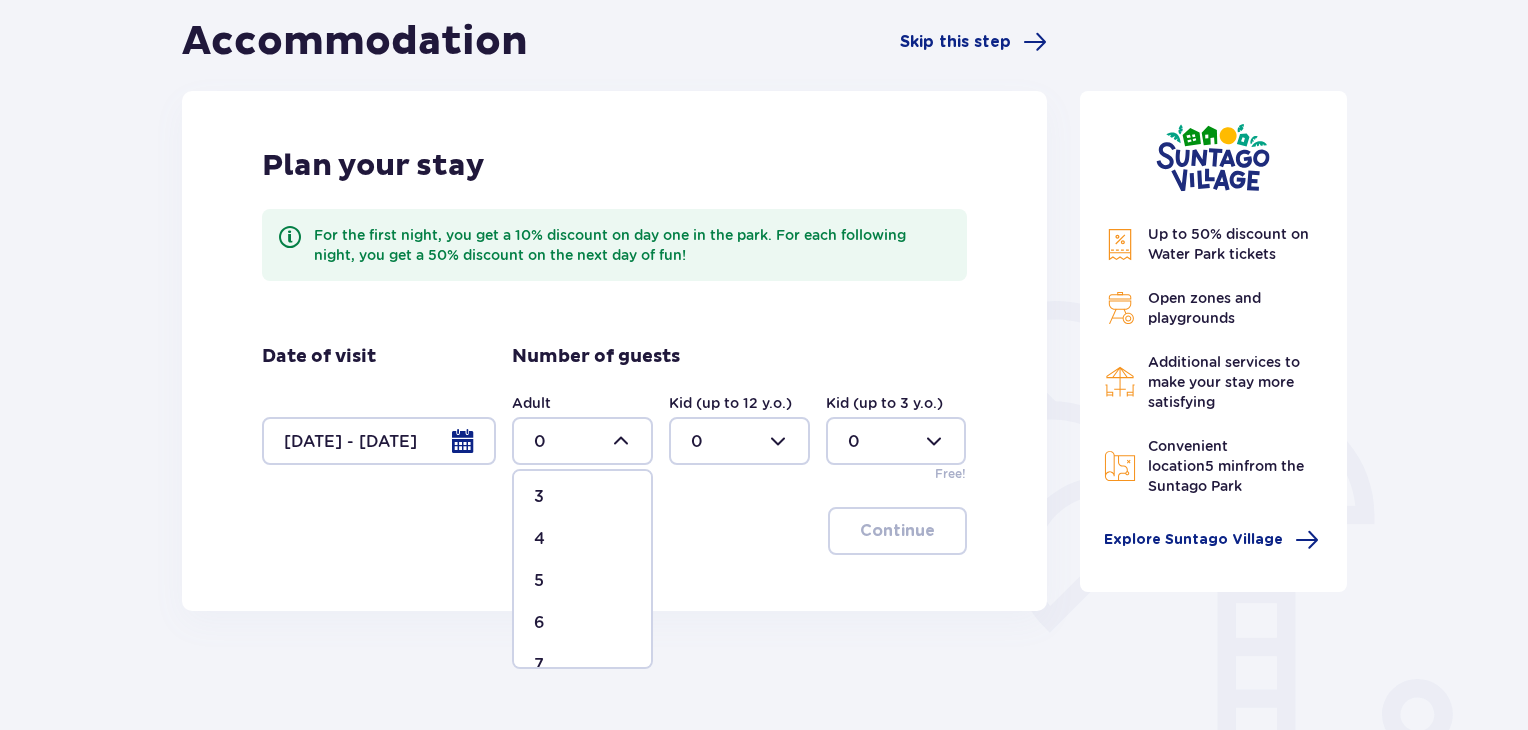 scroll, scrollTop: 100, scrollLeft: 0, axis: vertical 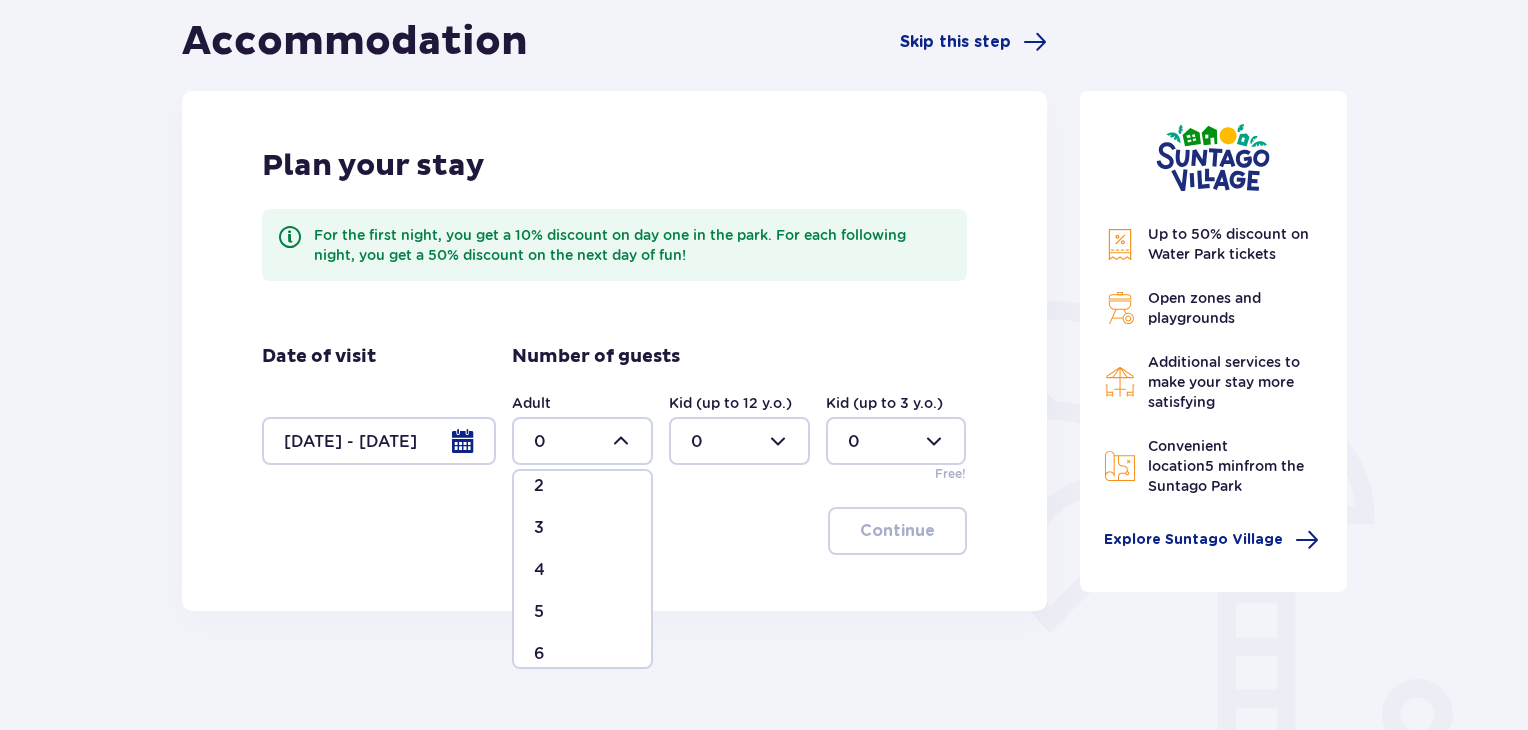 click on "4" at bounding box center [582, 570] 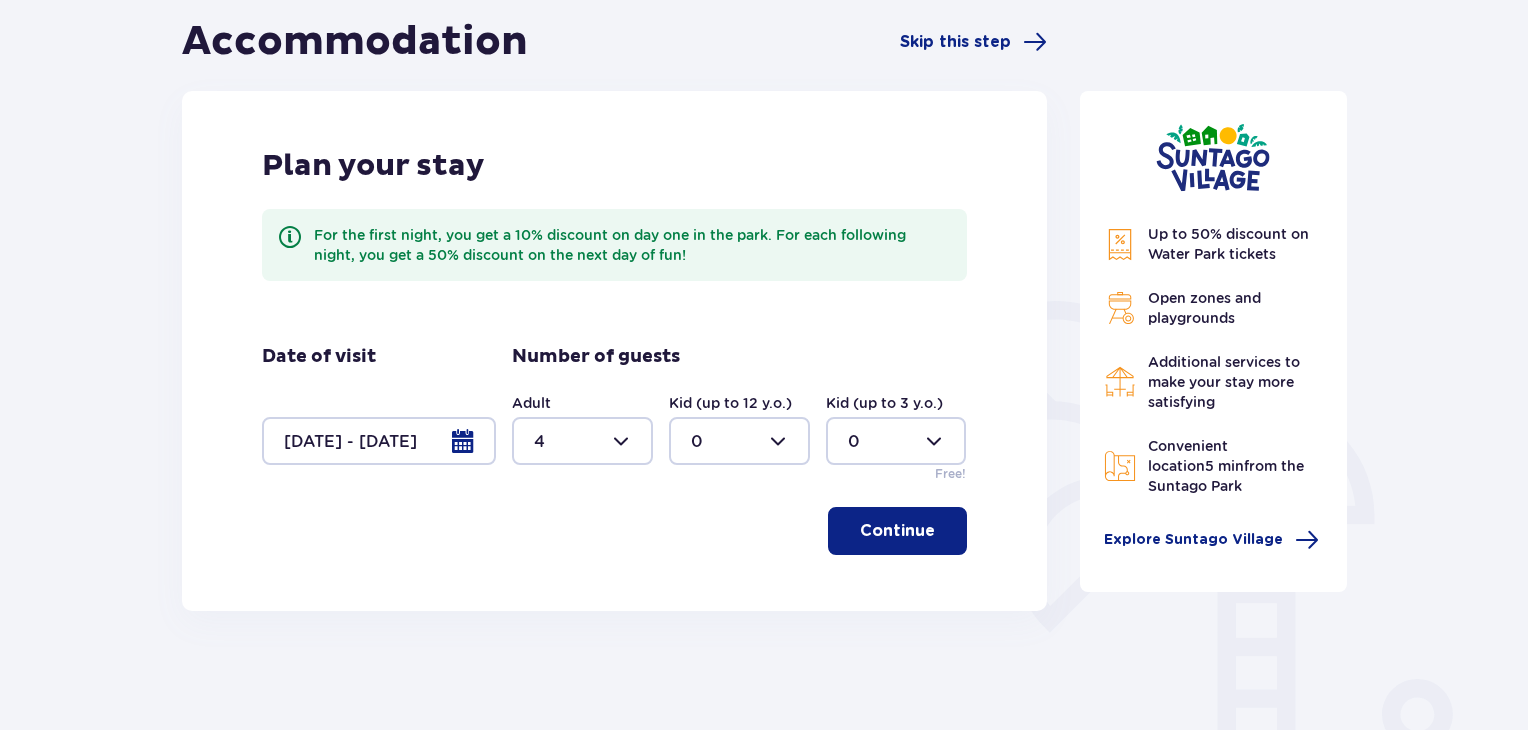 click at bounding box center (739, 441) 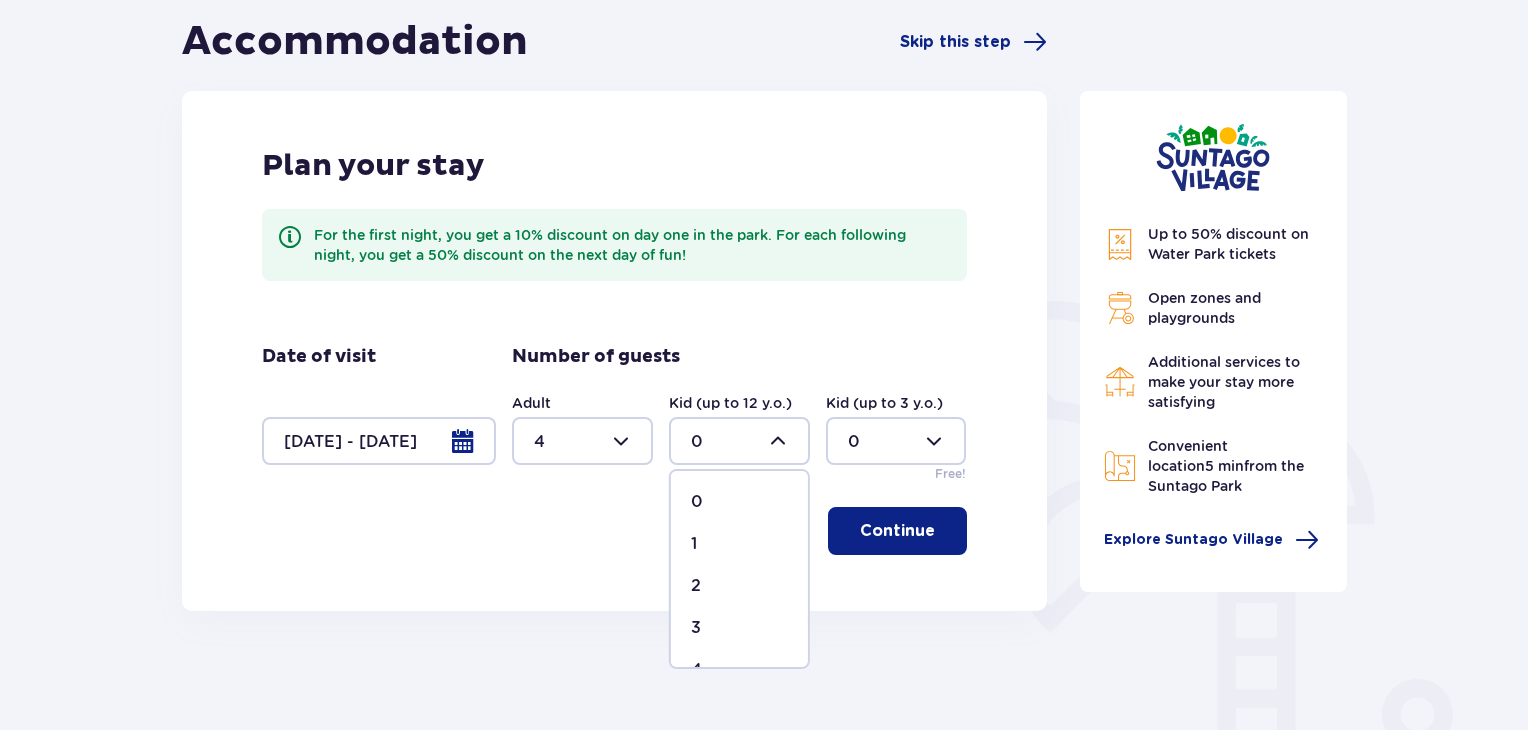 click on "1" at bounding box center [739, 544] 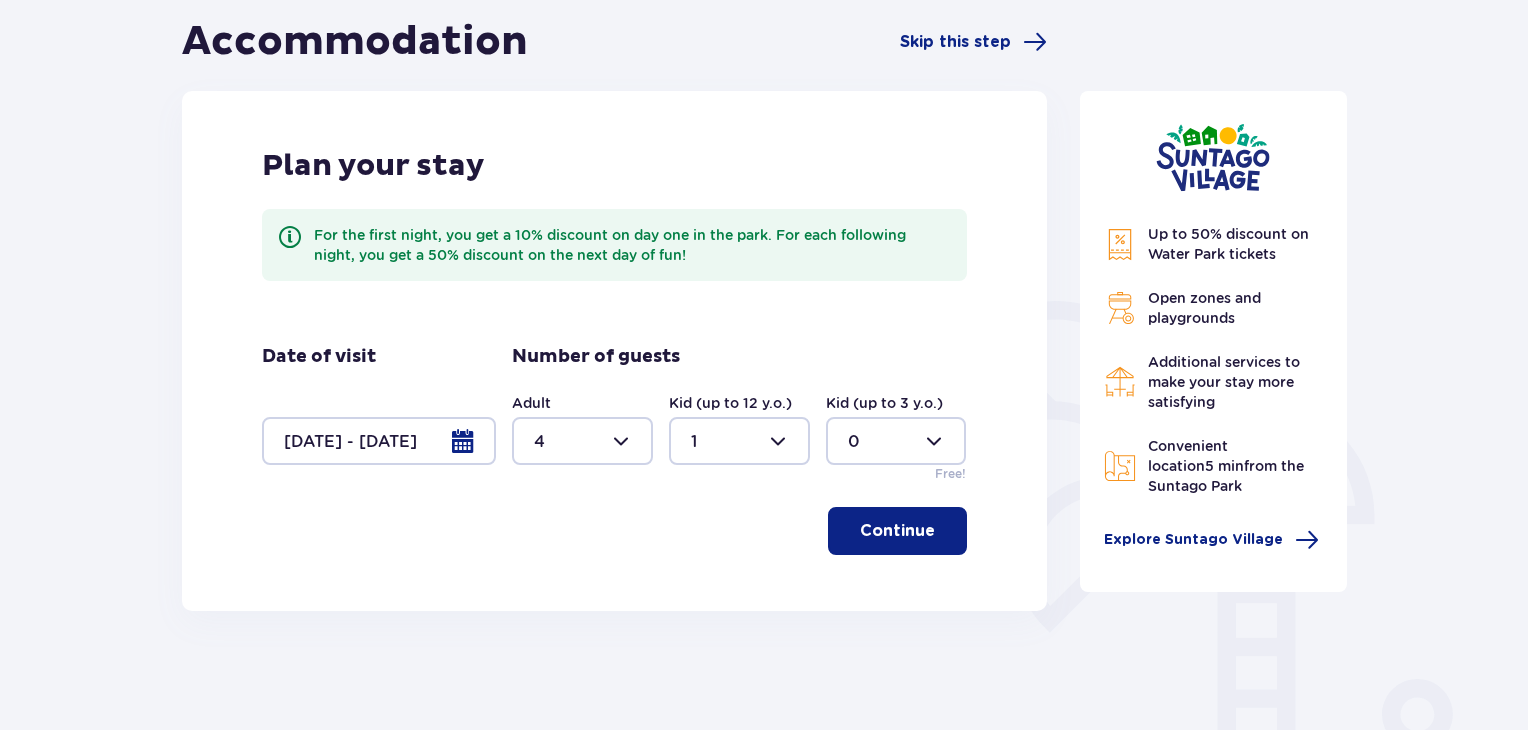 click on "Continue" at bounding box center [897, 531] 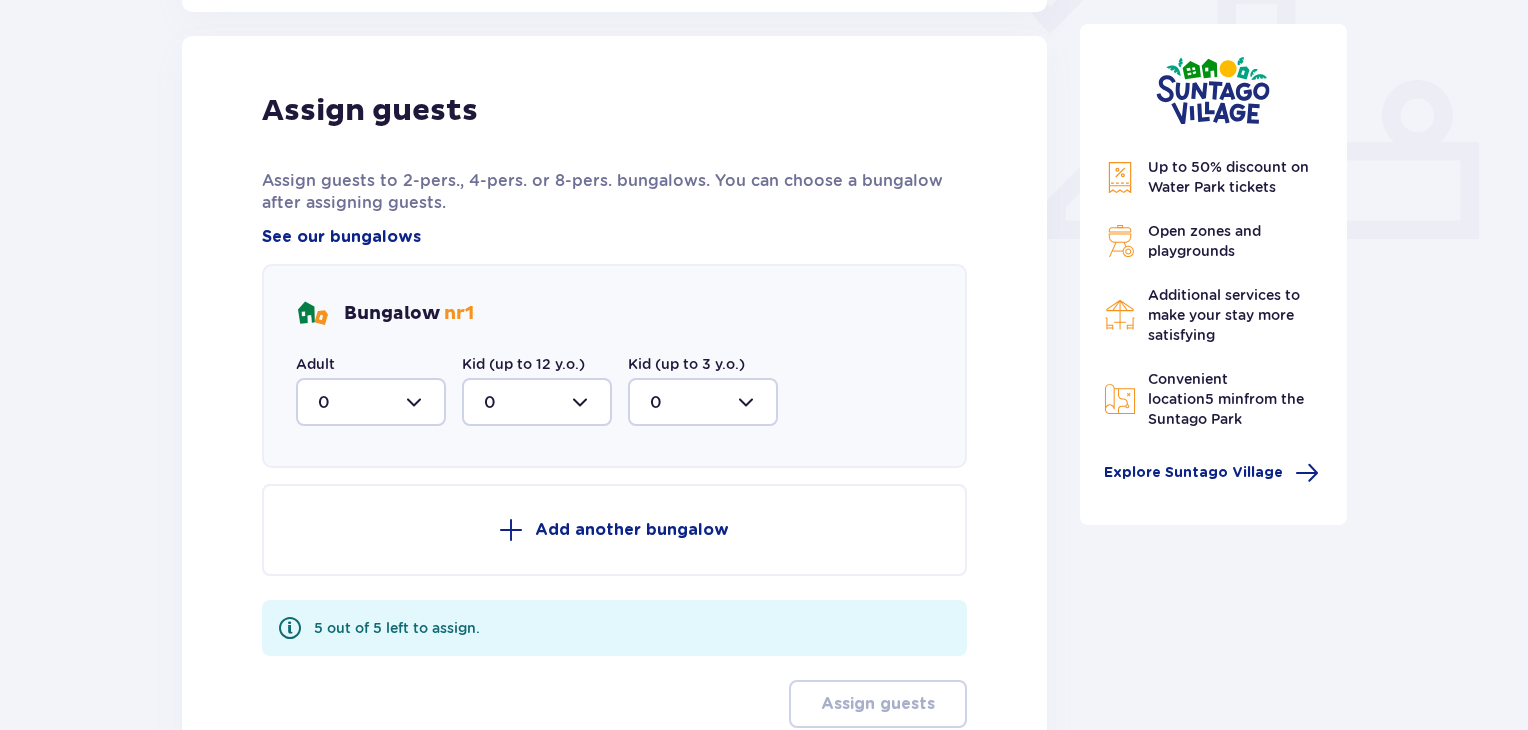 scroll, scrollTop: 806, scrollLeft: 0, axis: vertical 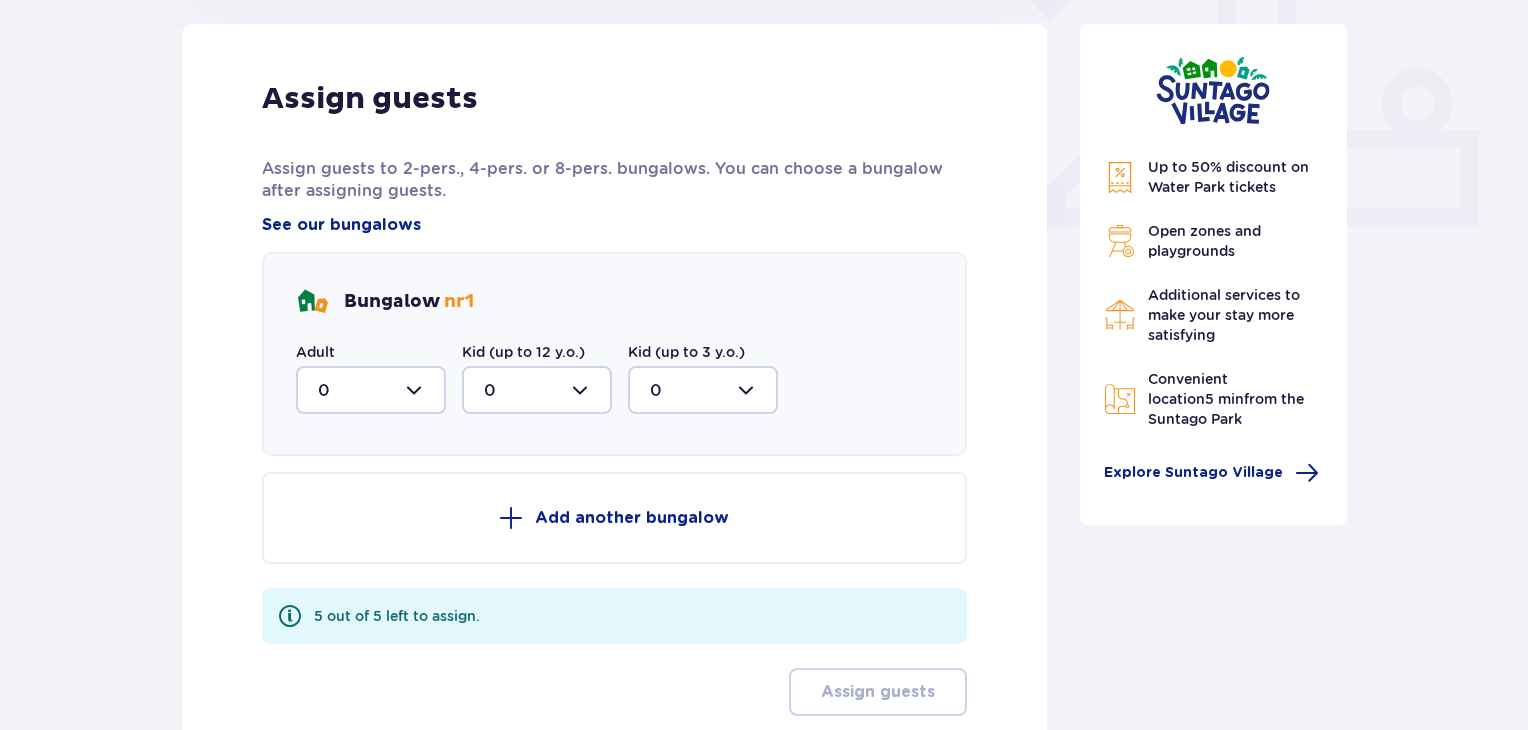 click at bounding box center [371, 390] 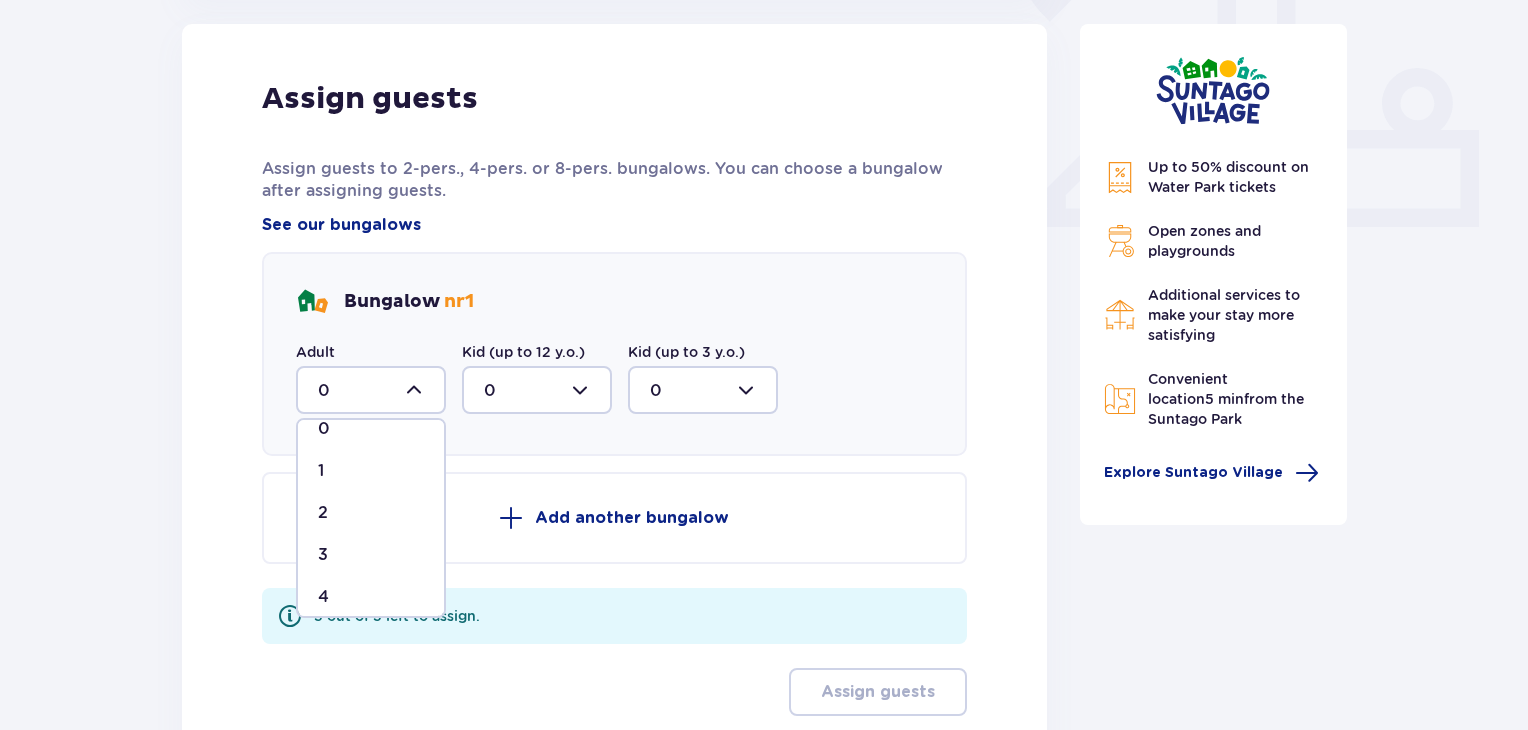 scroll, scrollTop: 32, scrollLeft: 0, axis: vertical 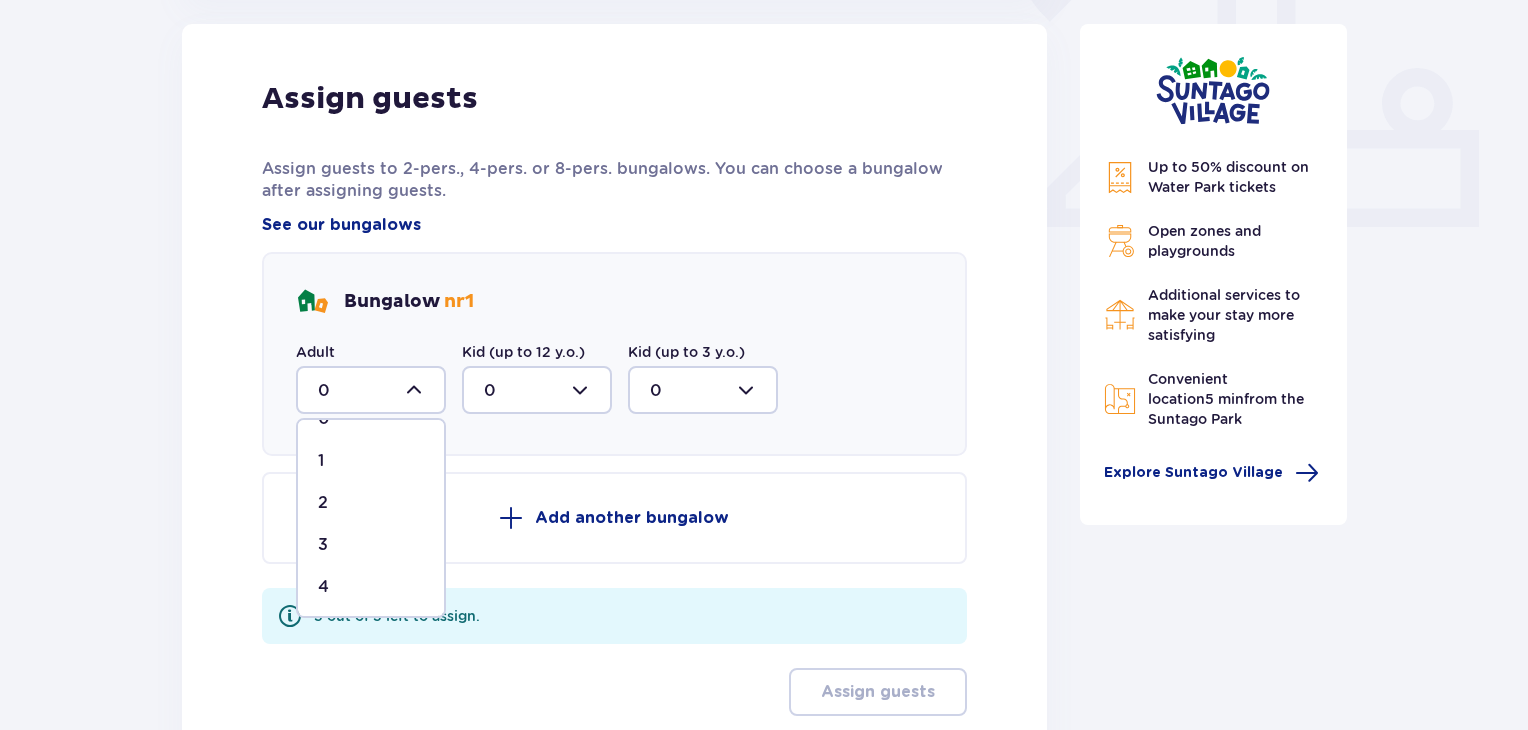 click on "4" at bounding box center [371, 587] 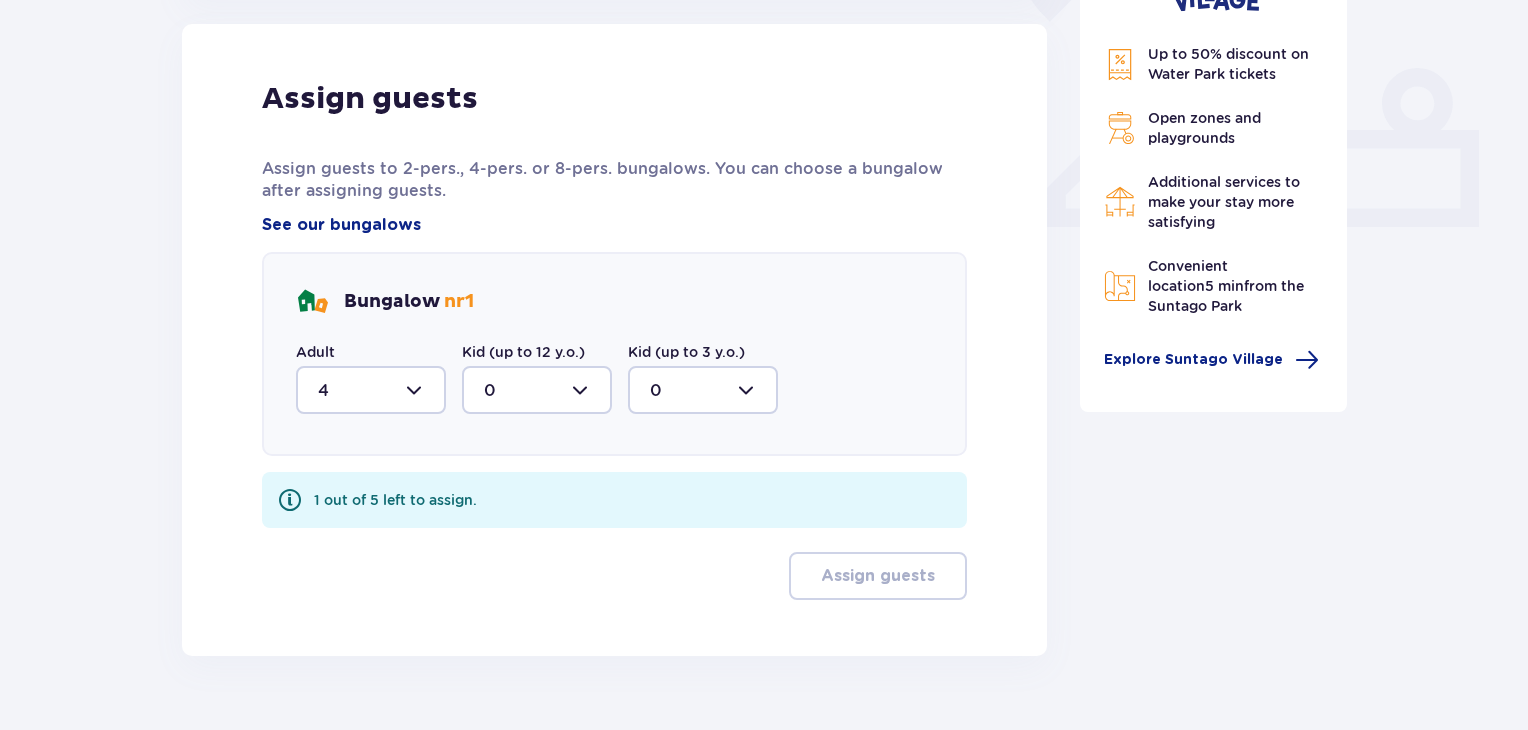 click at bounding box center (537, 390) 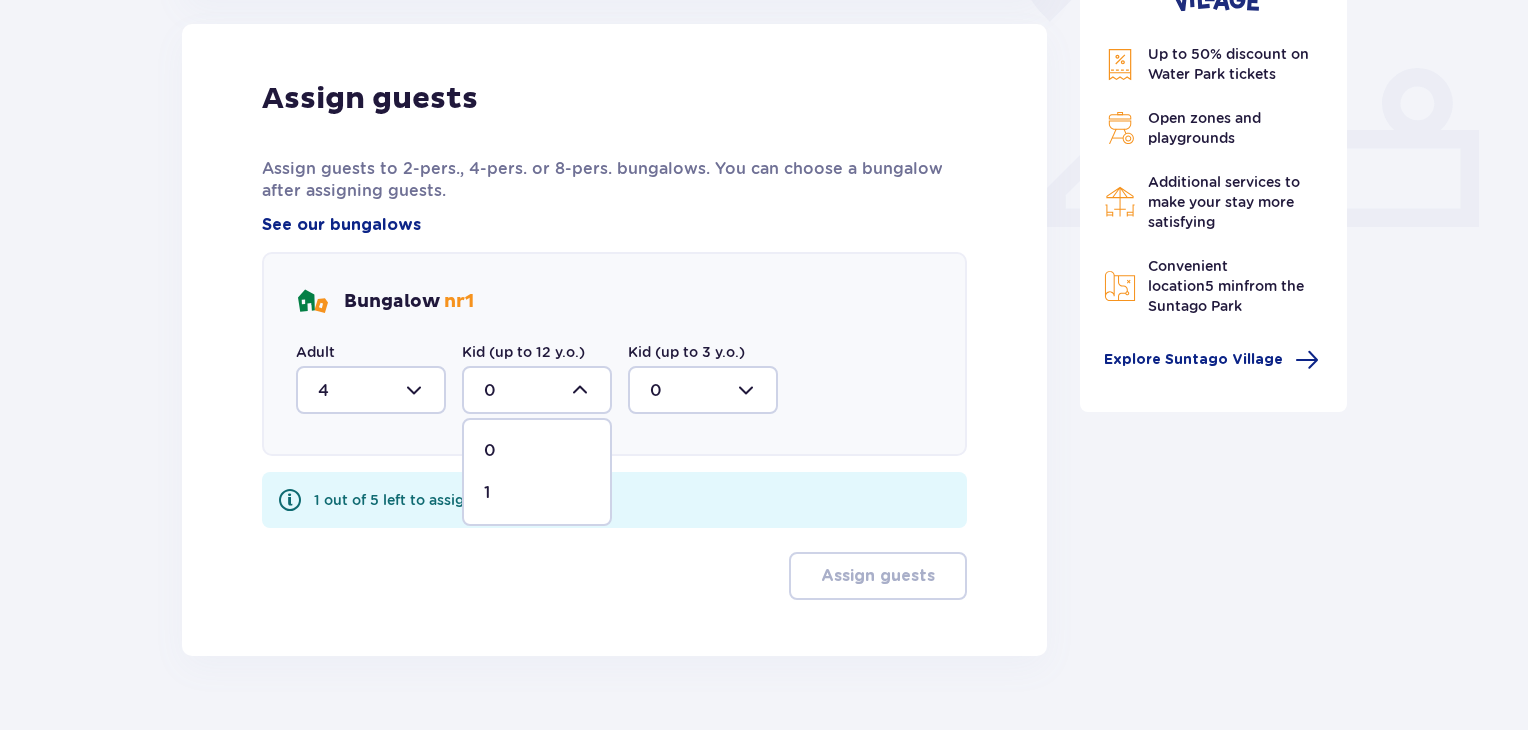 click on "1" at bounding box center [537, 493] 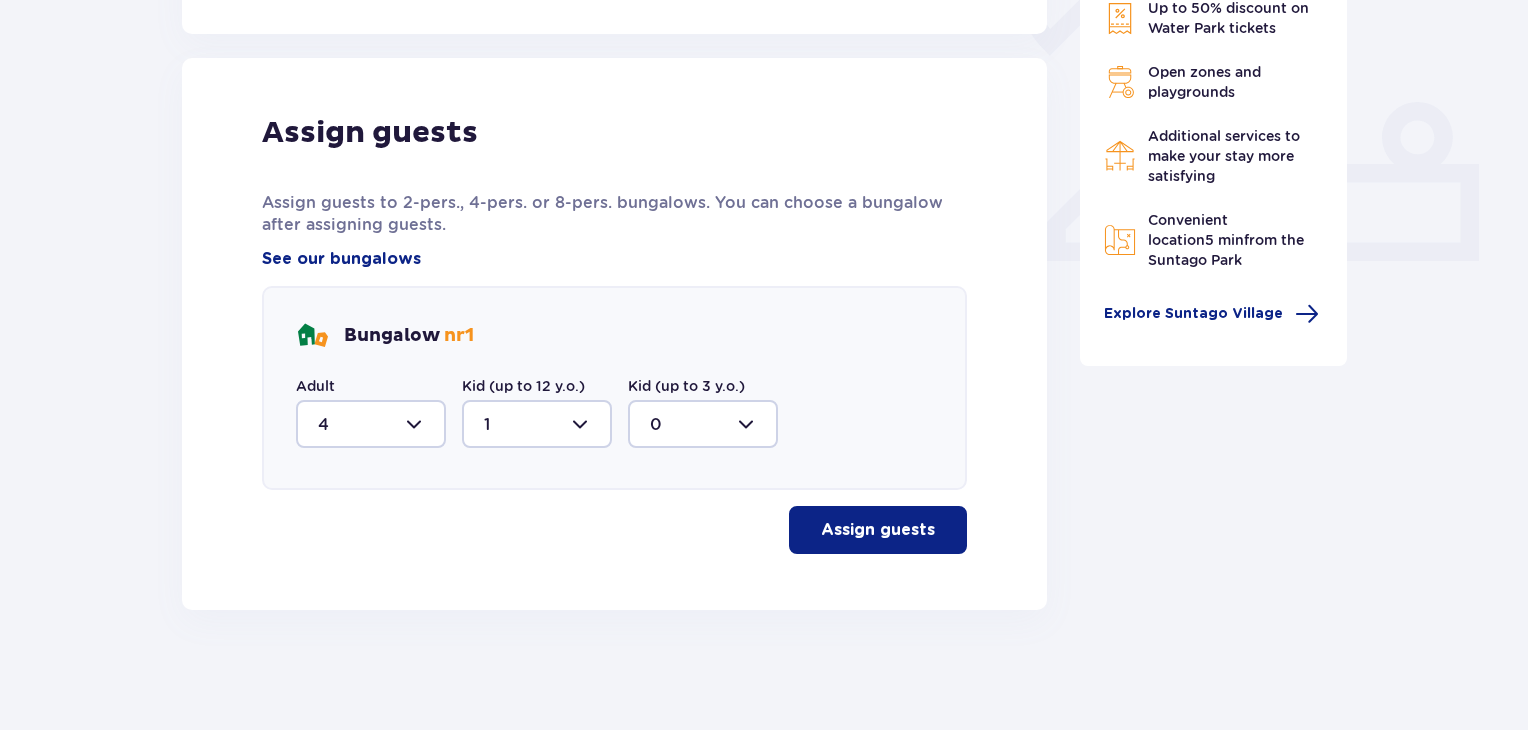 scroll, scrollTop: 772, scrollLeft: 0, axis: vertical 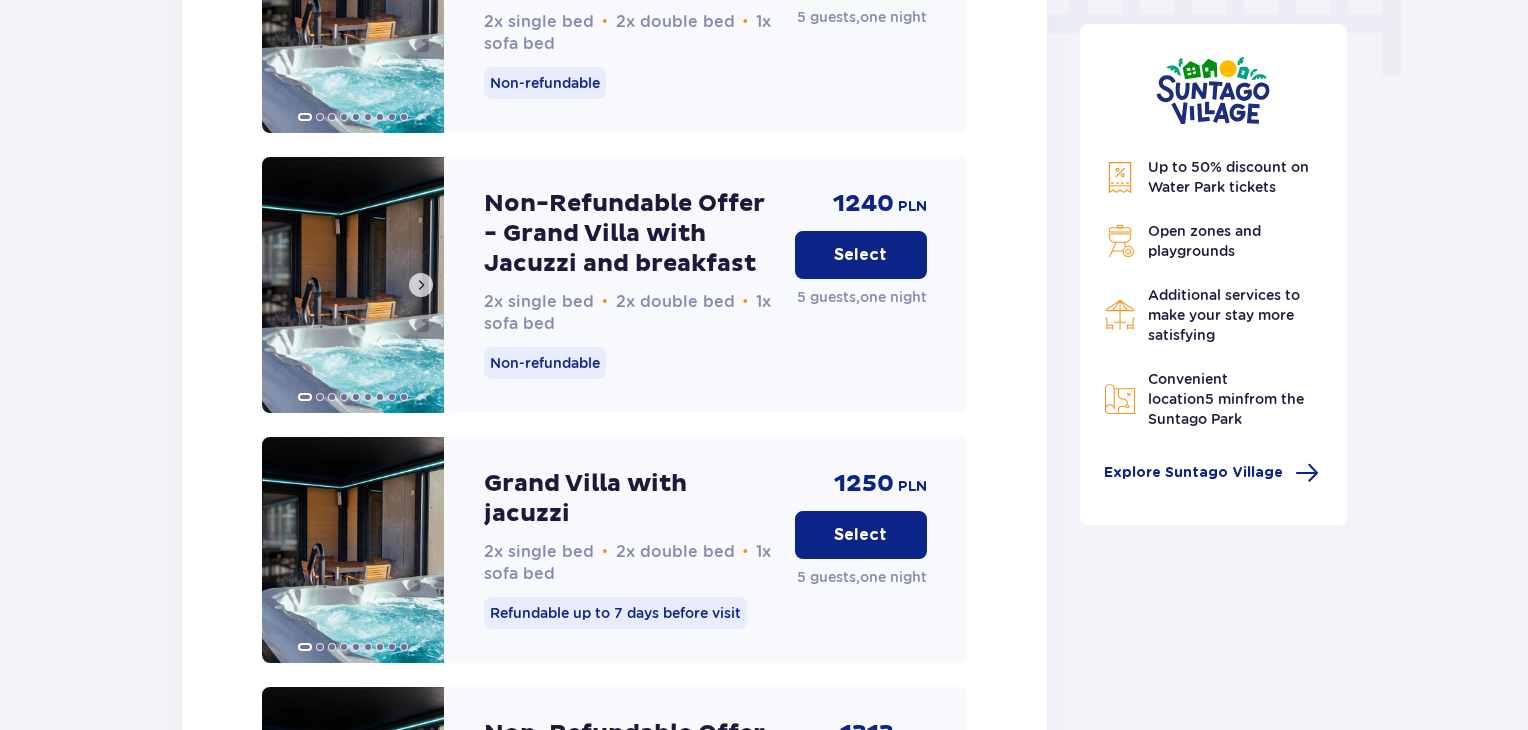 click at bounding box center [421, 285] 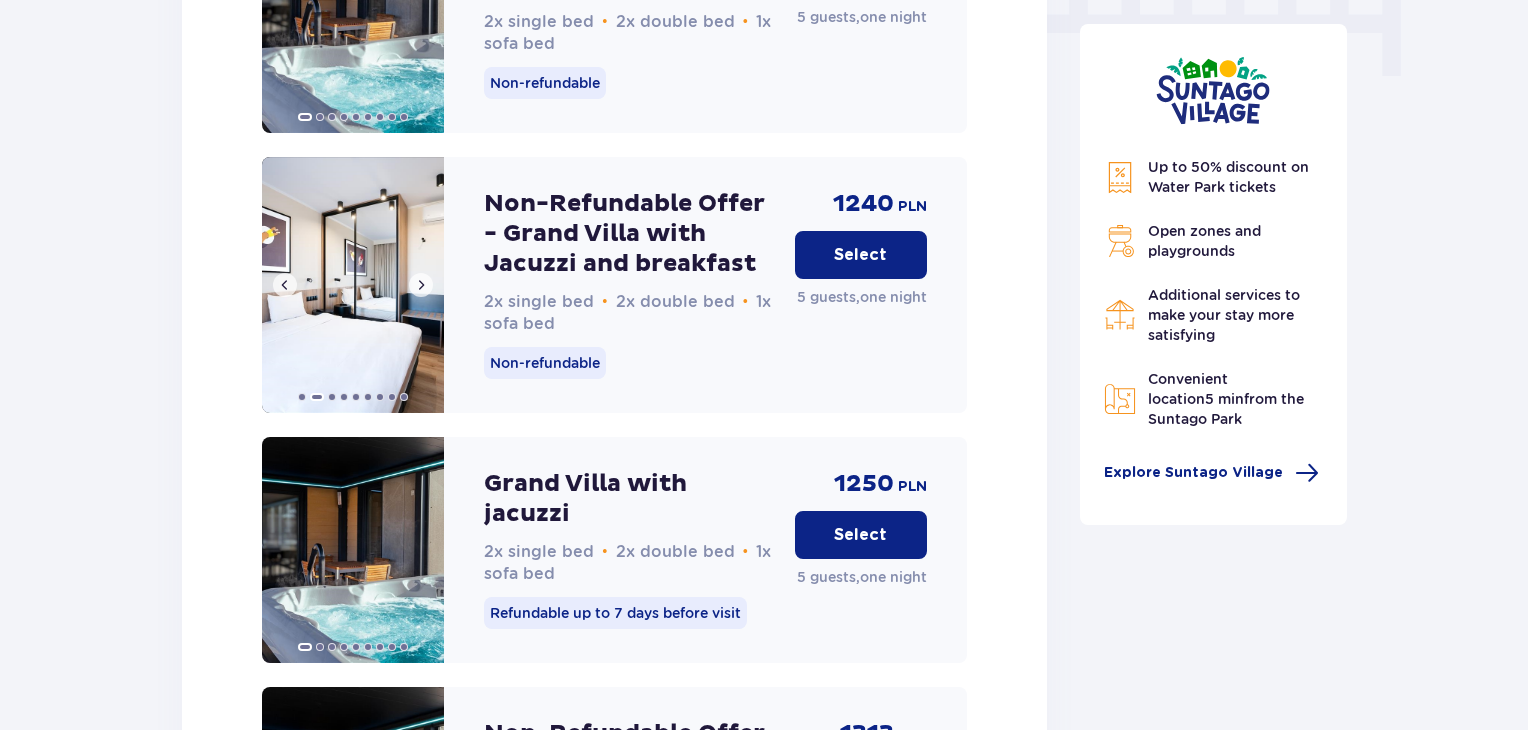 click at bounding box center (421, 285) 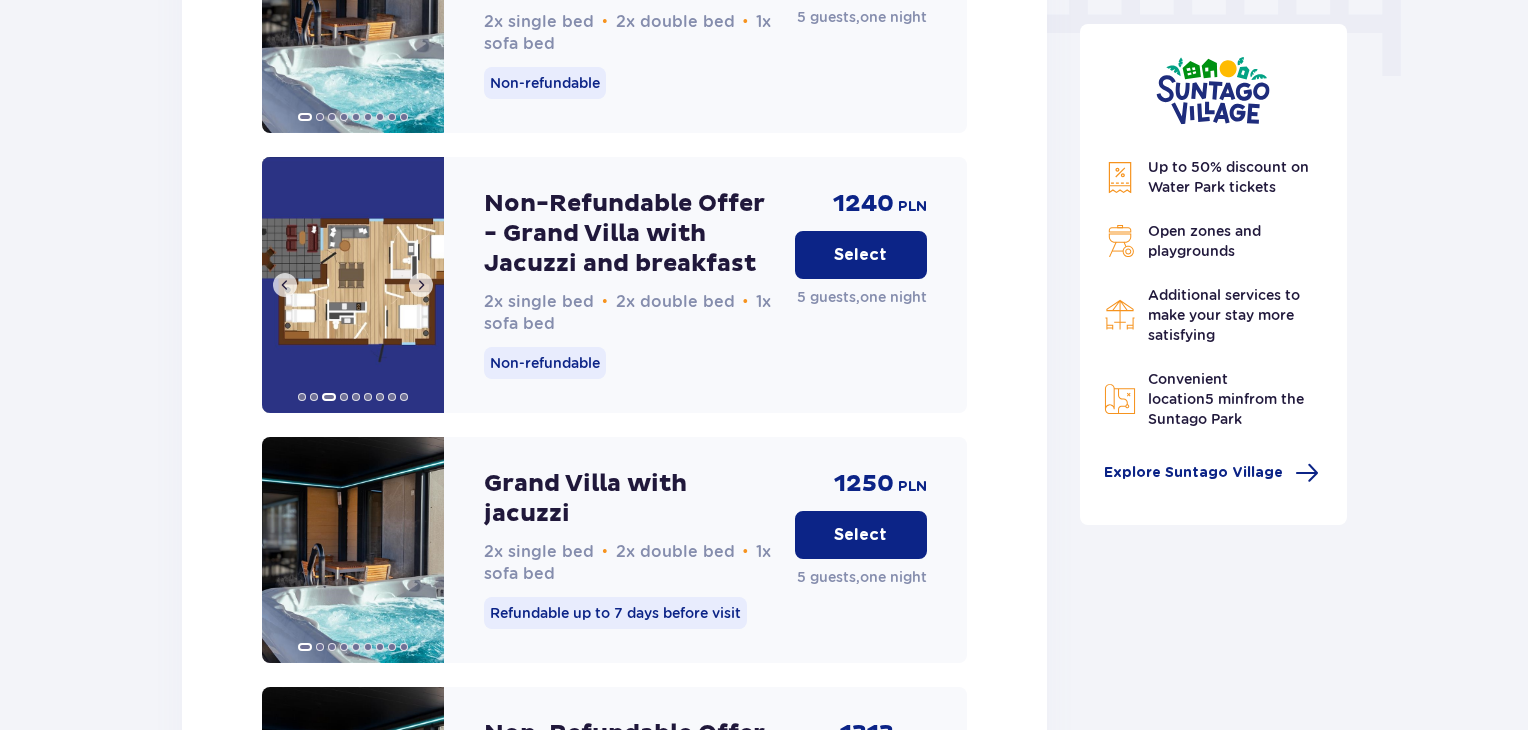 click at bounding box center [421, 285] 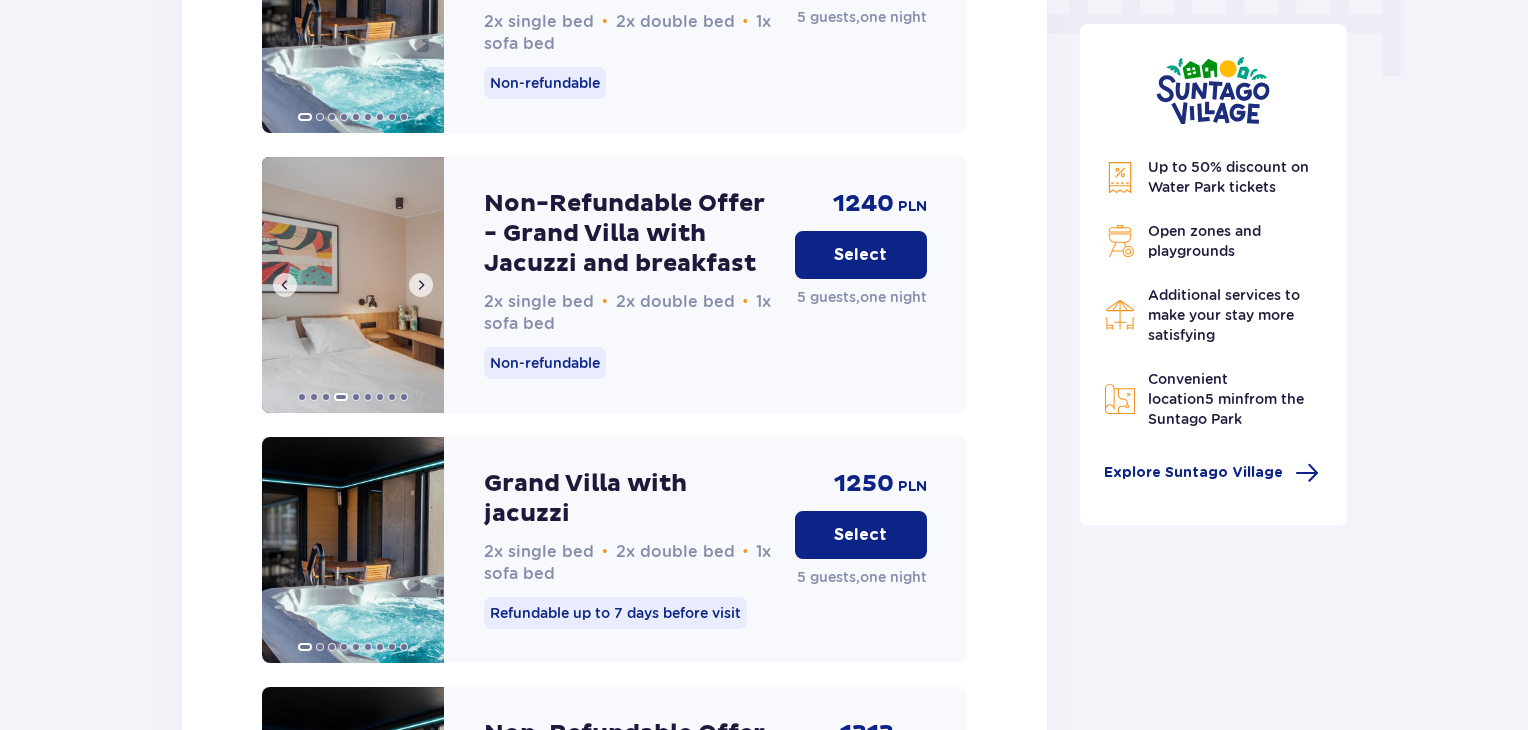 click at bounding box center (421, 285) 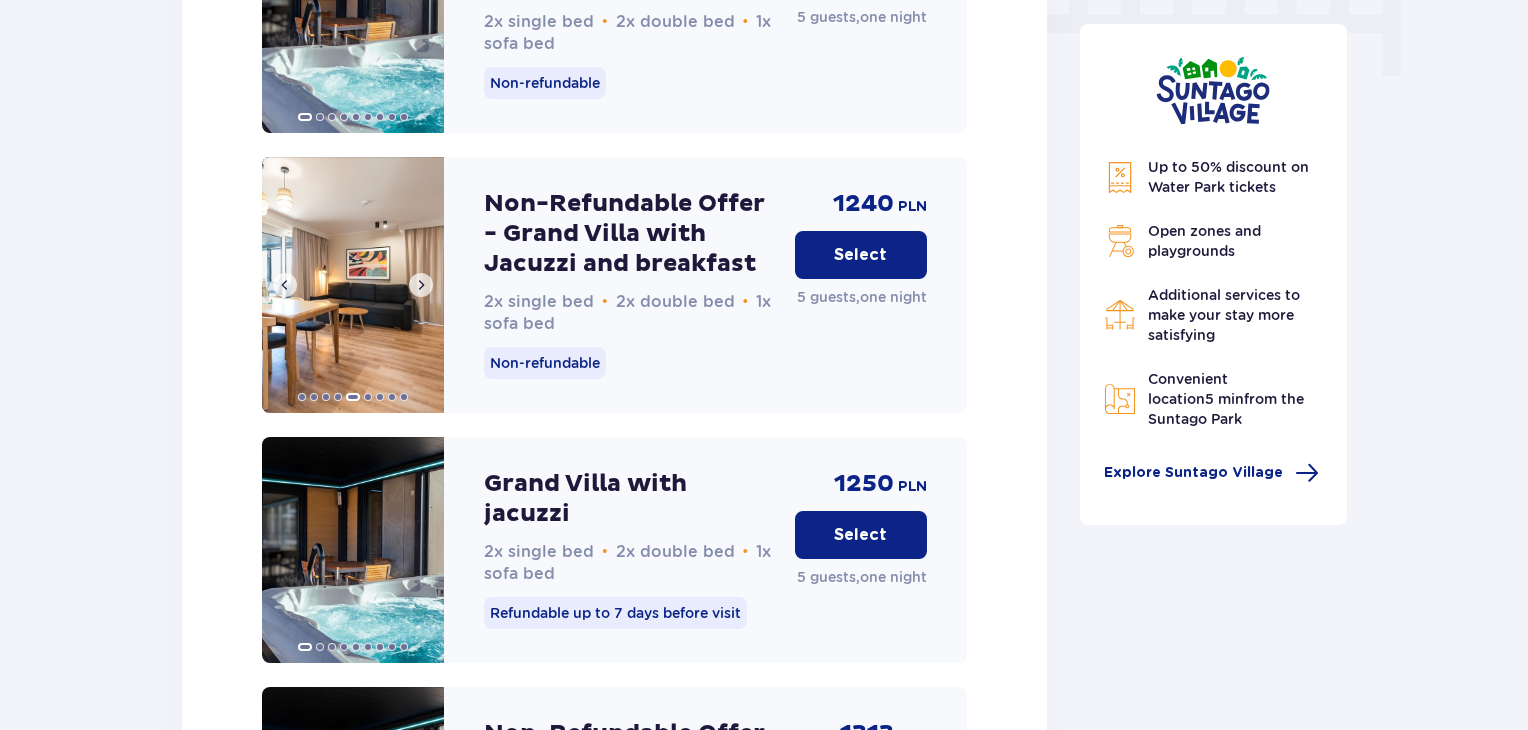 click at bounding box center [421, 285] 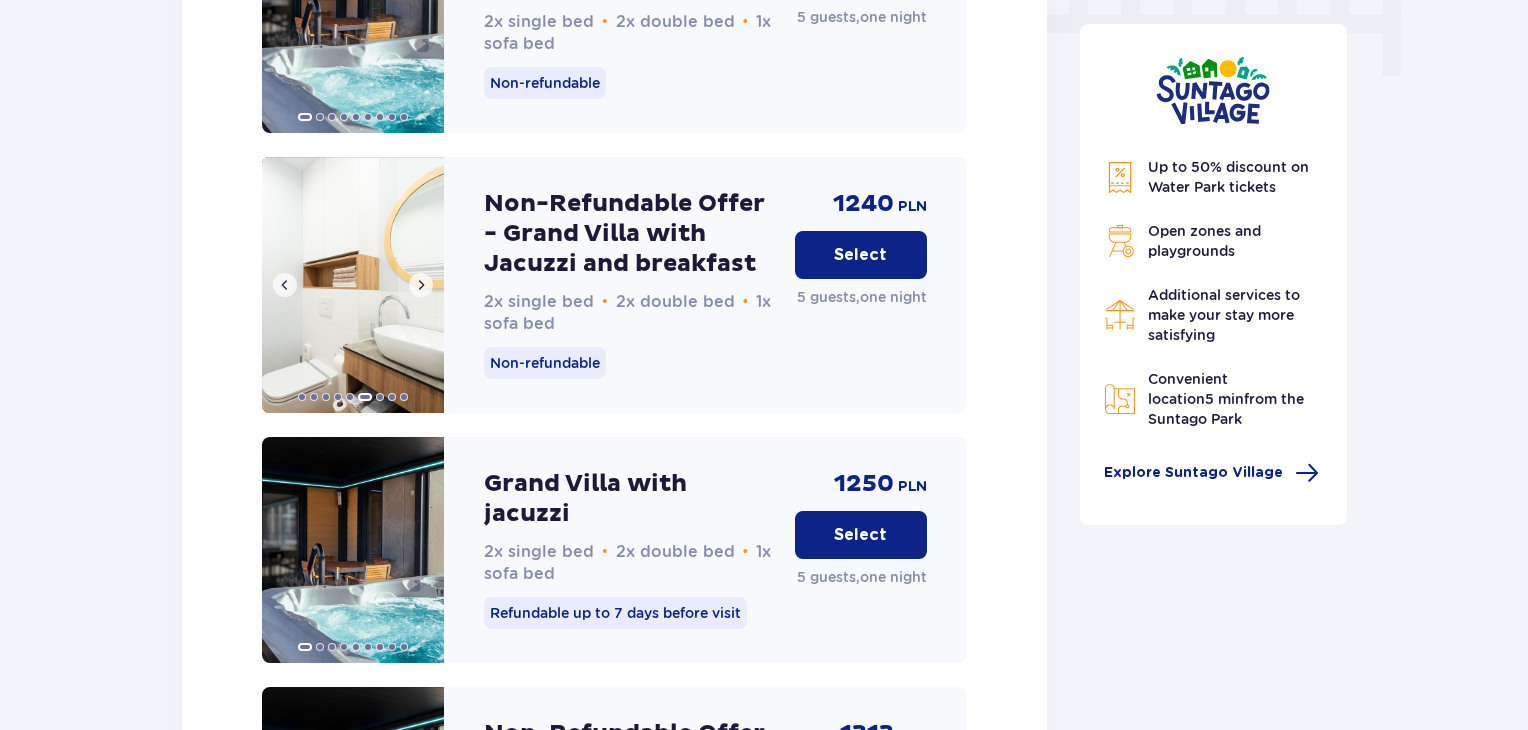 click at bounding box center (421, 285) 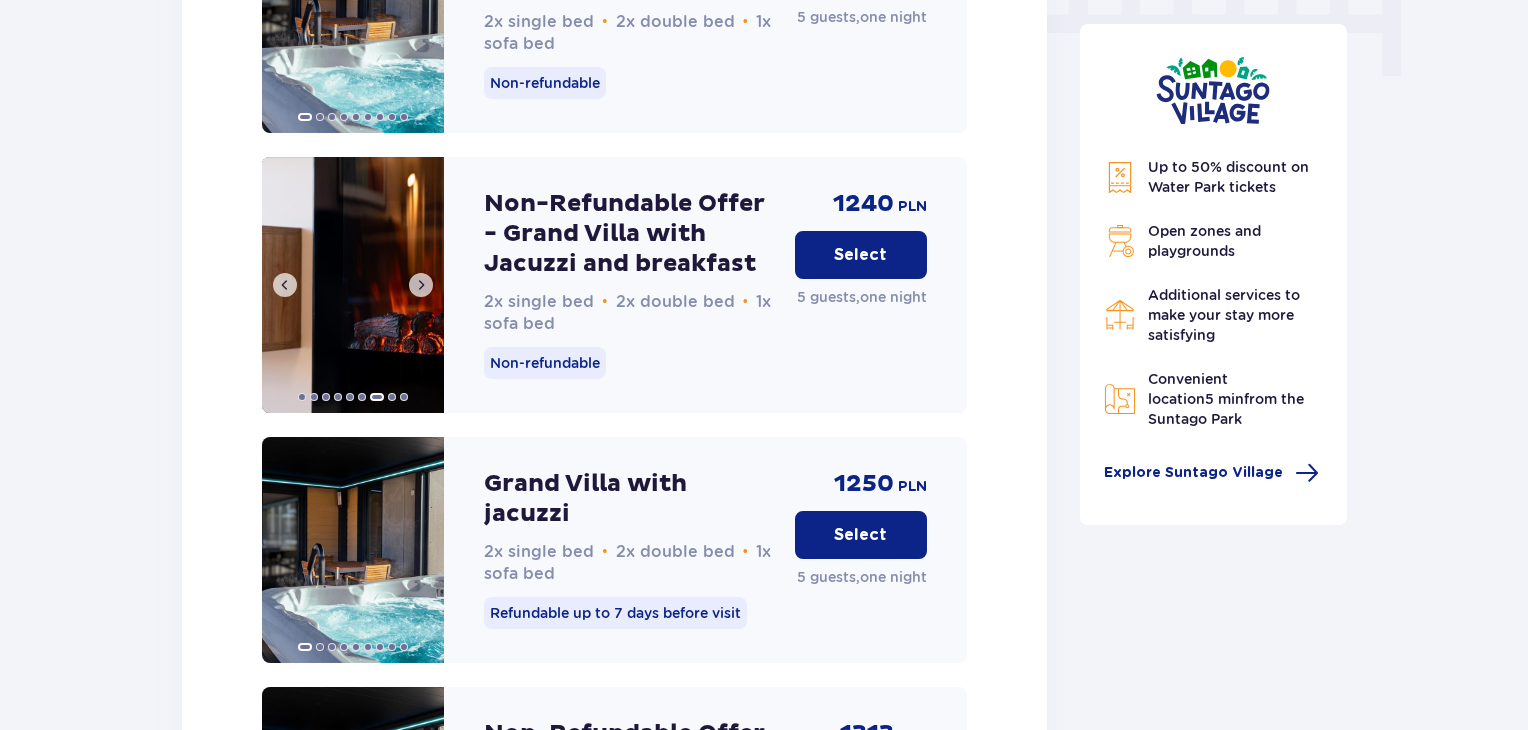 click at bounding box center (421, 285) 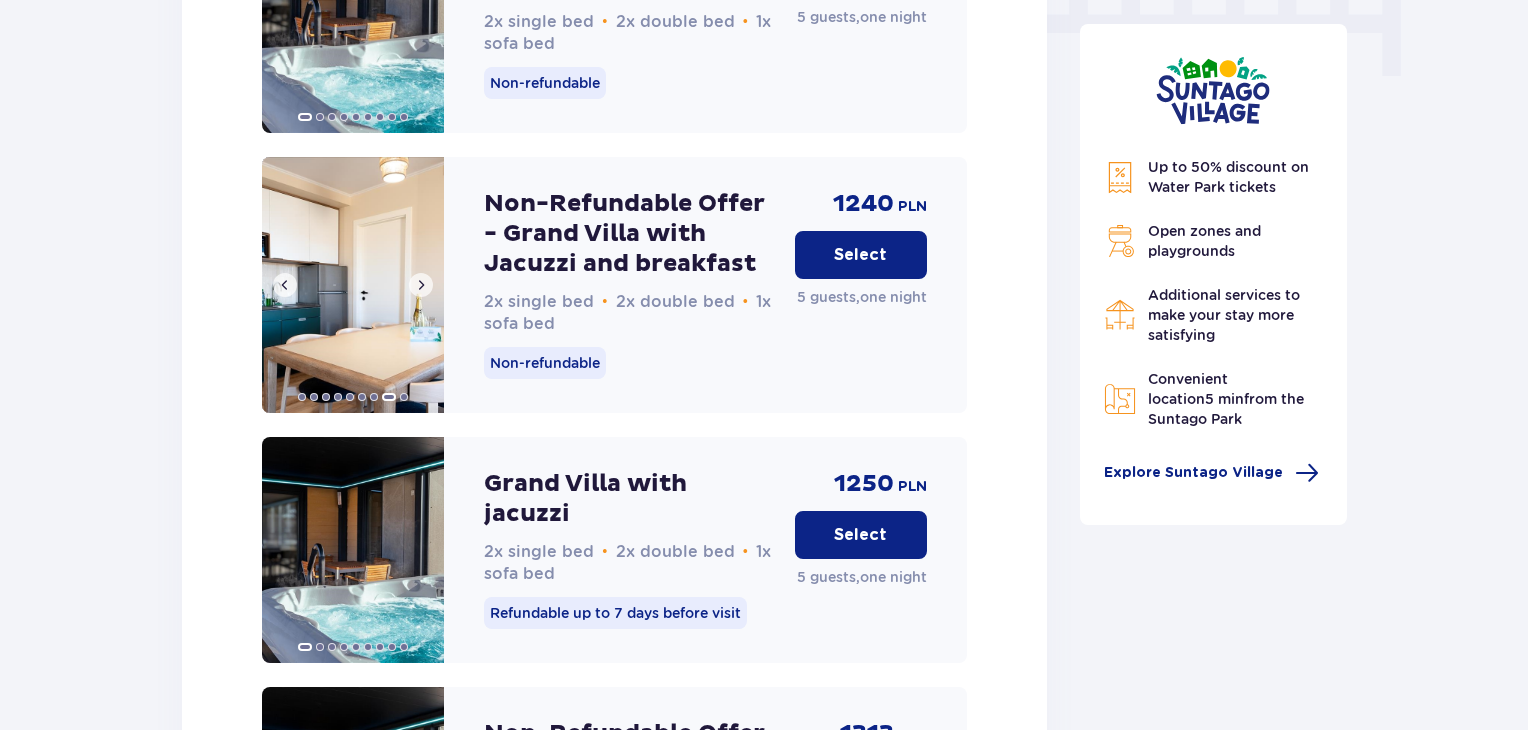 click at bounding box center (421, 285) 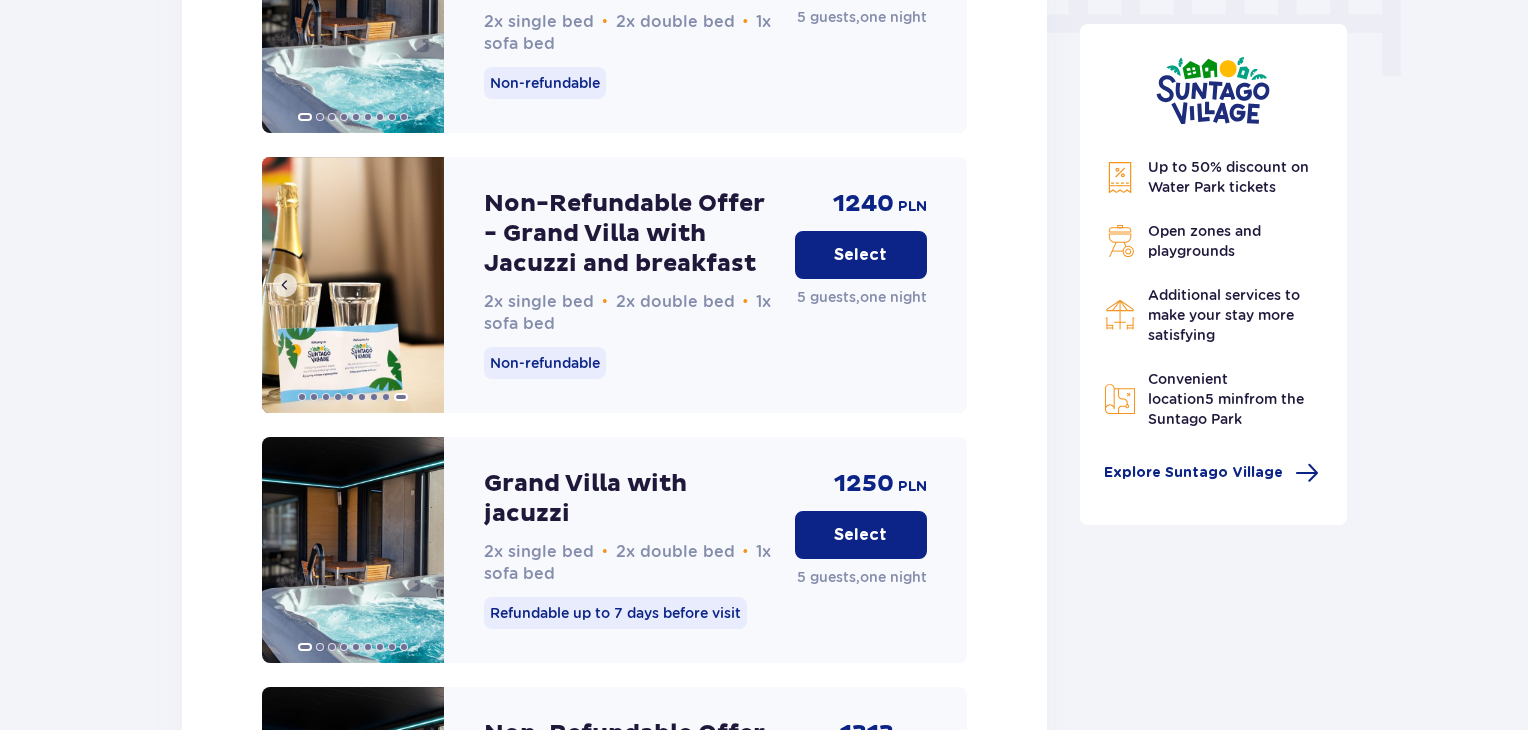 click at bounding box center [353, 285] 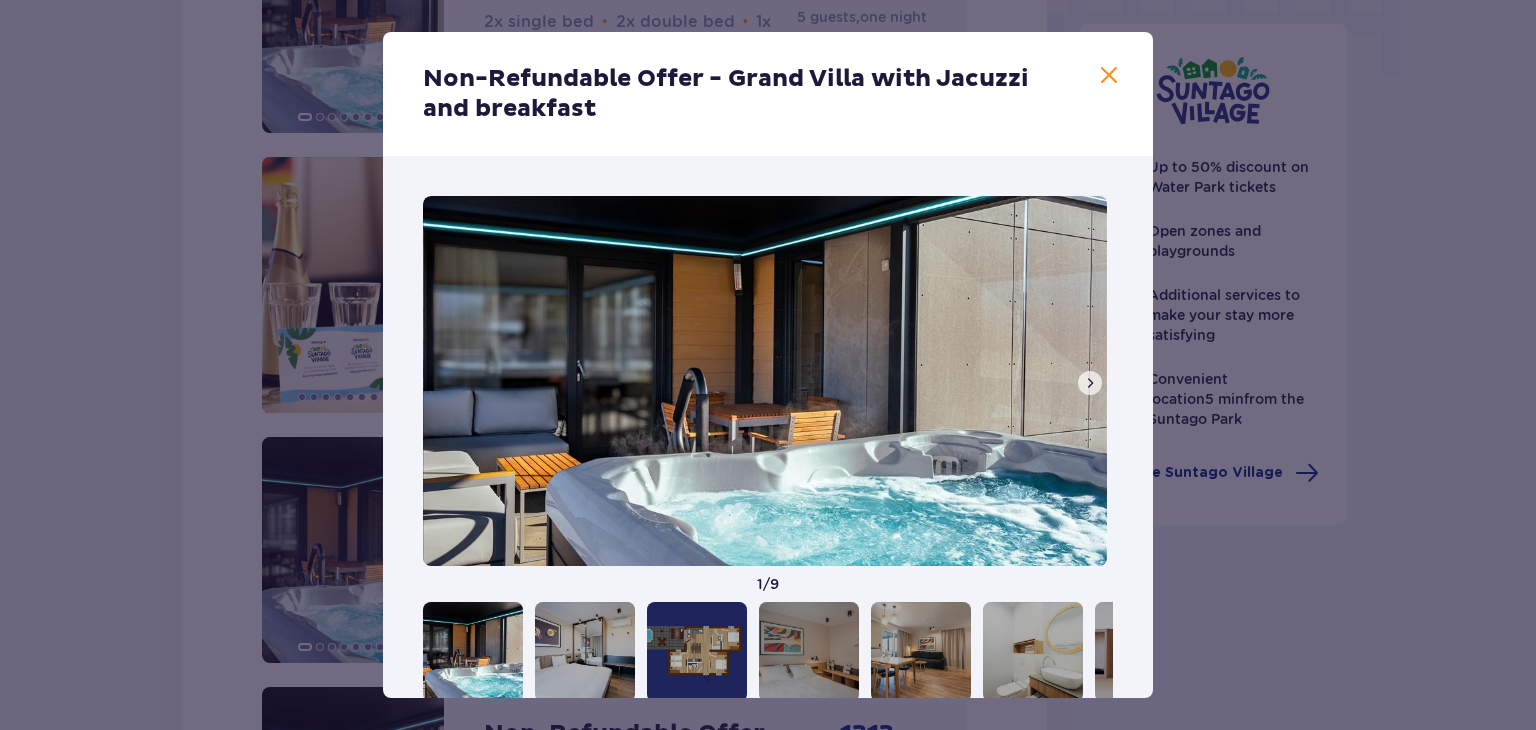 click at bounding box center [1090, 383] 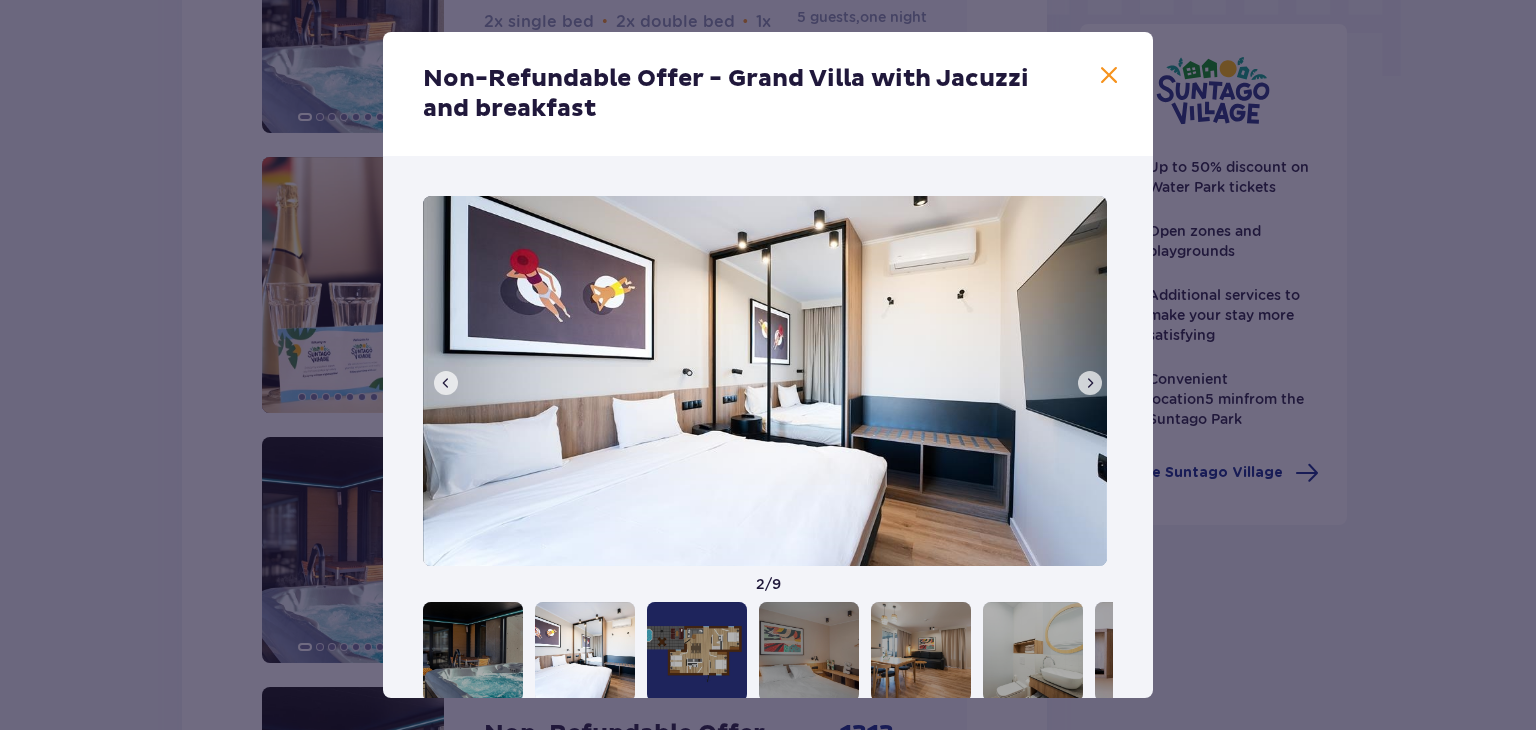 click at bounding box center [1090, 383] 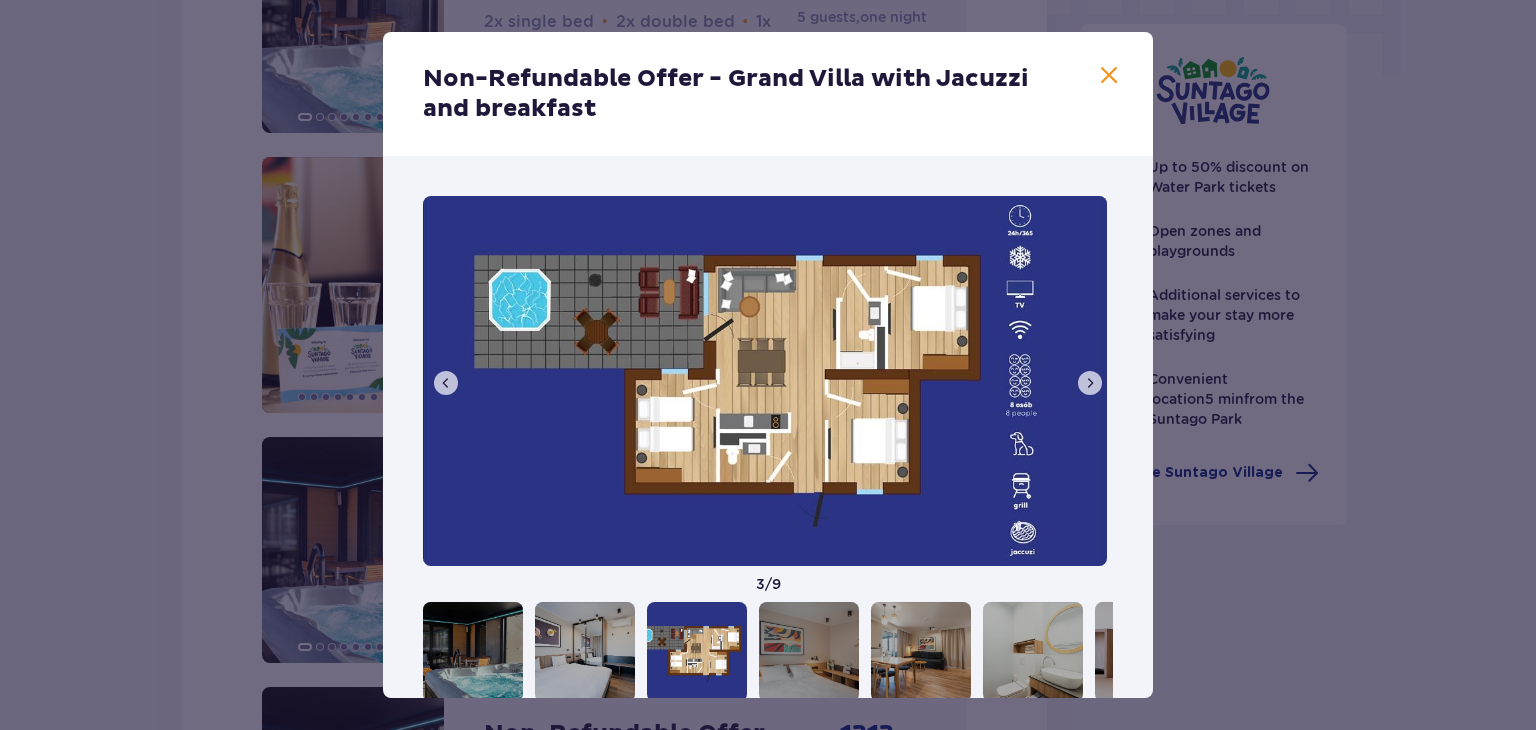 click at bounding box center (1090, 383) 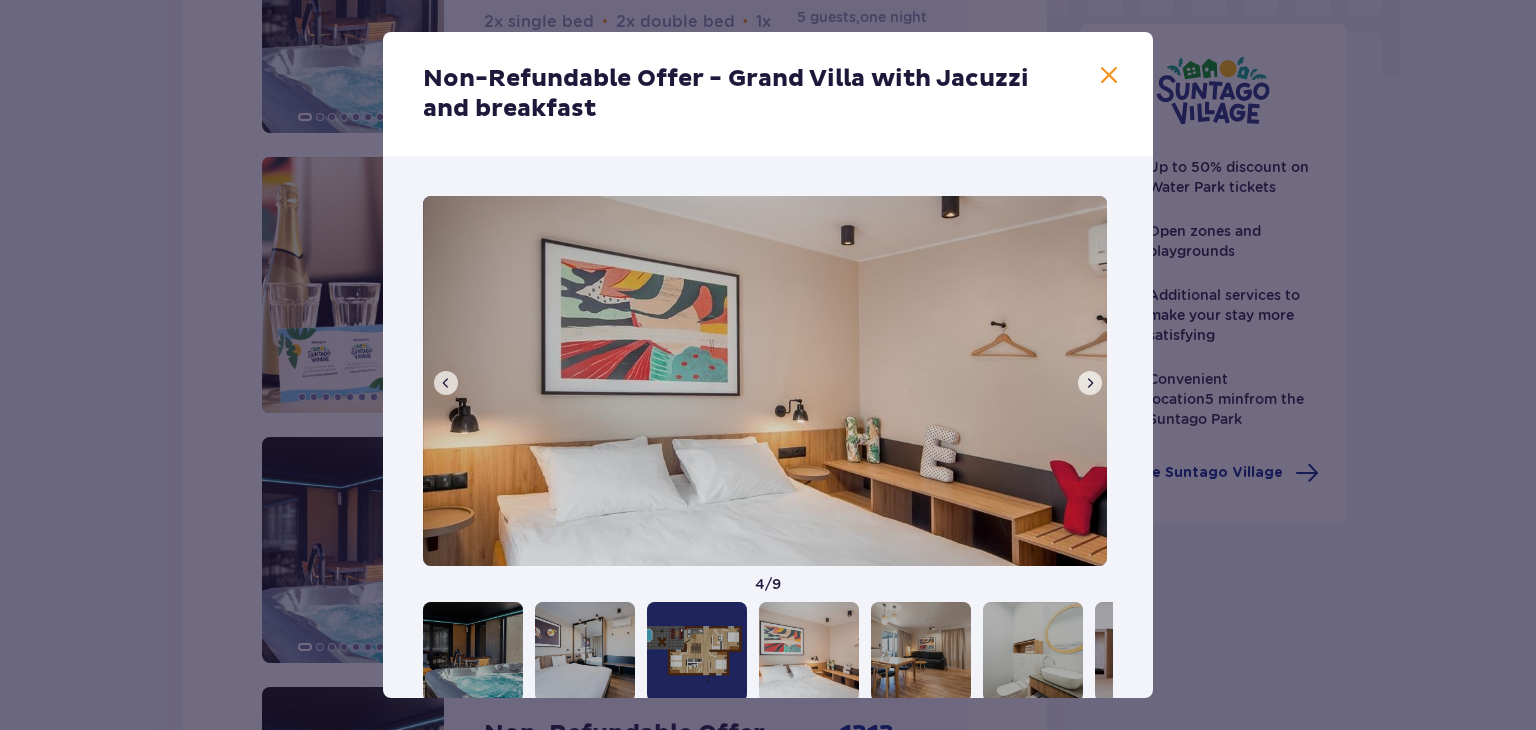 click at bounding box center [1090, 383] 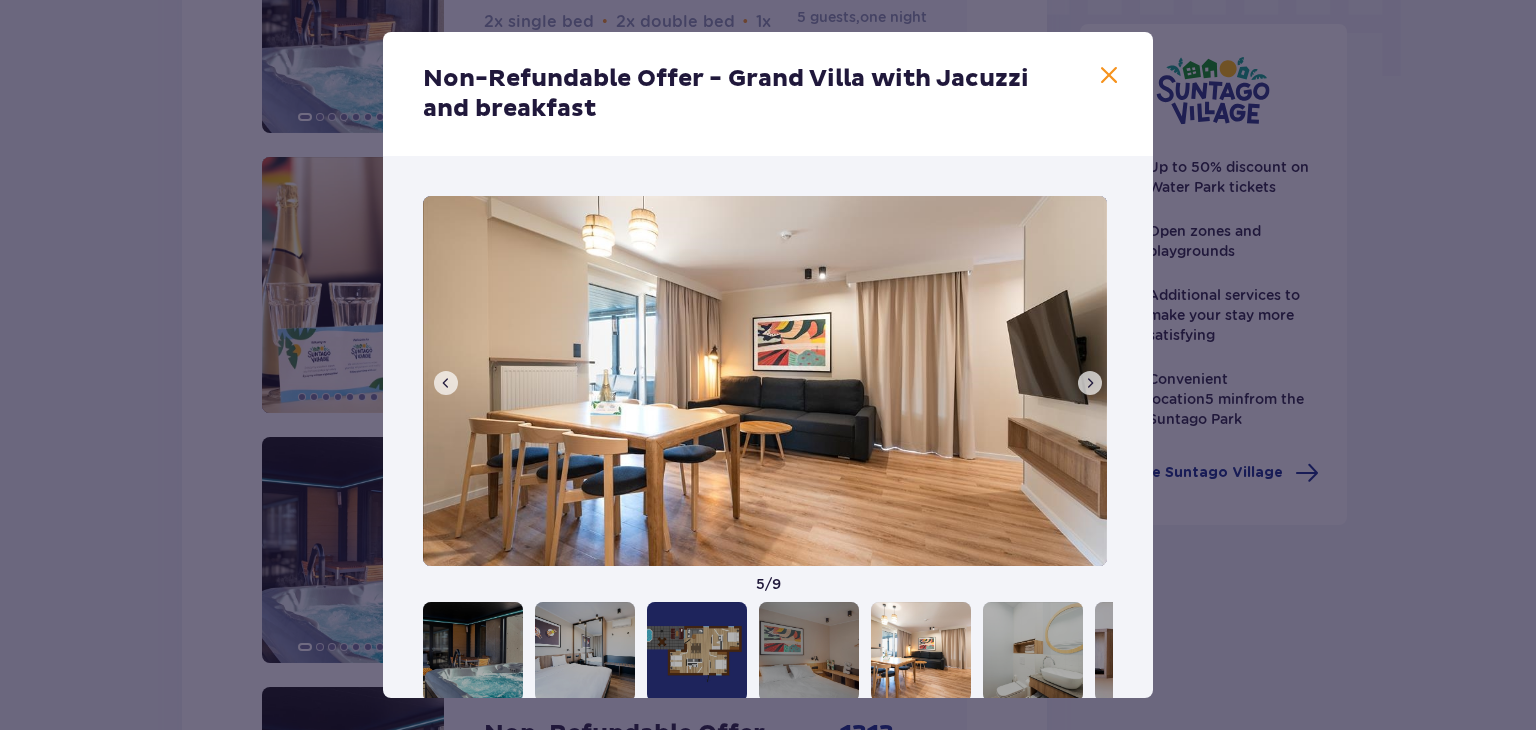 click at bounding box center [1090, 383] 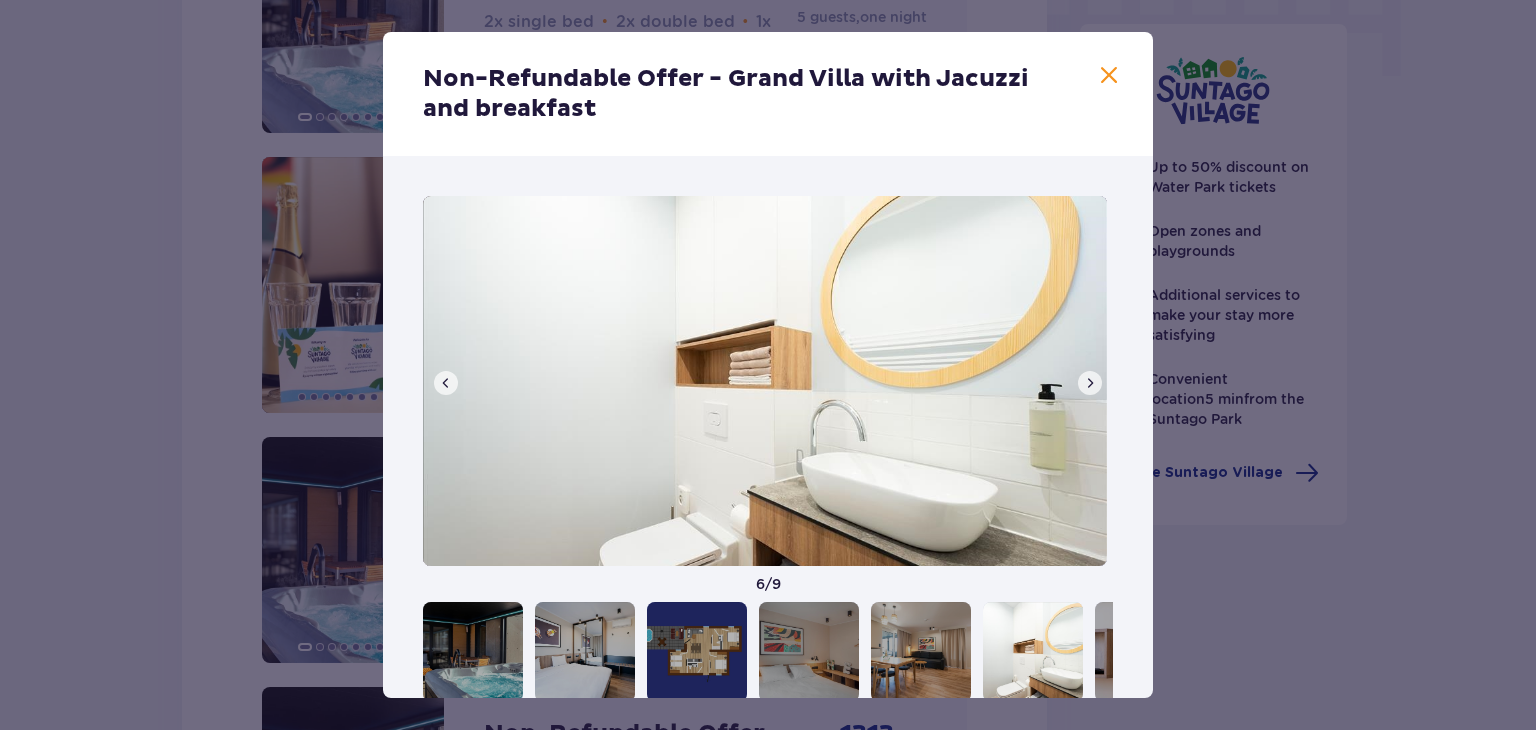 click at bounding box center (1090, 383) 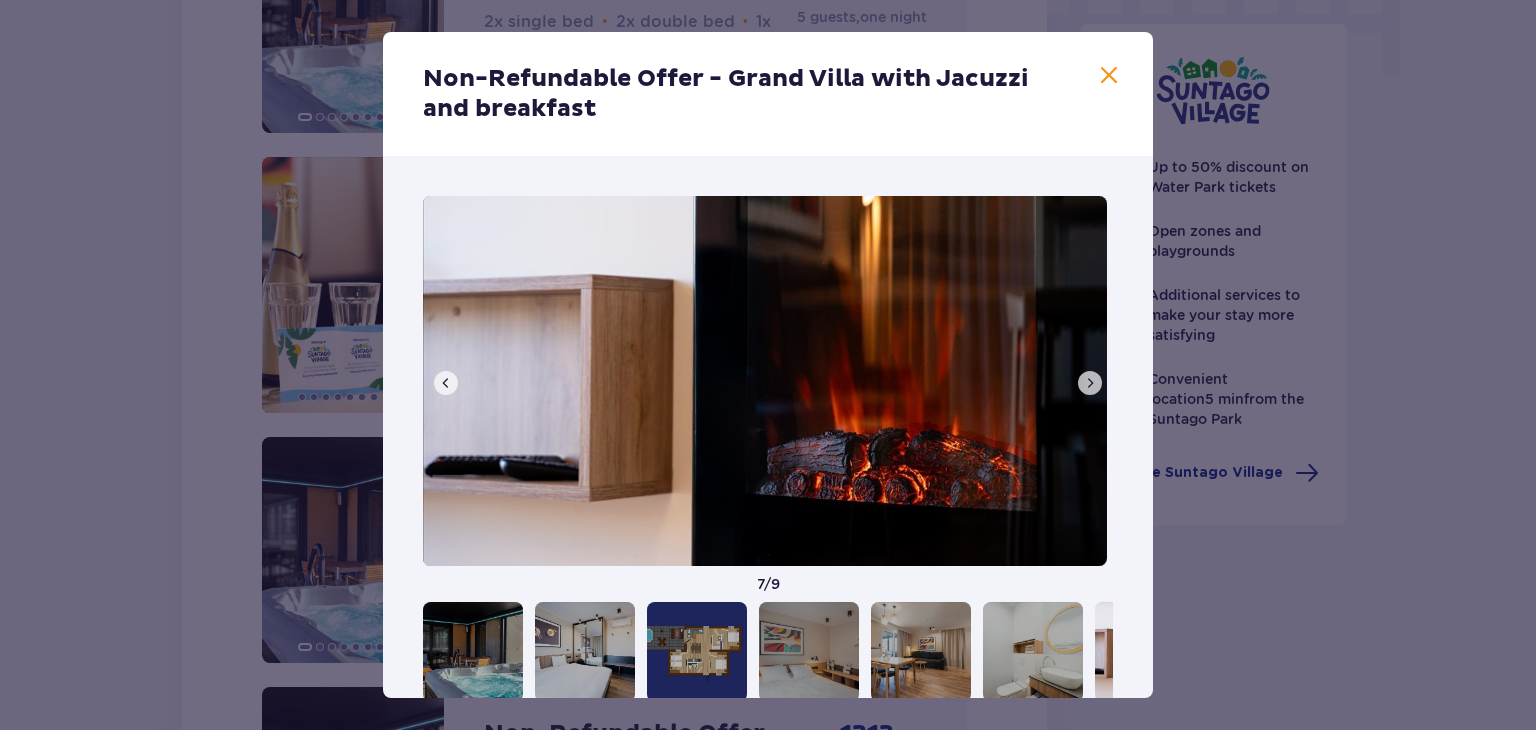 click at bounding box center (1090, 383) 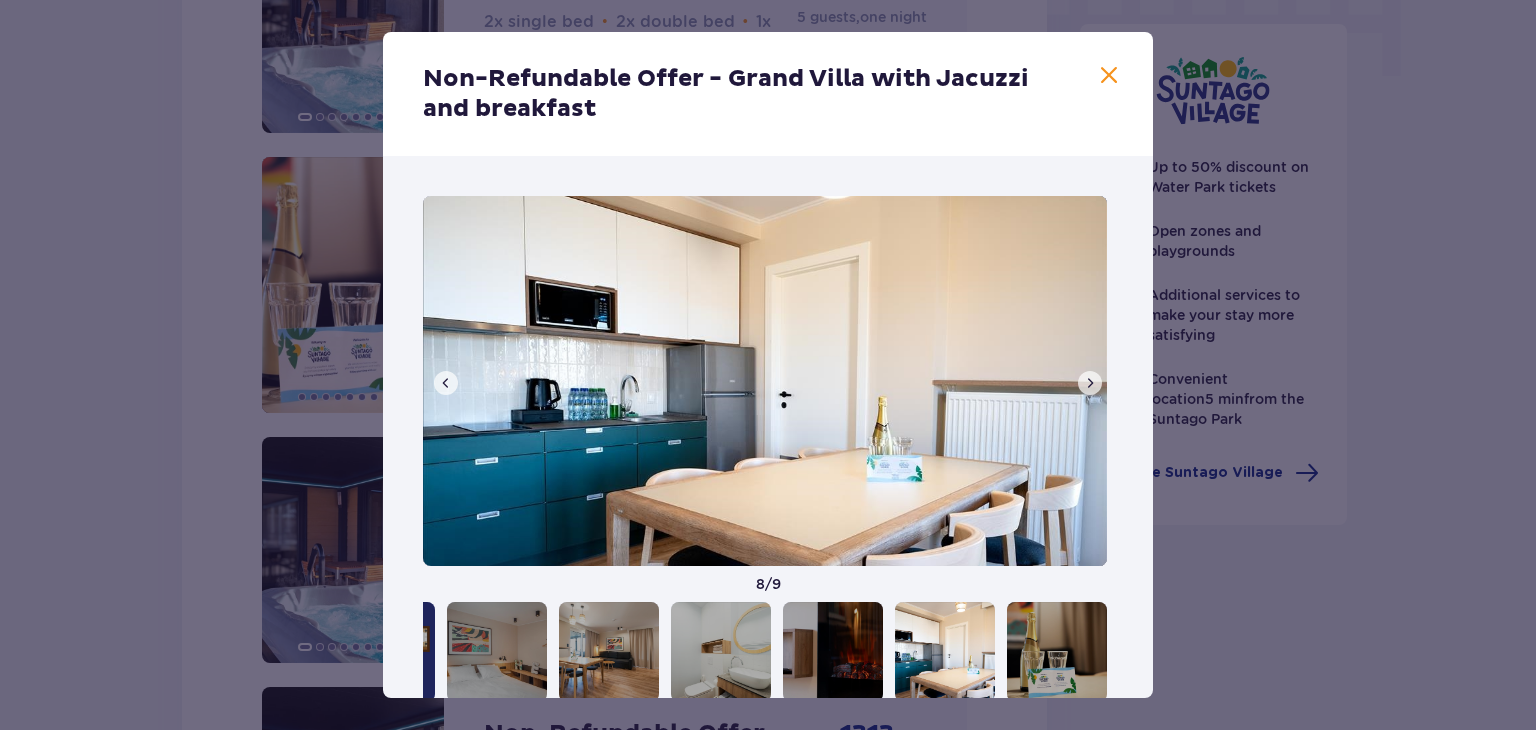 click at bounding box center [1109, 76] 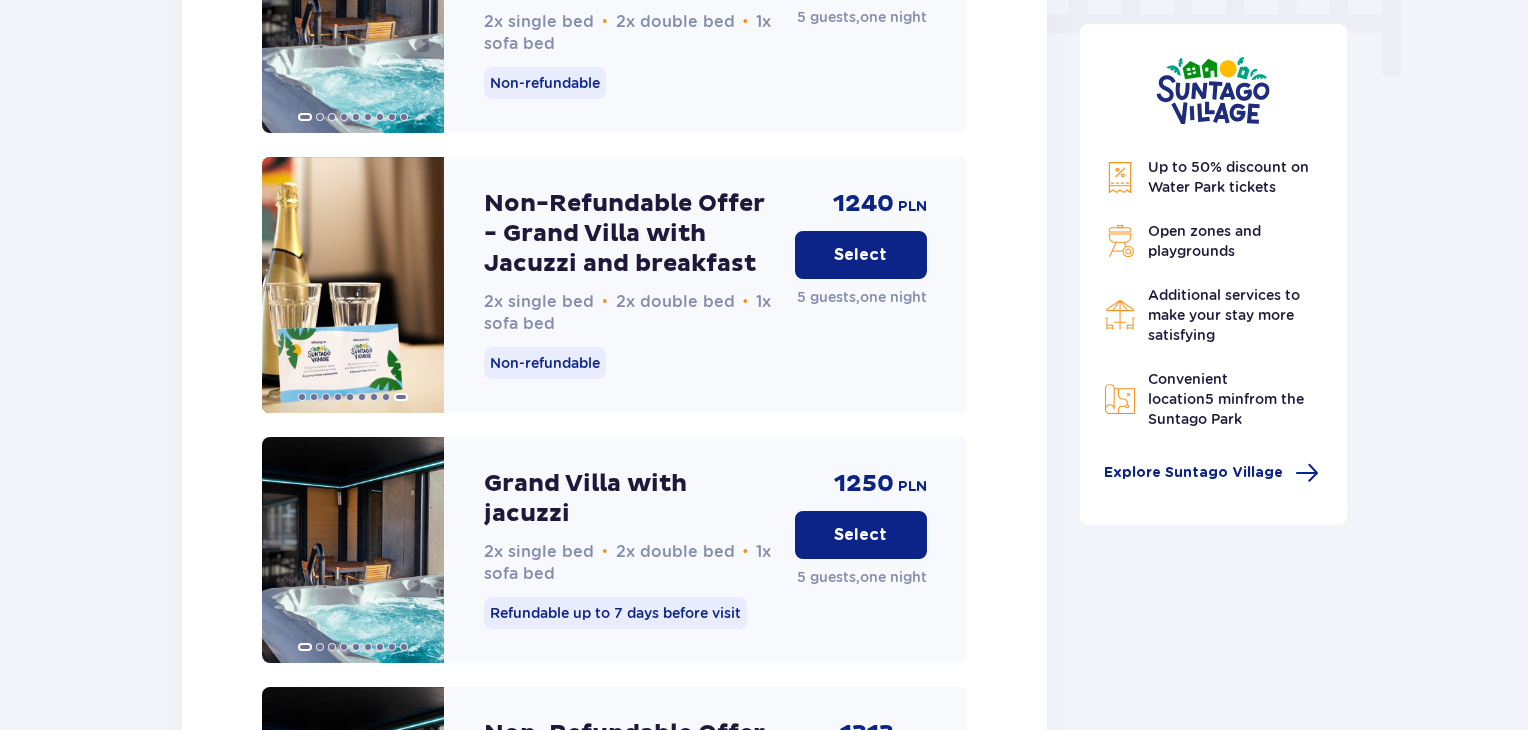 click on "Select" at bounding box center [861, 255] 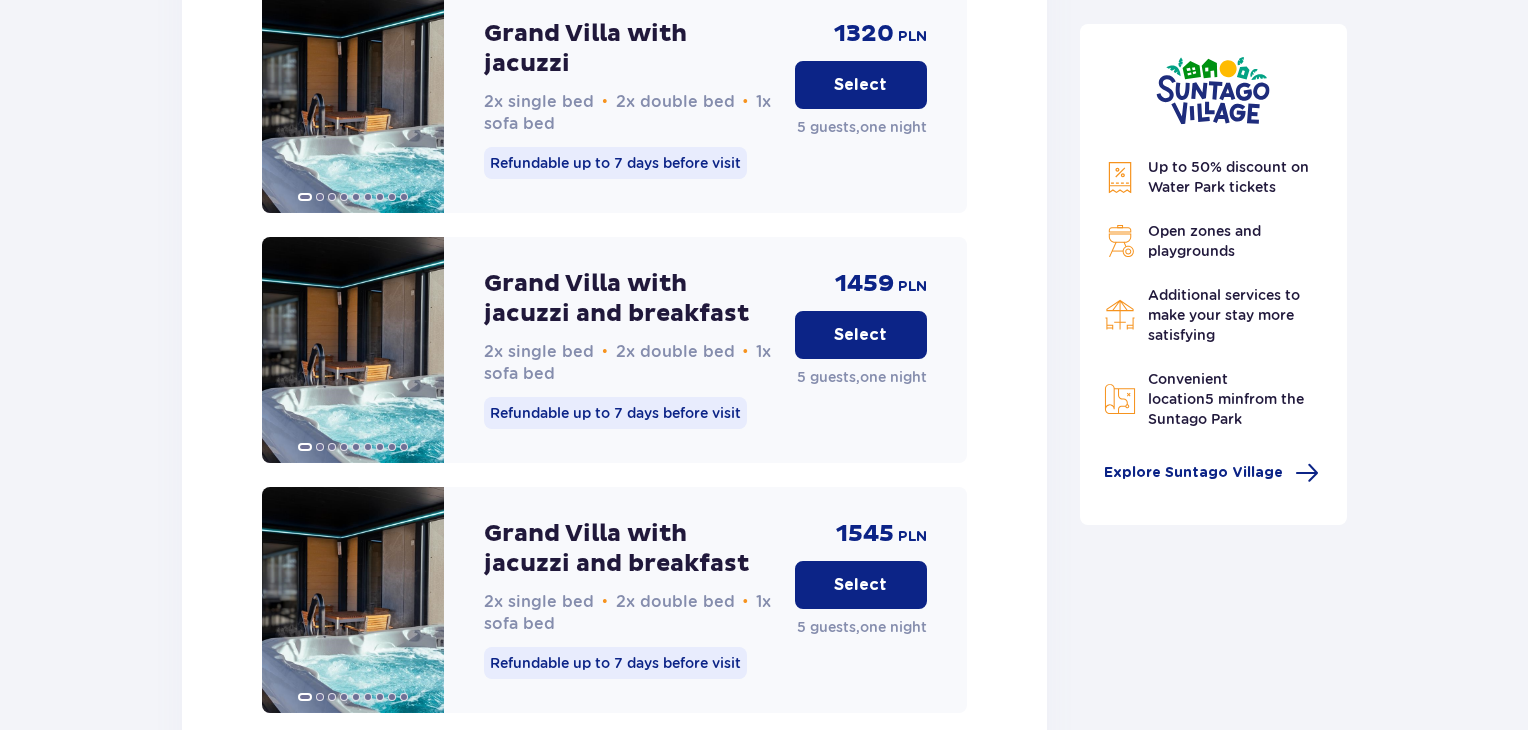 scroll, scrollTop: 3338, scrollLeft: 0, axis: vertical 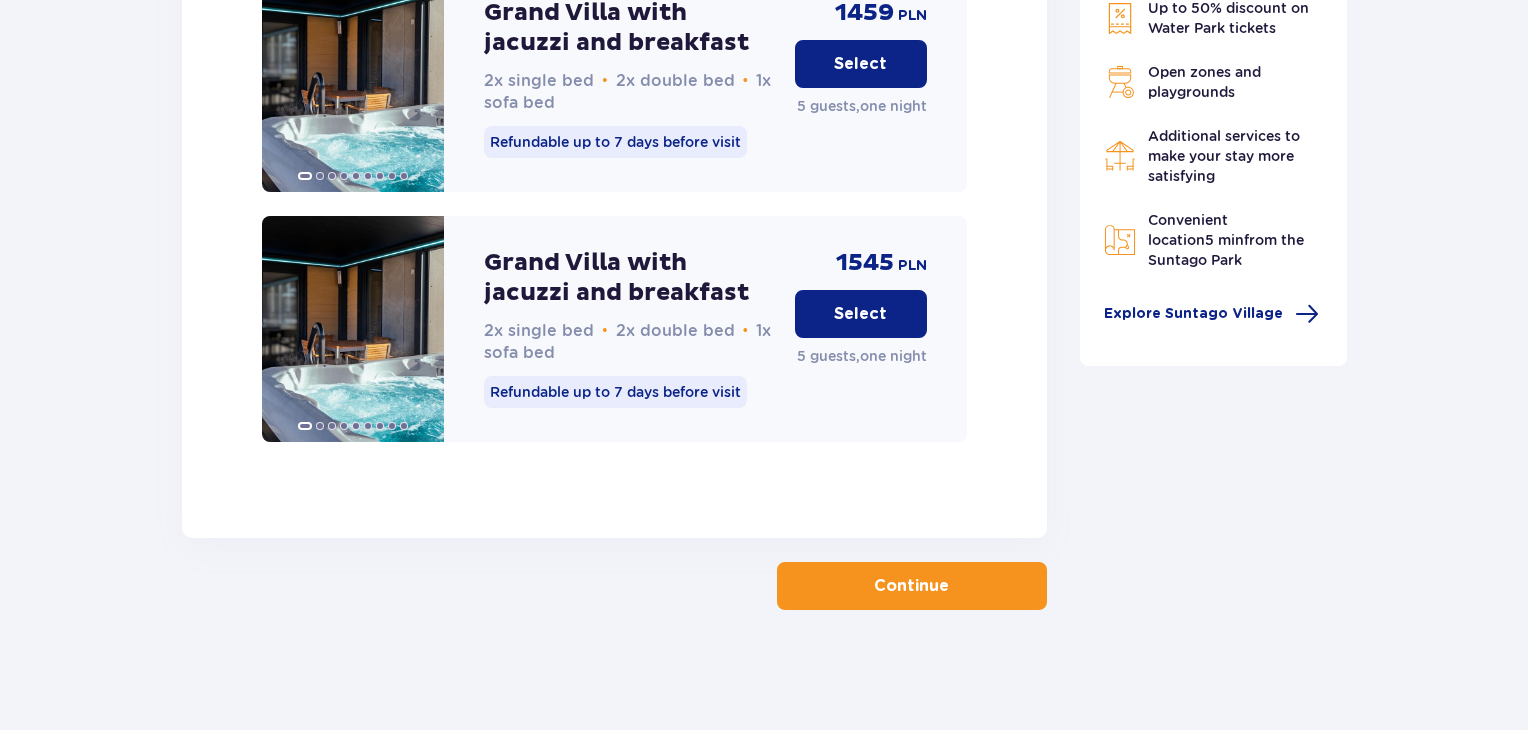 click on "Continue" at bounding box center (911, 586) 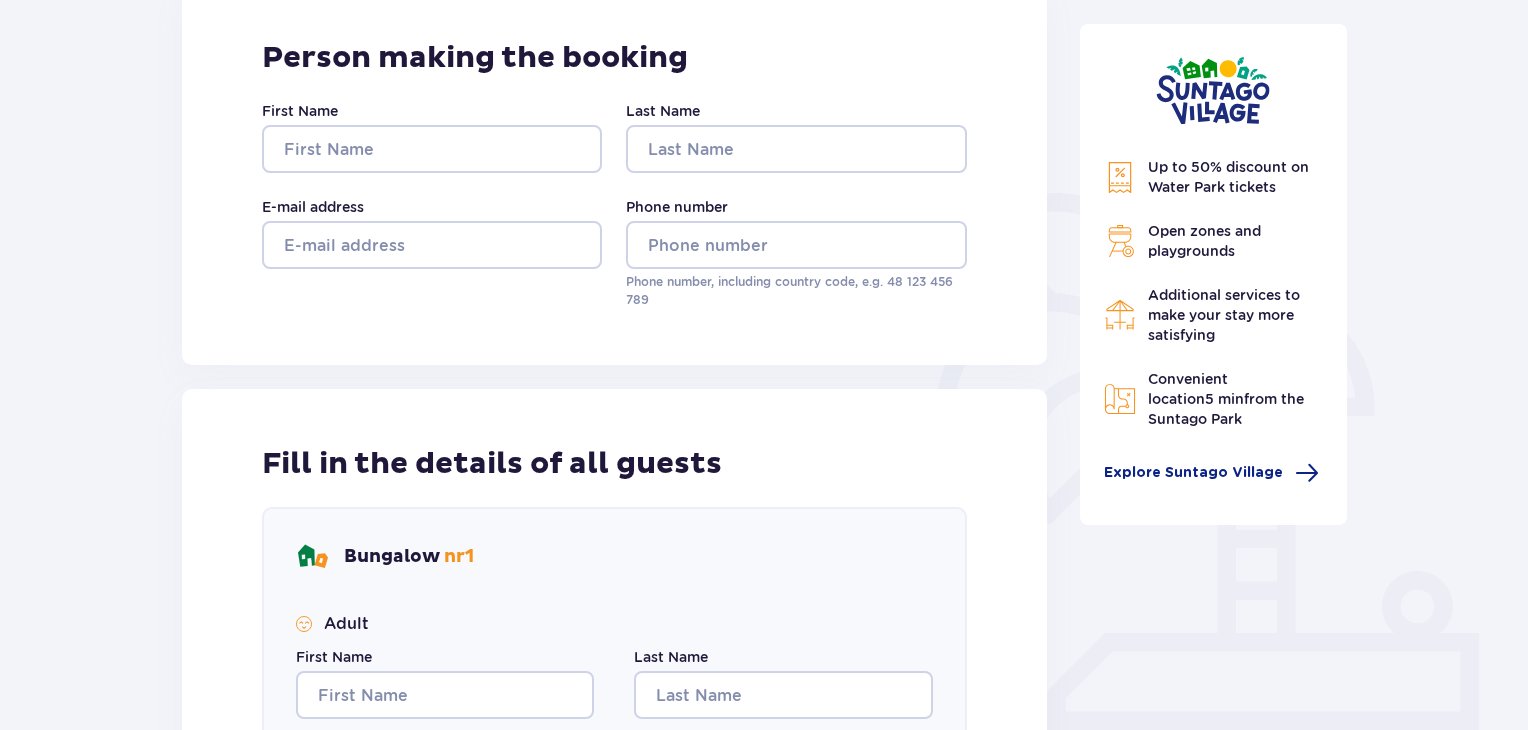 scroll, scrollTop: 0, scrollLeft: 0, axis: both 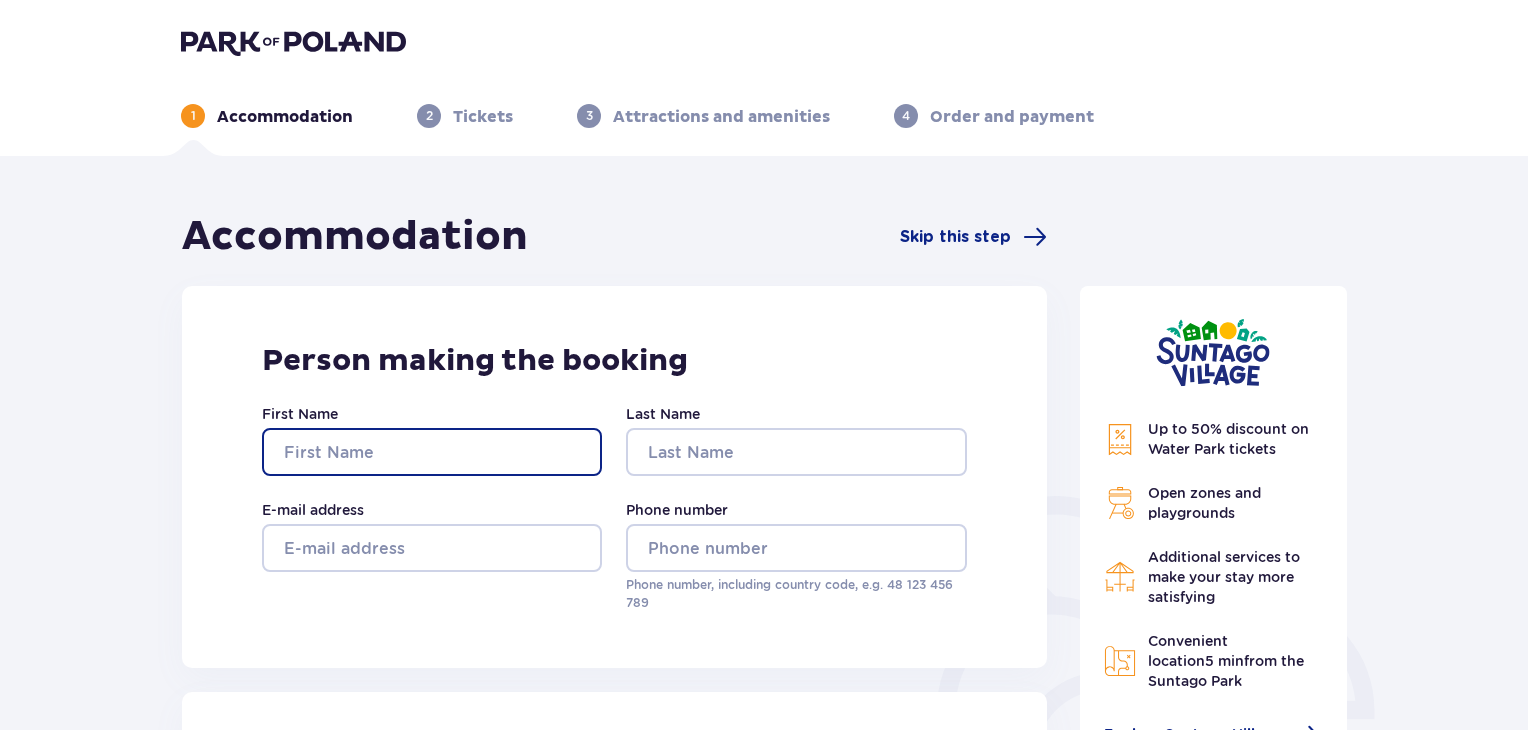 click on "First Name" at bounding box center (432, 452) 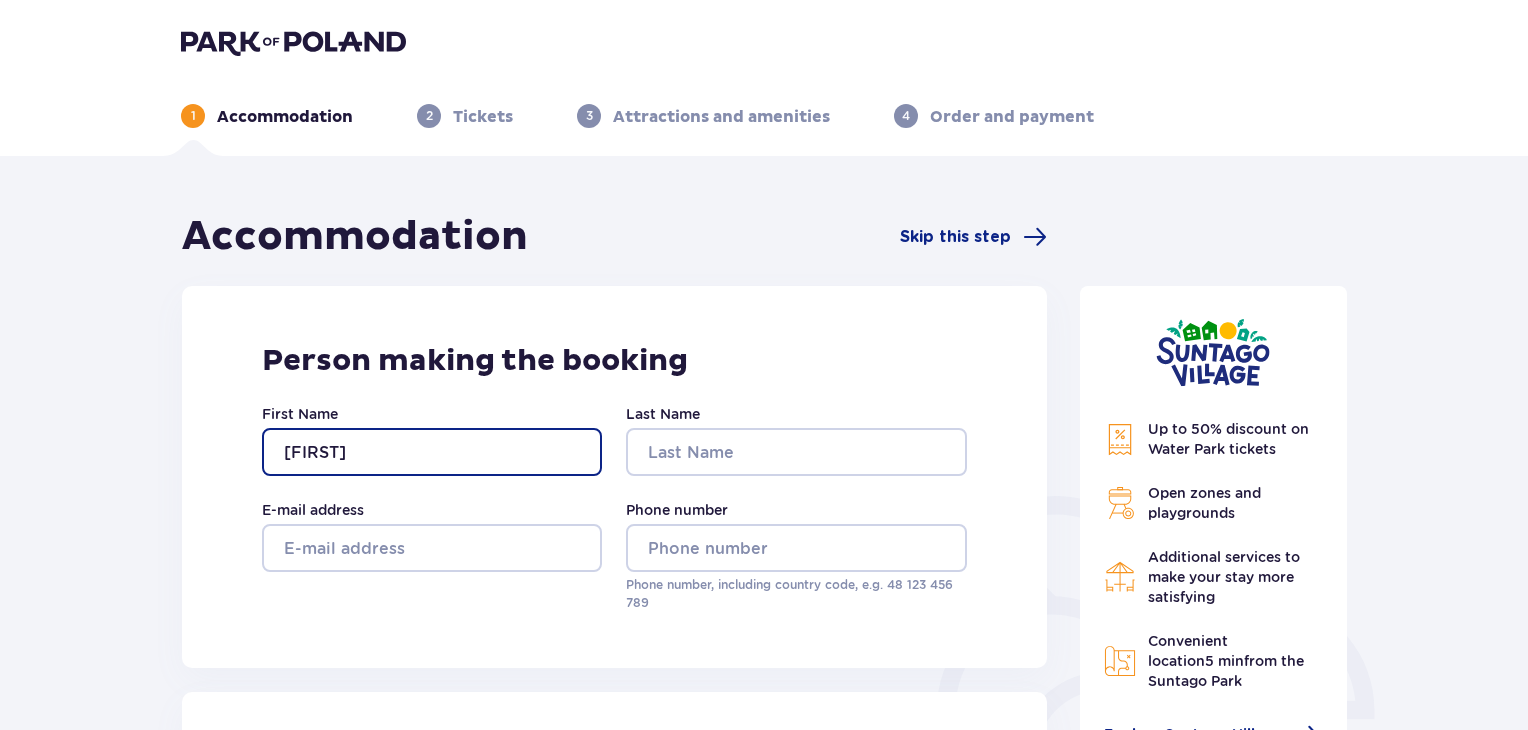 type on "andris" 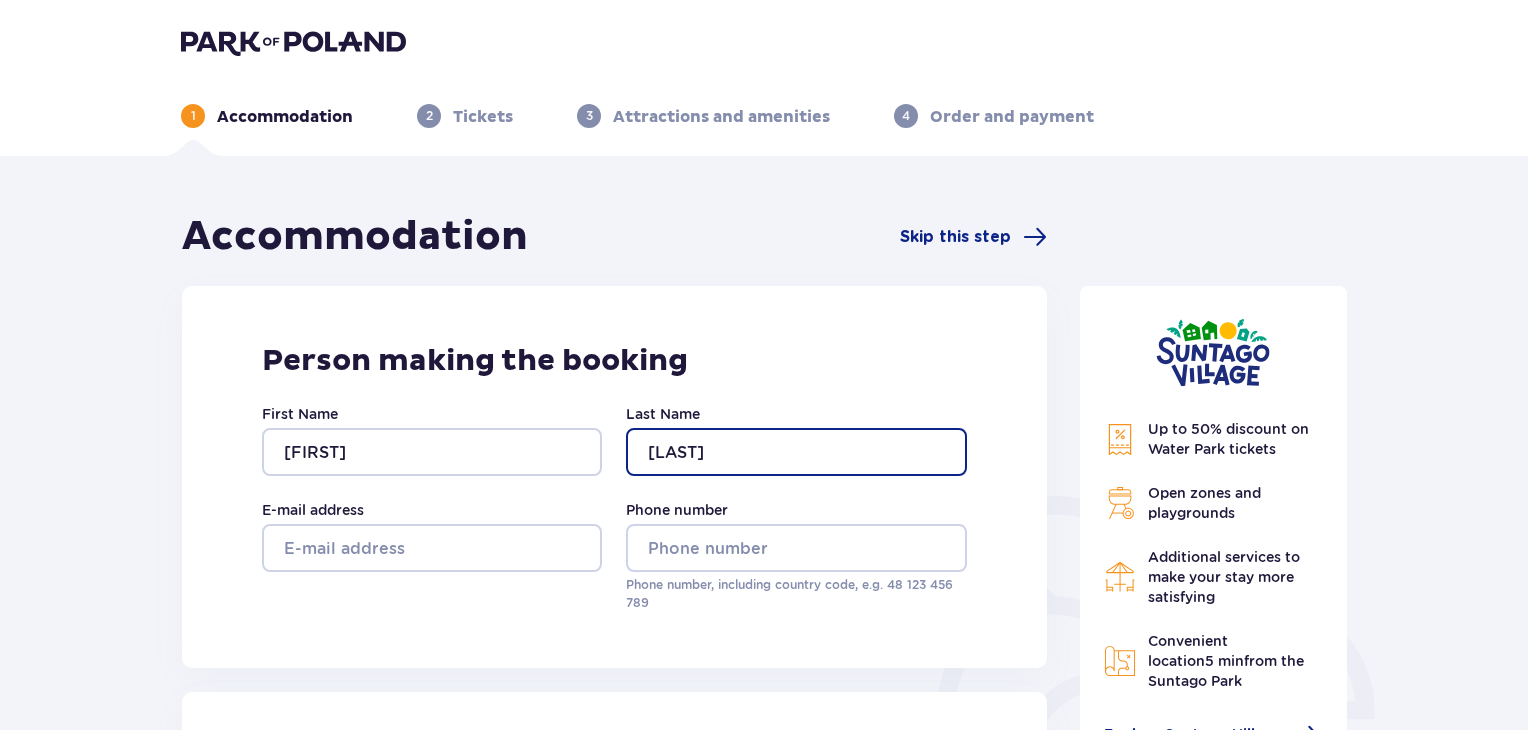 type on "eihmanis" 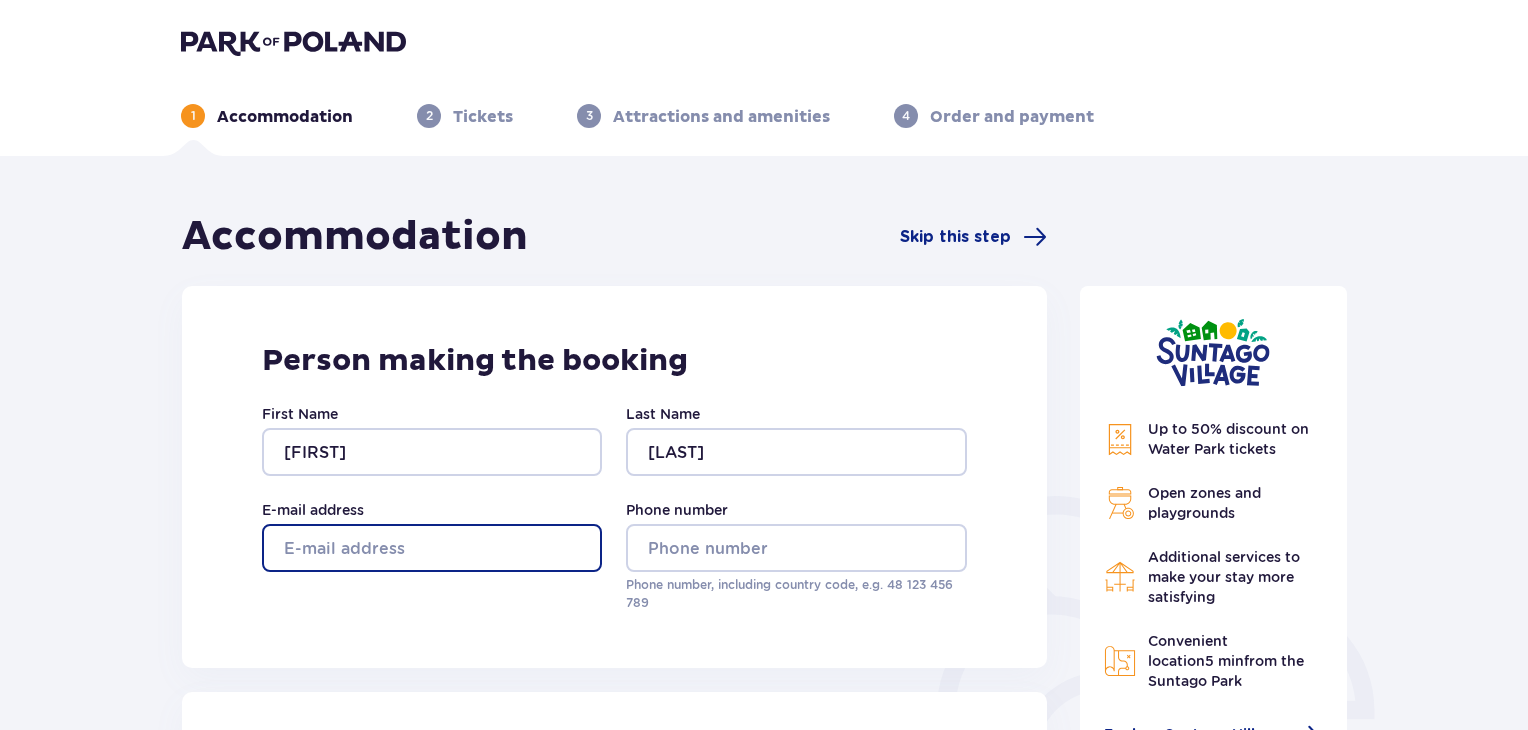 click on "E-mail address" at bounding box center [432, 548] 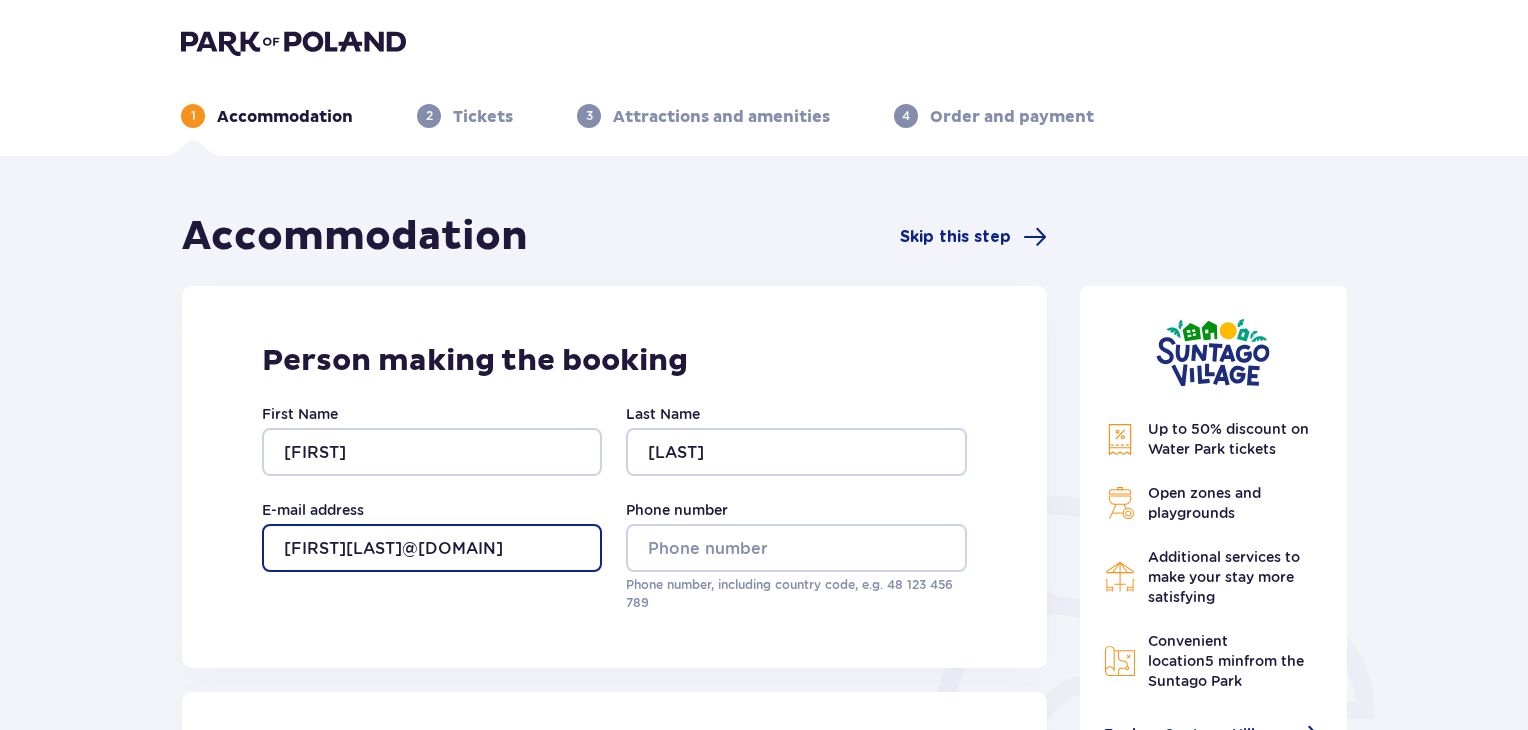 type on "[USERNAME]@[EXAMPLE.COM]" 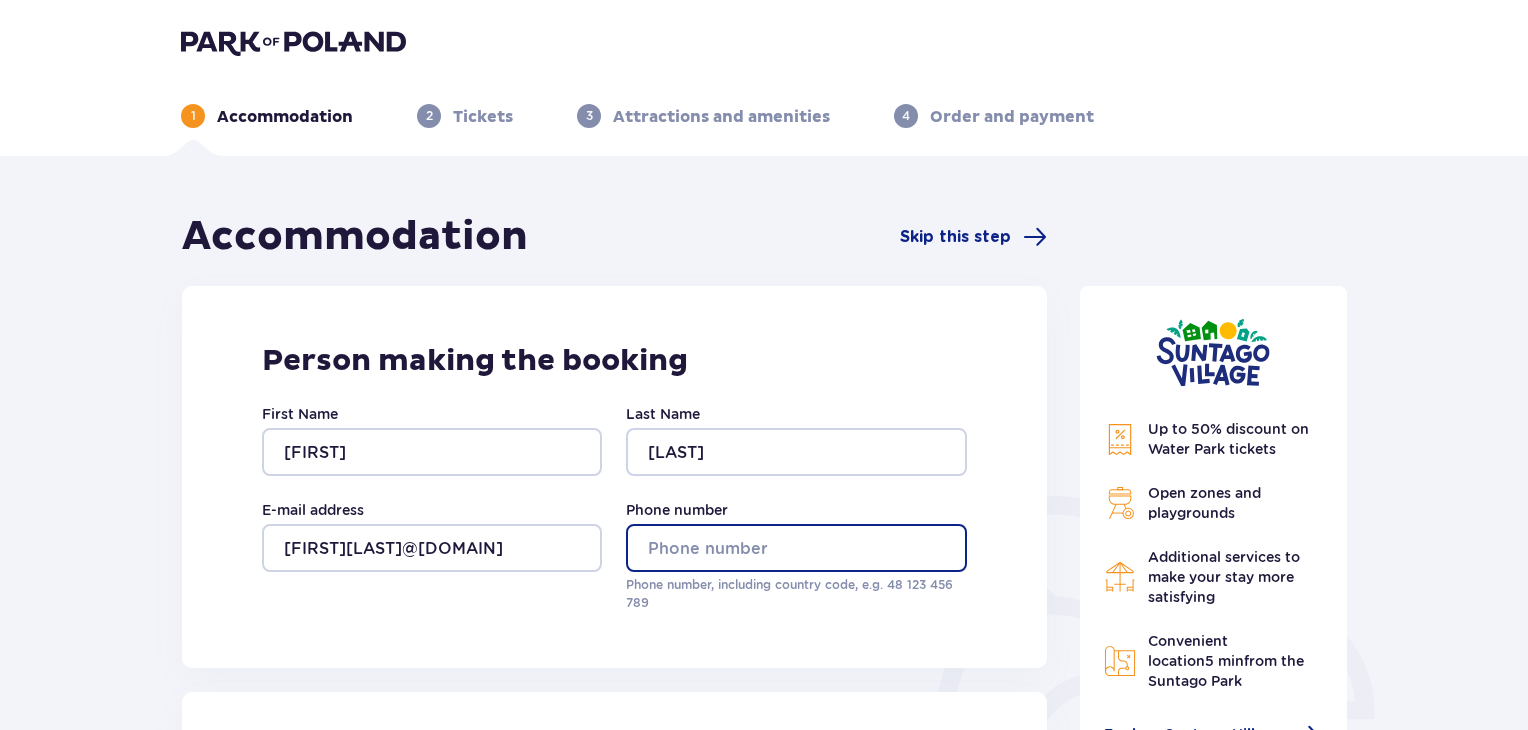 click on "Phone number" at bounding box center (796, 548) 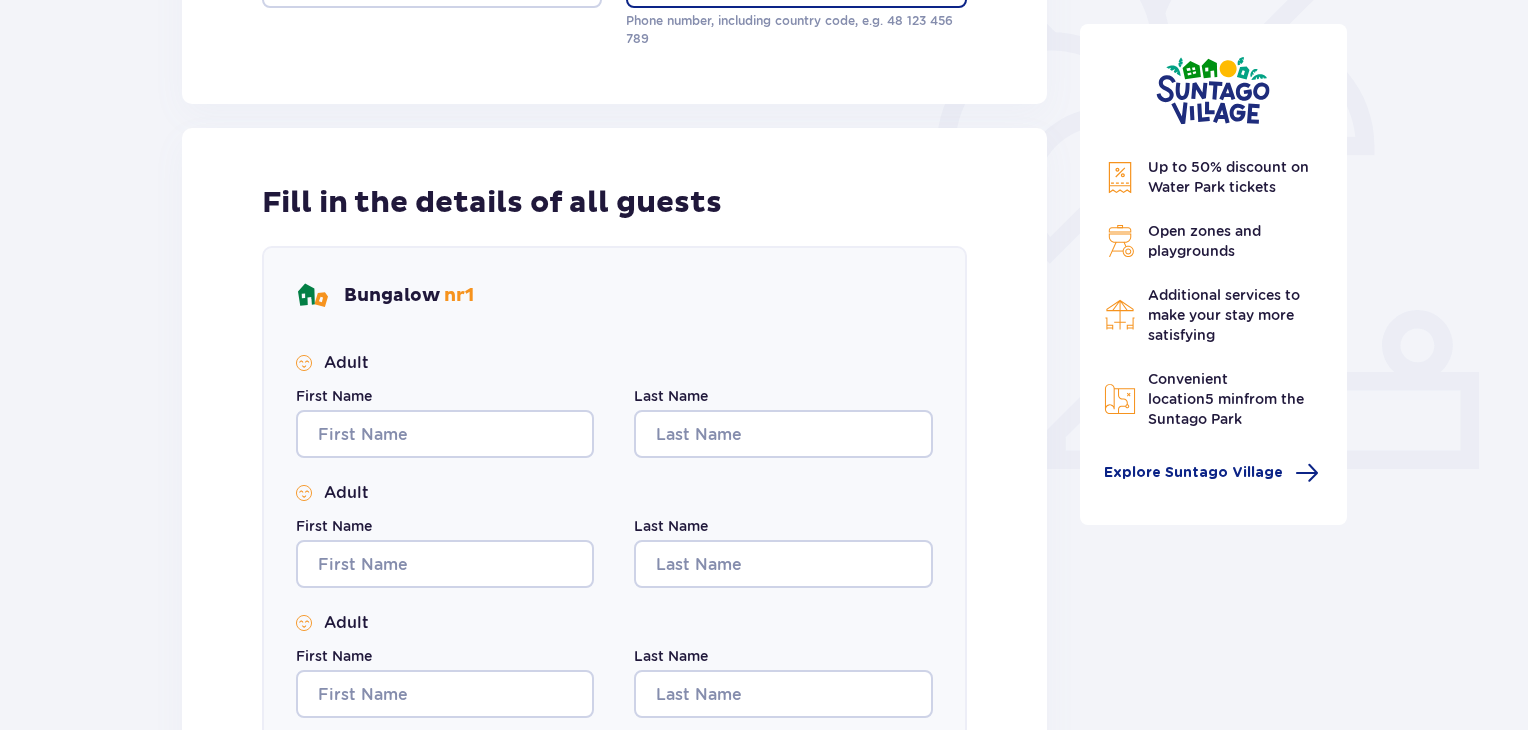 scroll, scrollTop: 600, scrollLeft: 0, axis: vertical 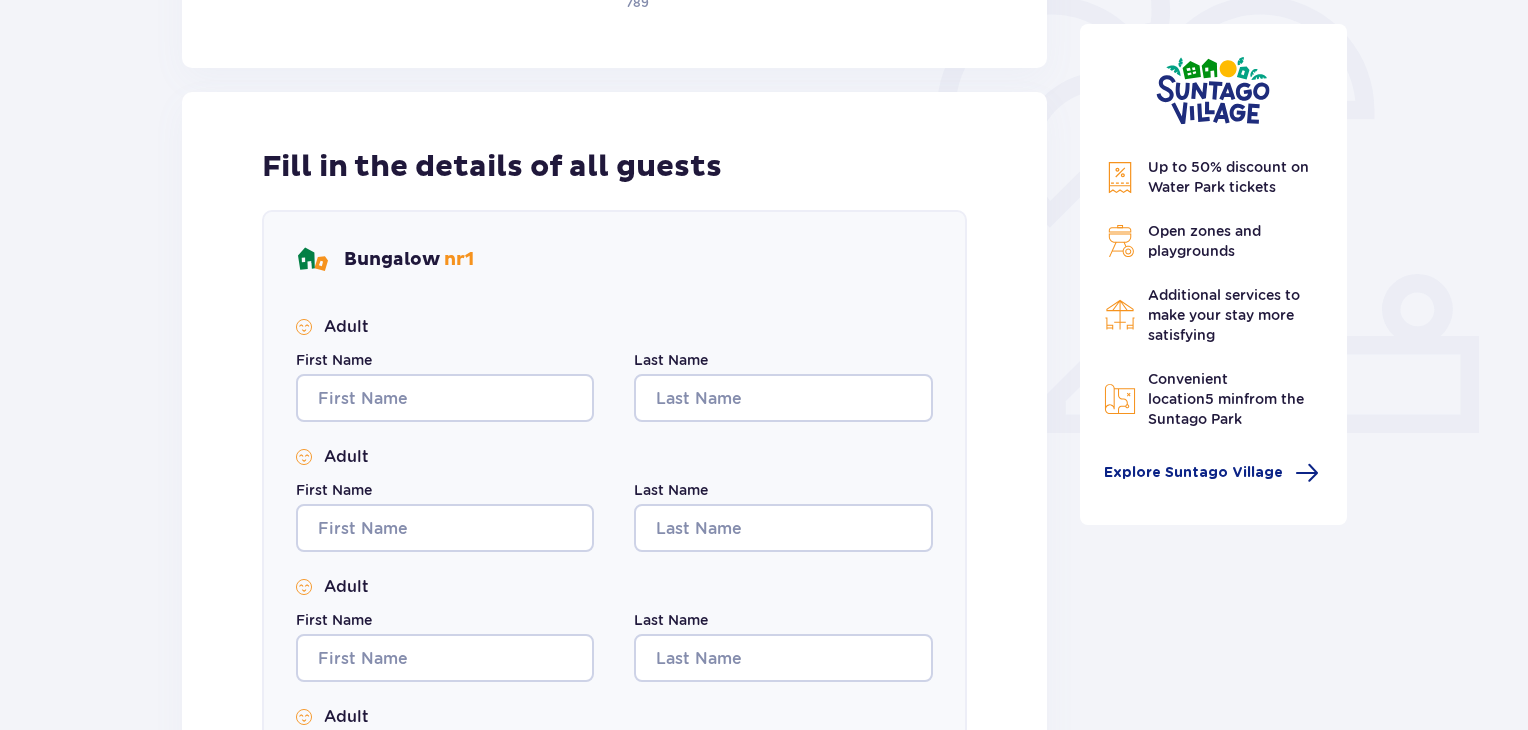 type on "+37122033318" 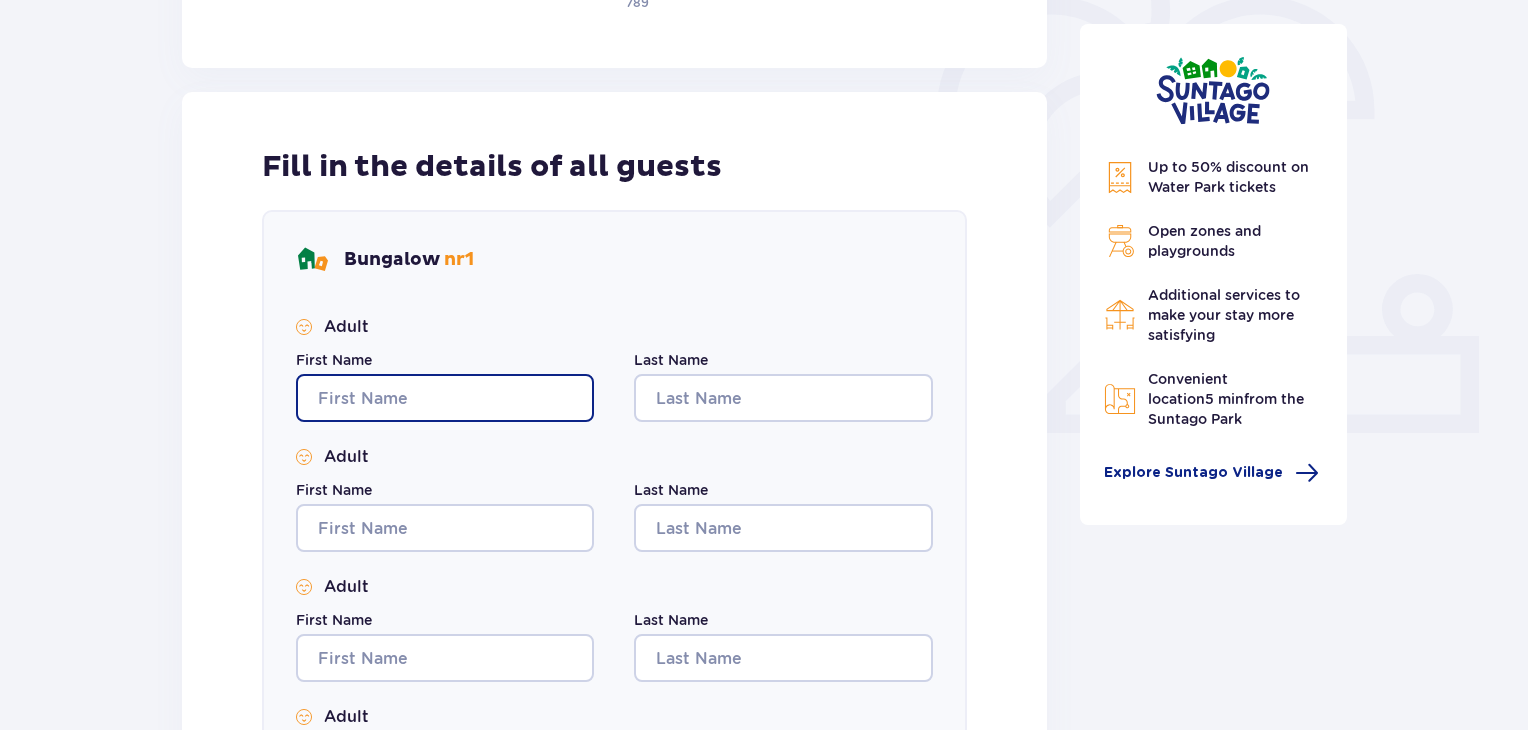 click on "First Name" at bounding box center (445, 398) 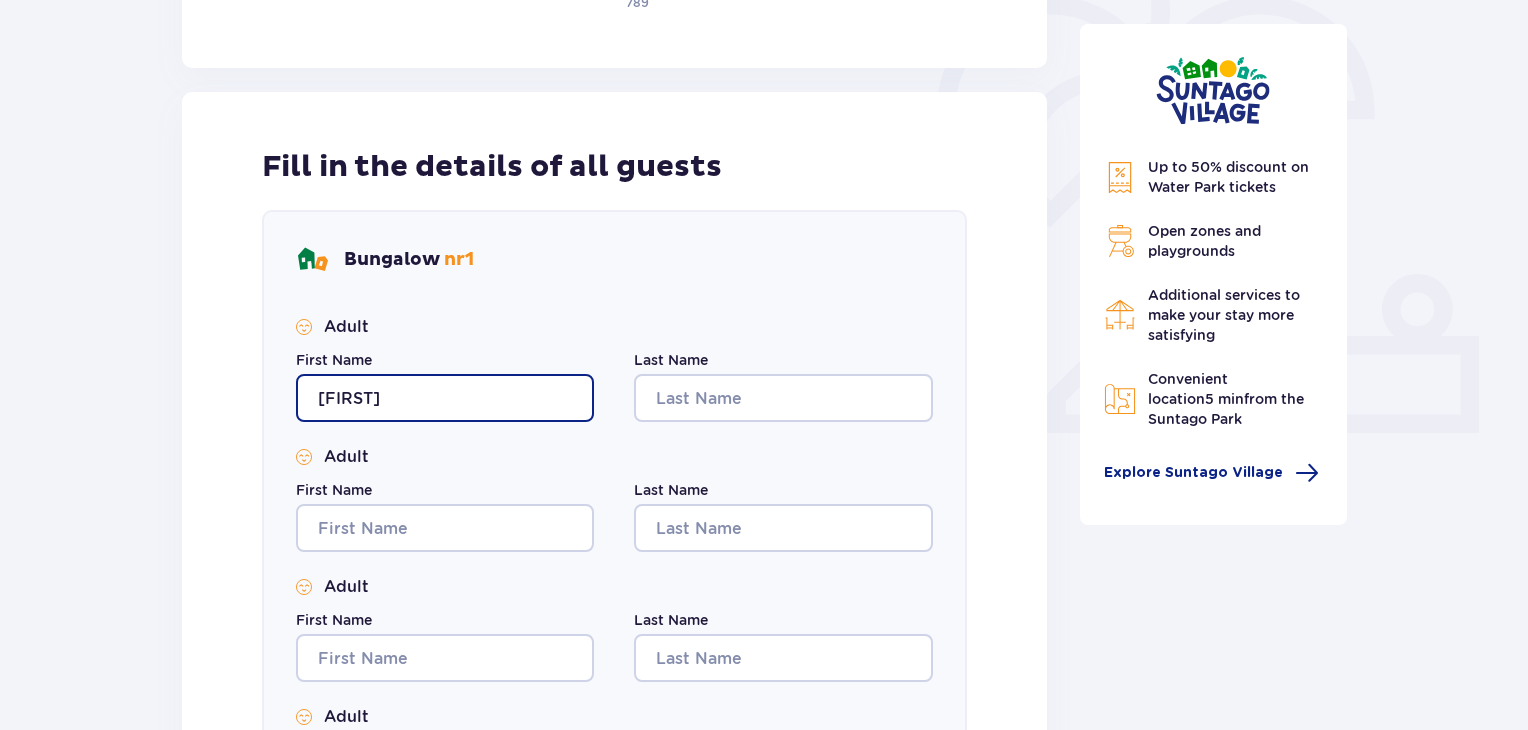 type on "andris" 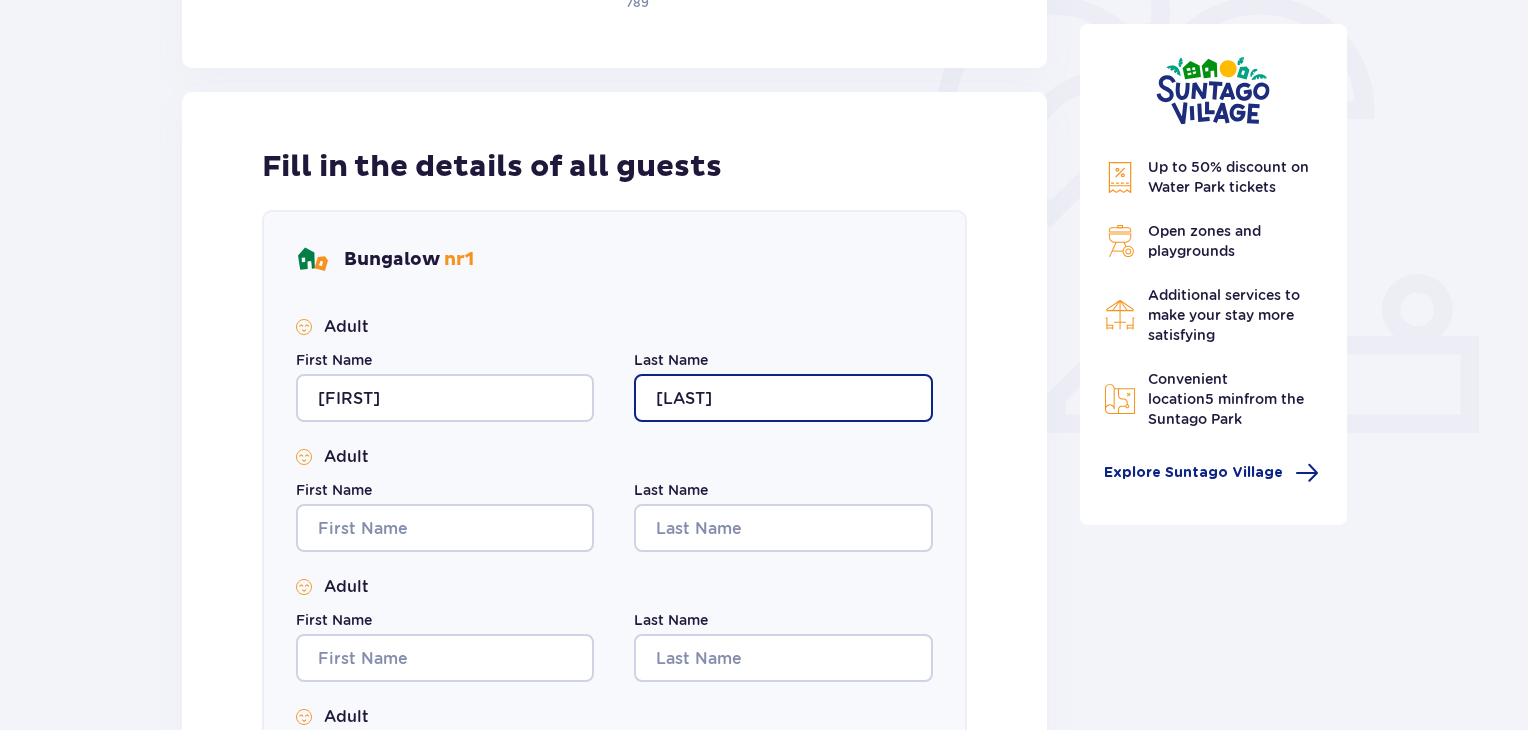 type on "eihmanis" 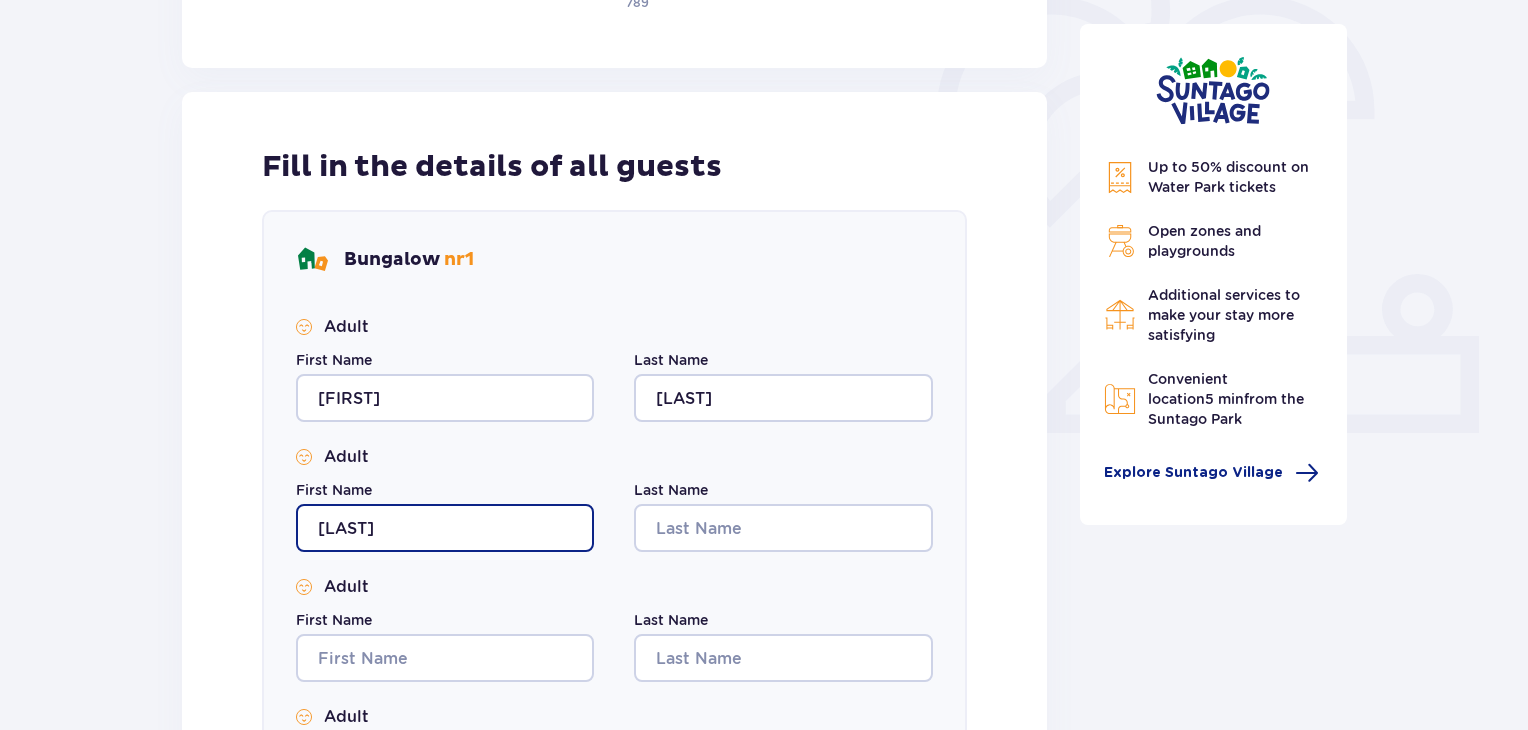 type on "sanita" 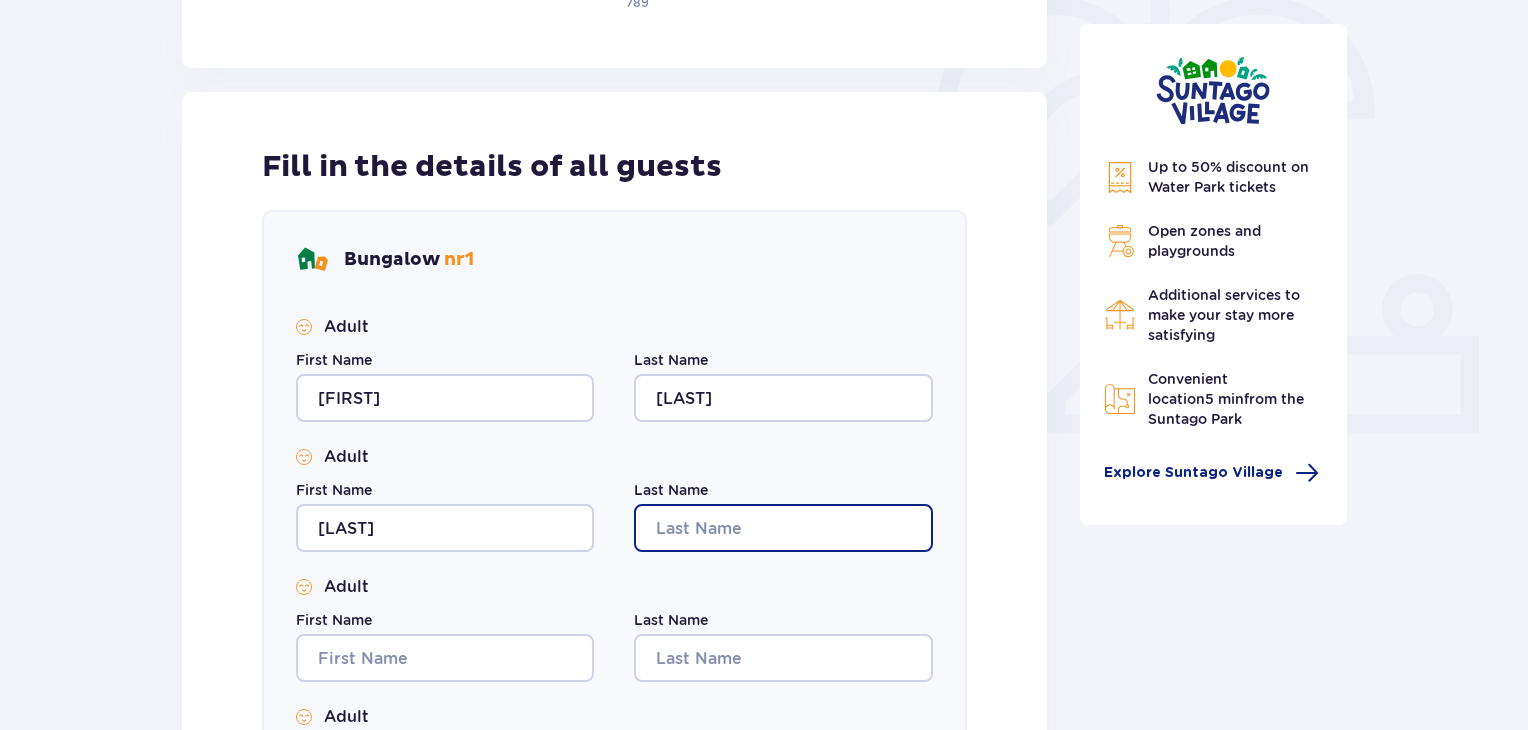 click on "Last Name" at bounding box center (783, 528) 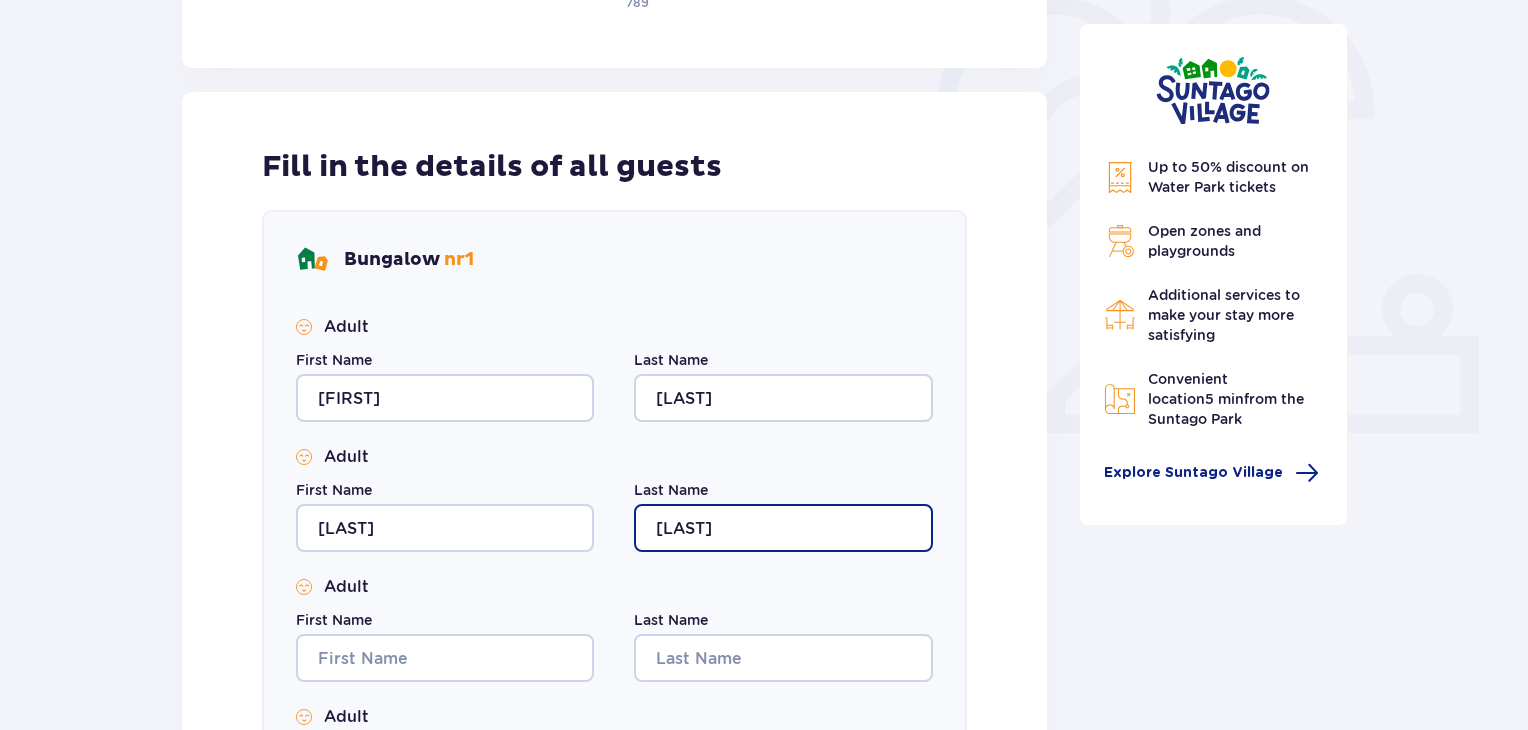 scroll, scrollTop: 800, scrollLeft: 0, axis: vertical 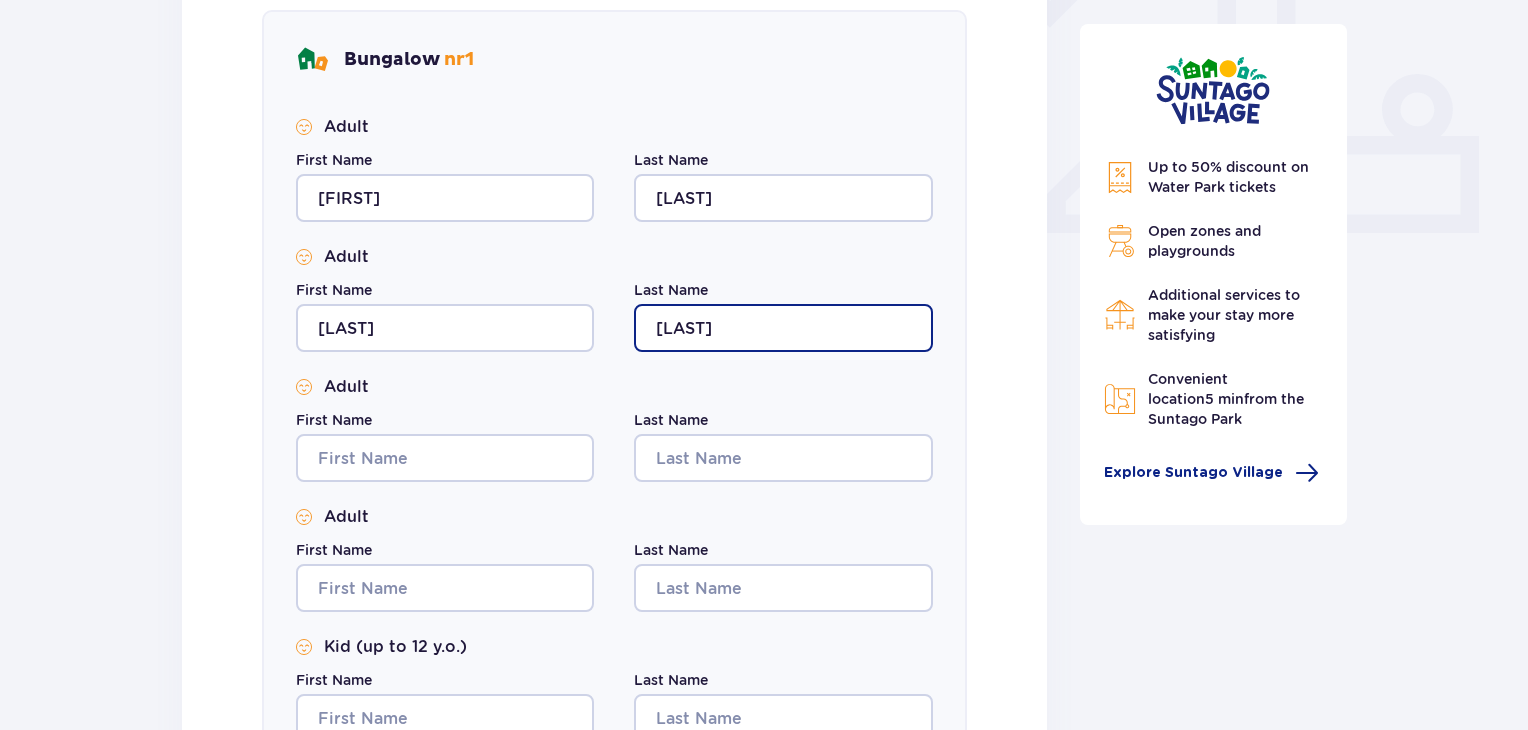 type on "Eihmane" 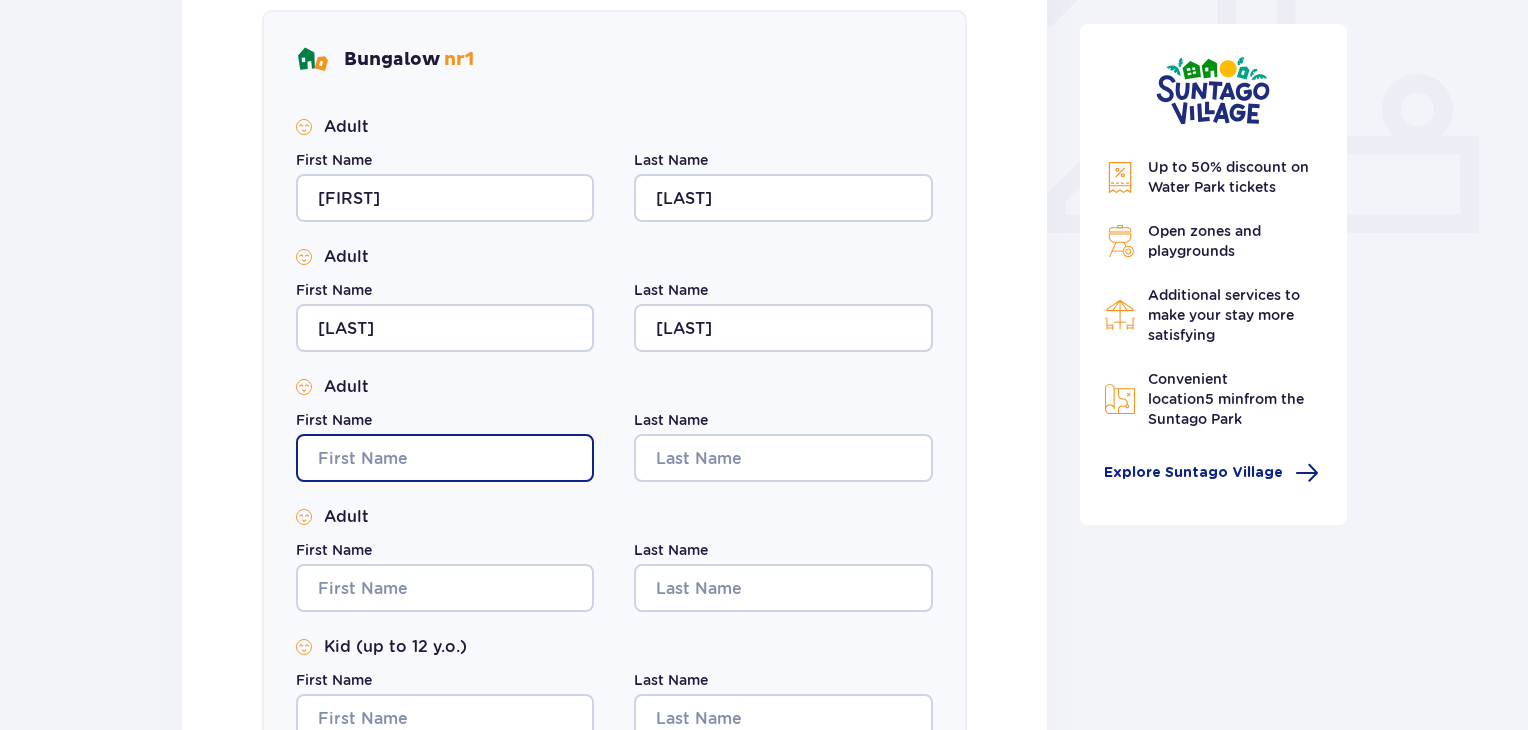 click on "First Name" at bounding box center [445, 458] 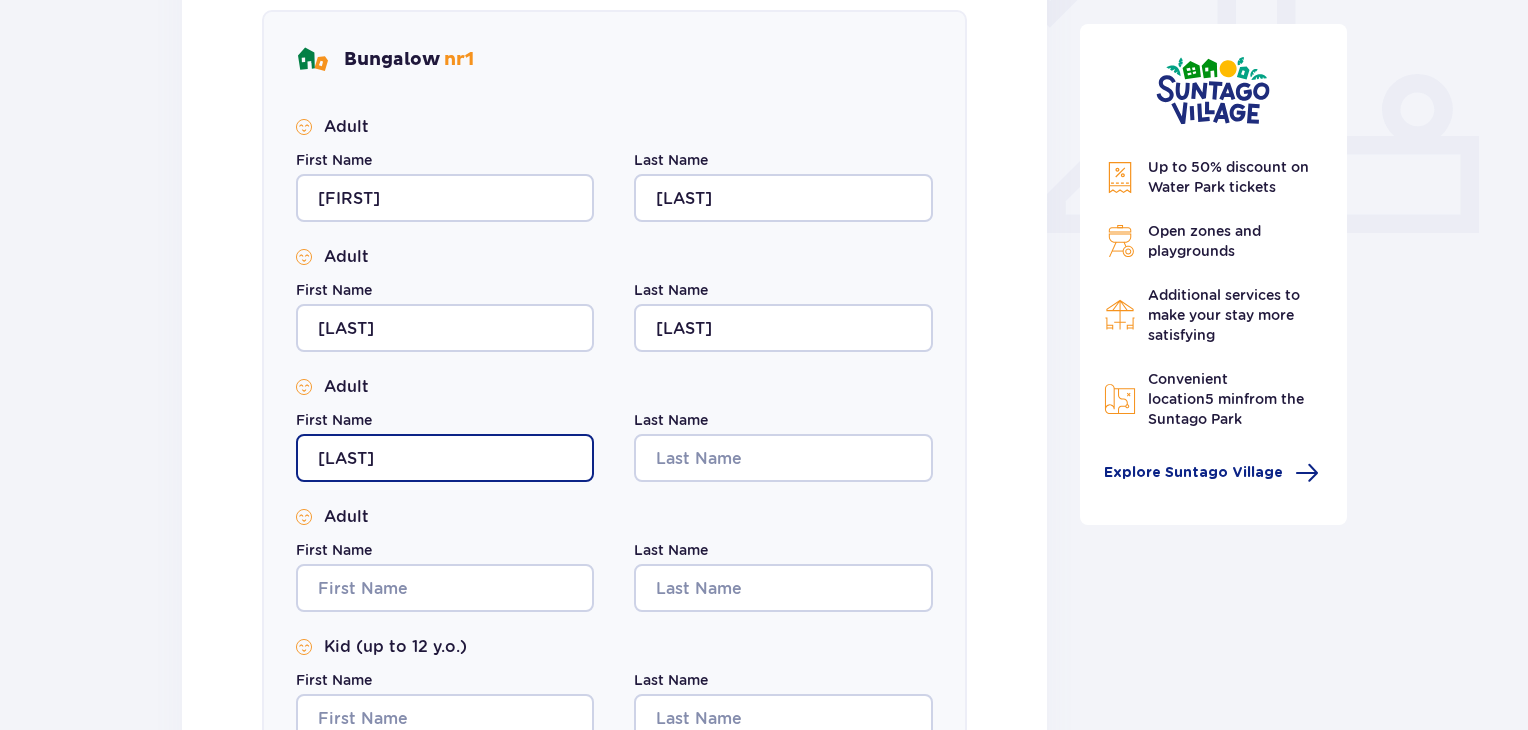 type on "Daniels" 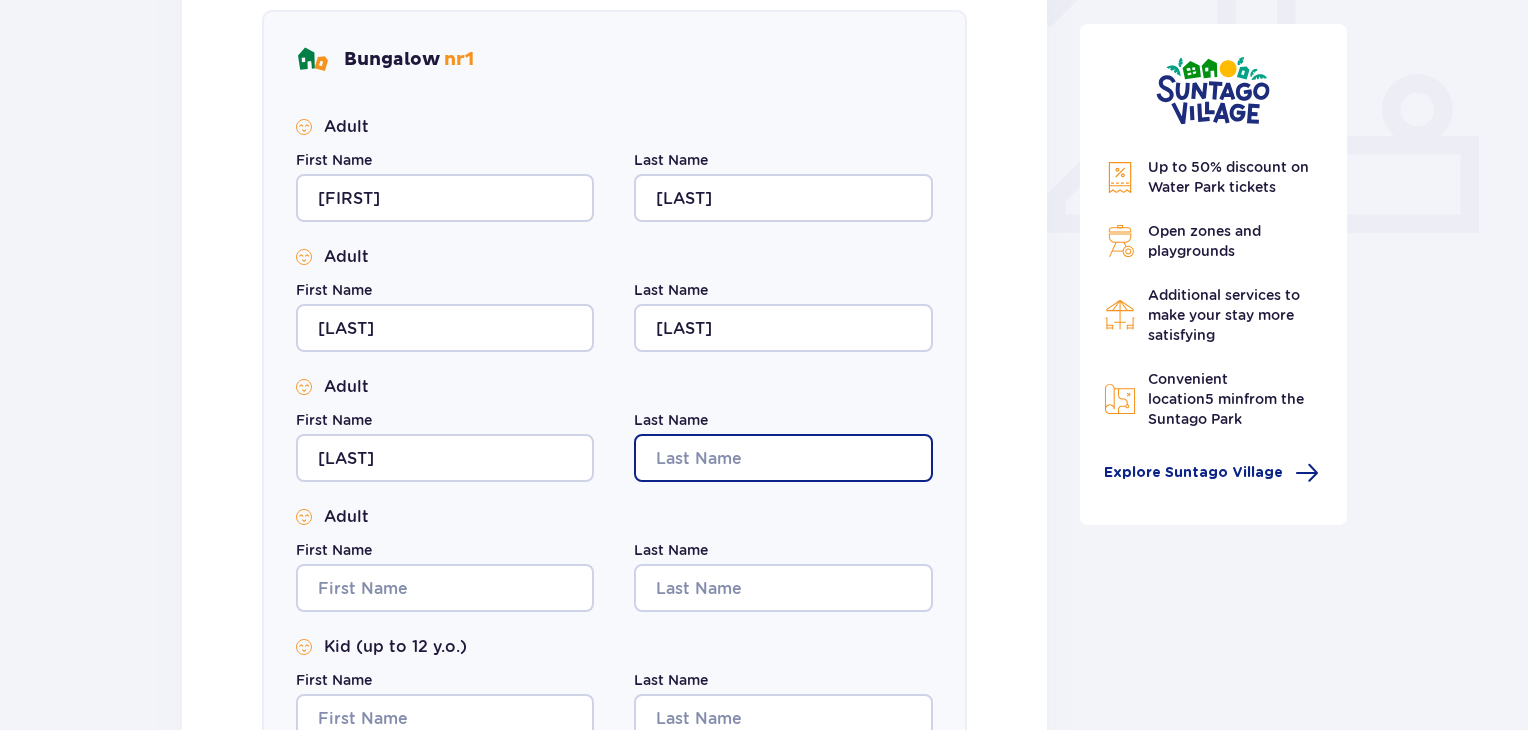 click on "Last Name" at bounding box center (783, 458) 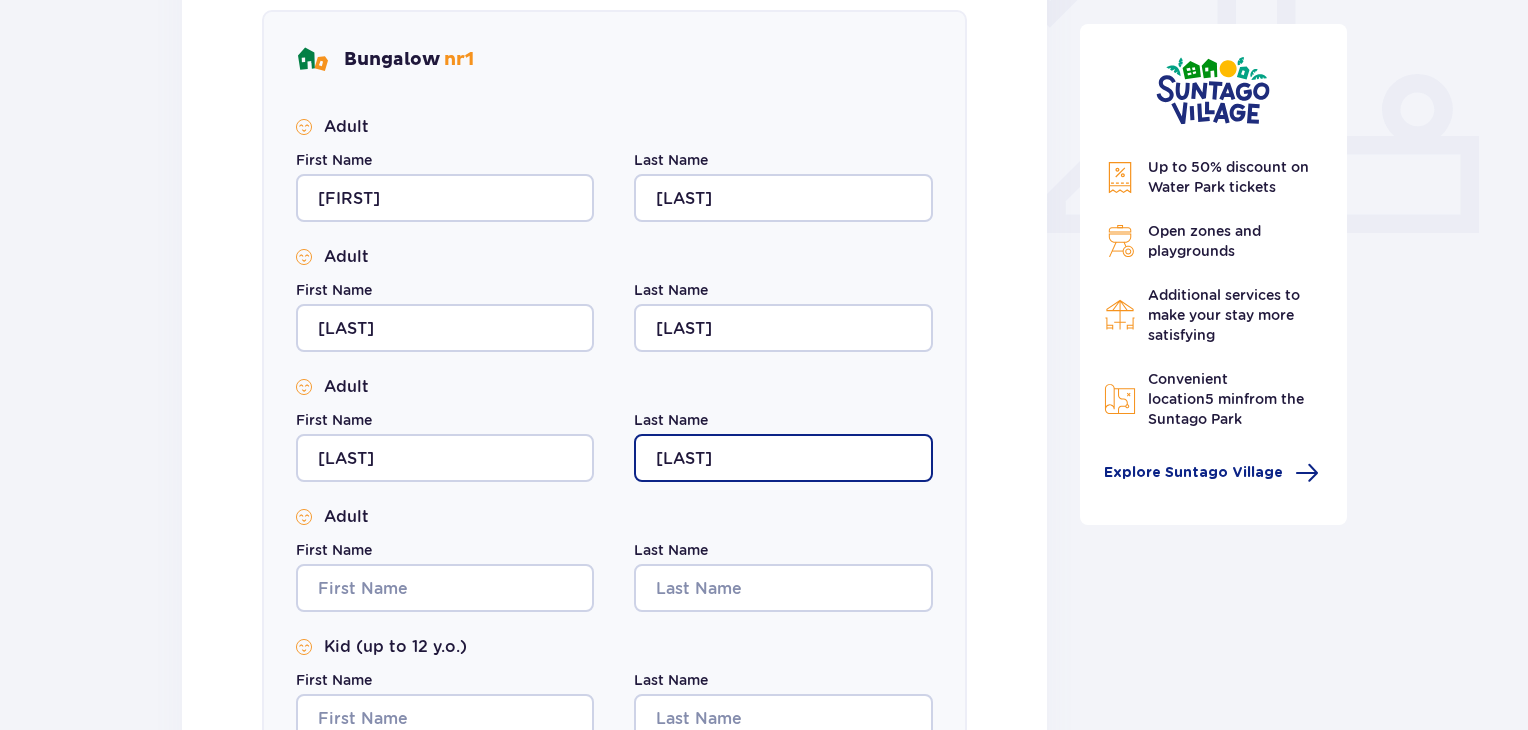 type on "Eihmanis" 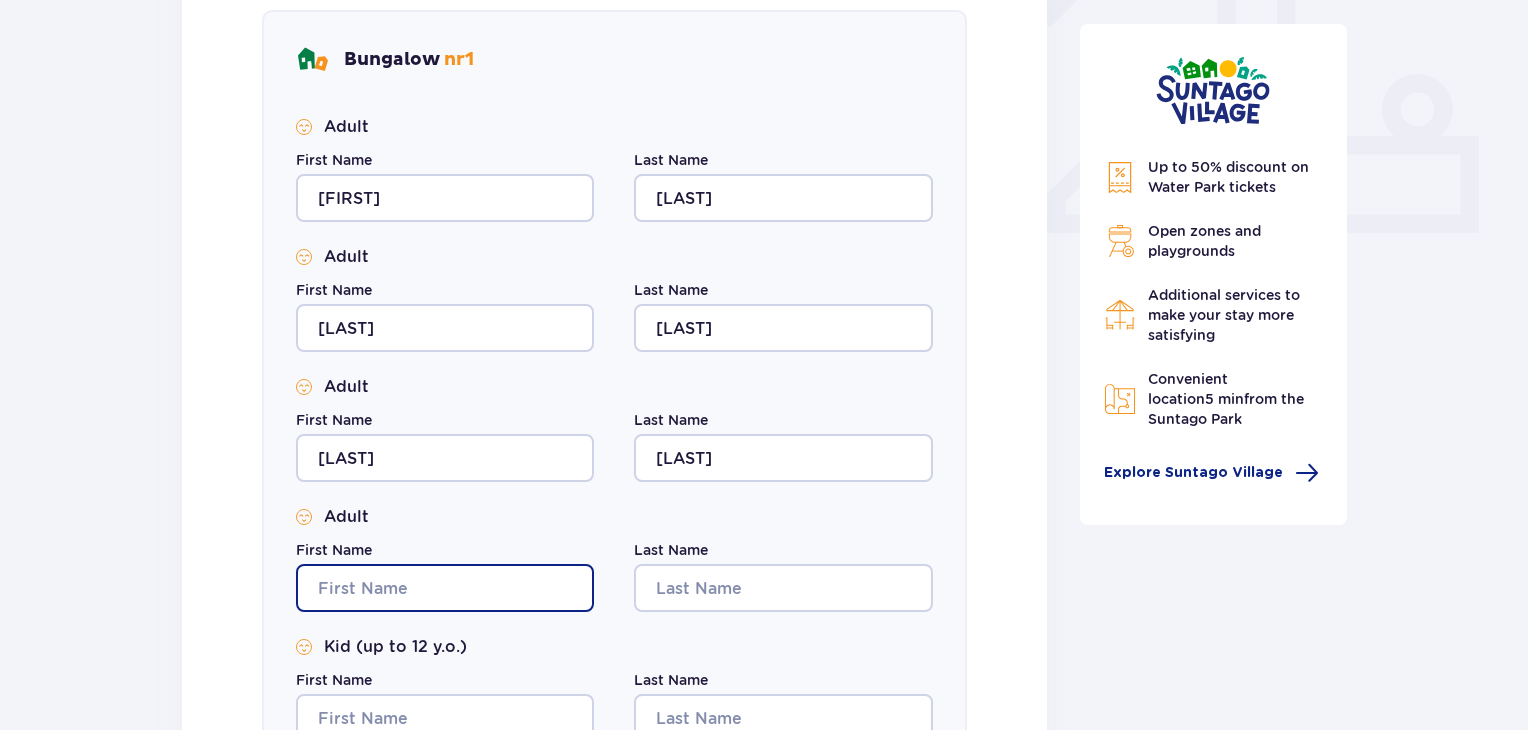 click on "First Name" at bounding box center (445, 588) 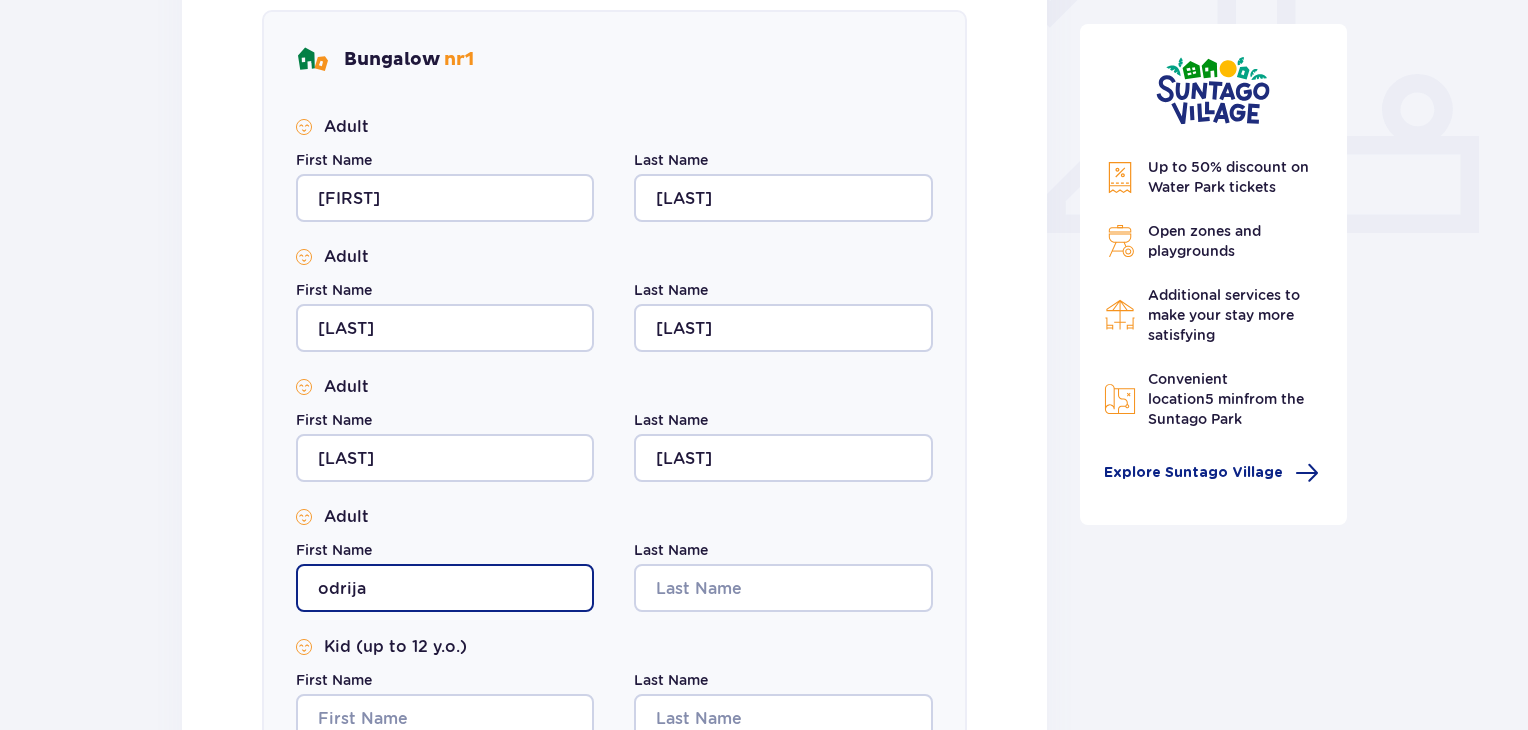 type on "odrija" 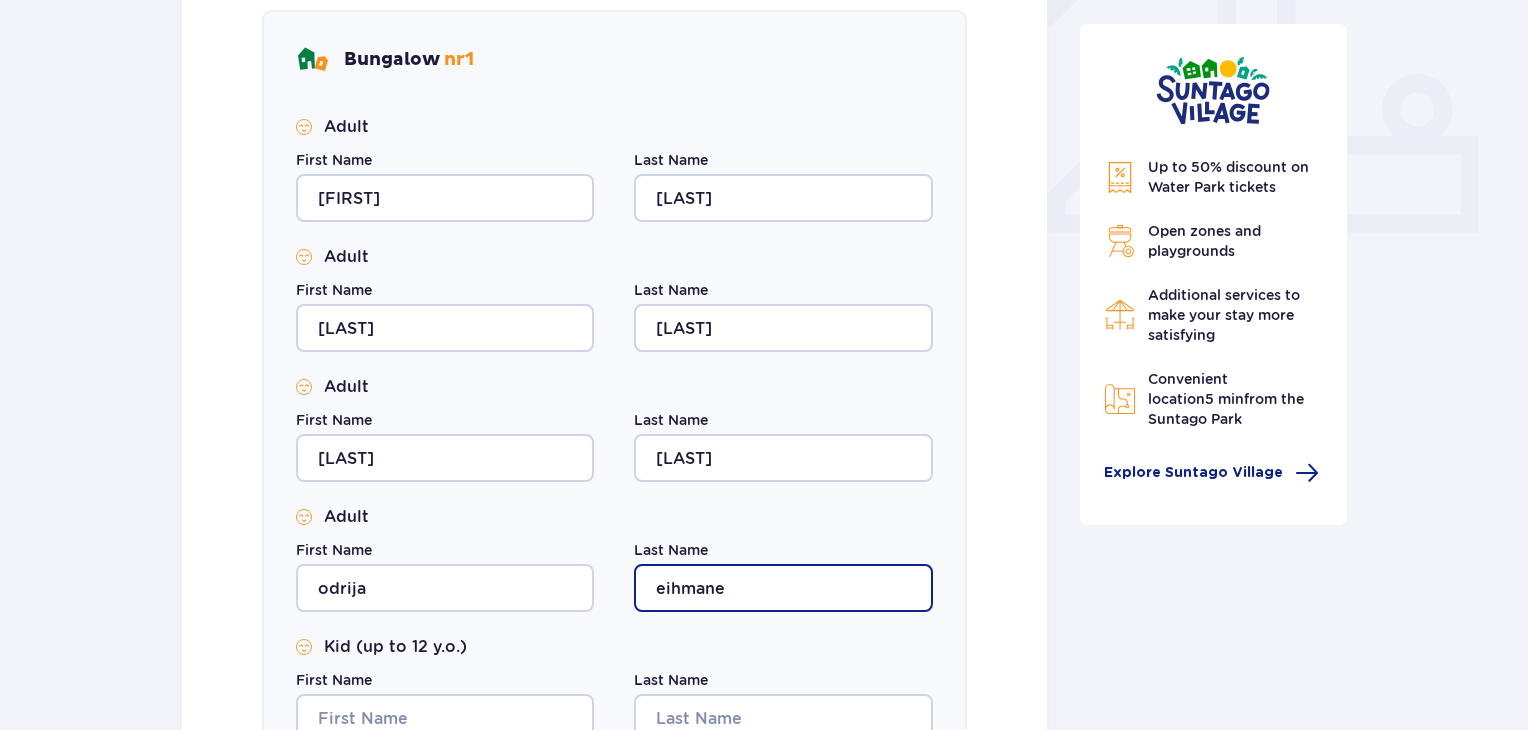 type on "eihmane" 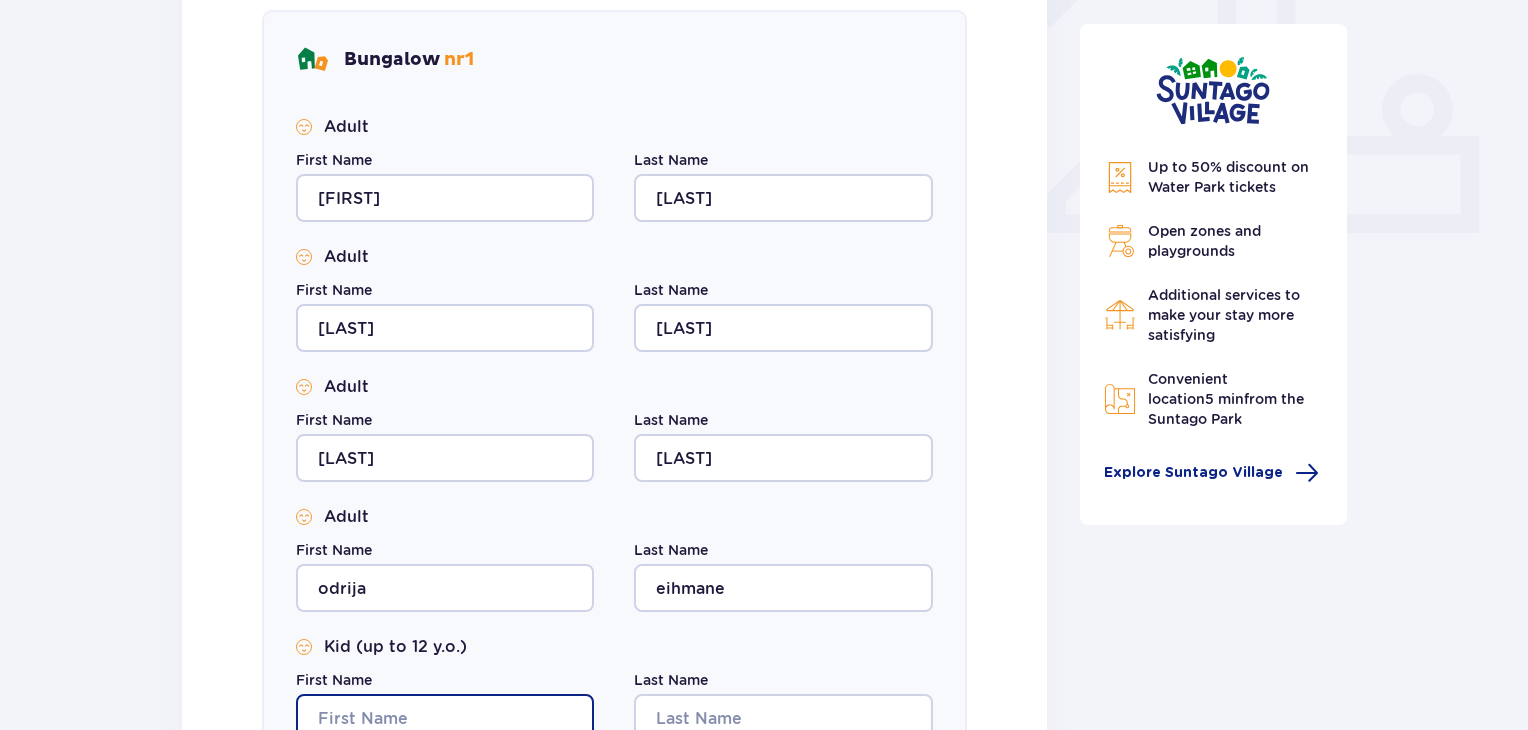 scroll, scrollTop: 812, scrollLeft: 0, axis: vertical 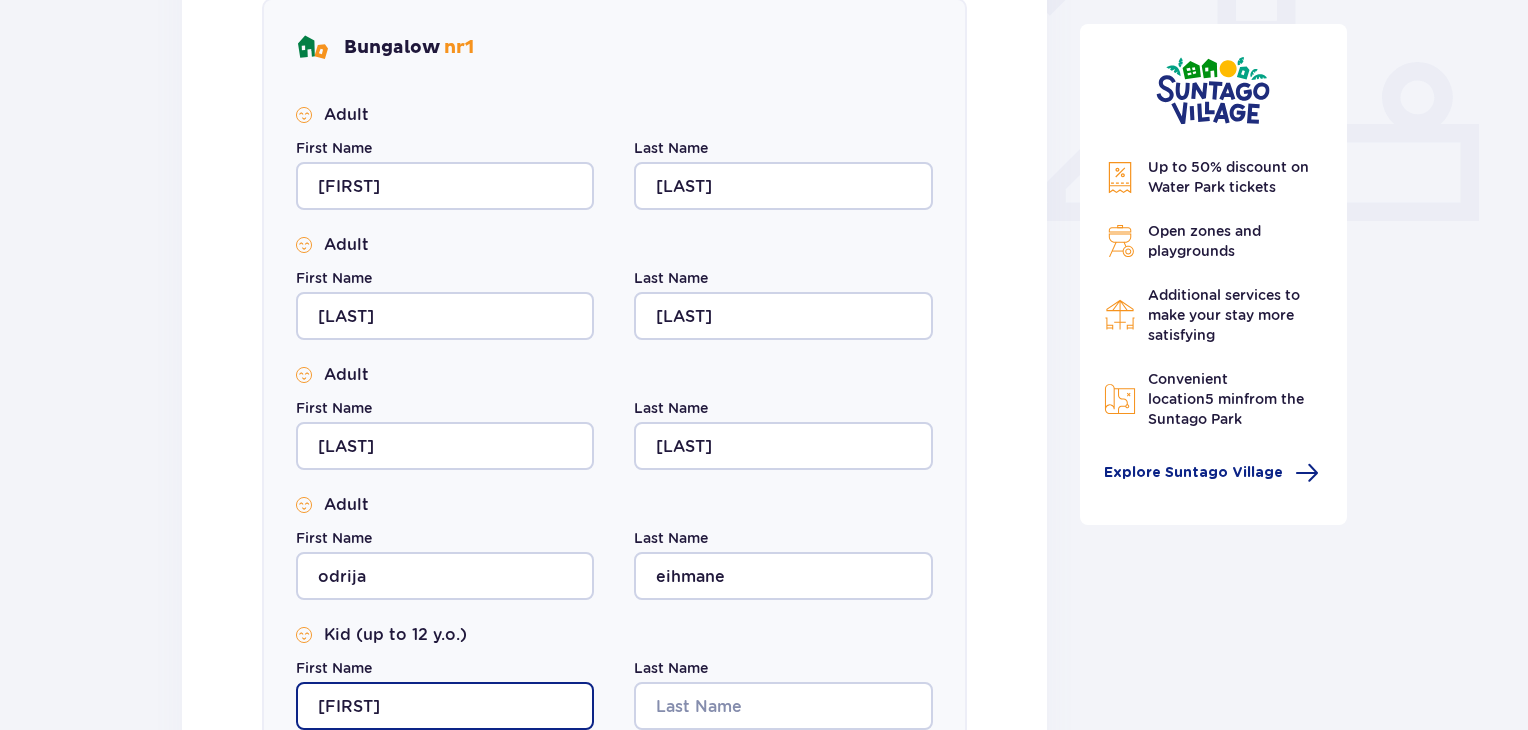 type on "Hugo" 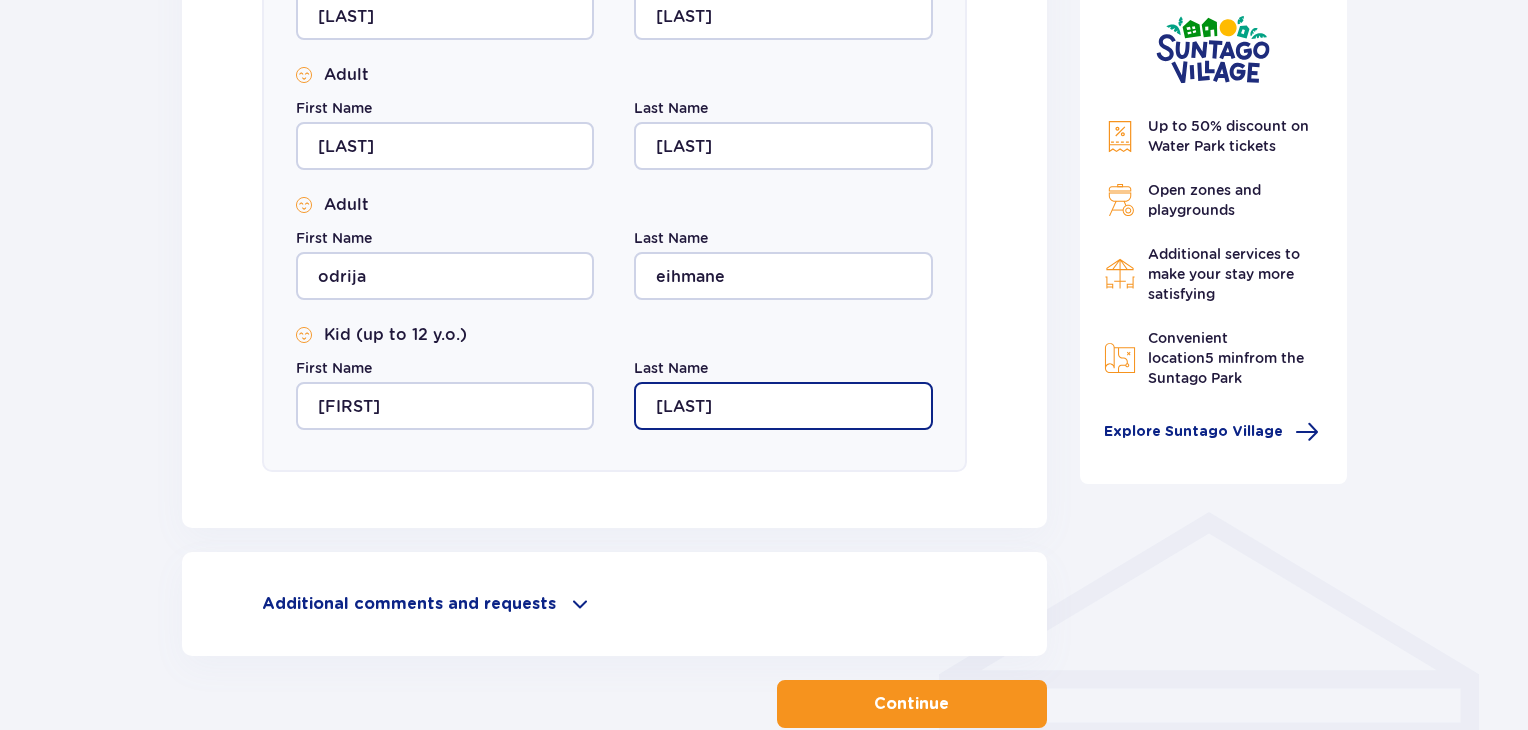 scroll, scrollTop: 1212, scrollLeft: 0, axis: vertical 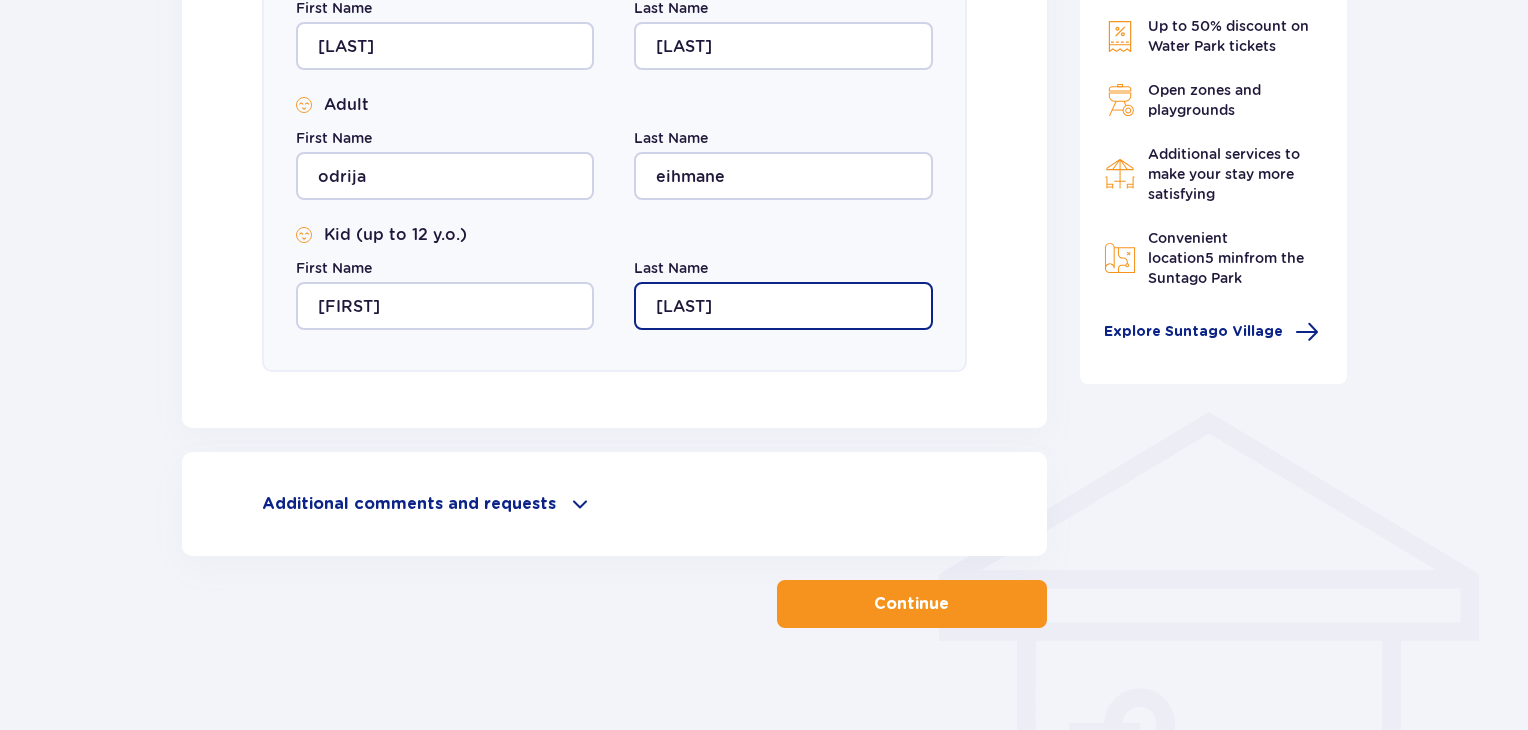type on "Eihmanis" 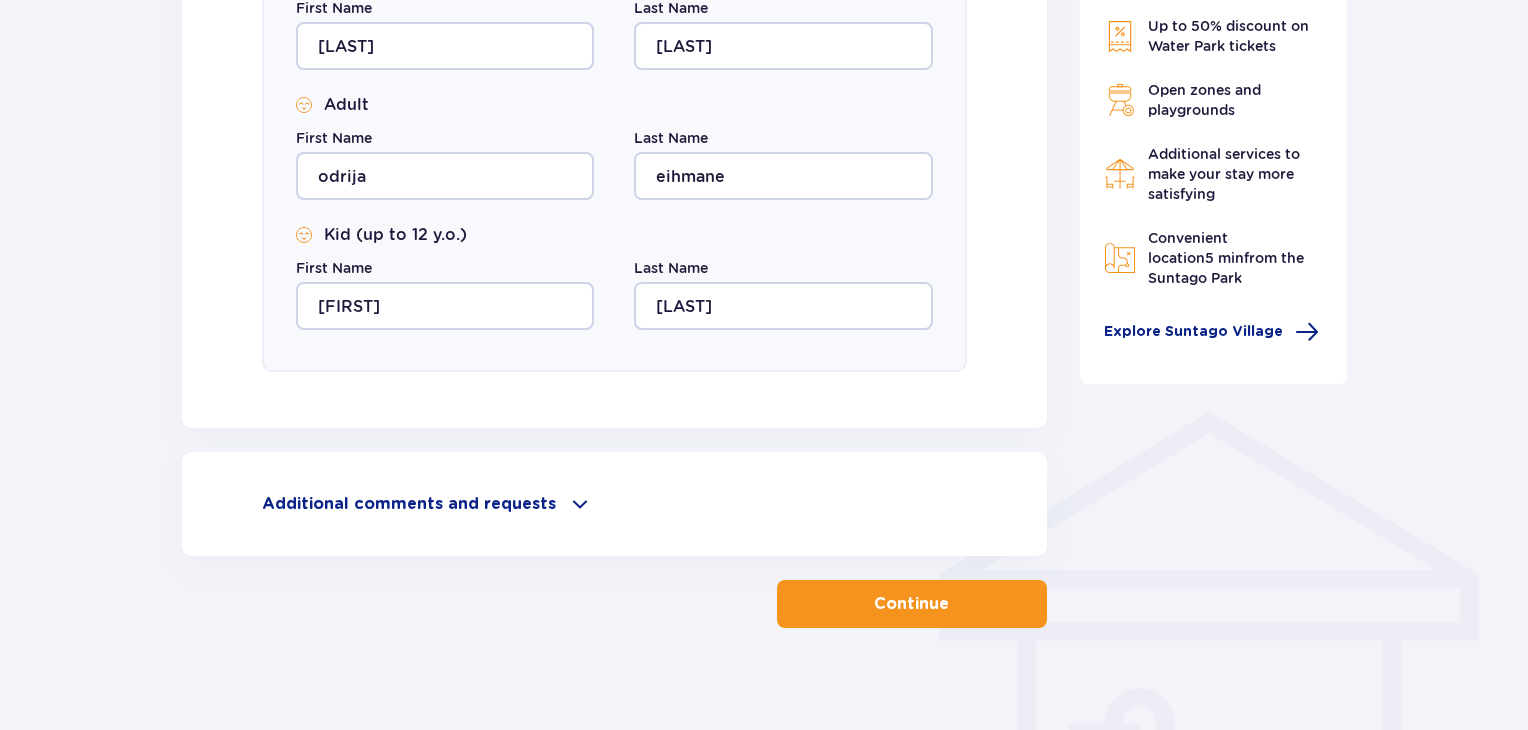 click on "Continue" at bounding box center (912, 604) 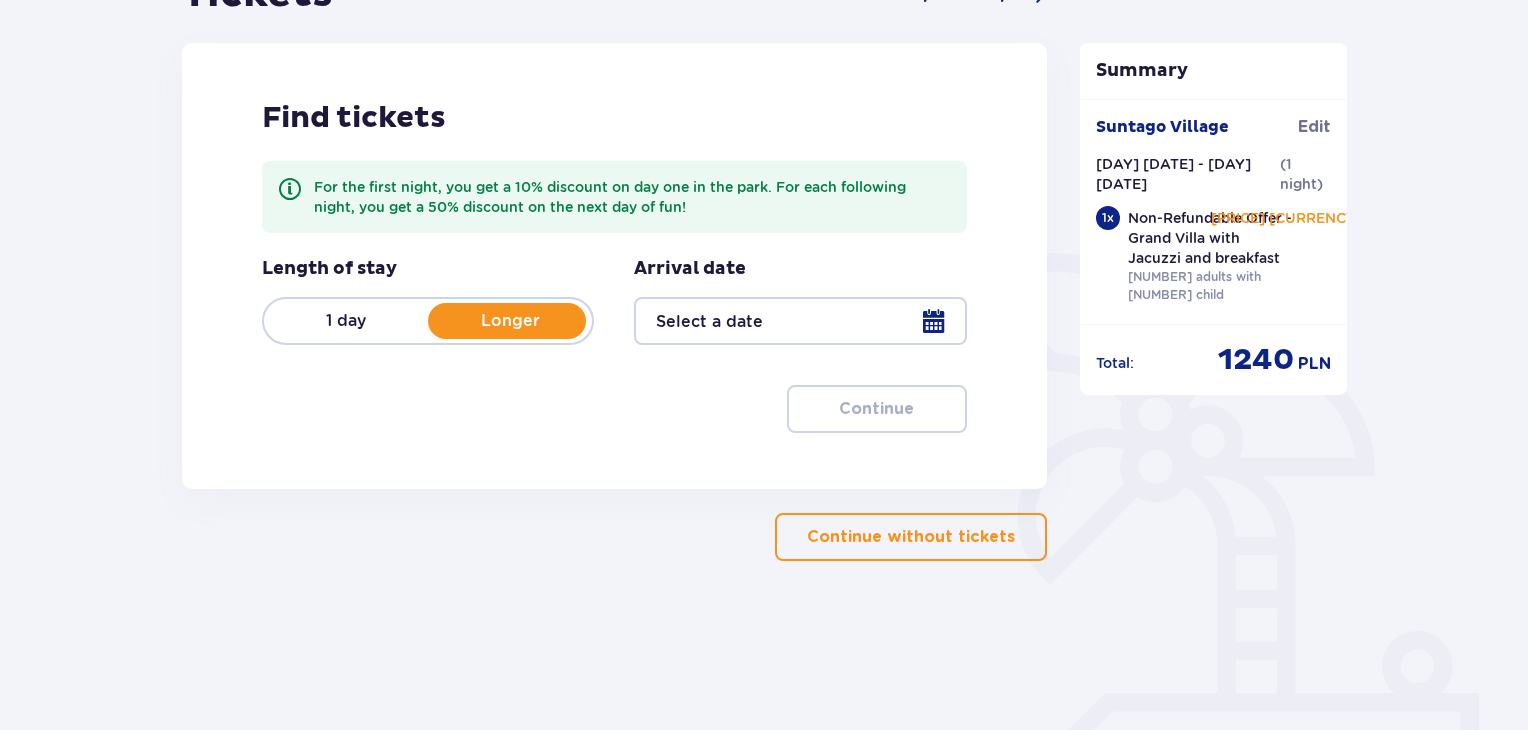 scroll, scrollTop: 254, scrollLeft: 0, axis: vertical 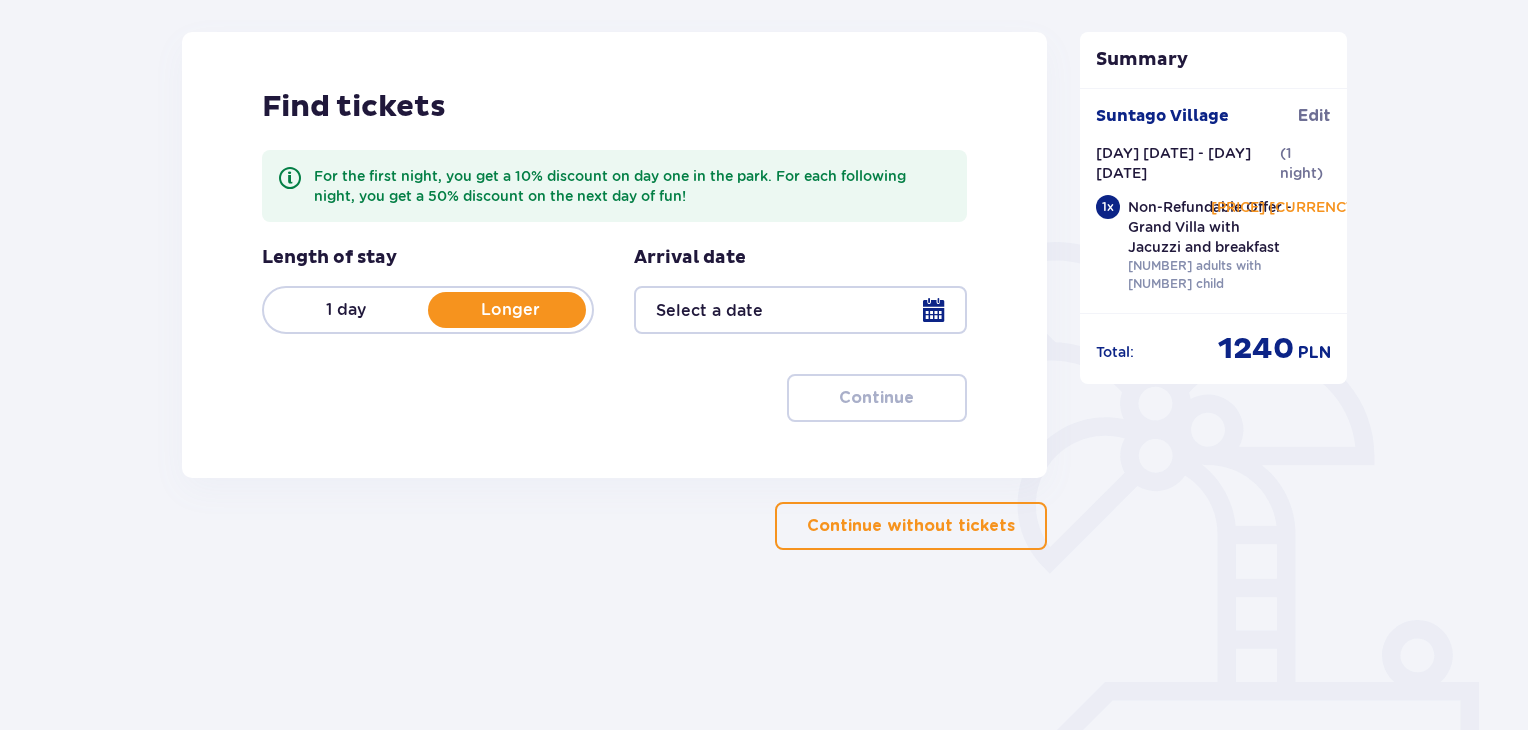 click at bounding box center (800, 310) 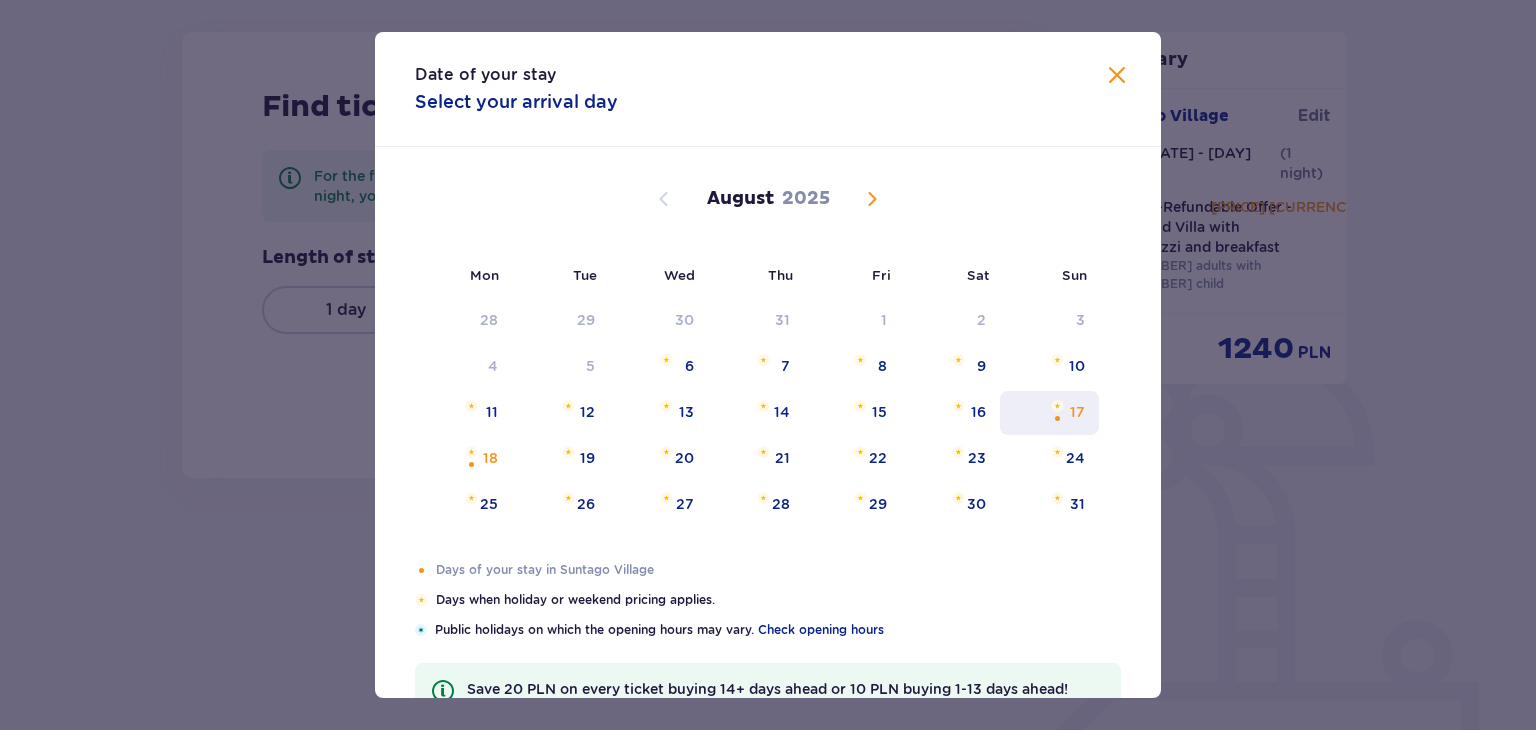 click on "17" at bounding box center (1049, 413) 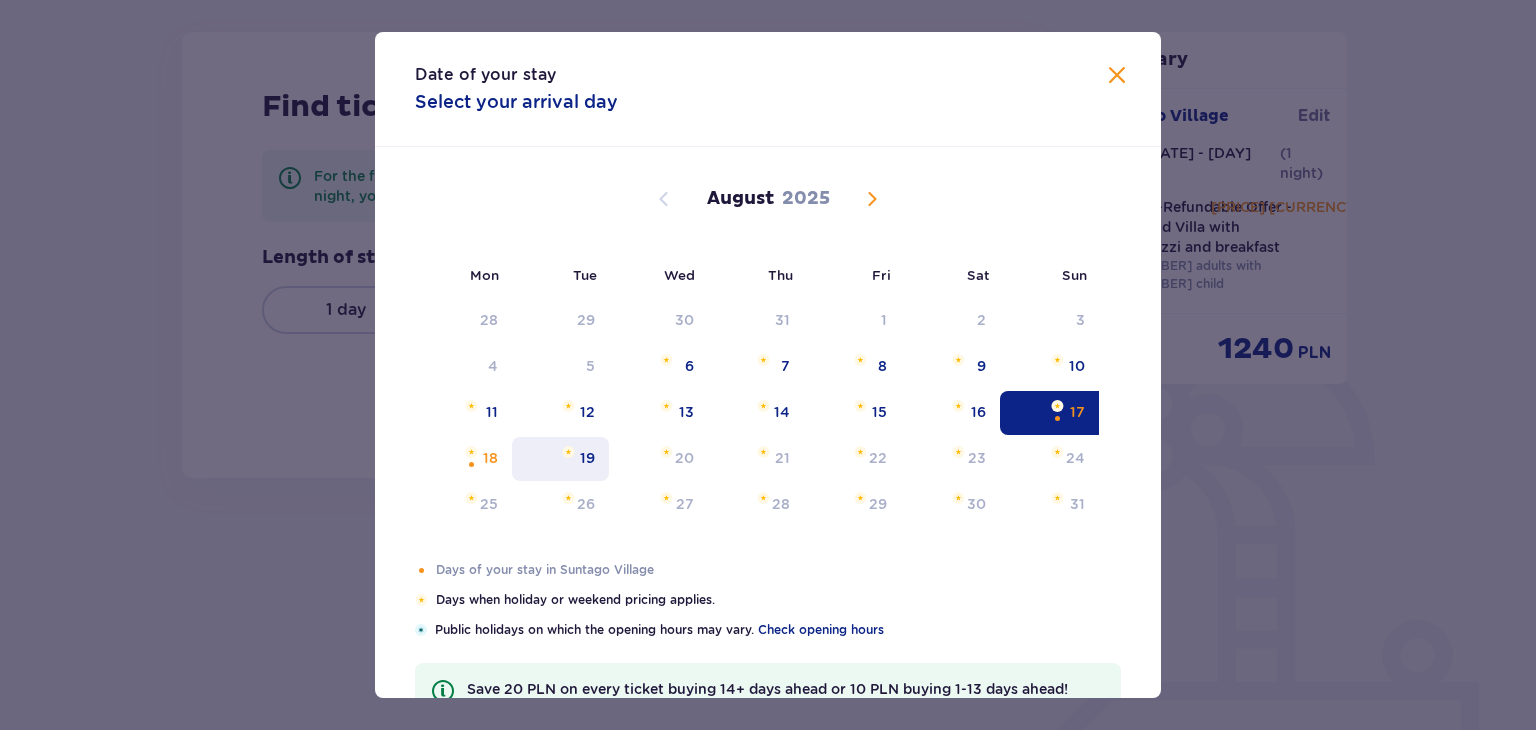 click on "19" at bounding box center [587, 458] 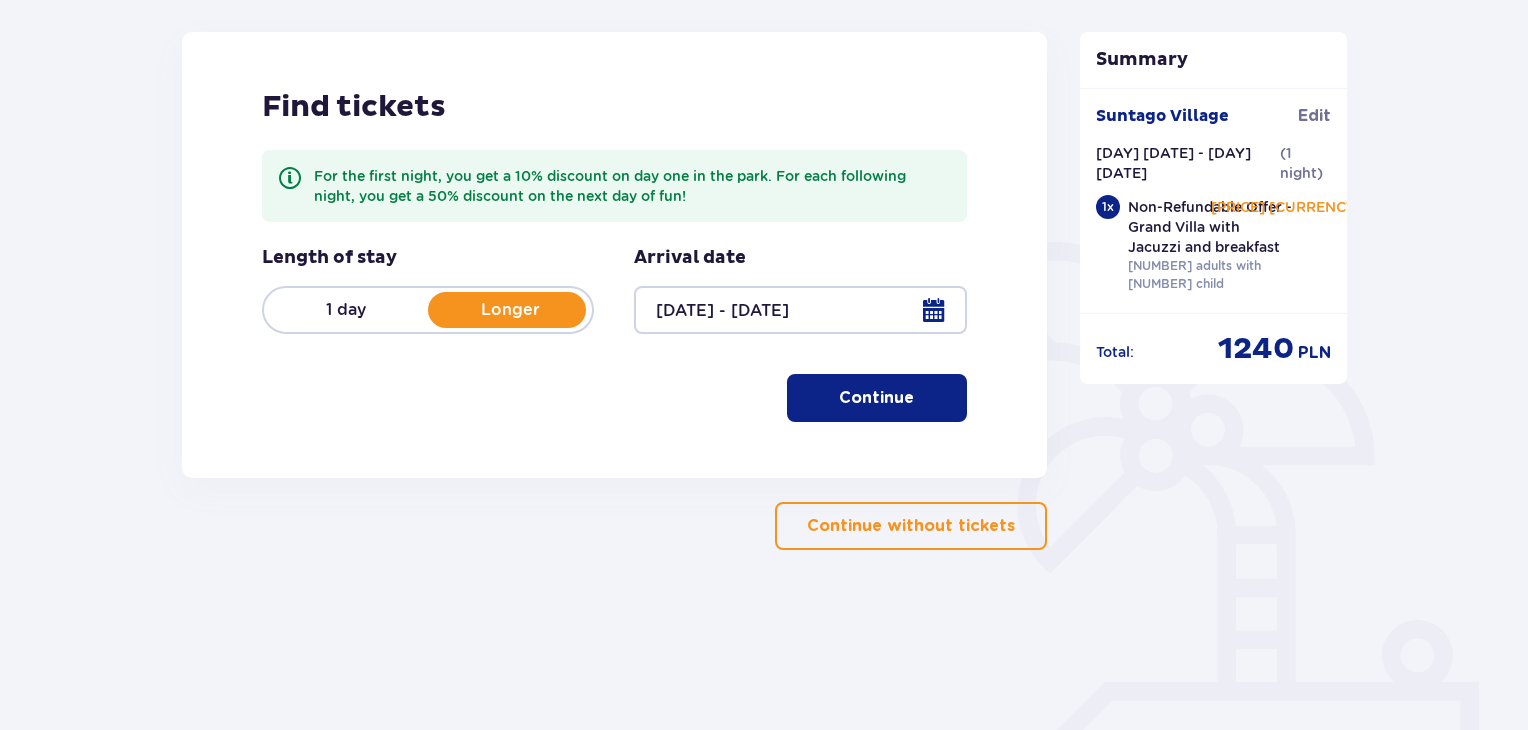 click at bounding box center [800, 310] 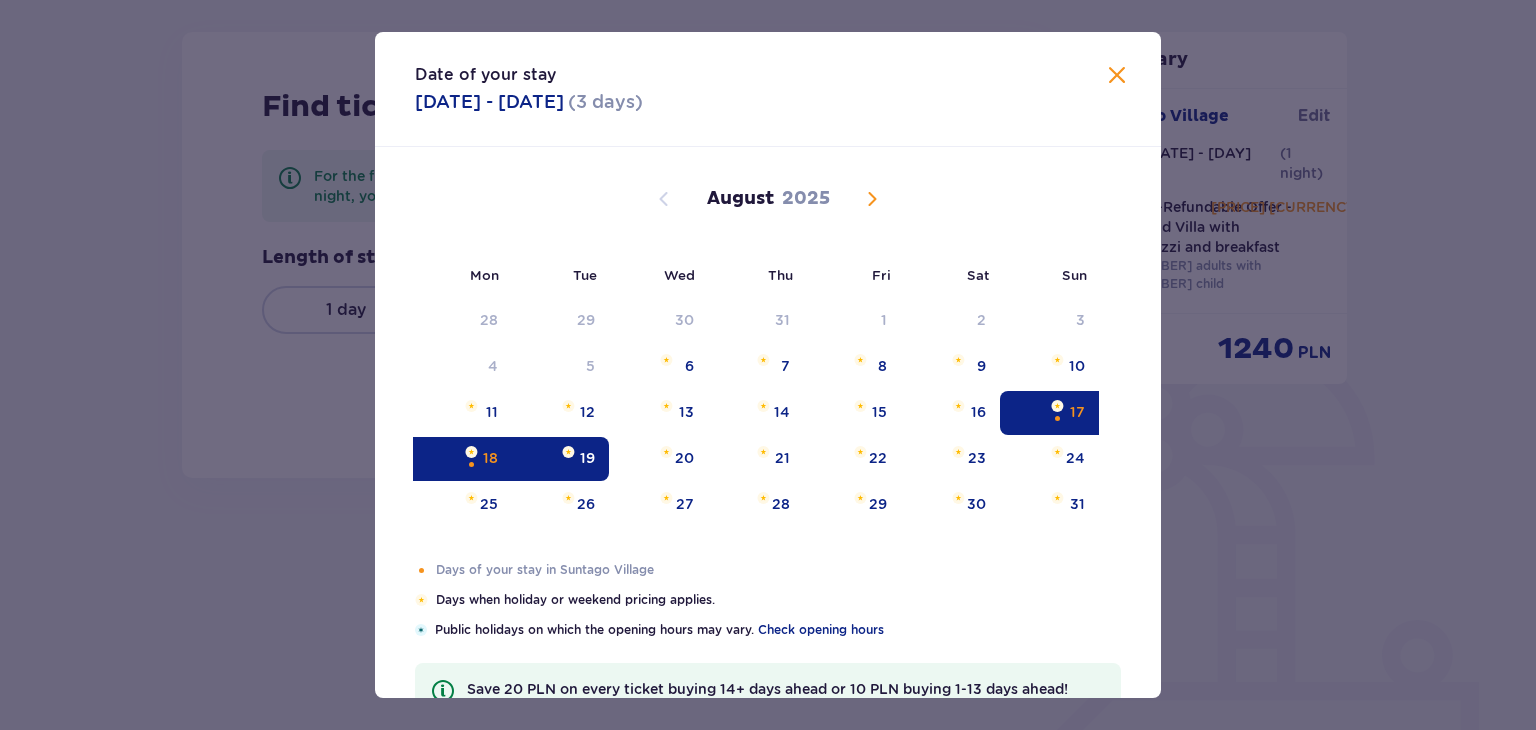 click at bounding box center (1057, 418) 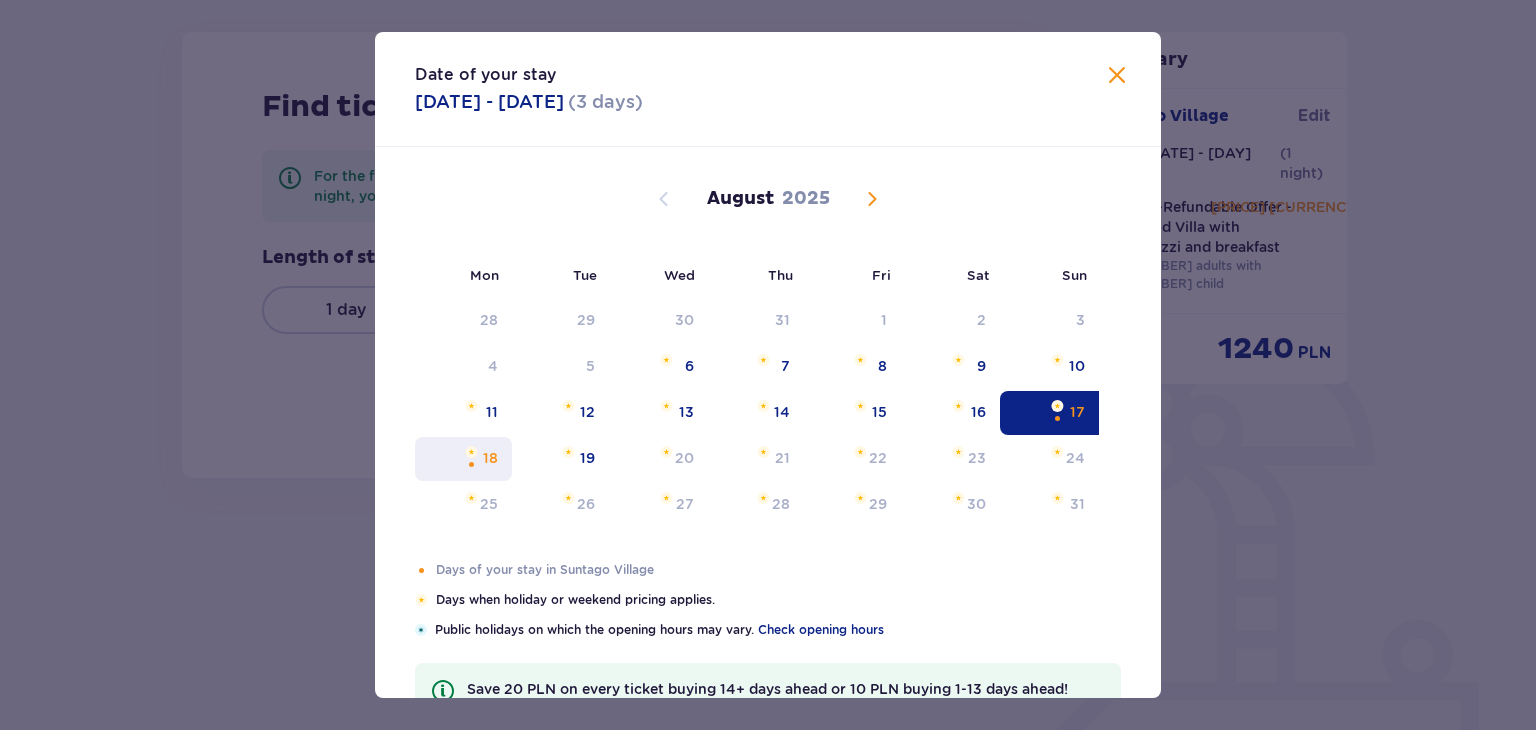 click on "18" at bounding box center [490, 458] 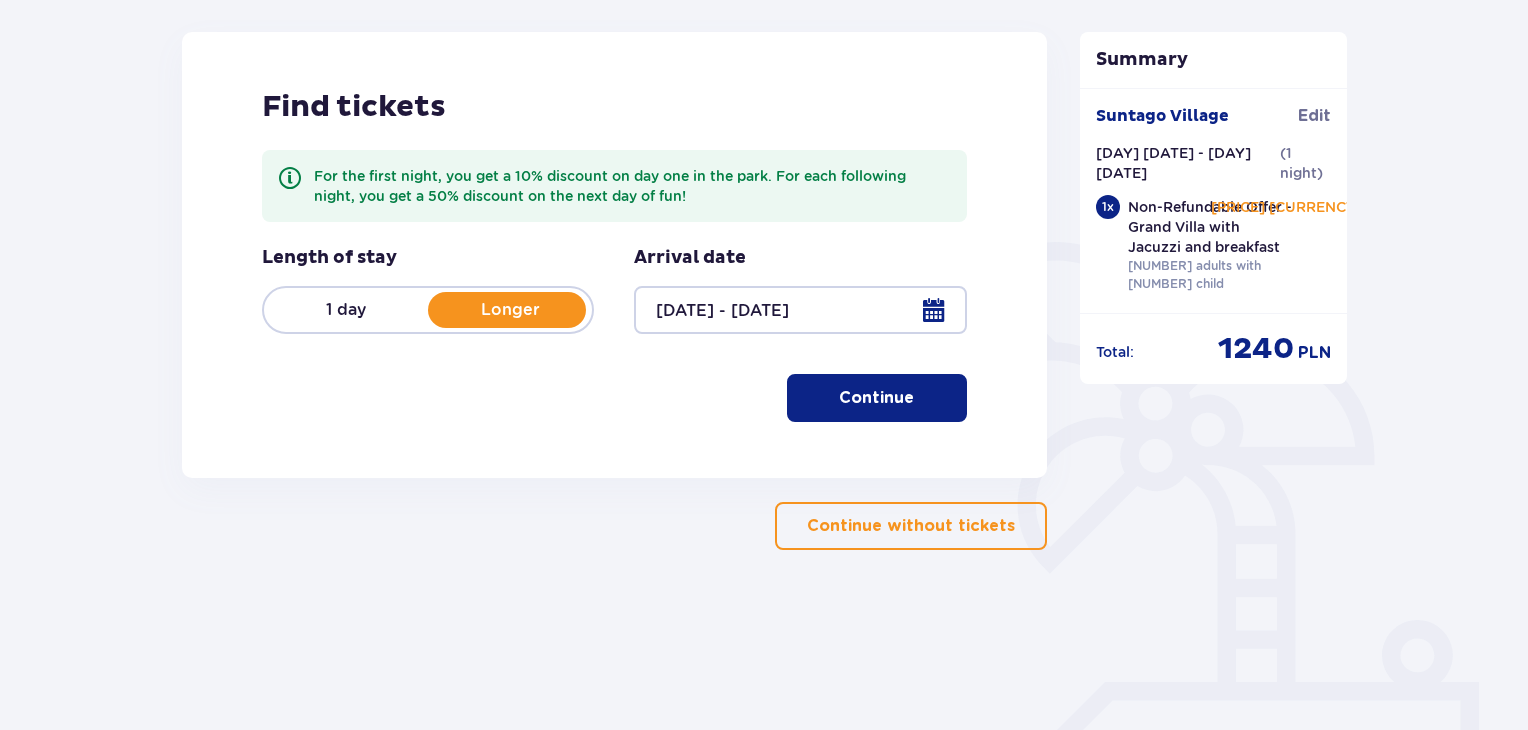 click on "Continue" at bounding box center [876, 398] 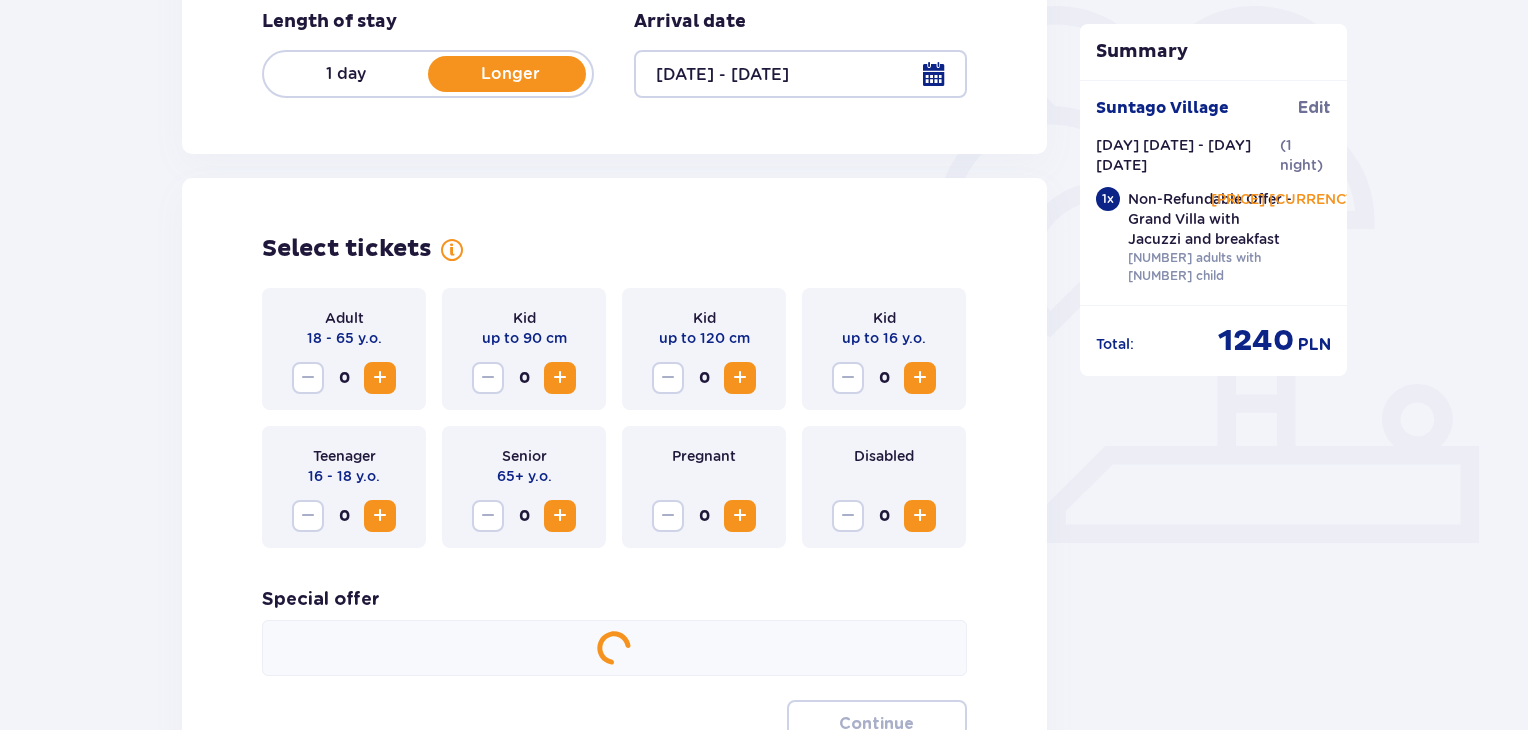 scroll, scrollTop: 644, scrollLeft: 0, axis: vertical 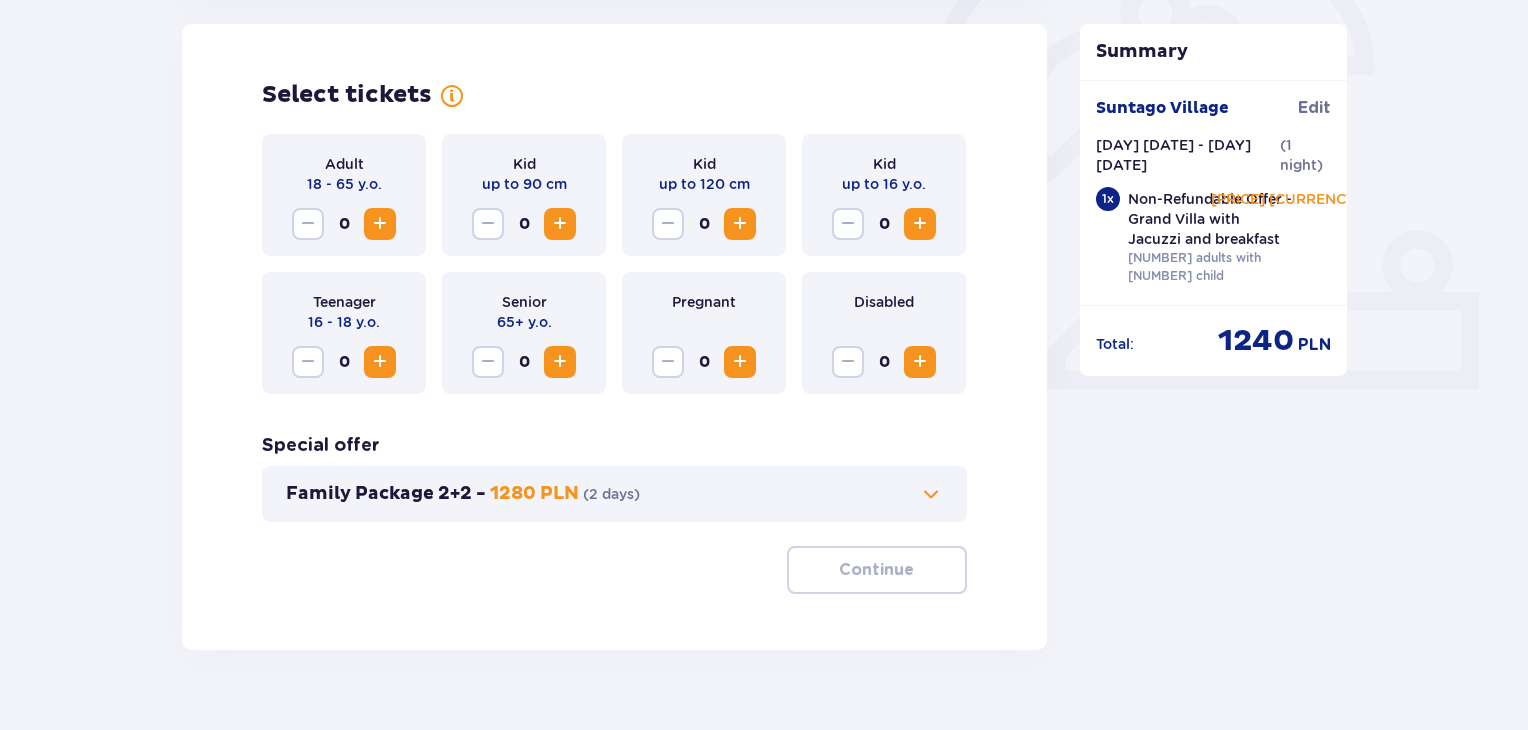 click at bounding box center [380, 224] 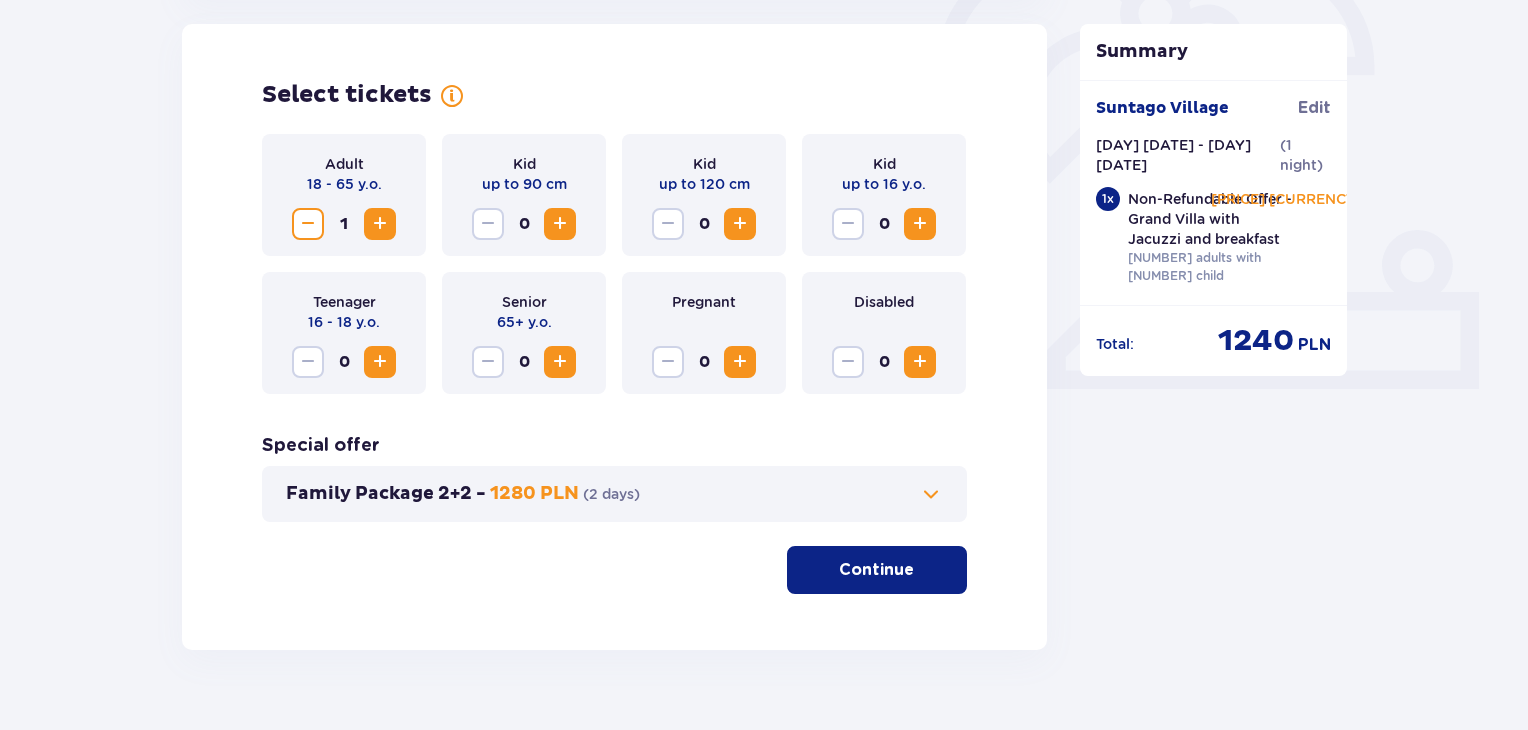 click at bounding box center (380, 224) 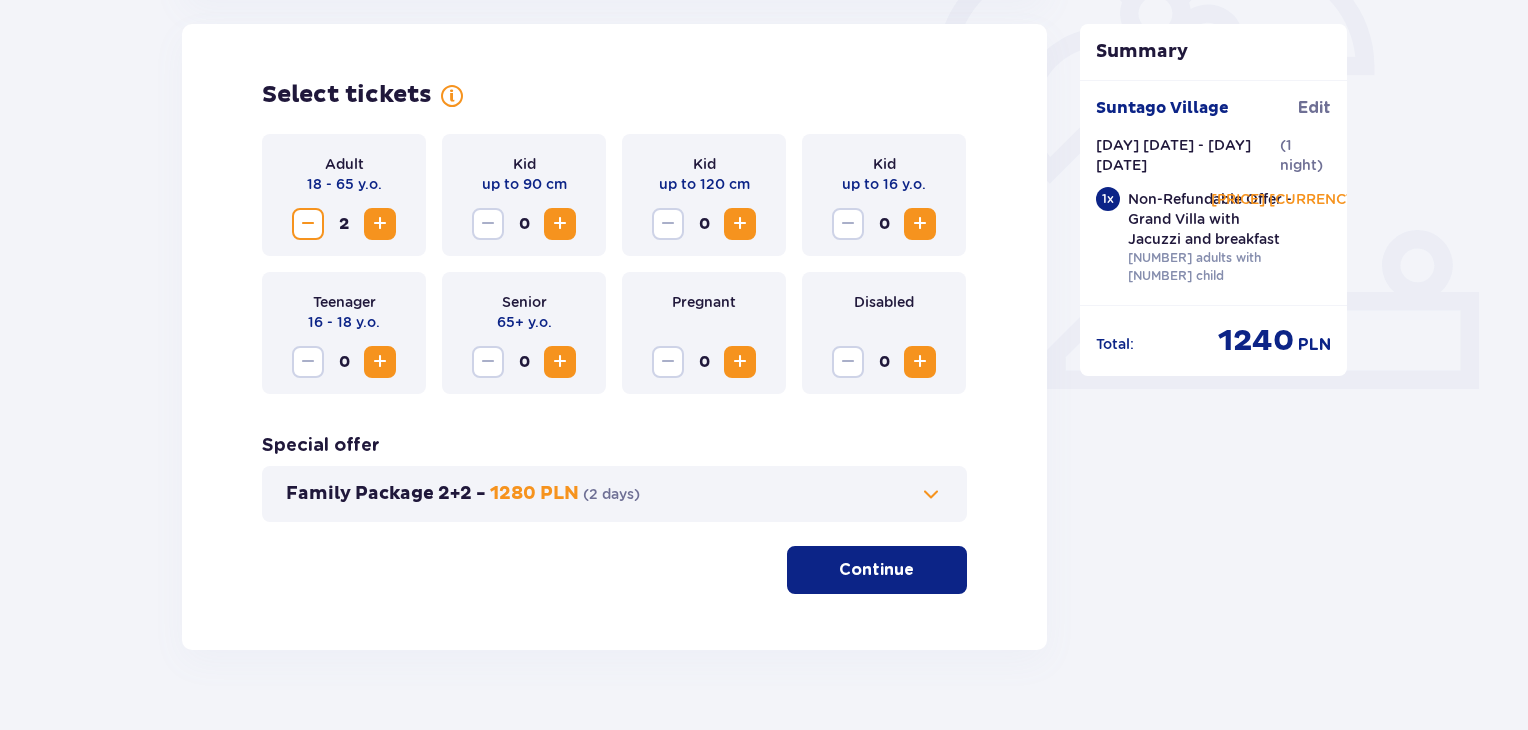 click at bounding box center (920, 224) 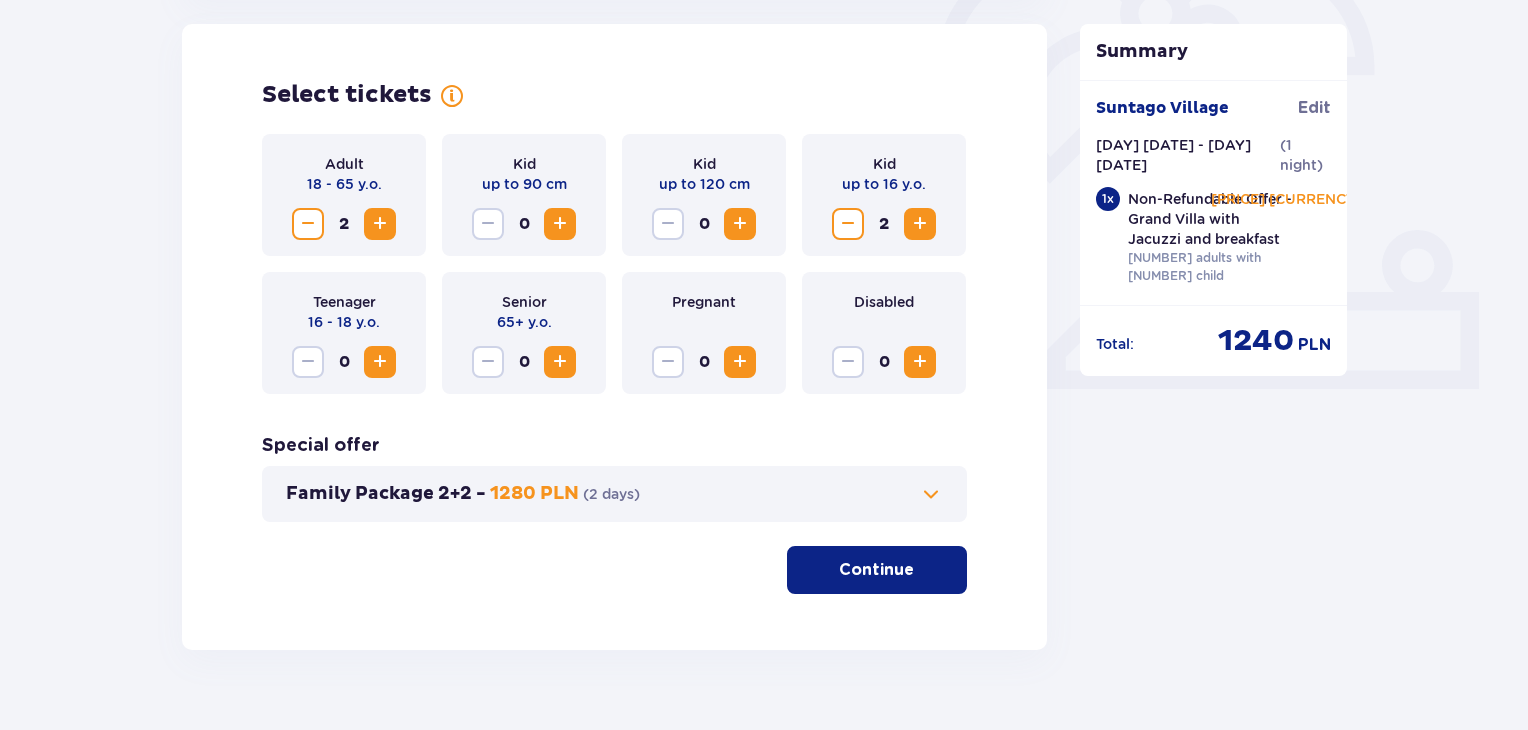 click at bounding box center (920, 224) 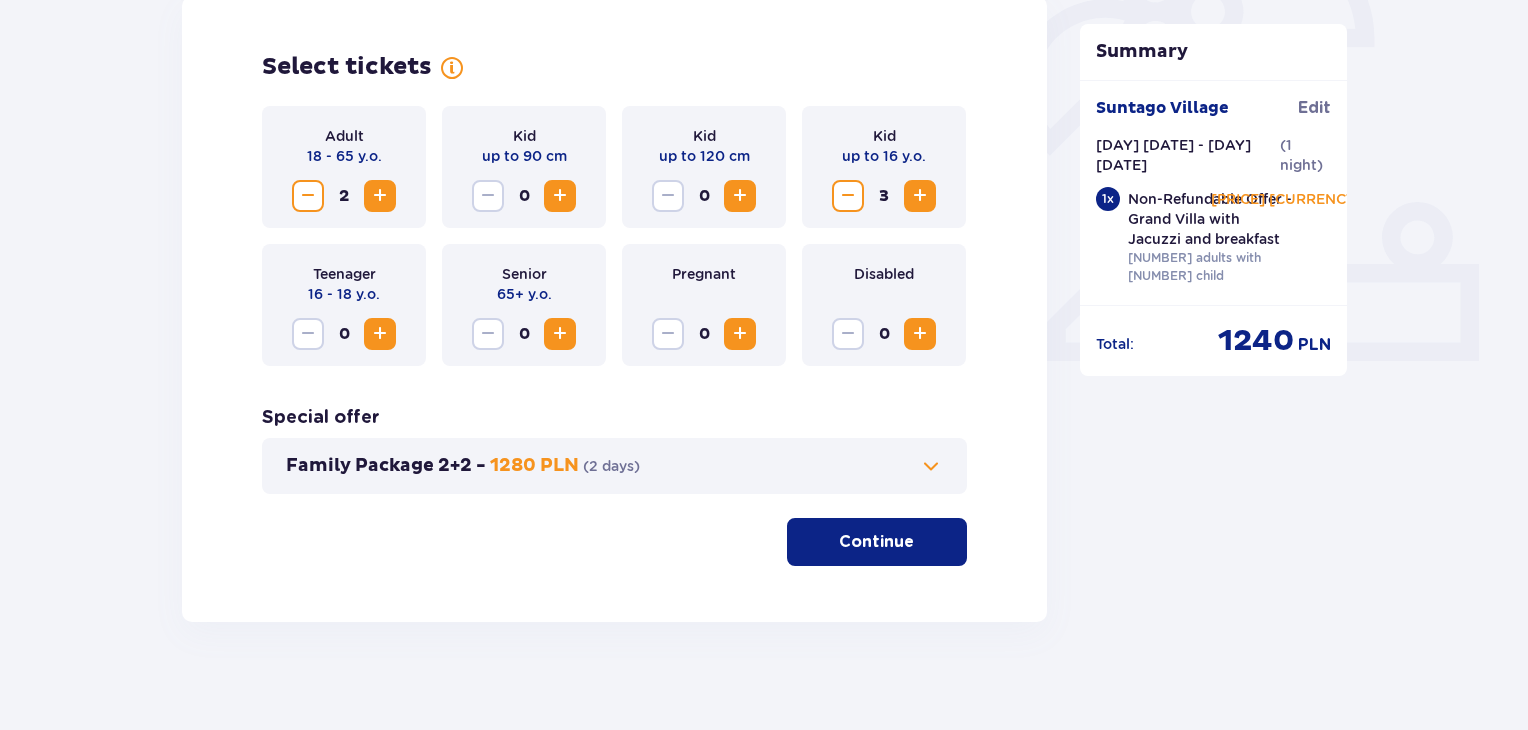 scroll, scrollTop: 684, scrollLeft: 0, axis: vertical 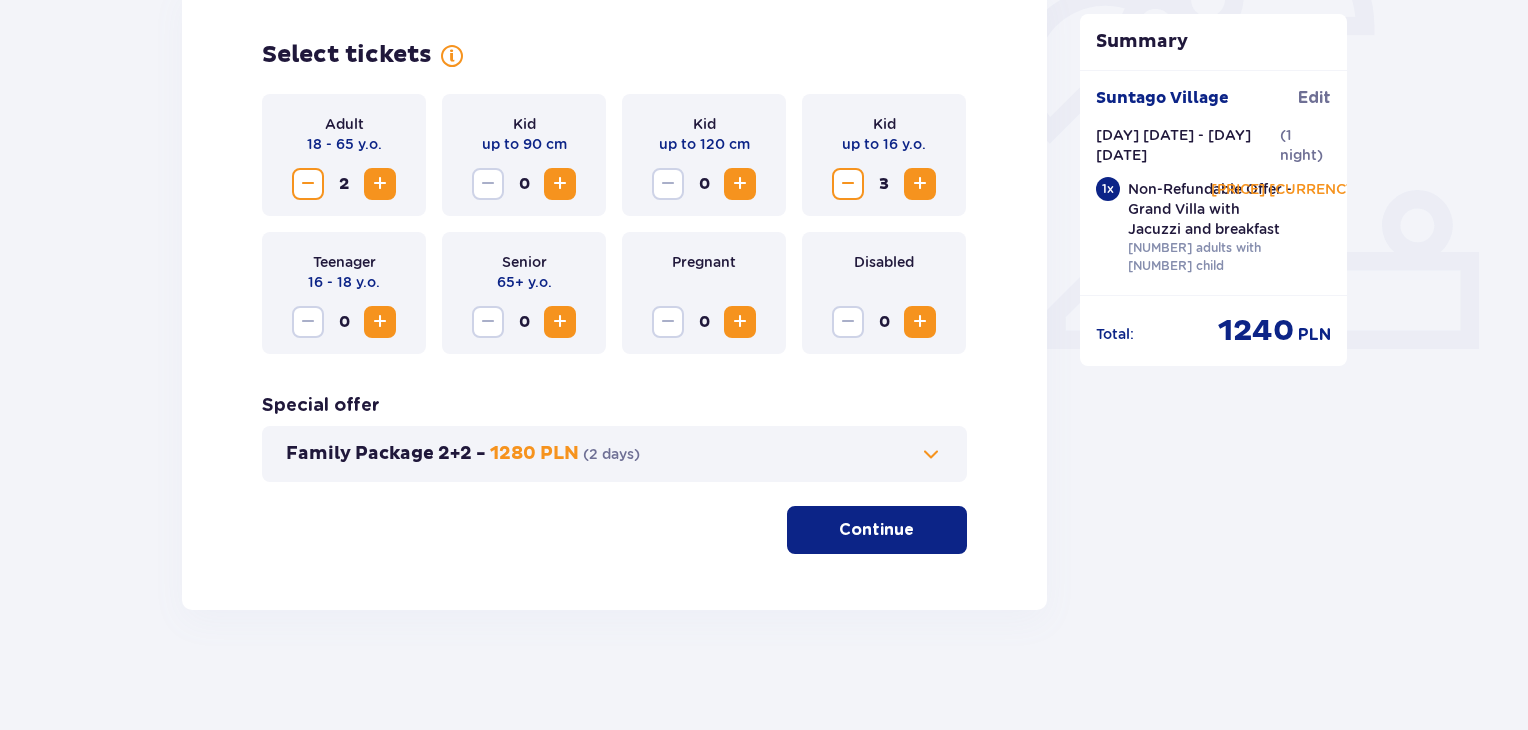 click on "Continue" at bounding box center [876, 530] 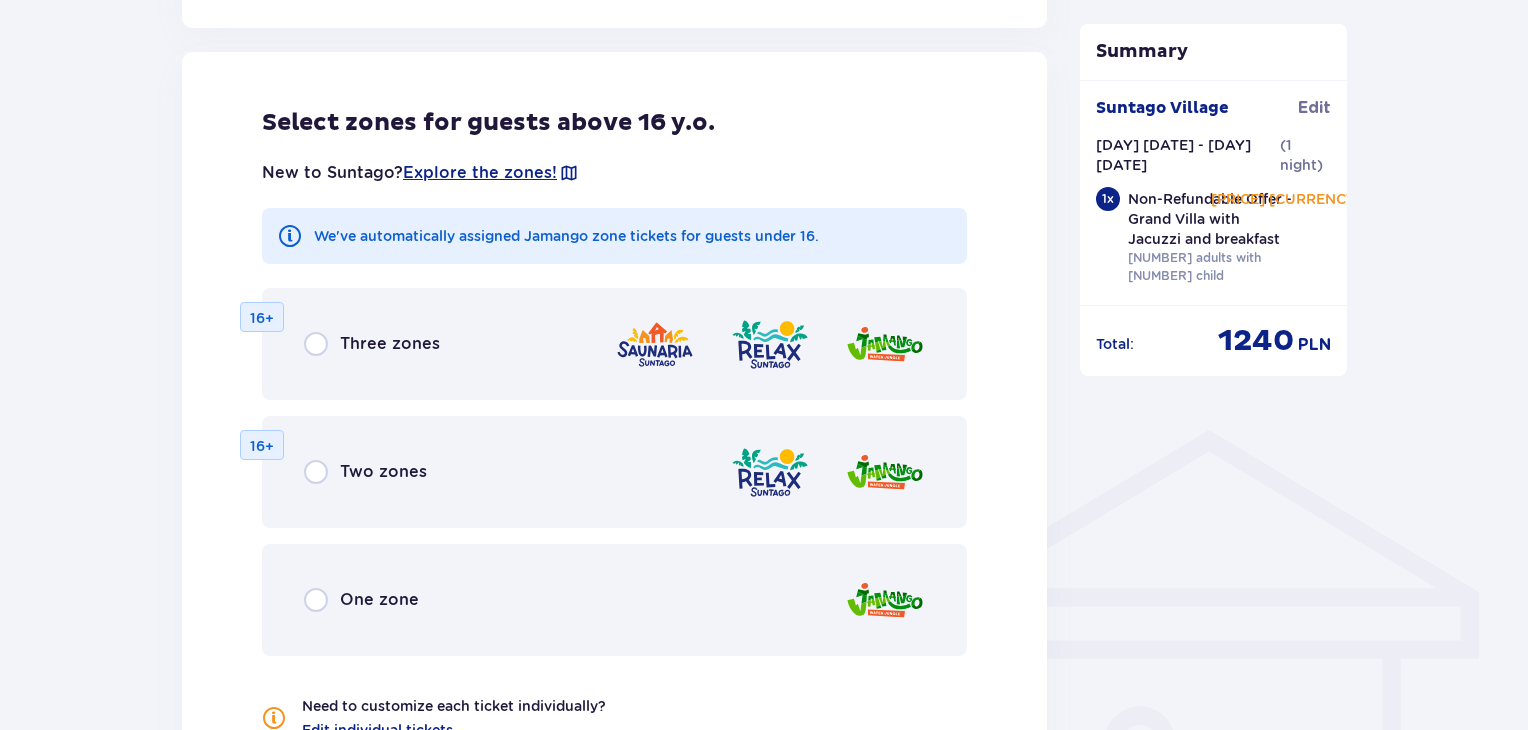 scroll, scrollTop: 1198, scrollLeft: 0, axis: vertical 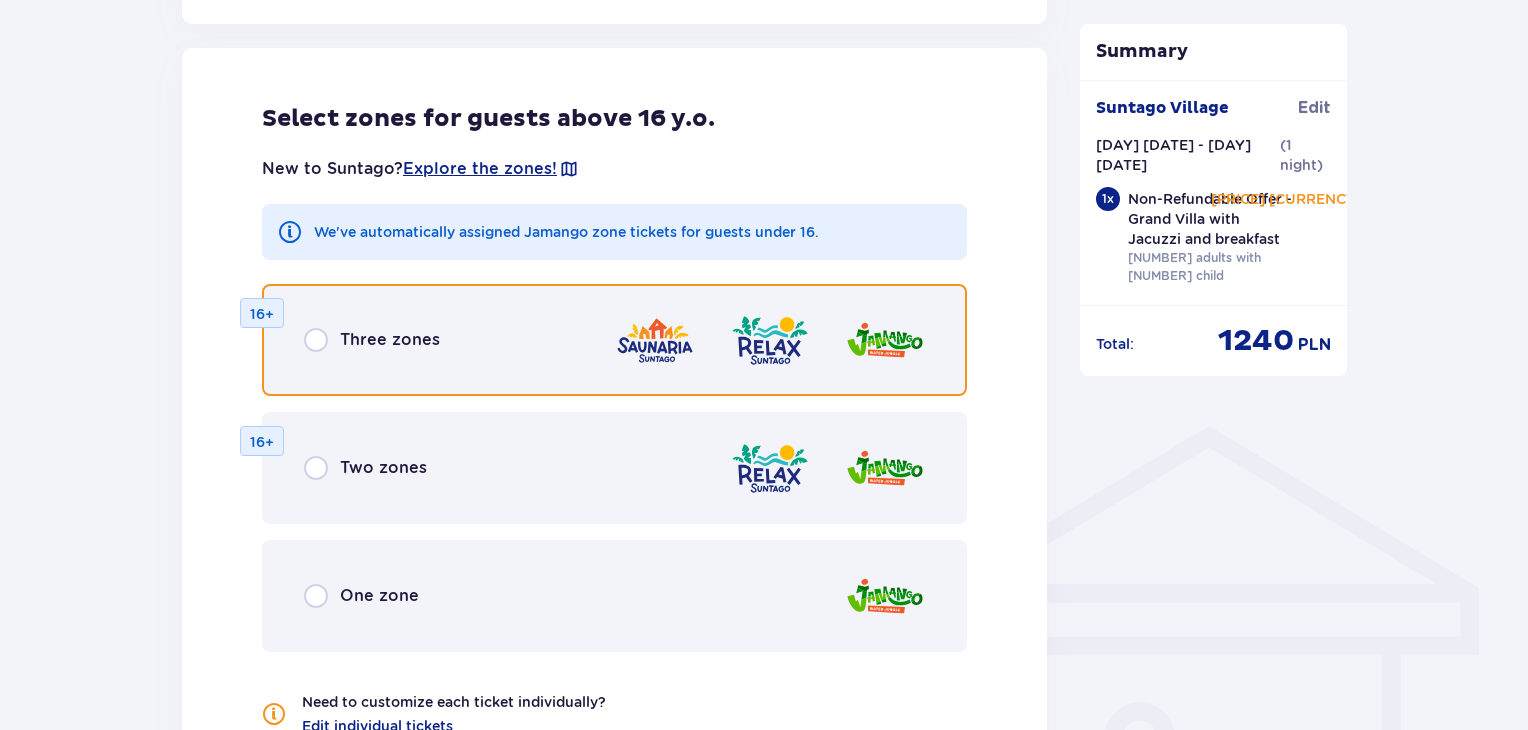 click at bounding box center [316, 340] 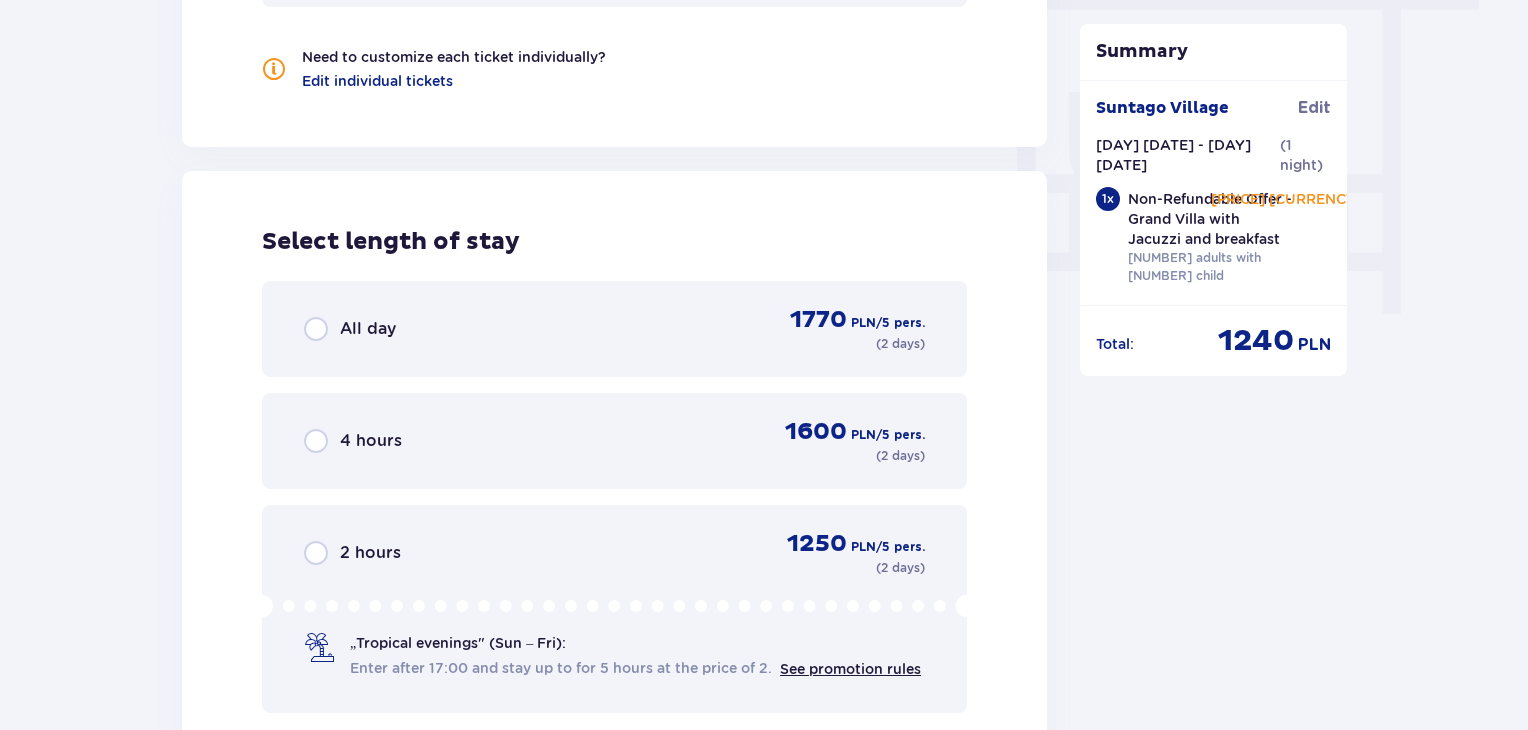 scroll, scrollTop: 1866, scrollLeft: 0, axis: vertical 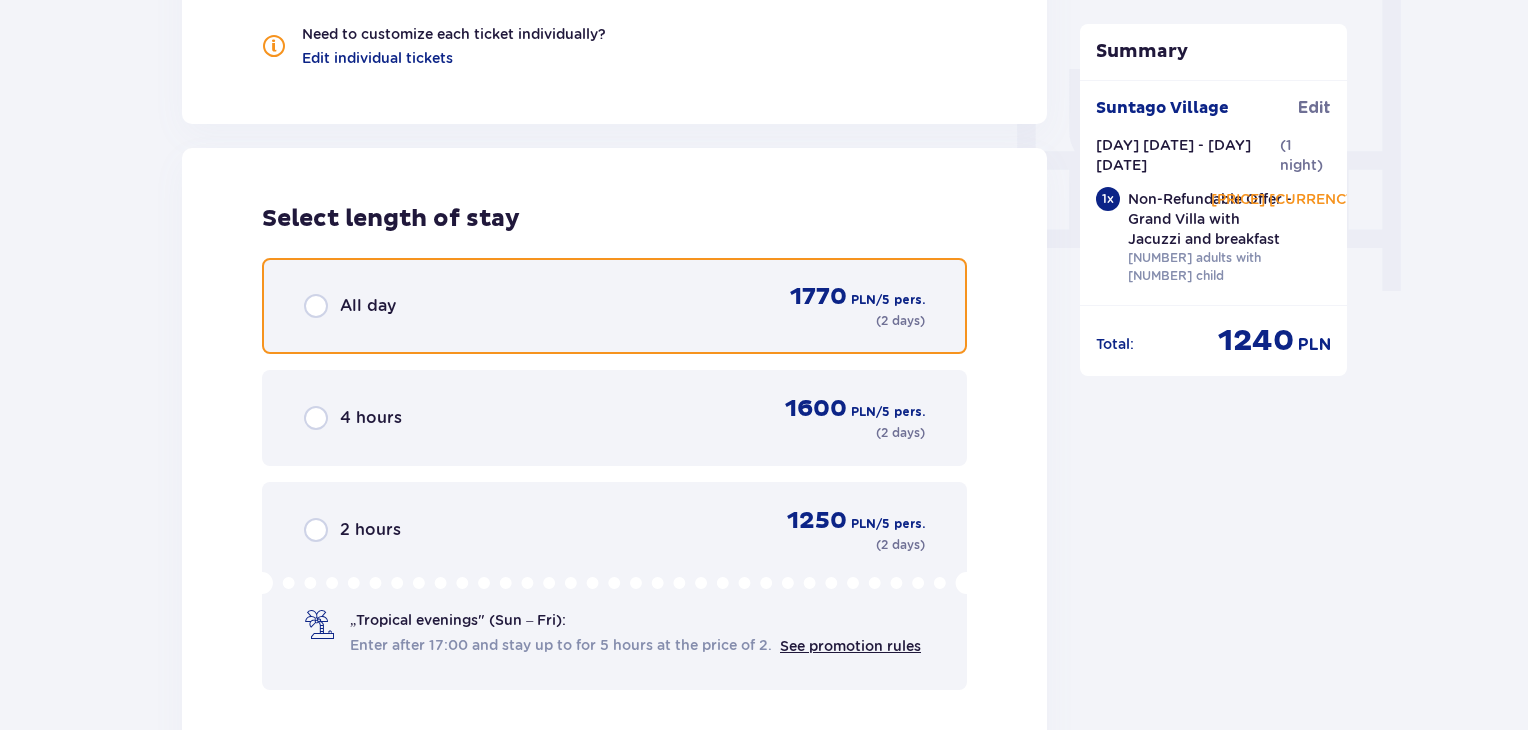 click at bounding box center [316, 306] 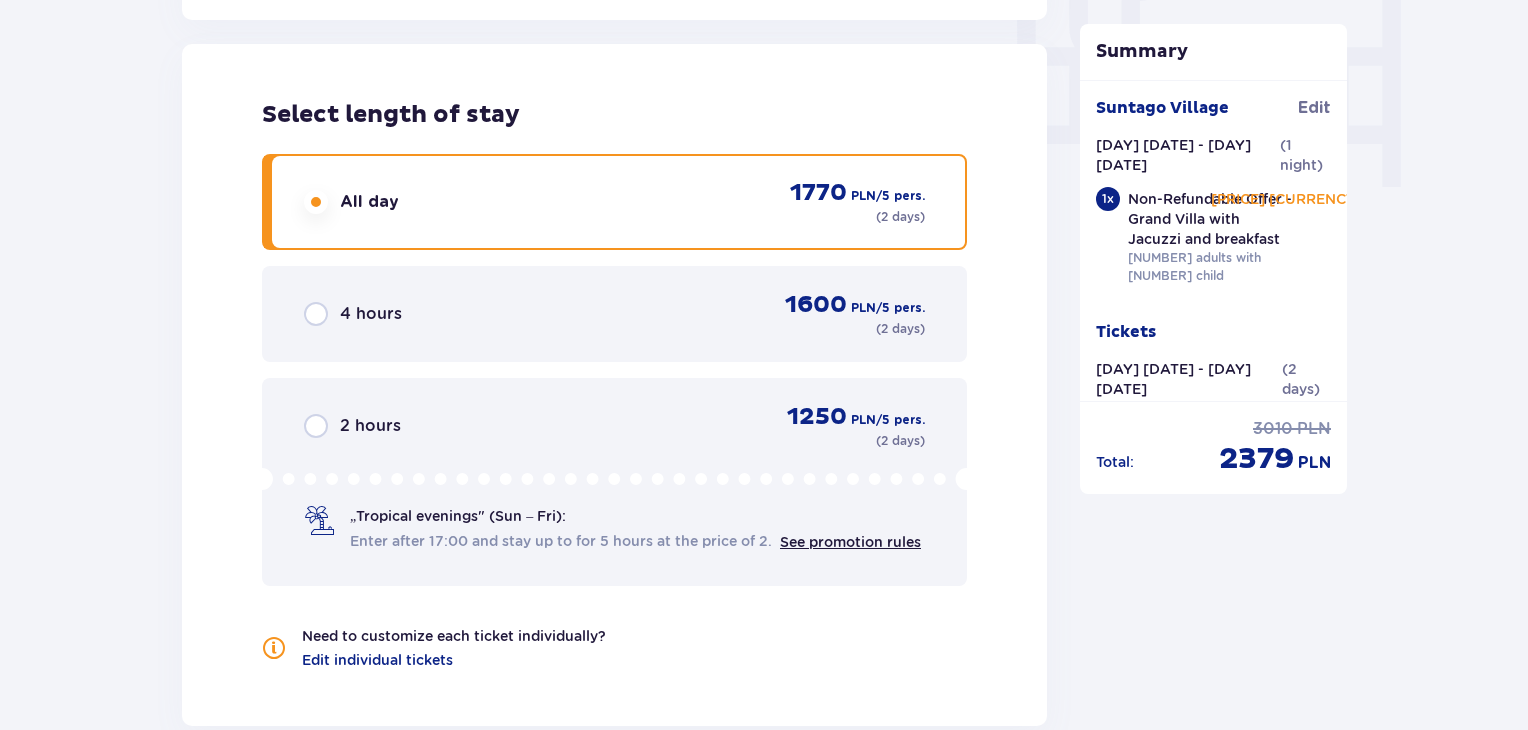 scroll, scrollTop: 1968, scrollLeft: 0, axis: vertical 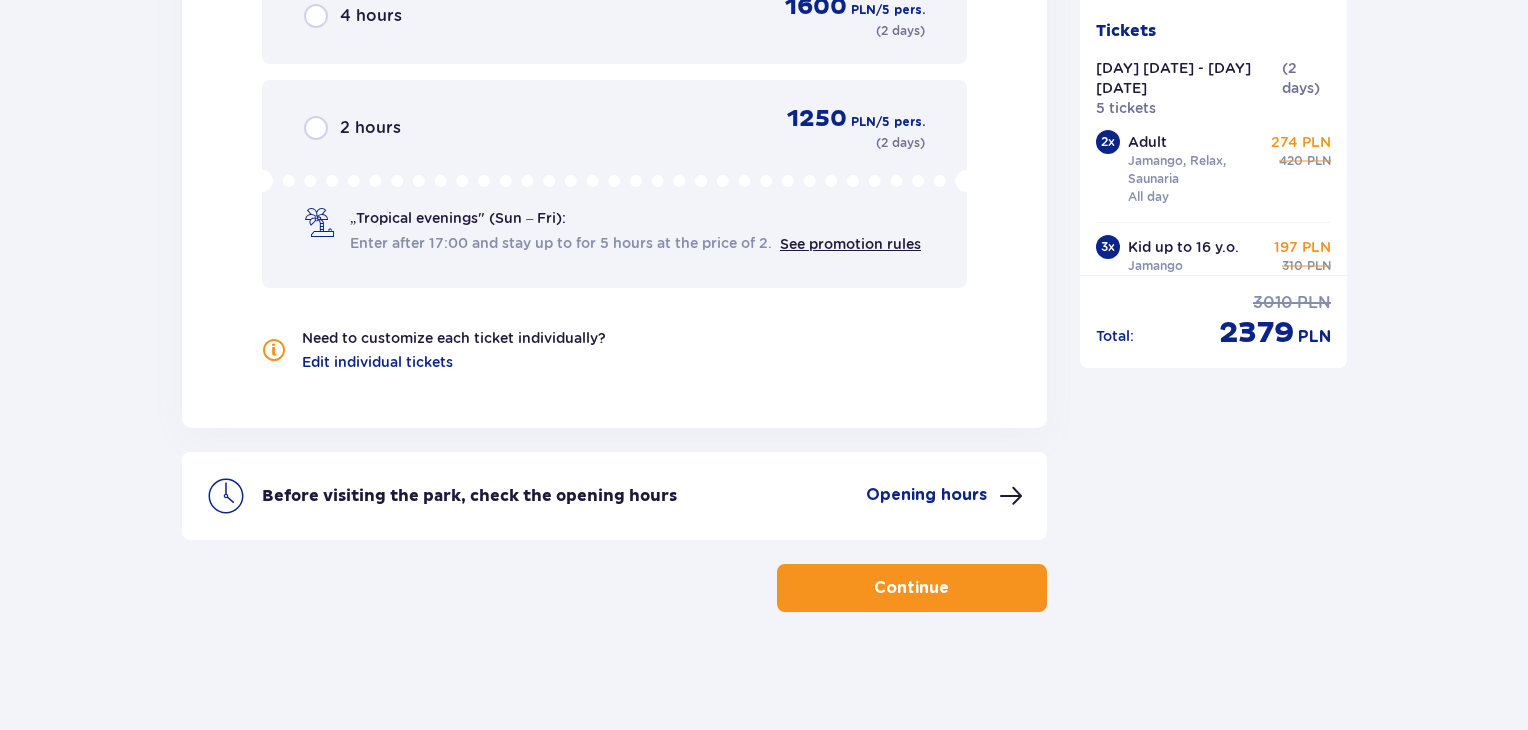 click on "Continue" at bounding box center (912, 588) 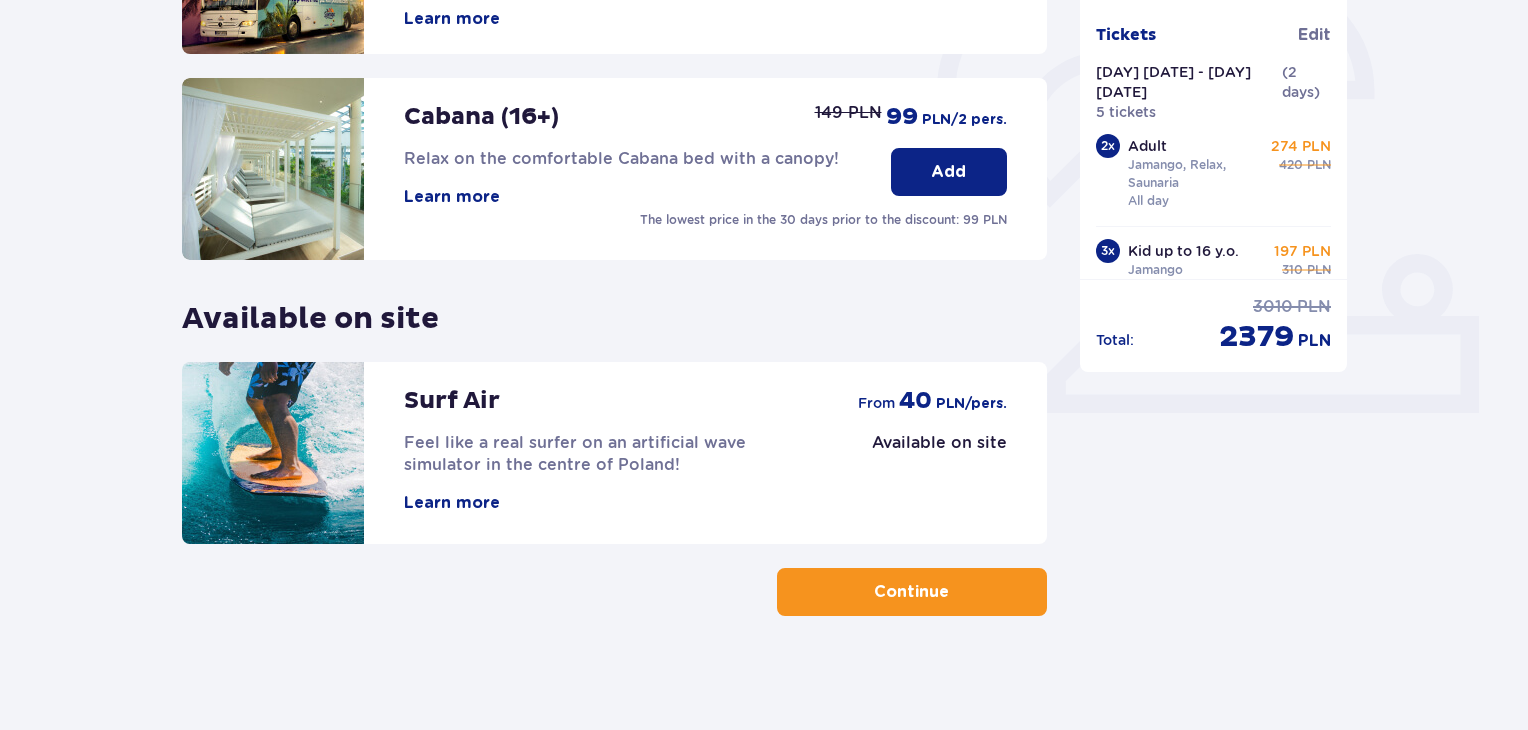 scroll, scrollTop: 626, scrollLeft: 0, axis: vertical 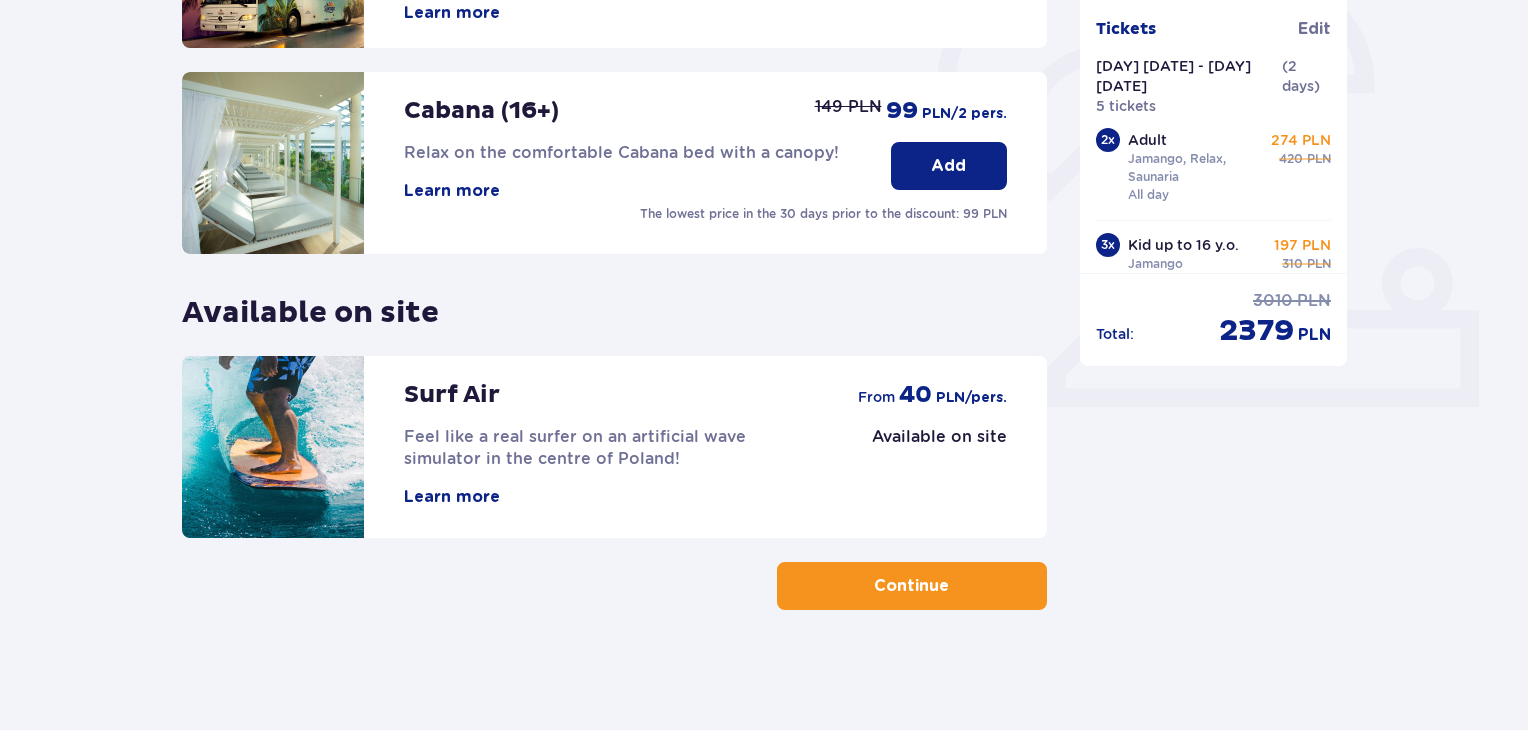 click on "Continue" at bounding box center [911, 586] 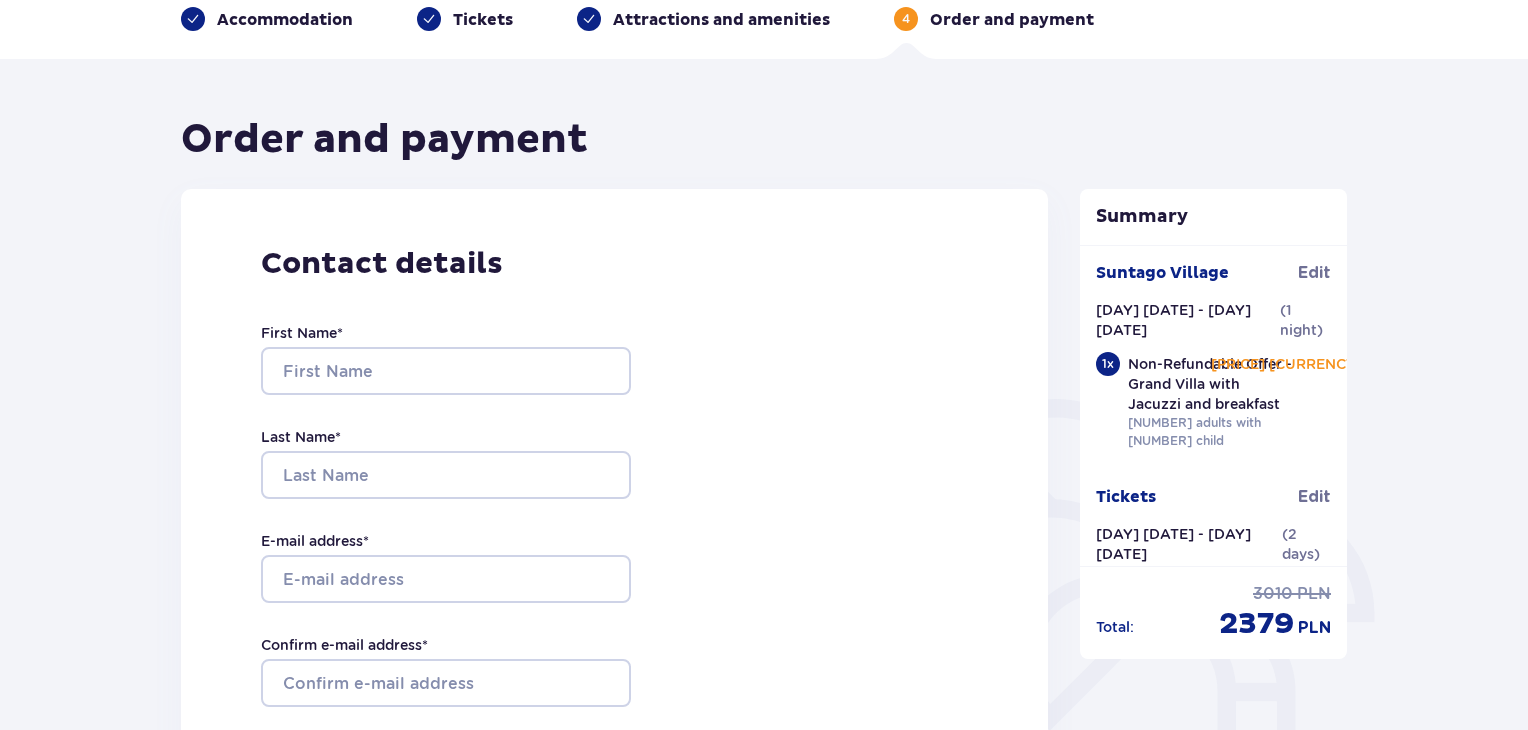 scroll, scrollTop: 200, scrollLeft: 0, axis: vertical 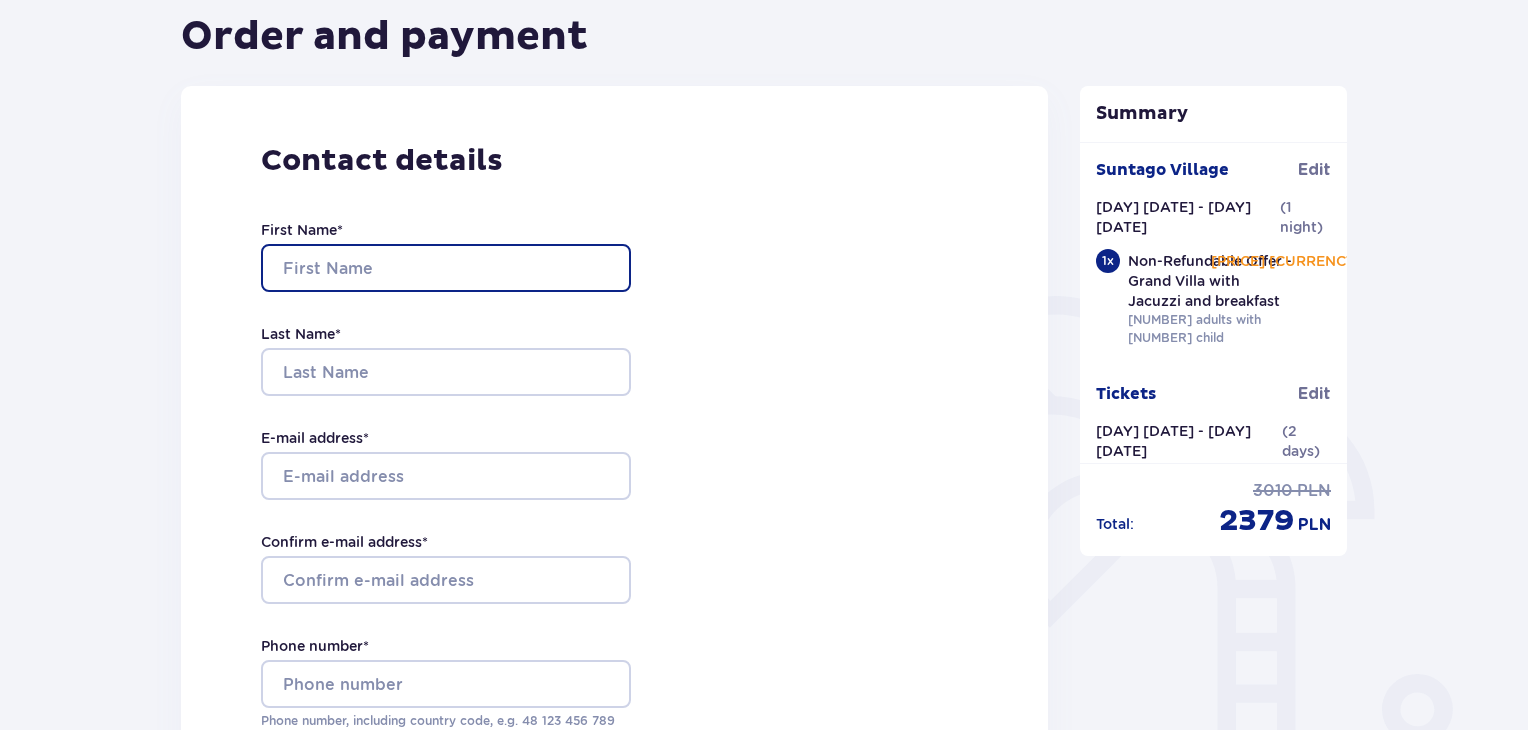 click on "First Name *" at bounding box center [446, 268] 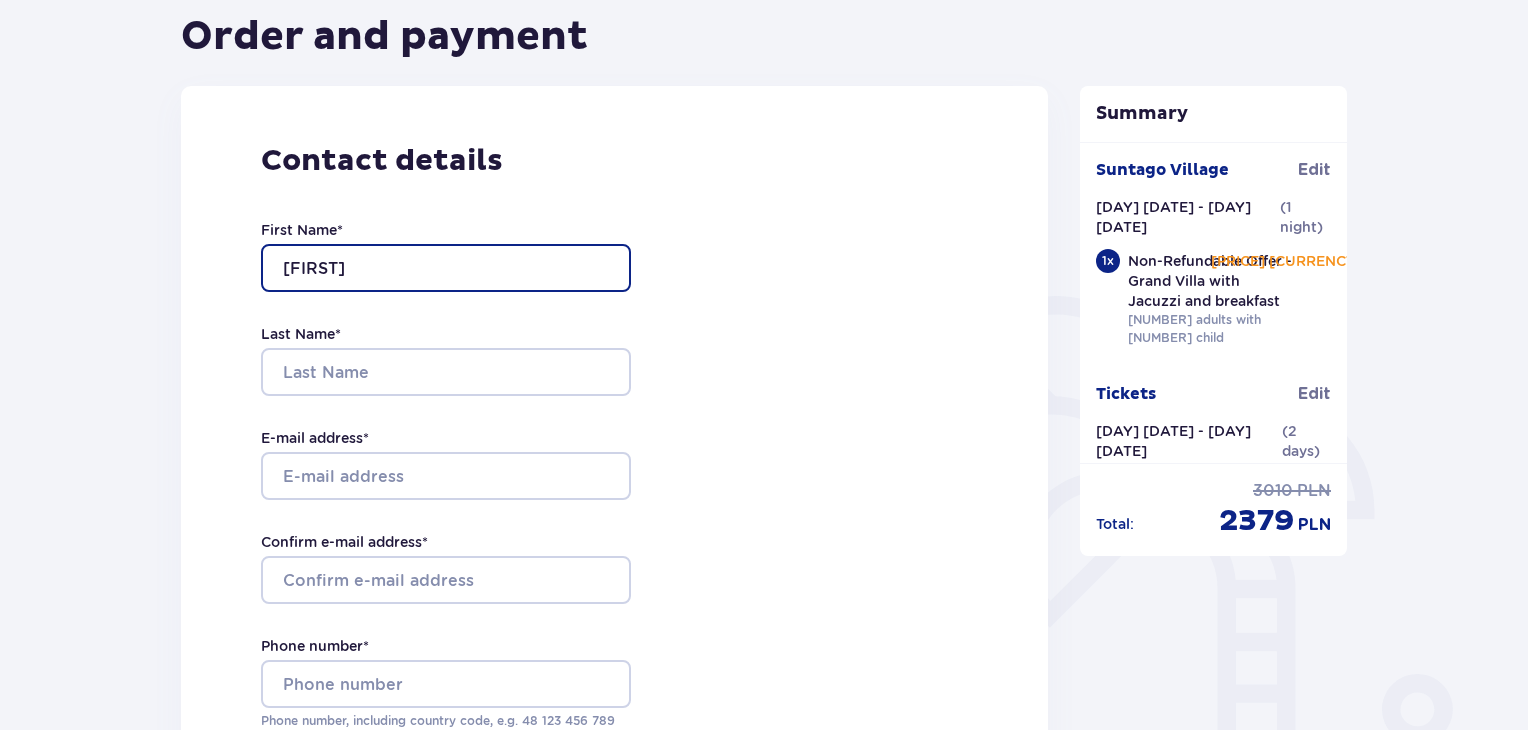 type on "Andris" 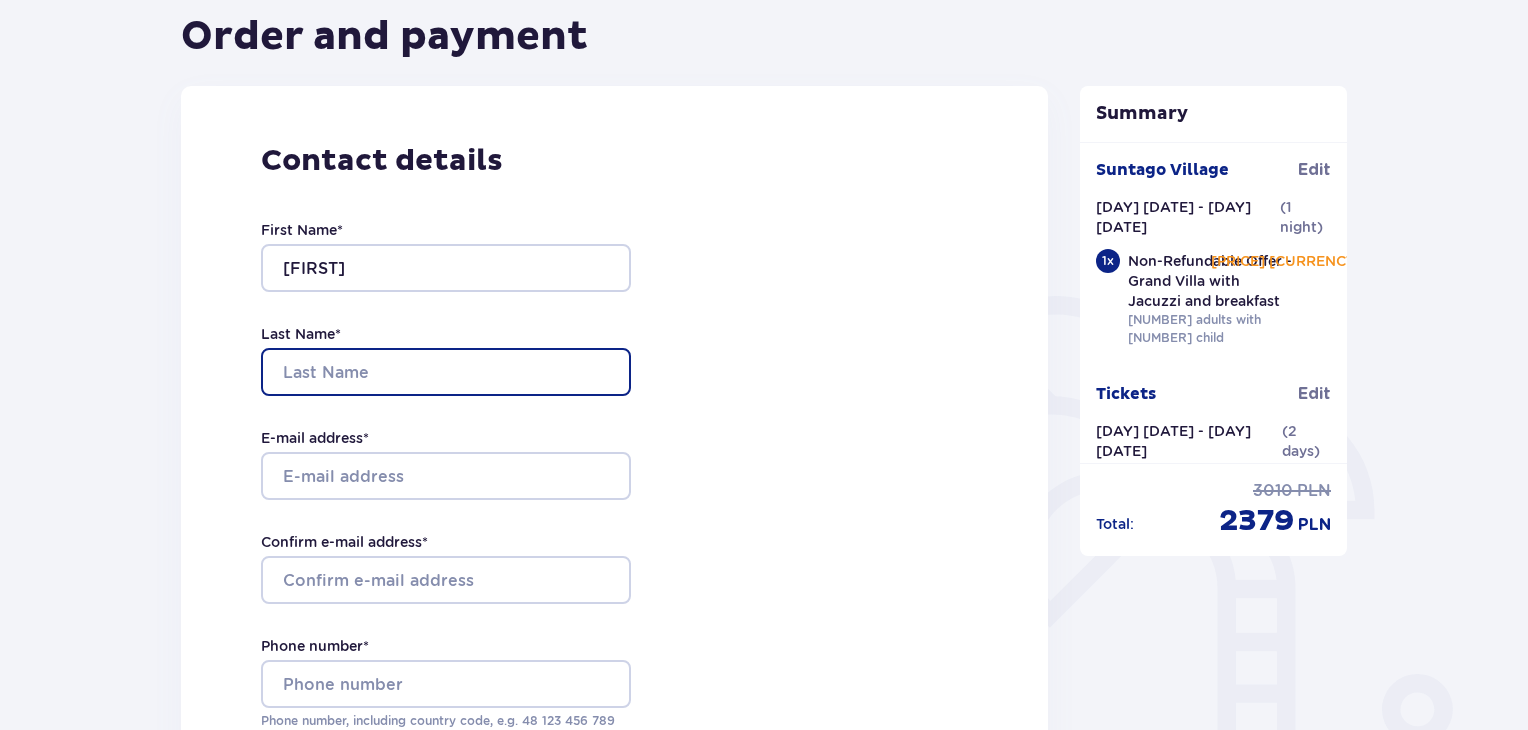 click on "Last Name *" at bounding box center [446, 372] 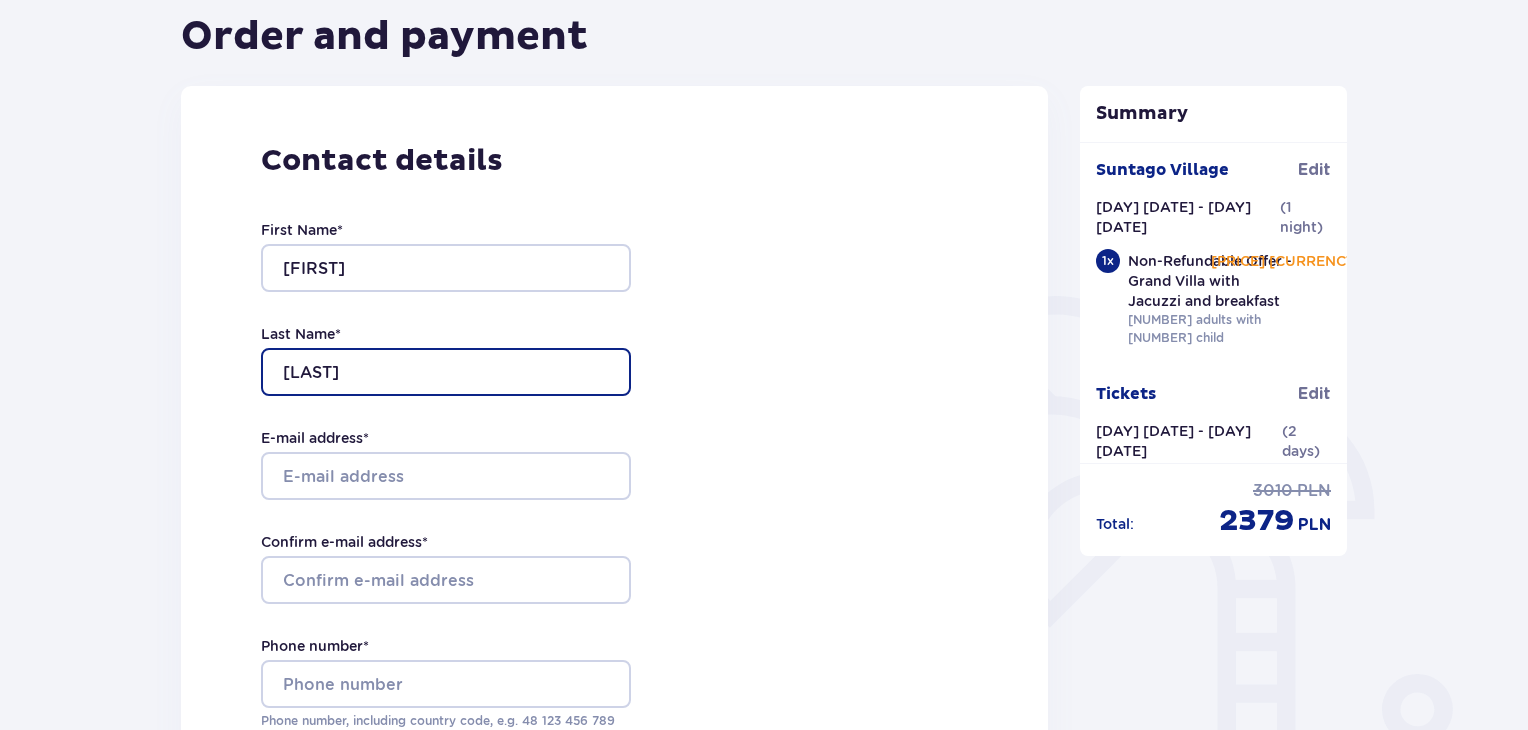 type on "Eihmanis" 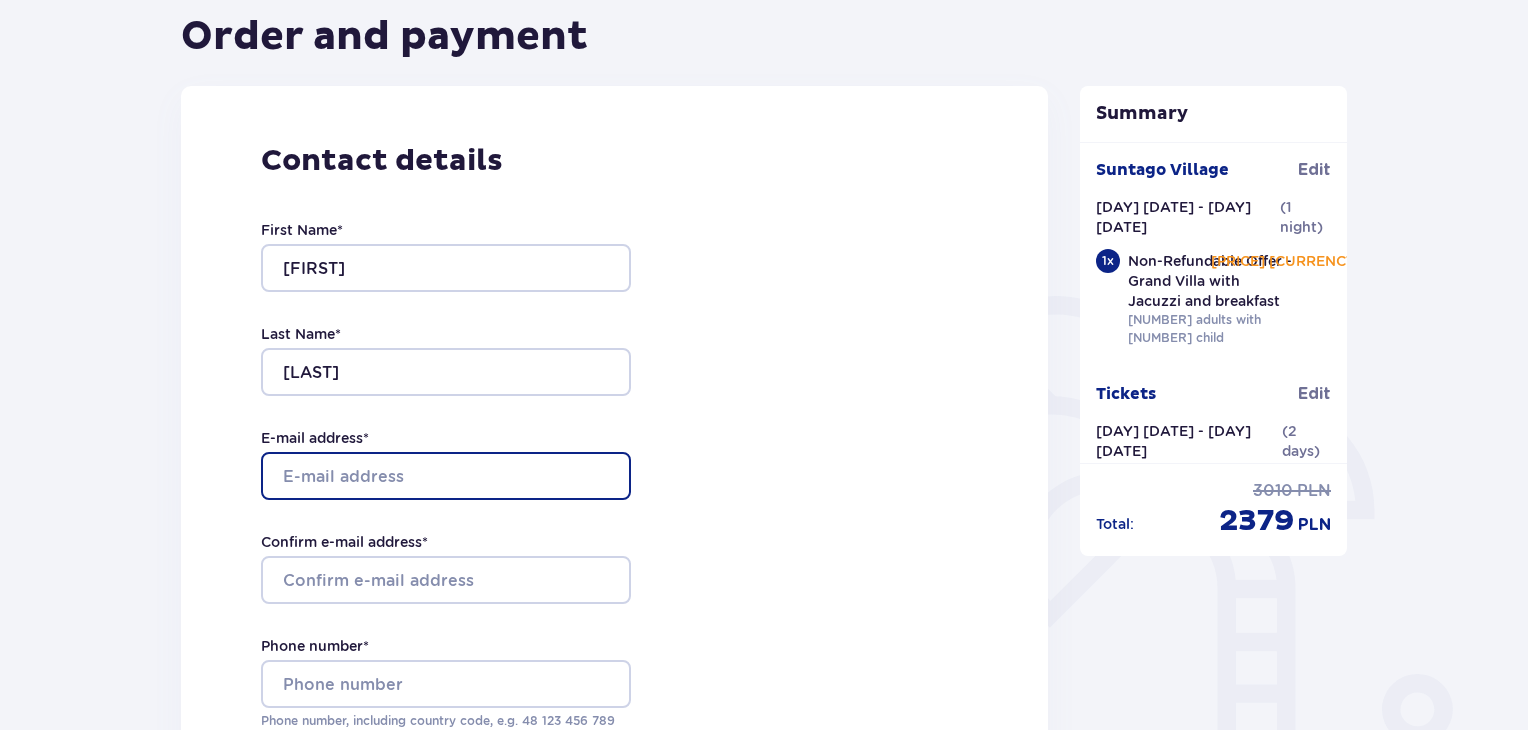 click on "E-mail address *" at bounding box center [446, 476] 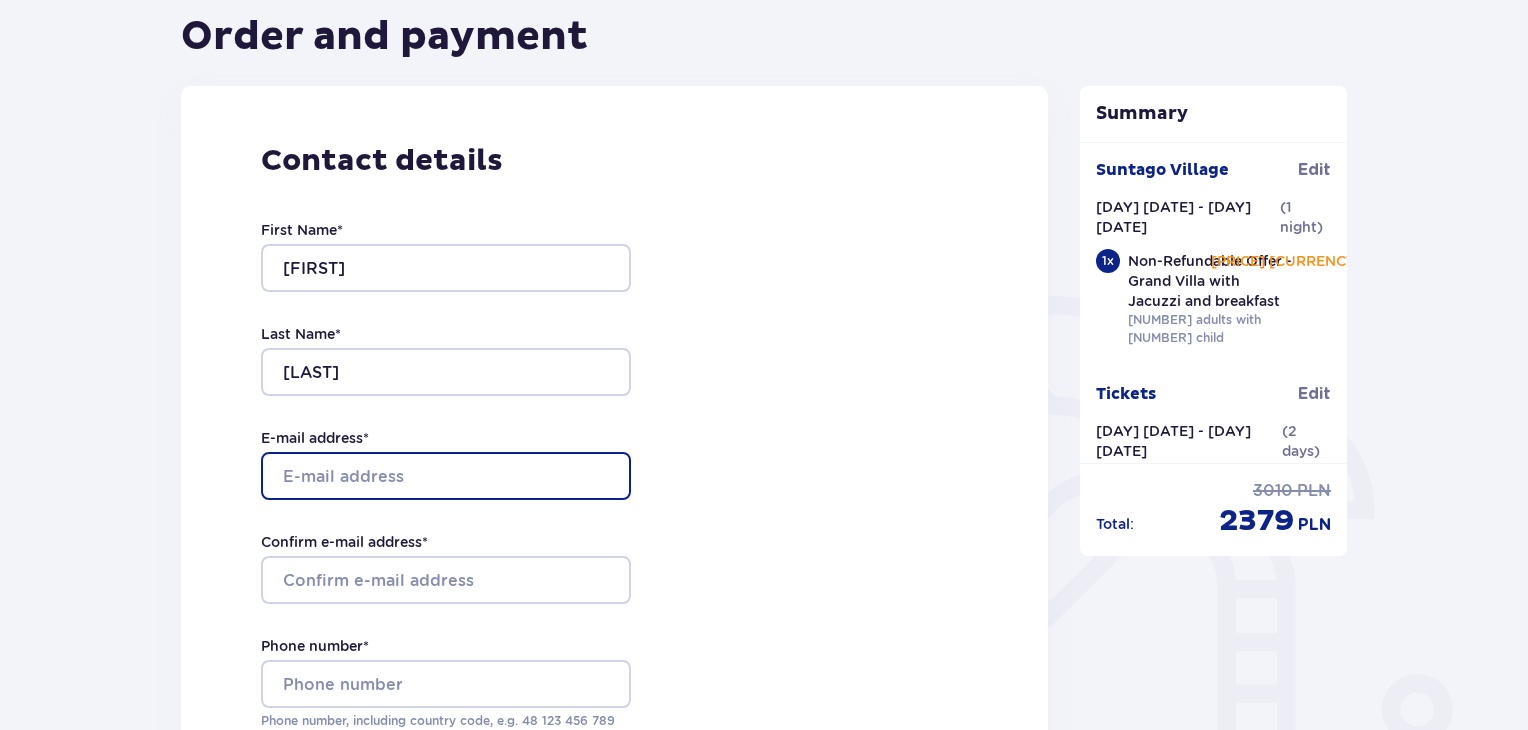 type on "[USERNAME]@[EXAMPLE.COM]" 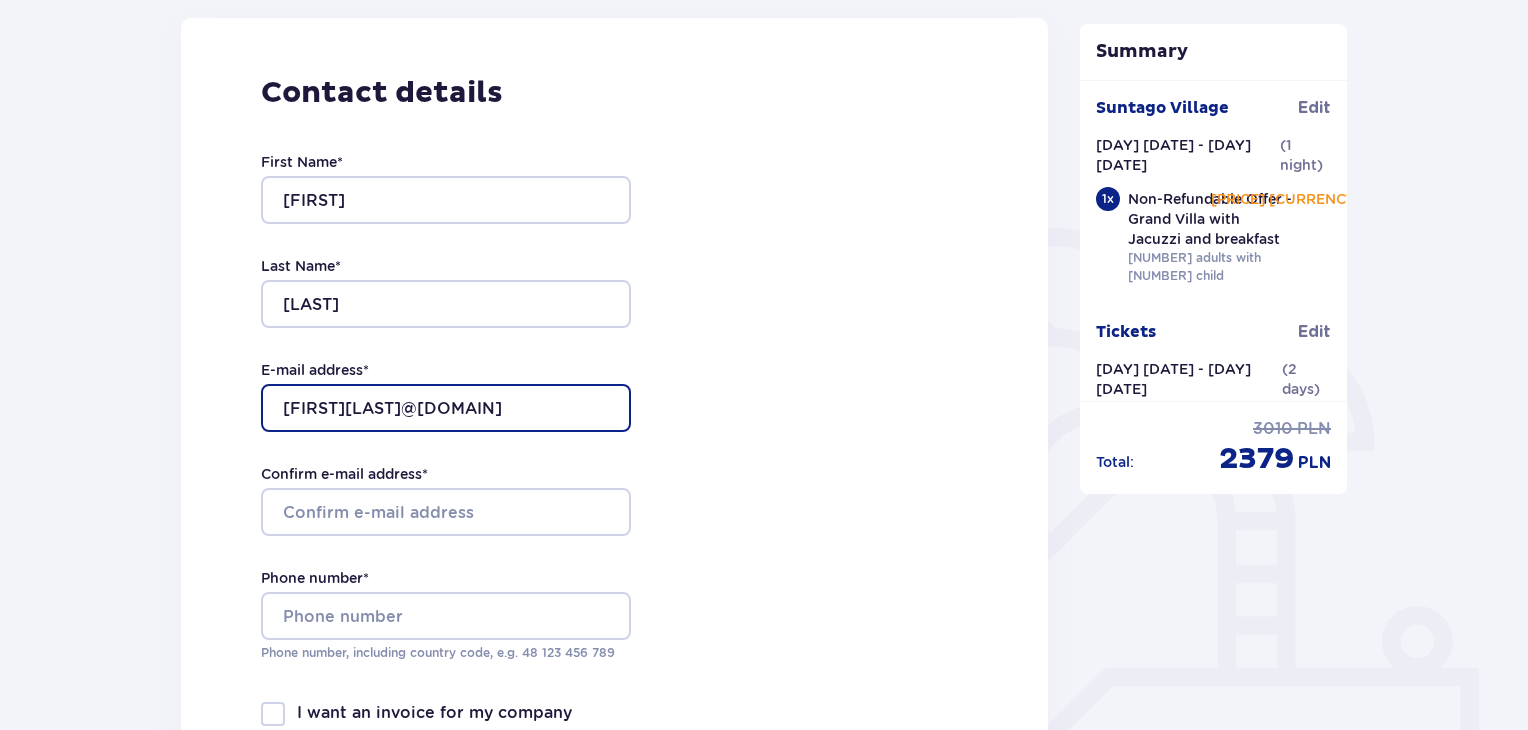 scroll, scrollTop: 300, scrollLeft: 0, axis: vertical 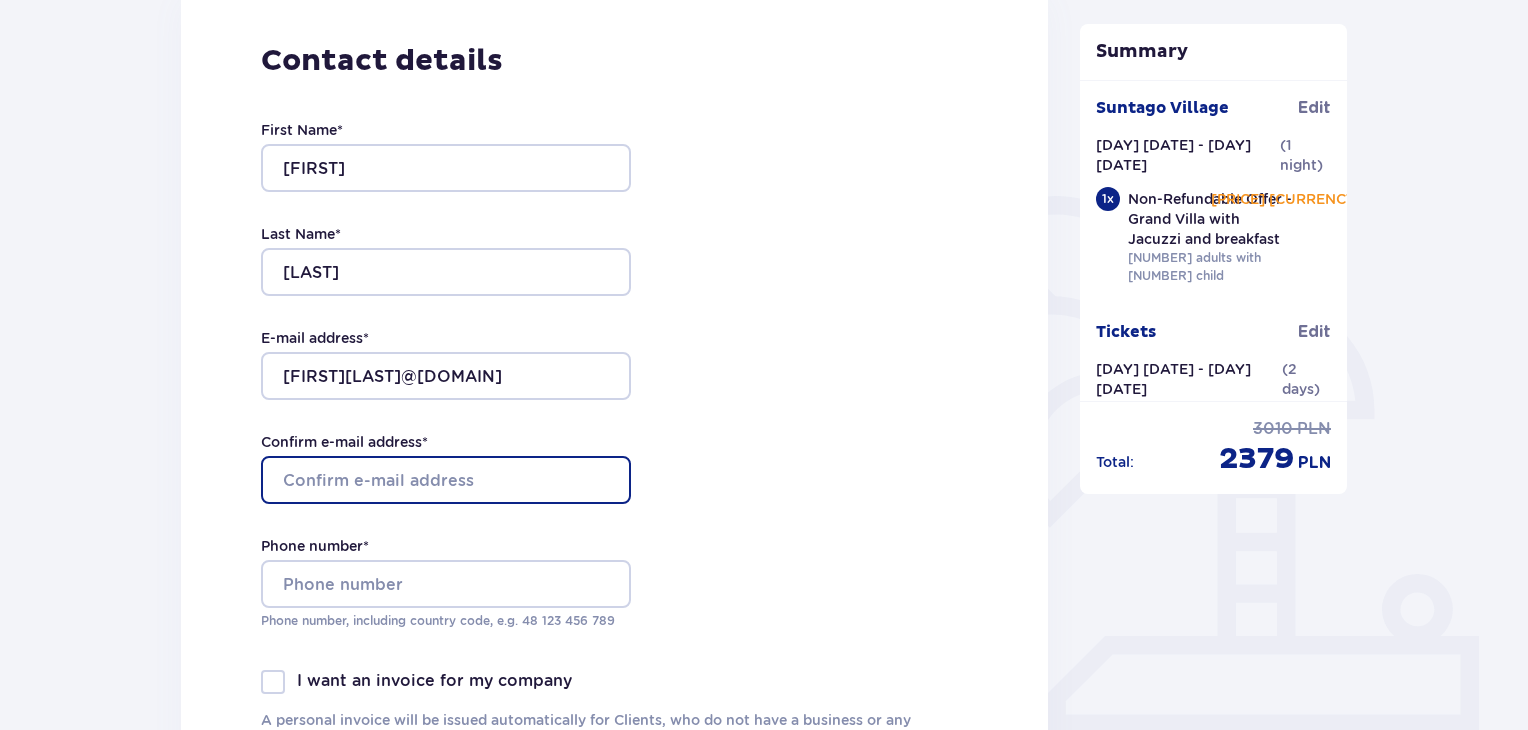 click on "Confirm e-mail address *" at bounding box center (446, 480) 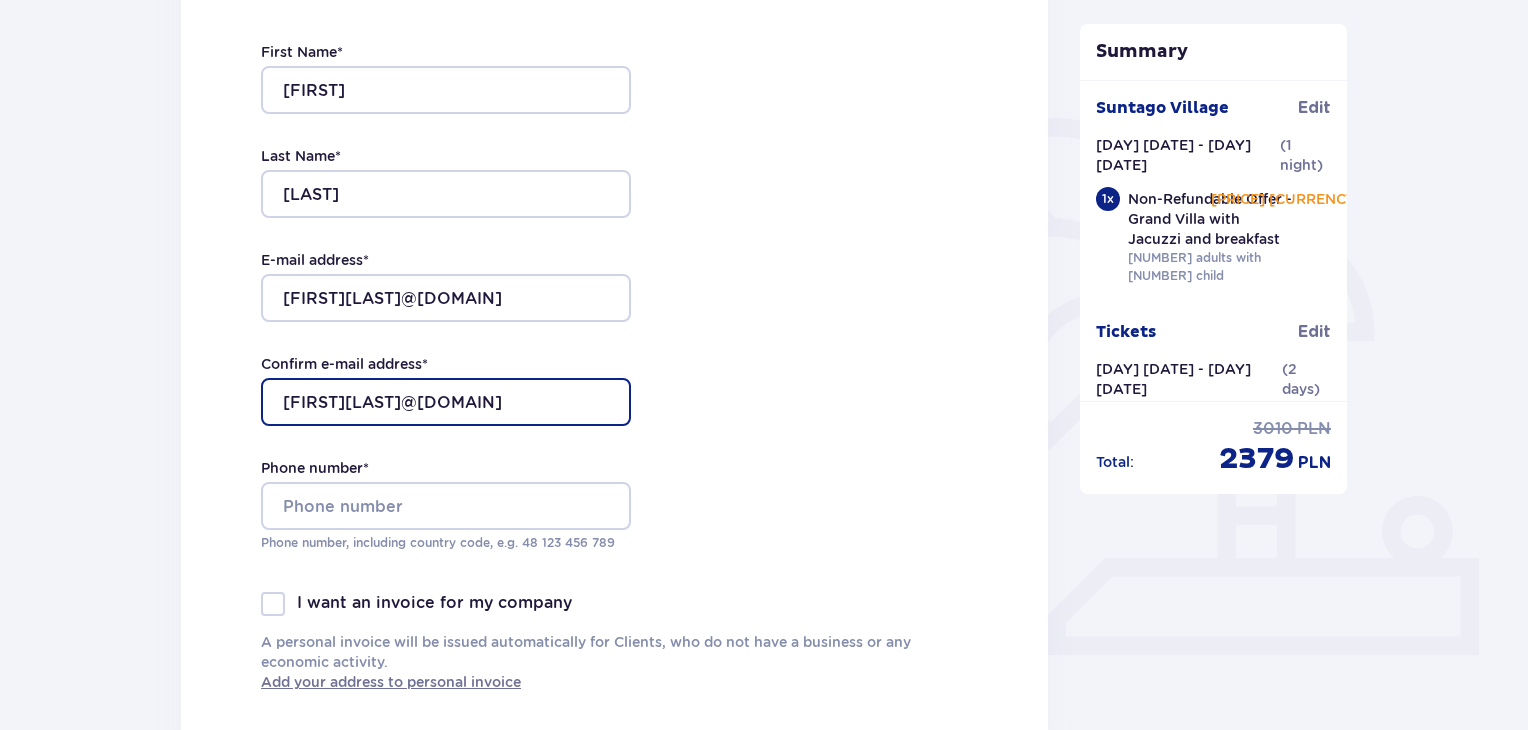 scroll, scrollTop: 400, scrollLeft: 0, axis: vertical 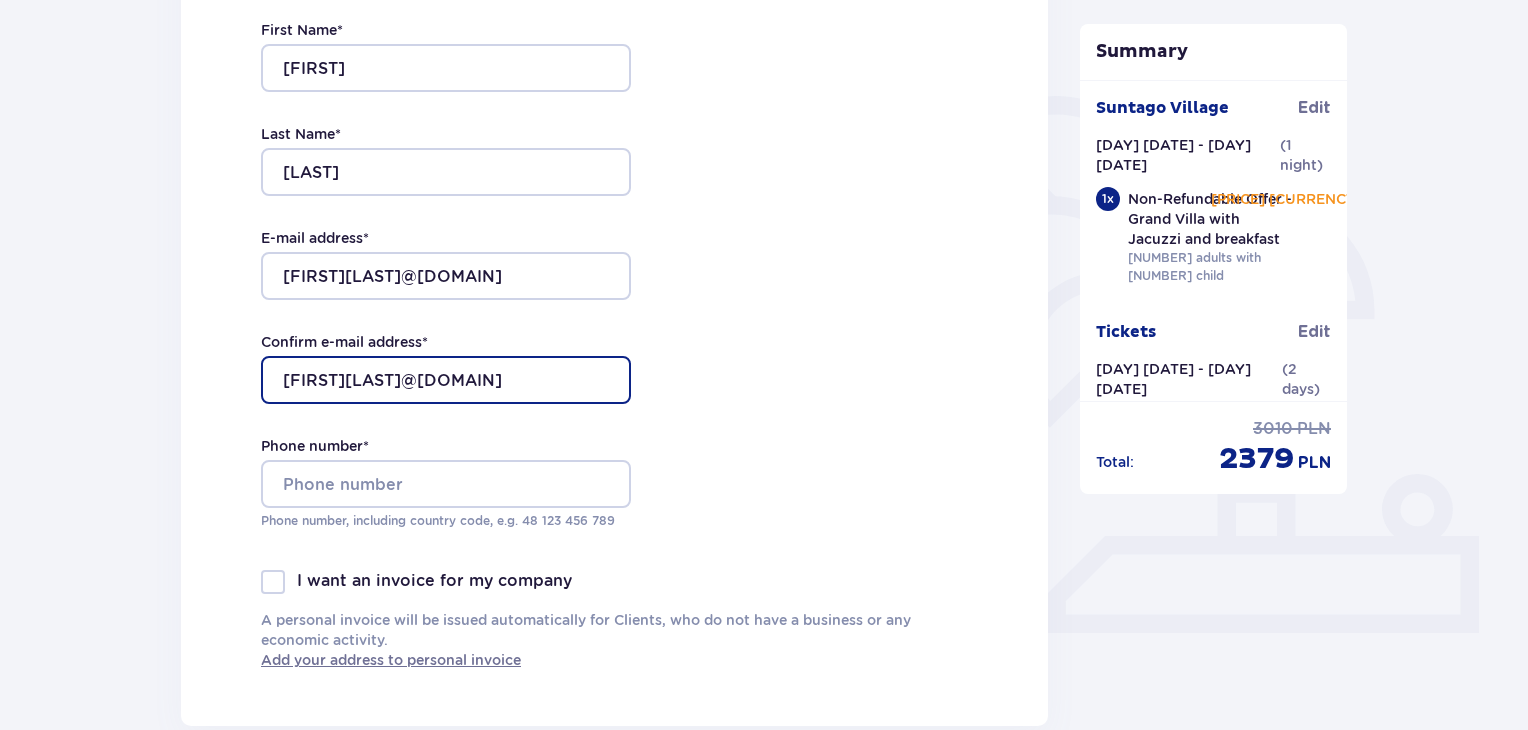 type on "[USERNAME]@[EXAMPLE.COM]" 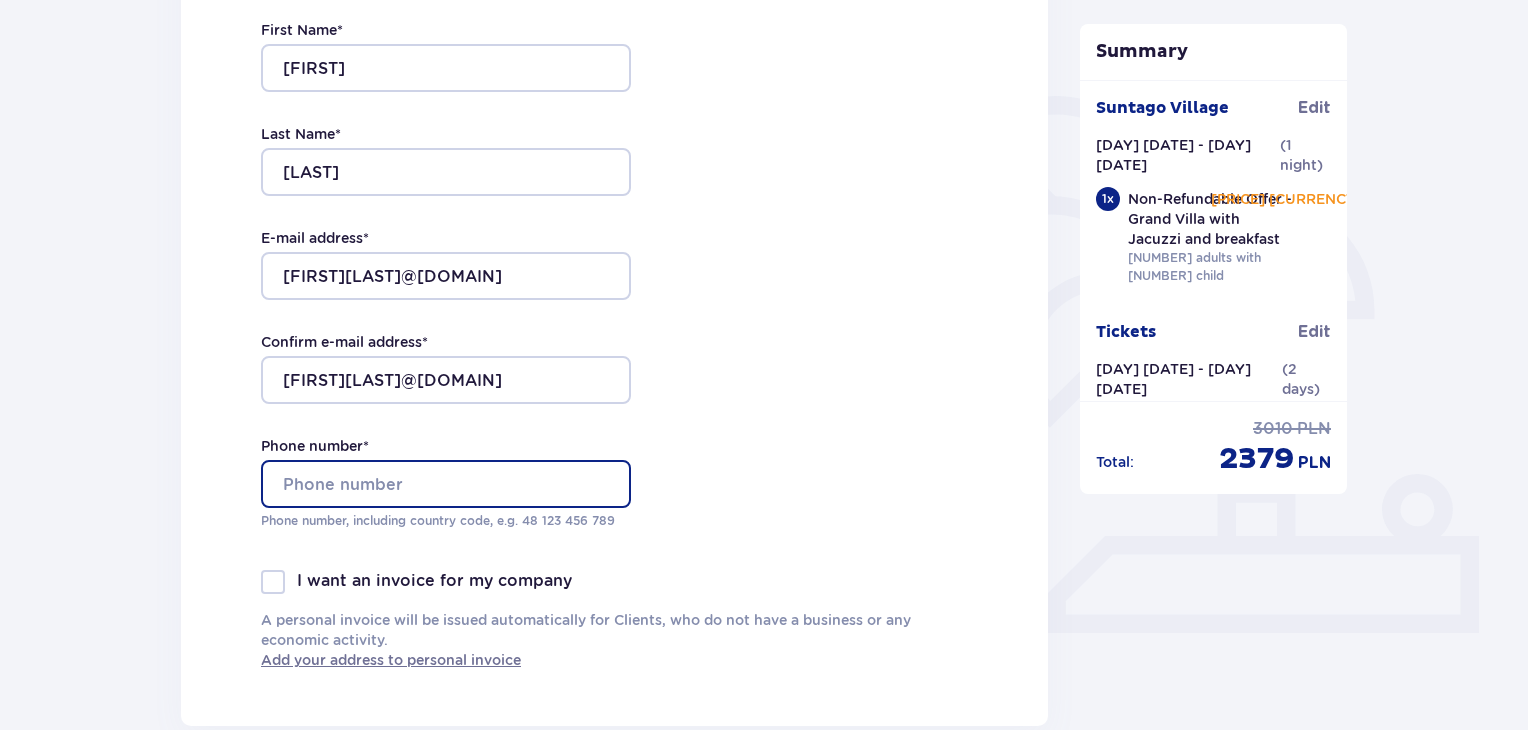 click on "Phone number *" at bounding box center [446, 484] 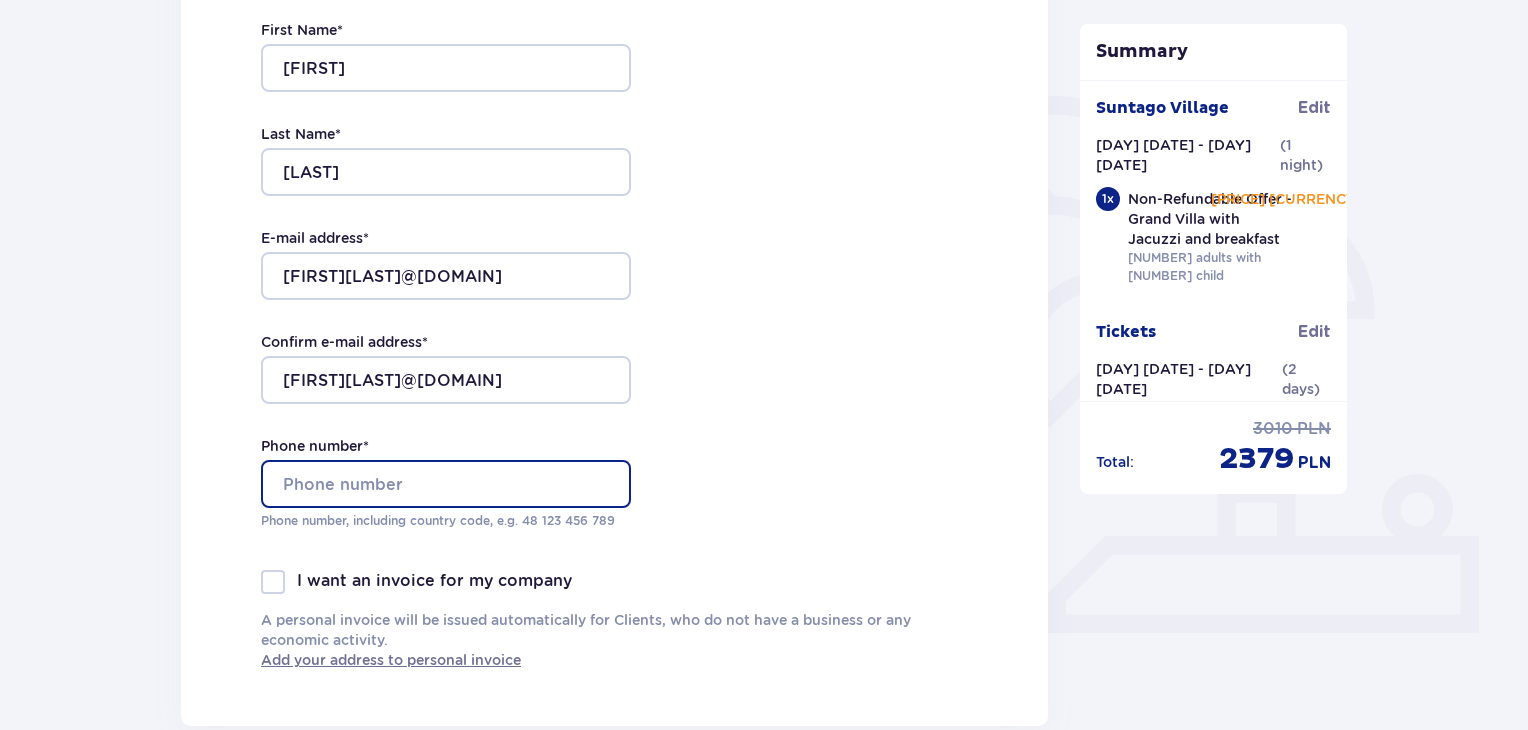 type on "0037122033318" 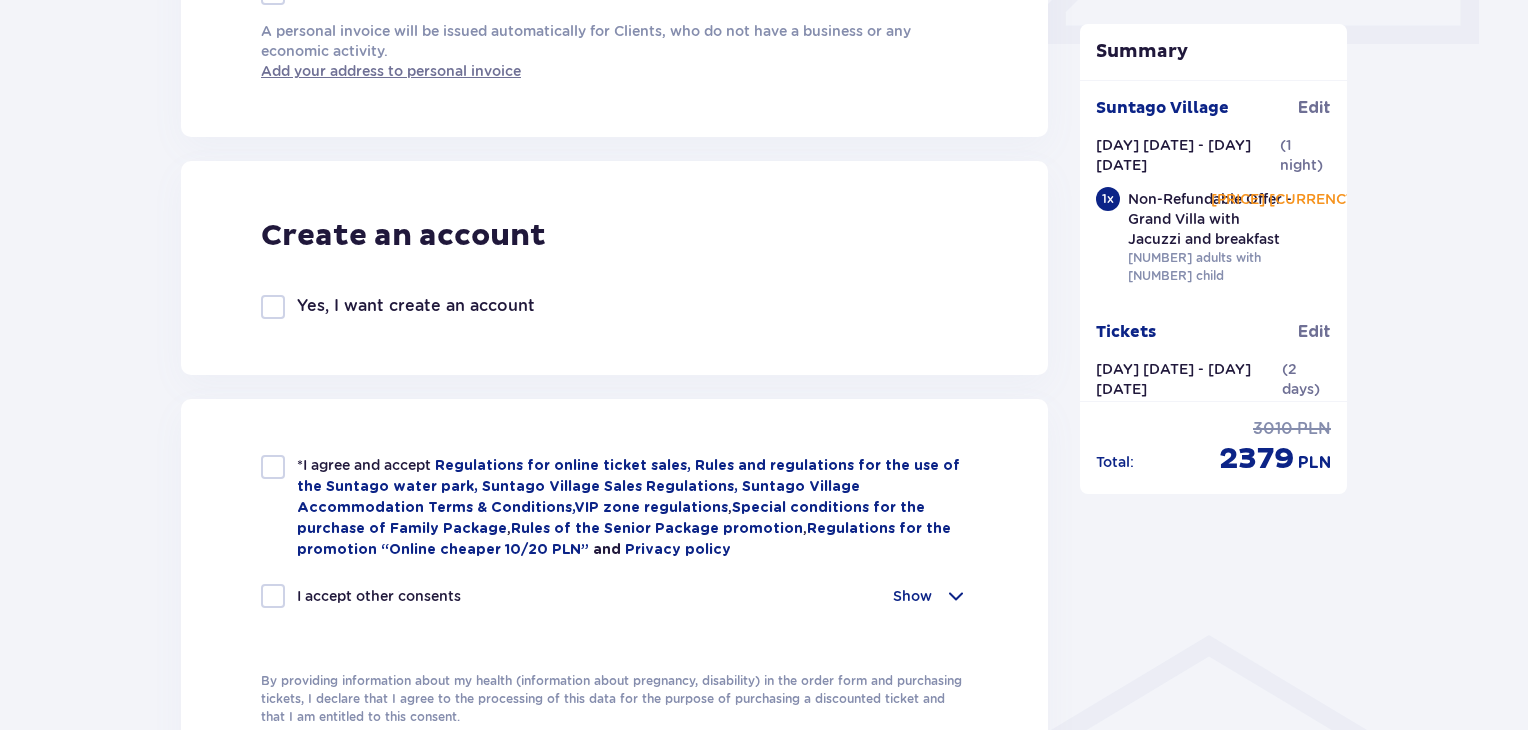 scroll, scrollTop: 1000, scrollLeft: 0, axis: vertical 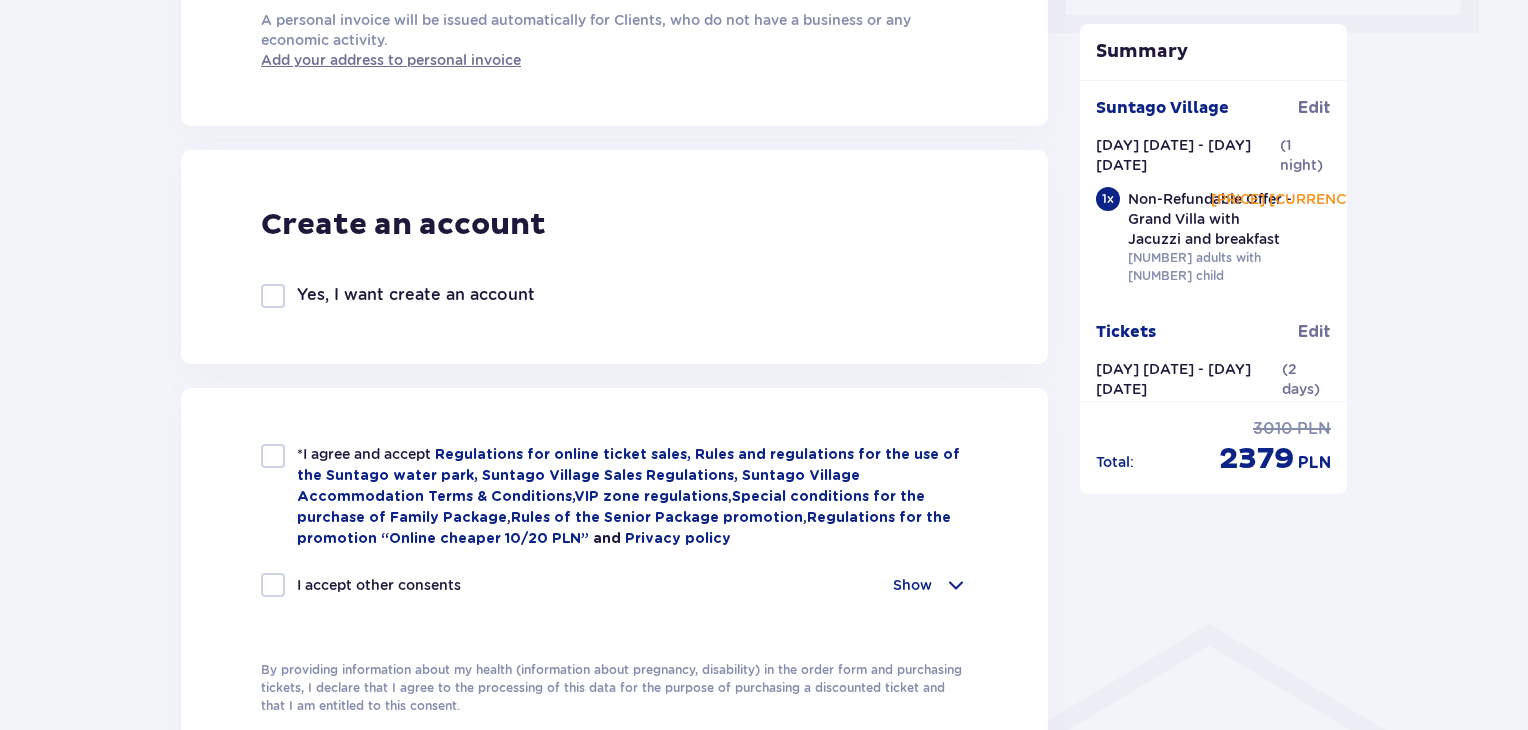 click at bounding box center [273, 456] 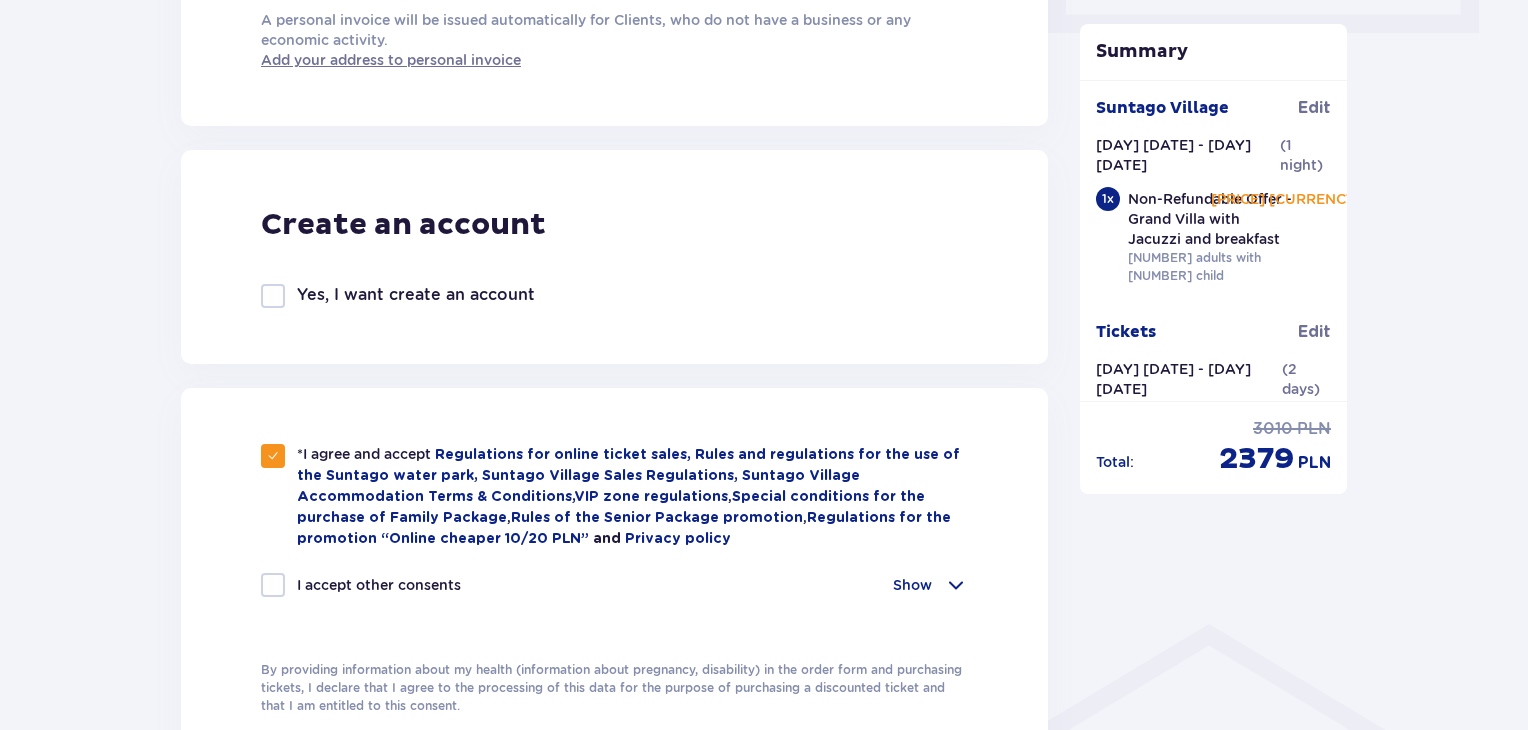 click at bounding box center [273, 585] 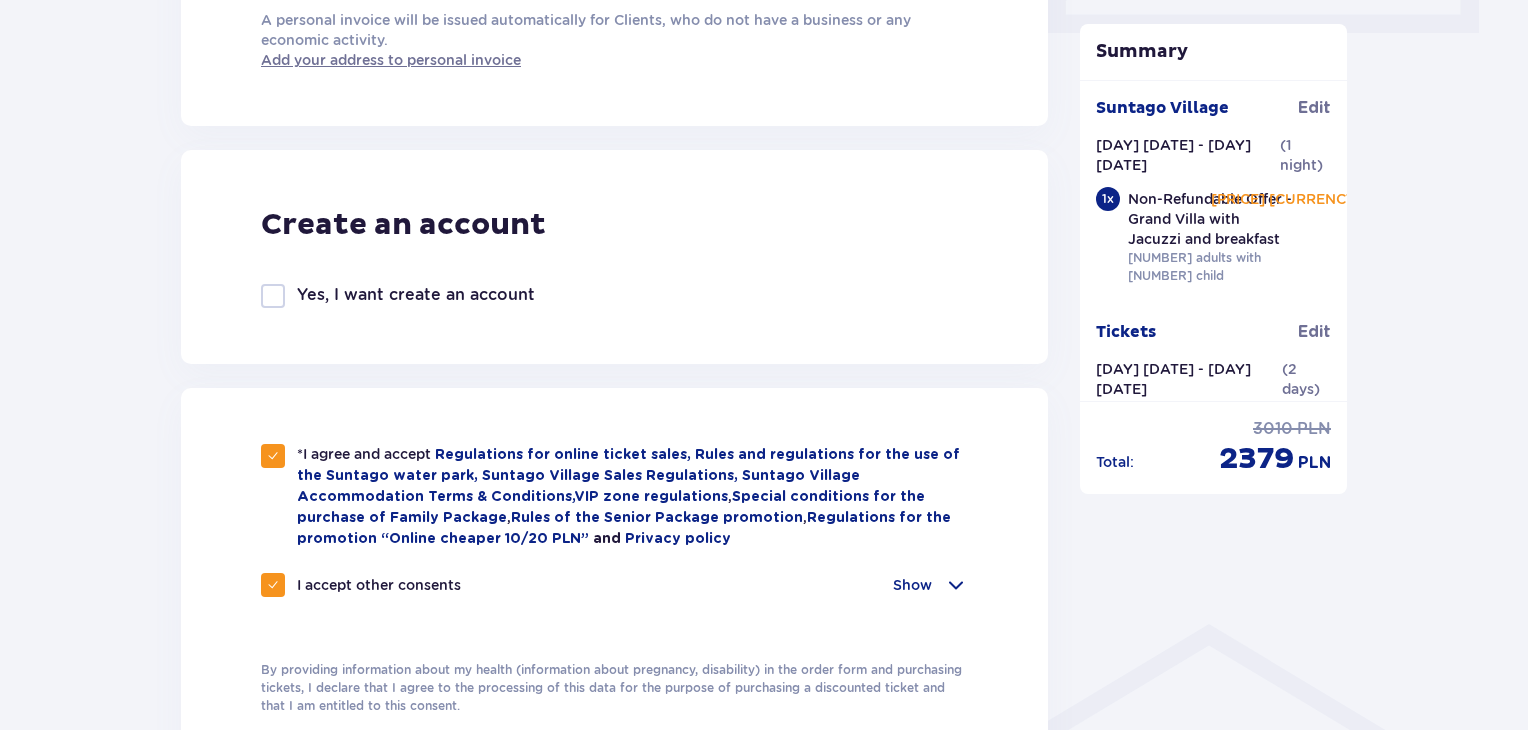 checkbox on "true" 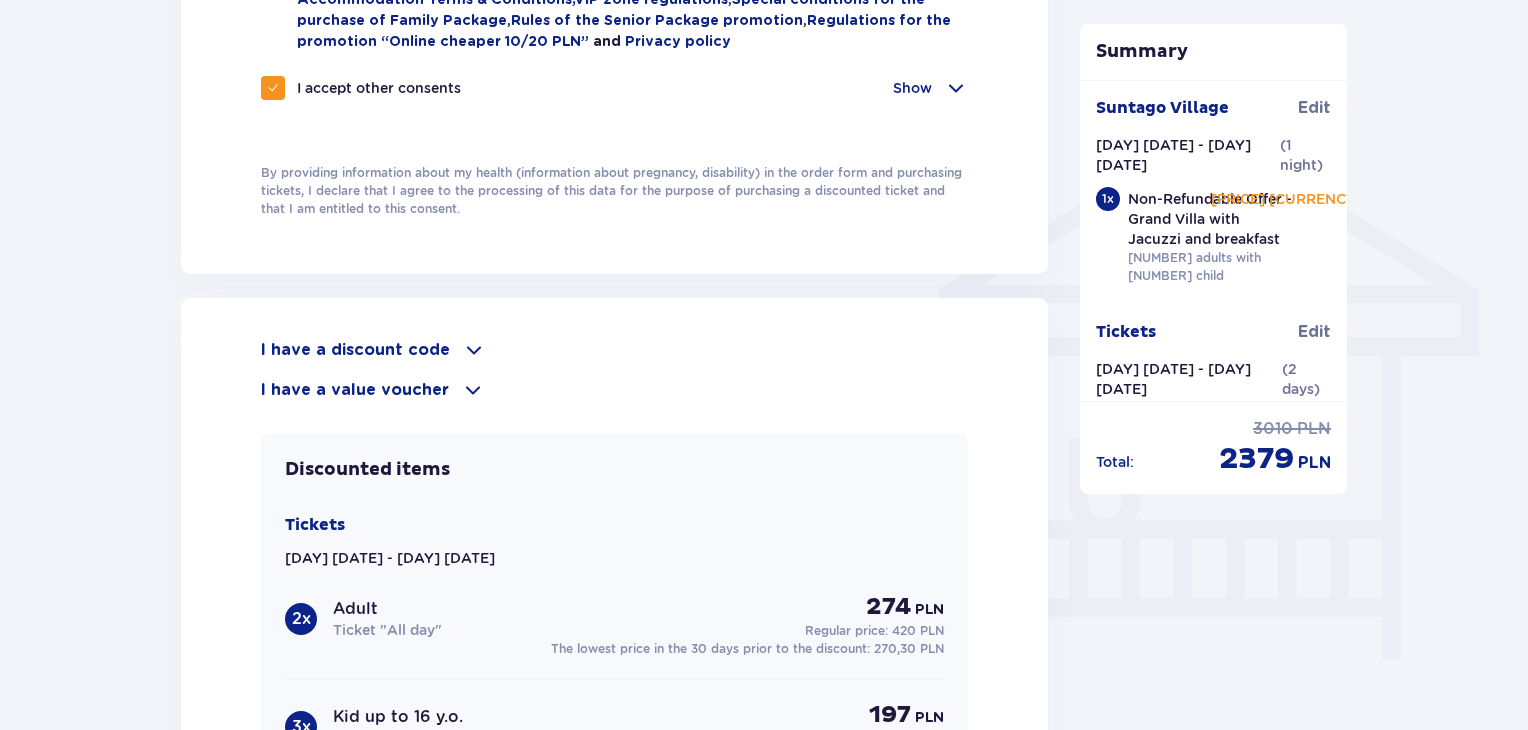 scroll, scrollTop: 1500, scrollLeft: 0, axis: vertical 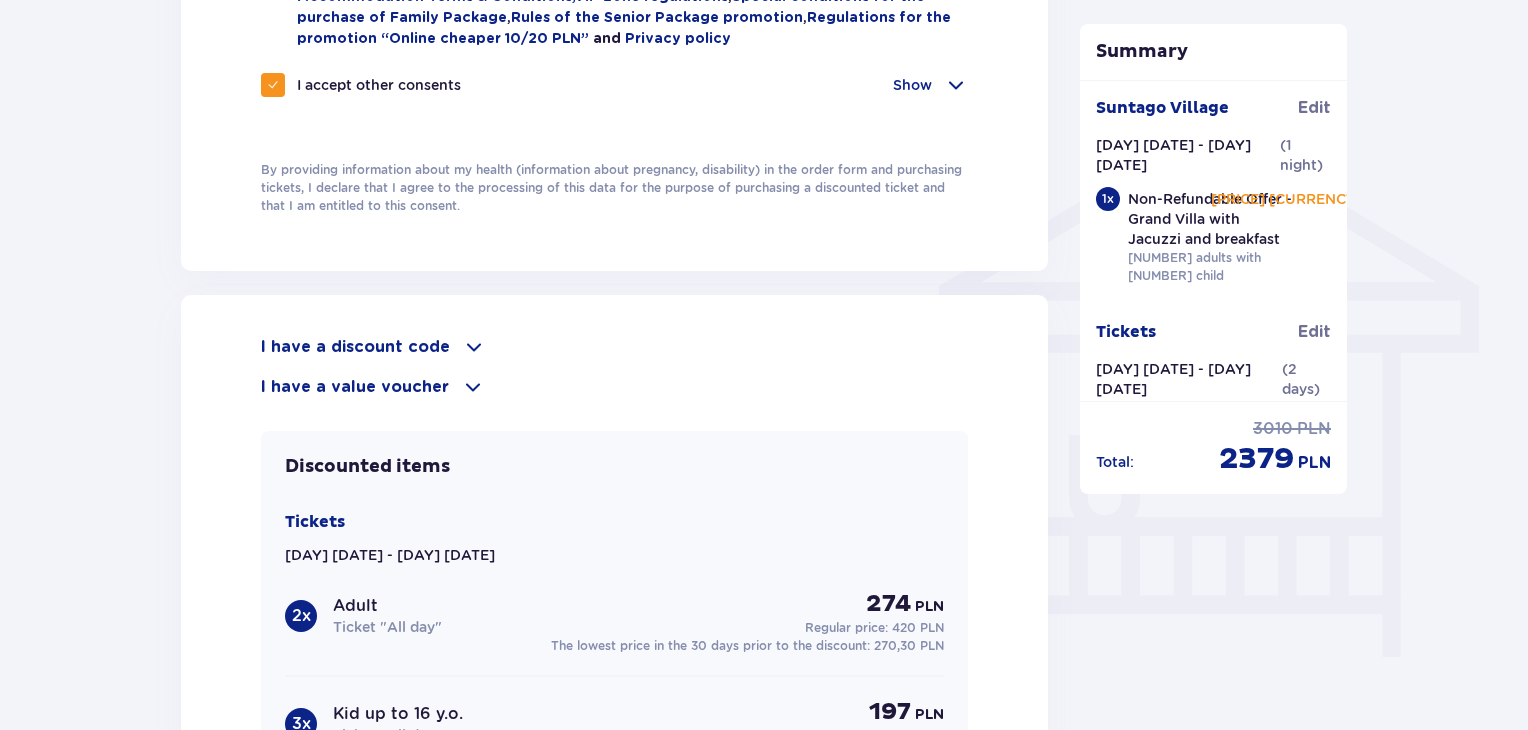click at bounding box center [474, 347] 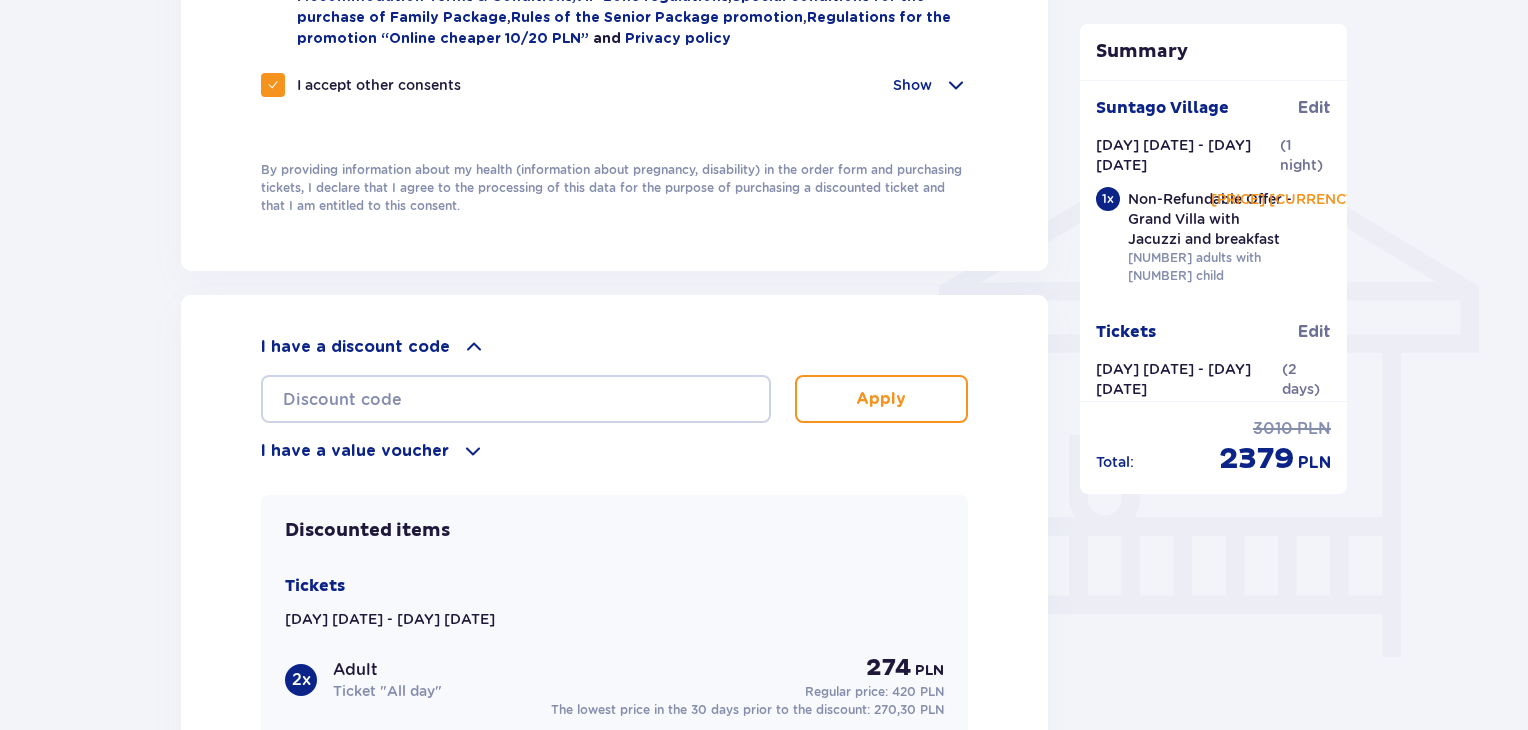 click at bounding box center (474, 347) 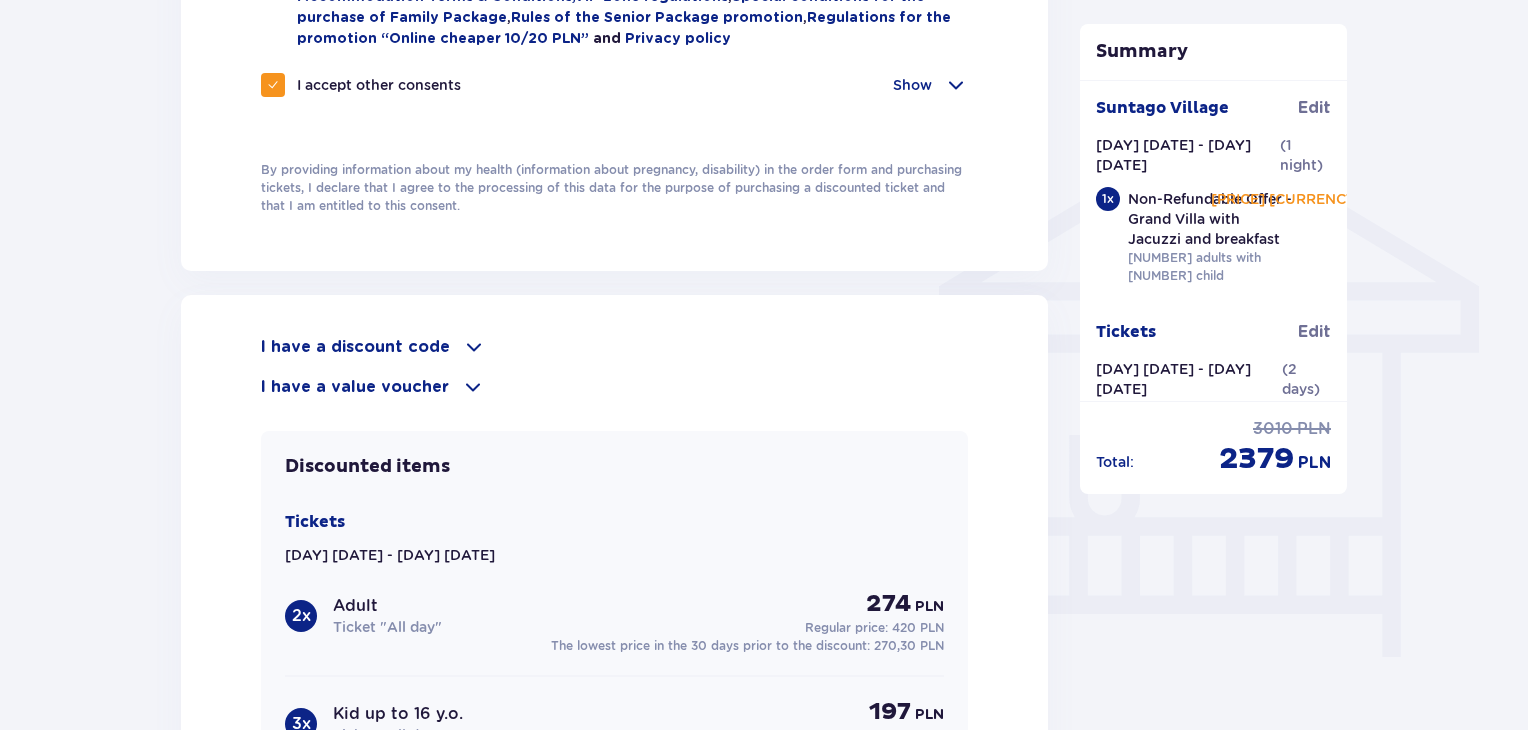 click at bounding box center [473, 387] 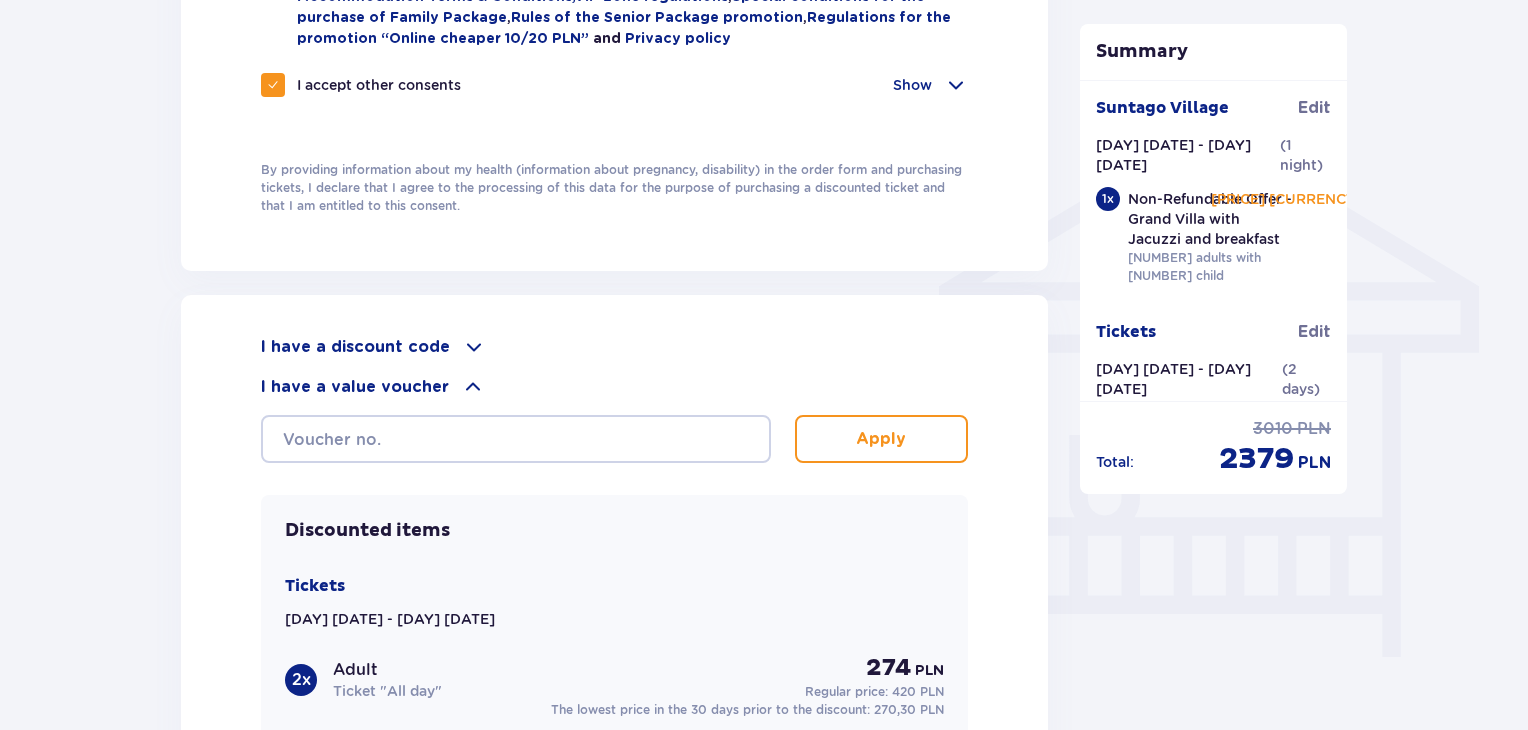 click at bounding box center [473, 387] 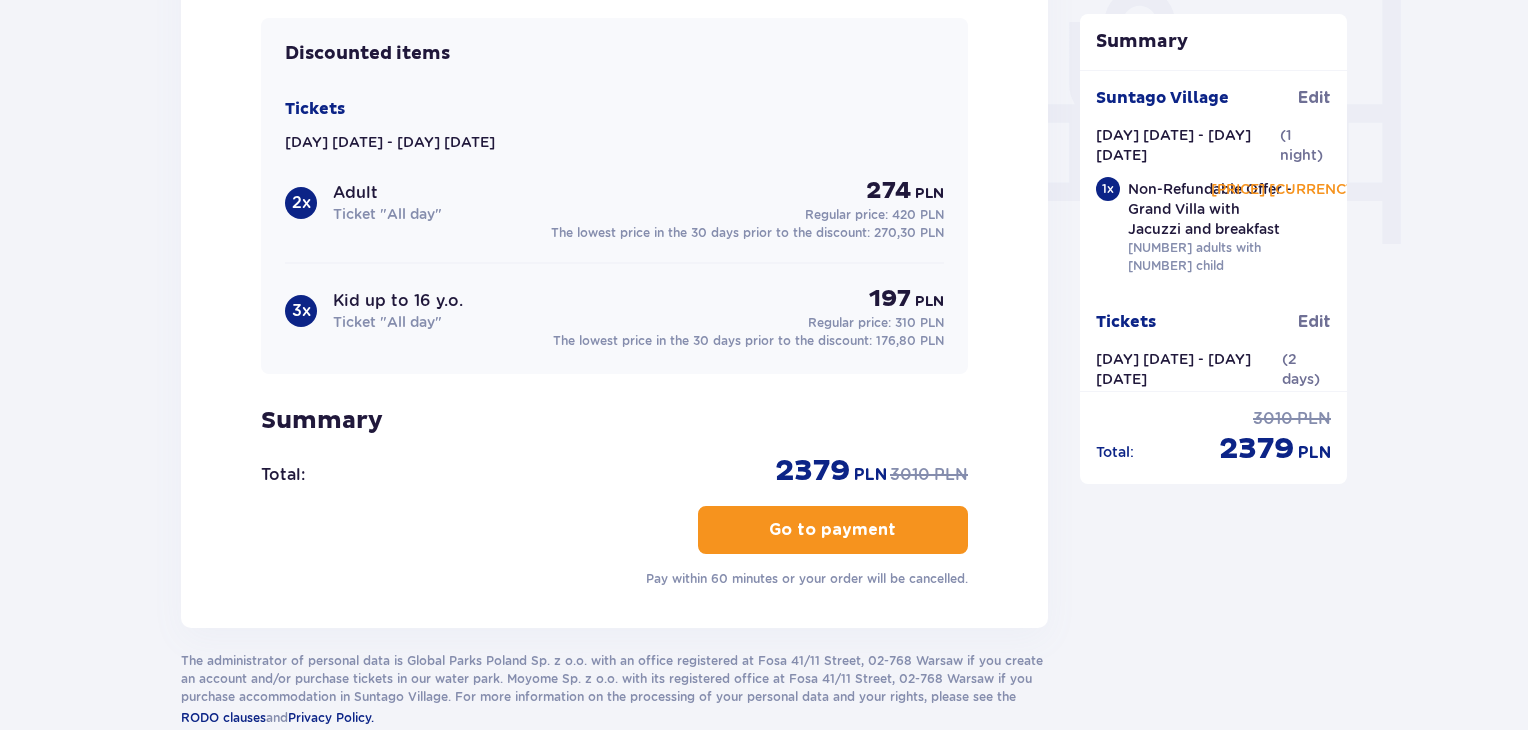 scroll, scrollTop: 2000, scrollLeft: 0, axis: vertical 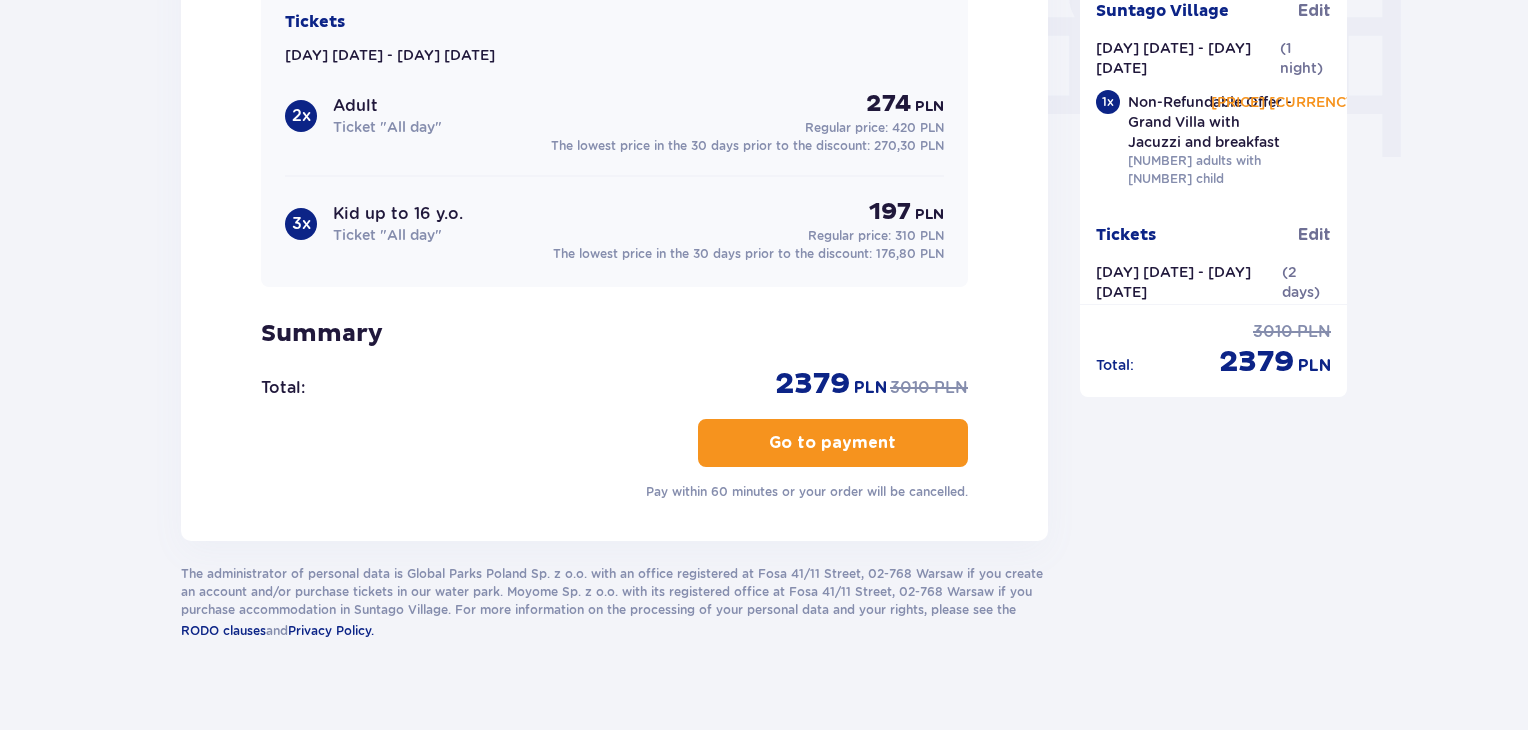 click on "Go to payment" at bounding box center [832, 443] 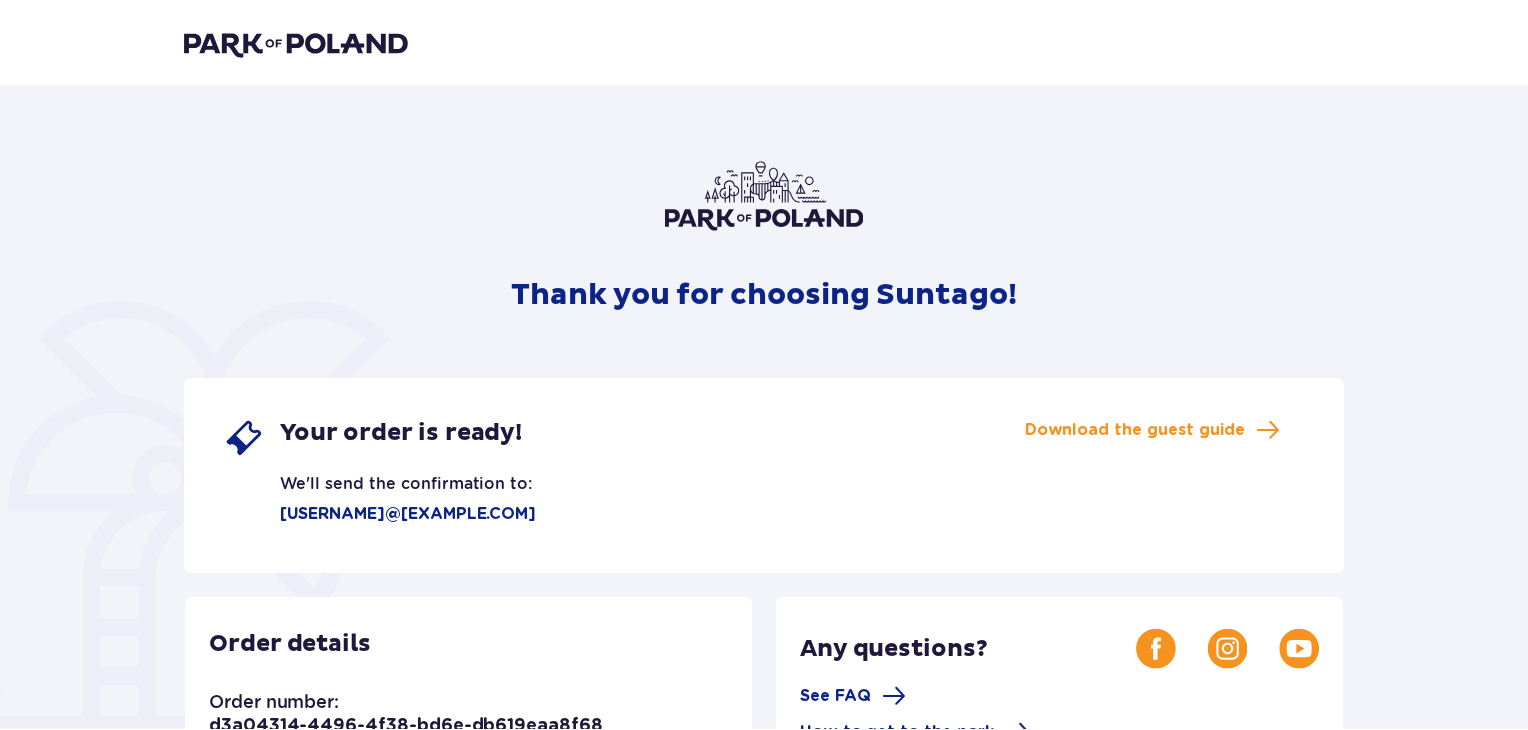 scroll, scrollTop: 0, scrollLeft: 0, axis: both 